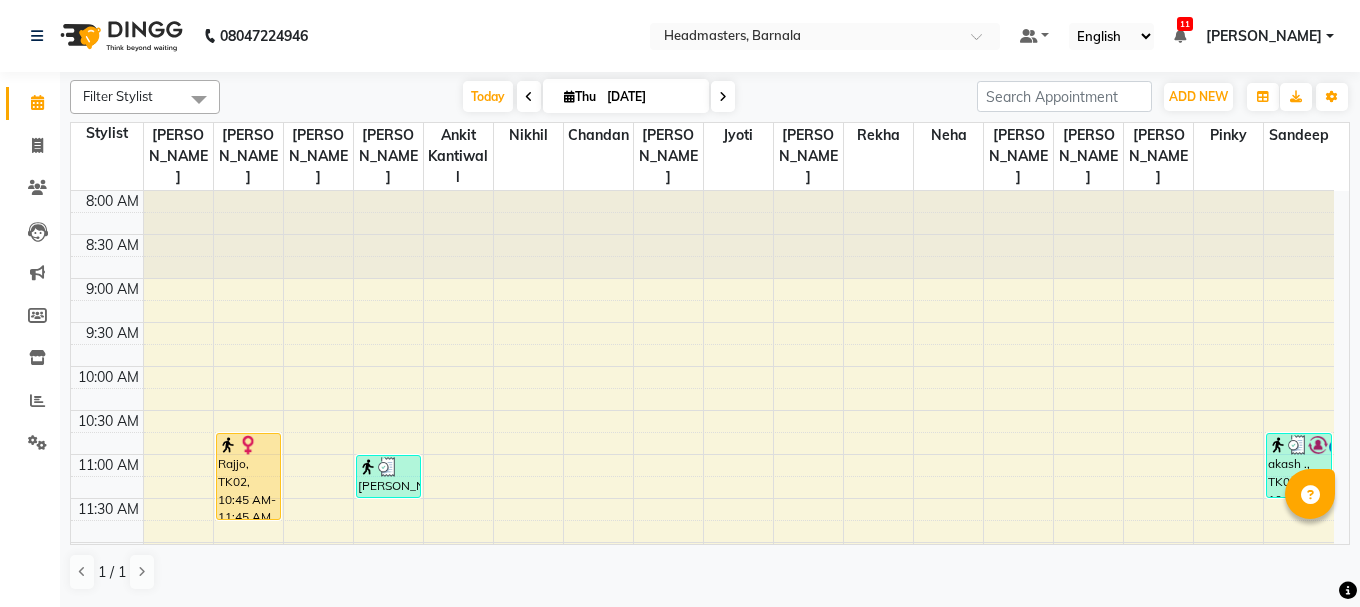 scroll, scrollTop: 0, scrollLeft: 0, axis: both 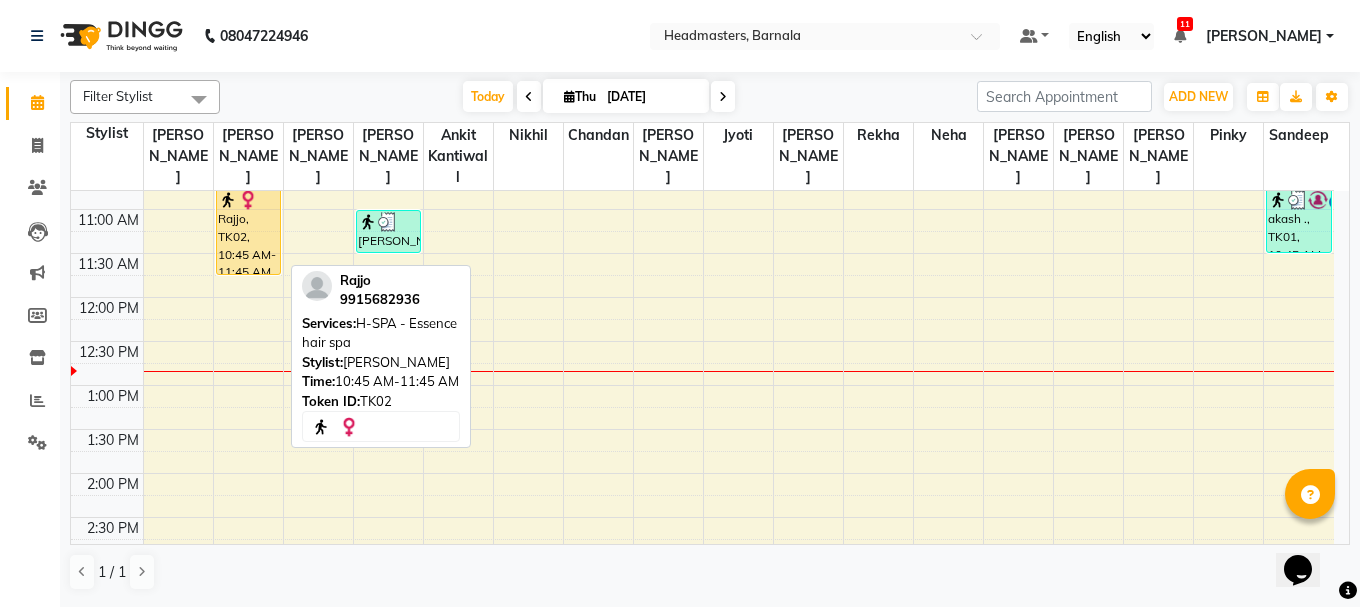 click on "Rajjo, TK02, 10:45 AM-11:45 AM, H-SPA - Essence hair spa" at bounding box center [248, 231] 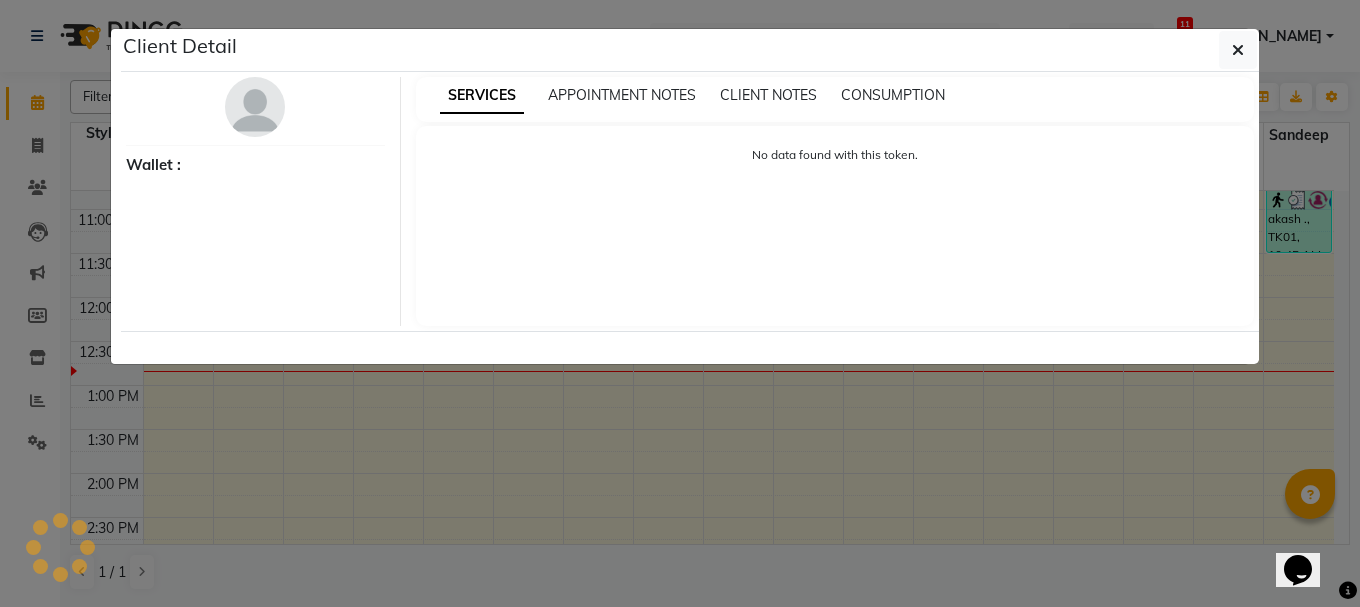 select on "1" 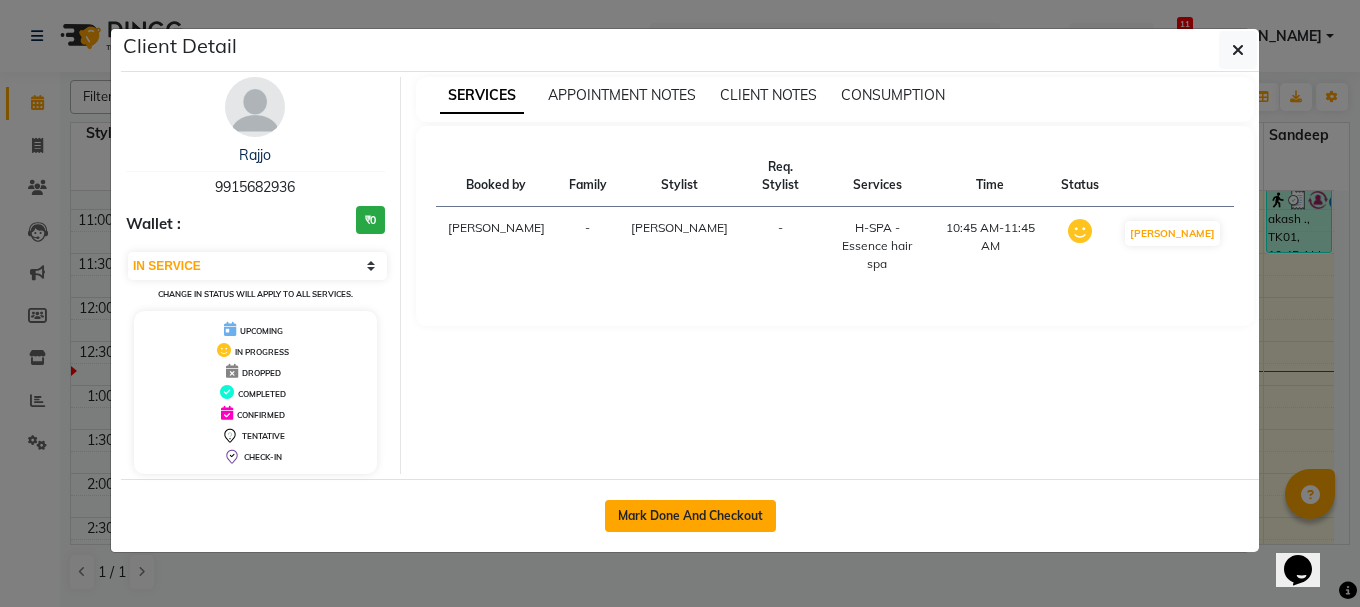 click on "Mark Done And Checkout" 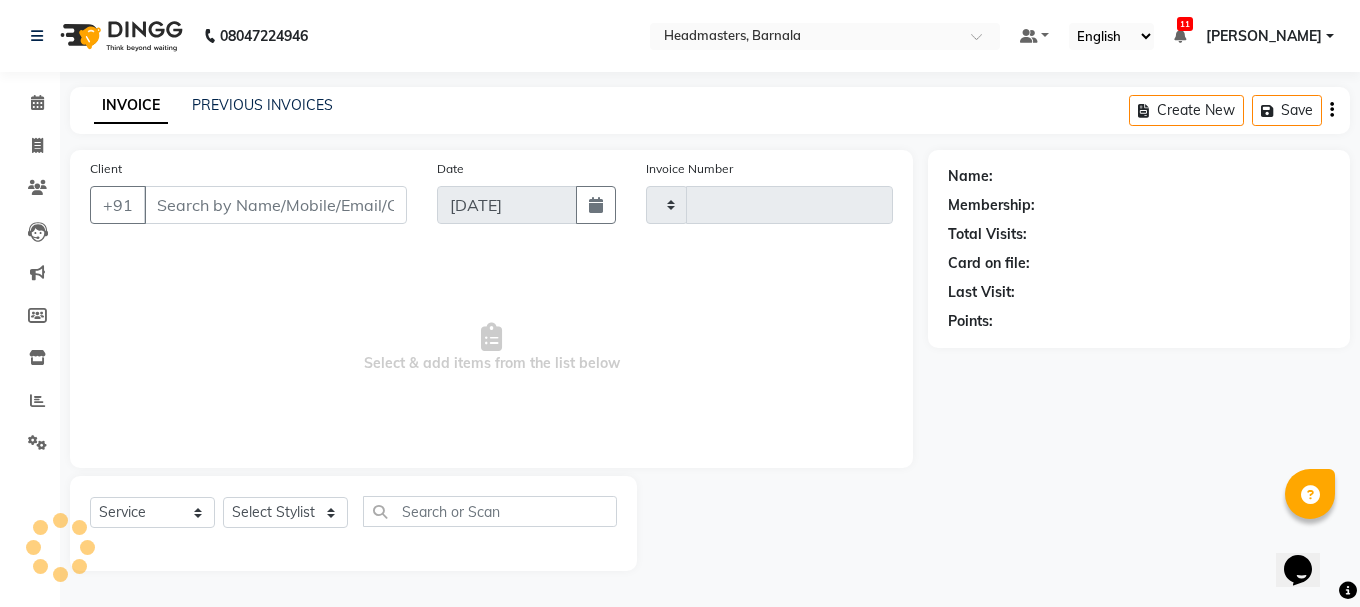 type on "2723" 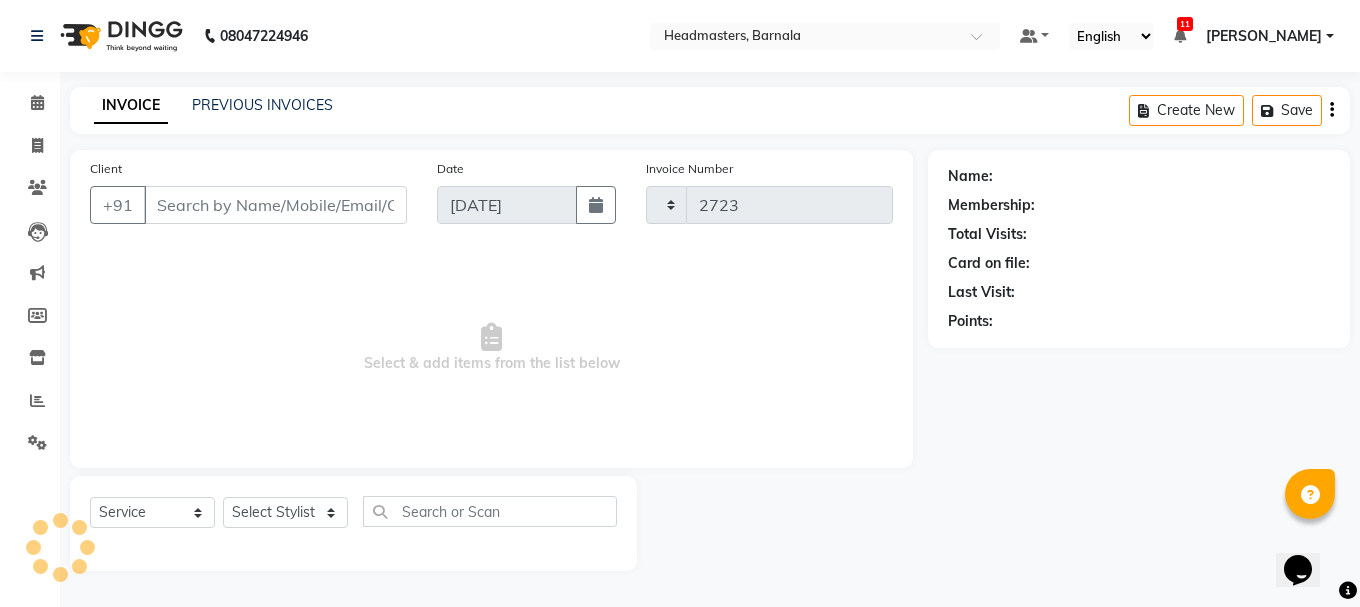 select on "7526" 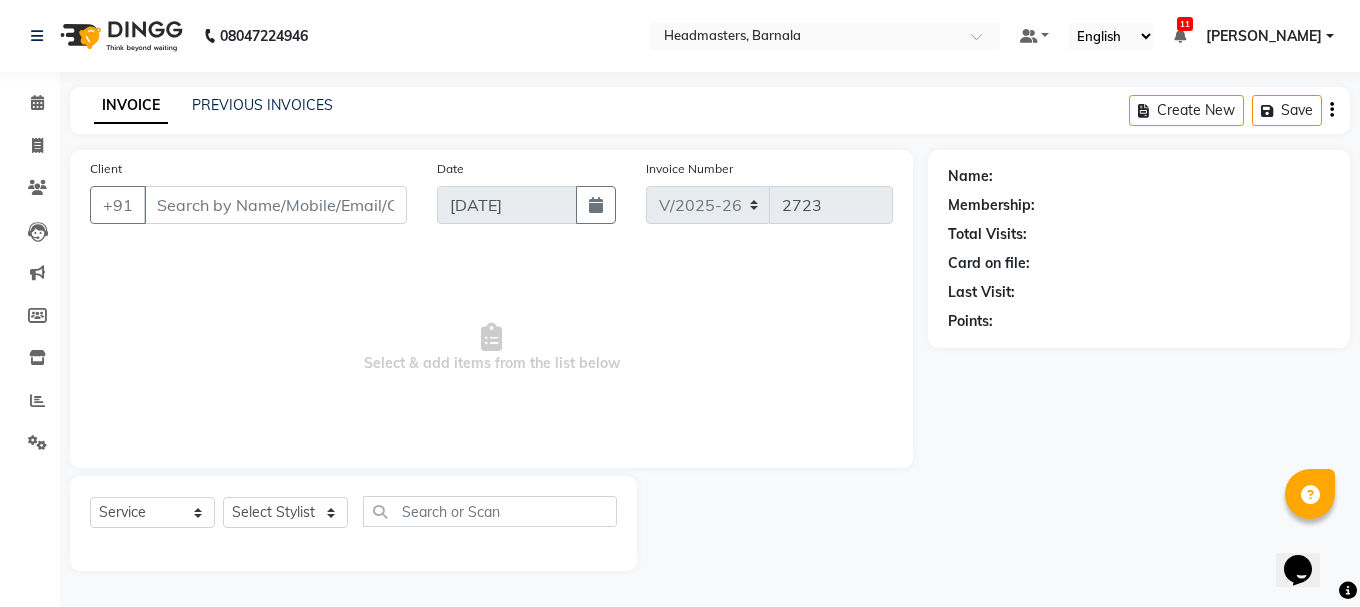 type on "9915682936" 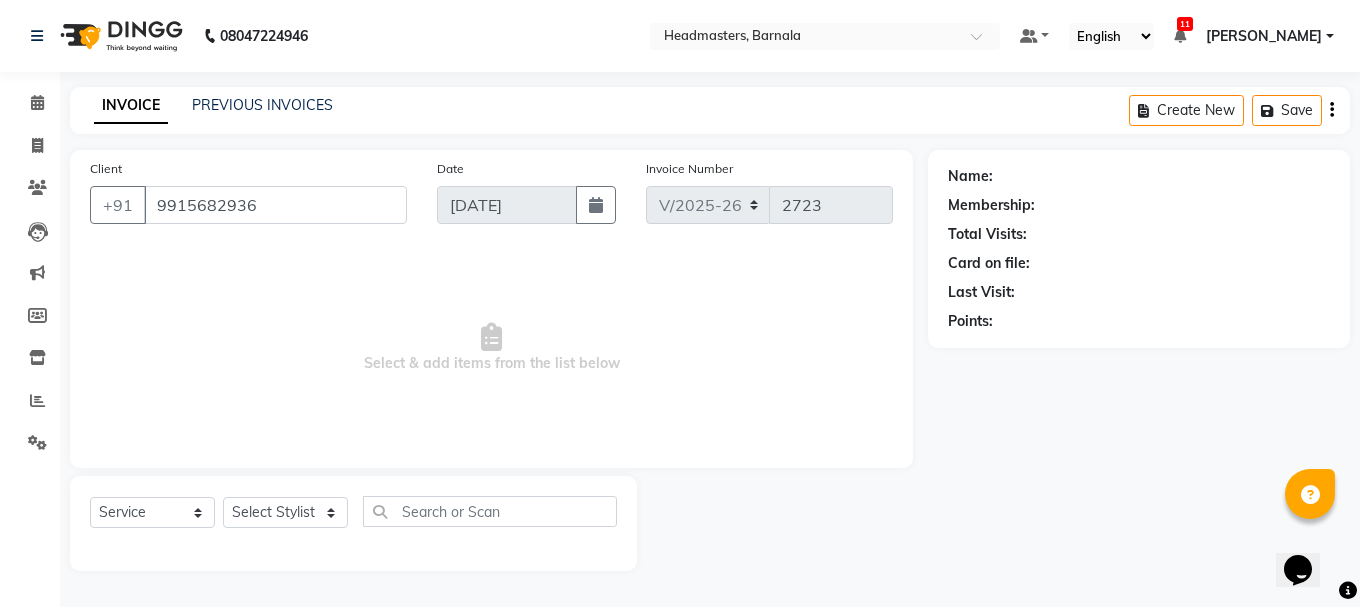 select on "67275" 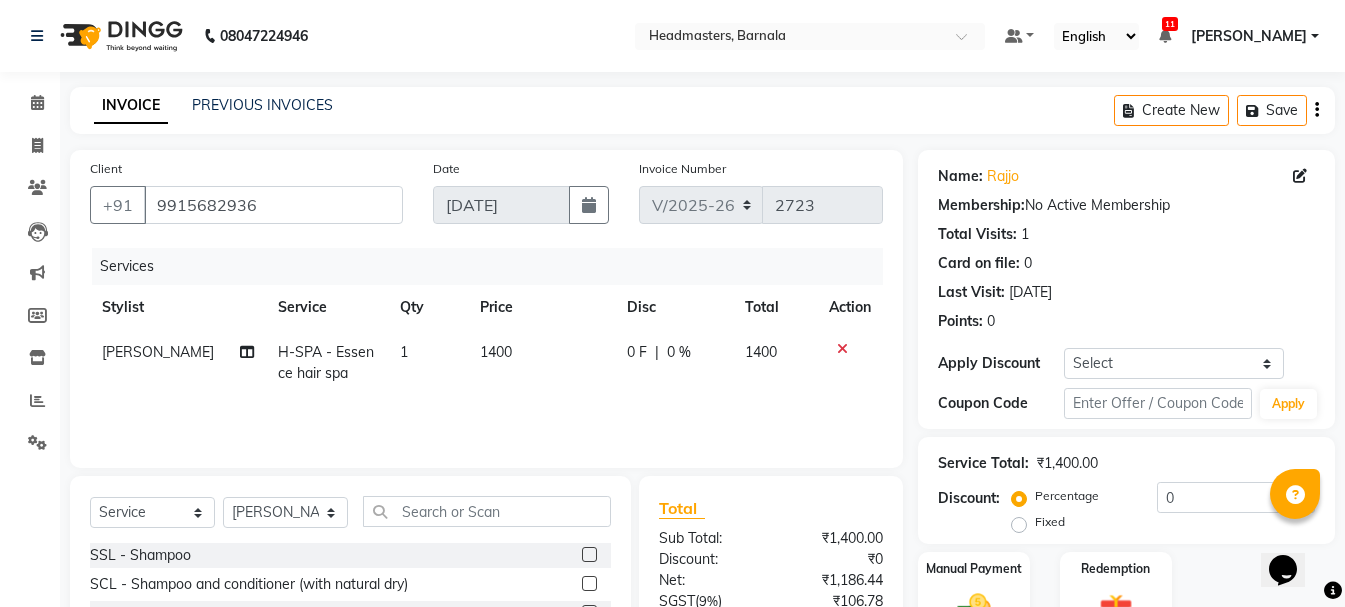 scroll, scrollTop: 194, scrollLeft: 0, axis: vertical 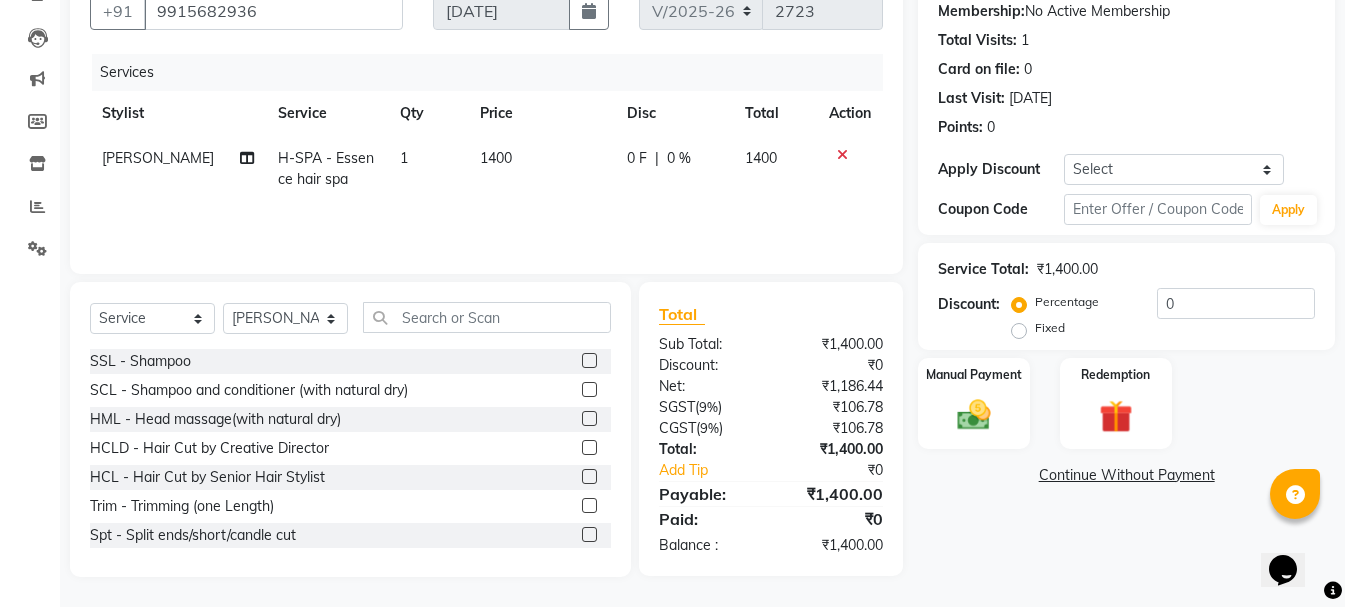 click on "Fixed" 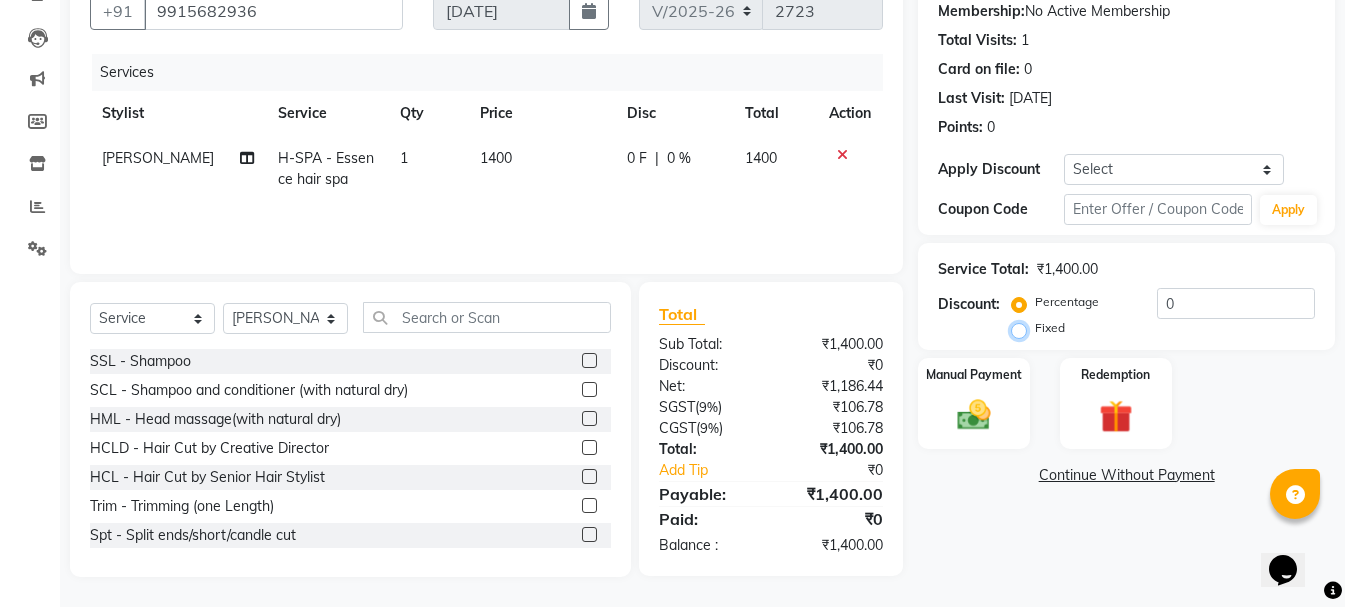 click on "Fixed" at bounding box center (1023, 328) 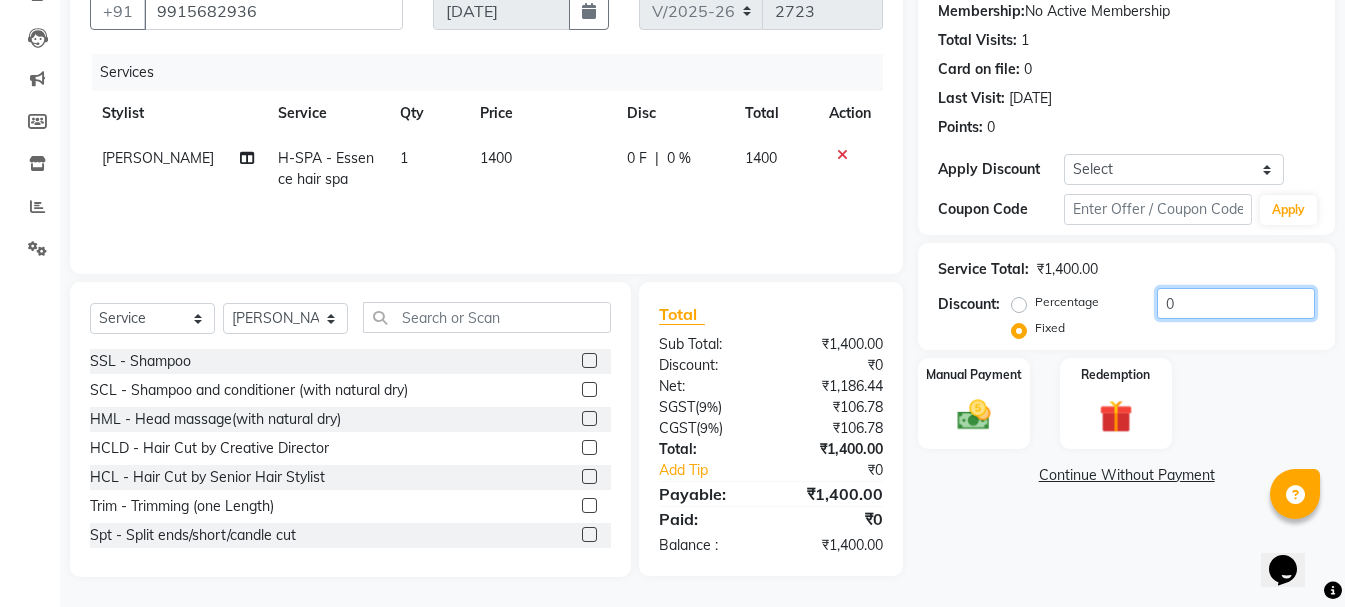 drag, startPoint x: 1194, startPoint y: 307, endPoint x: 1146, endPoint y: 307, distance: 48 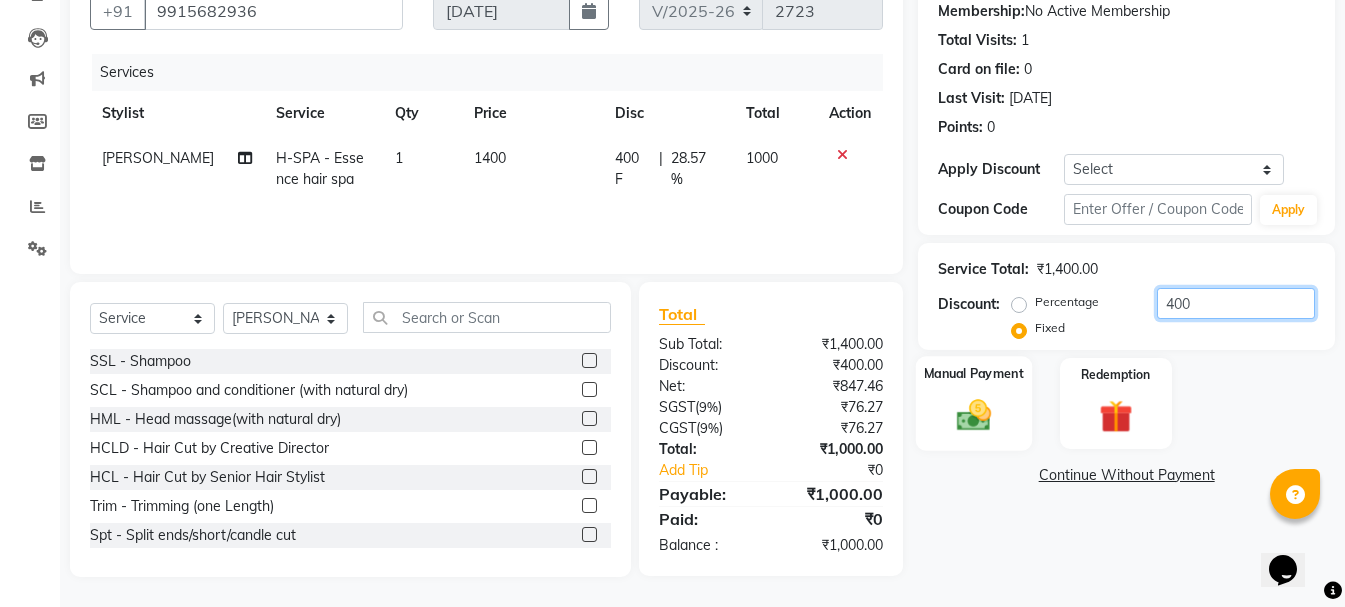 type on "400" 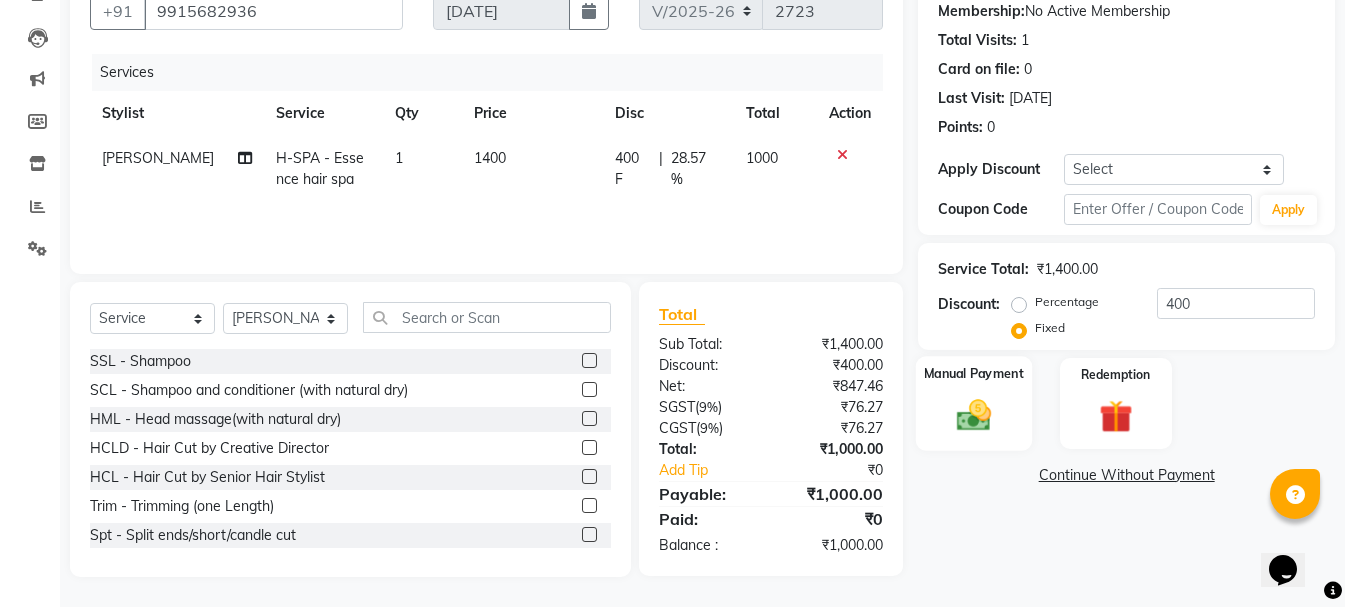 click 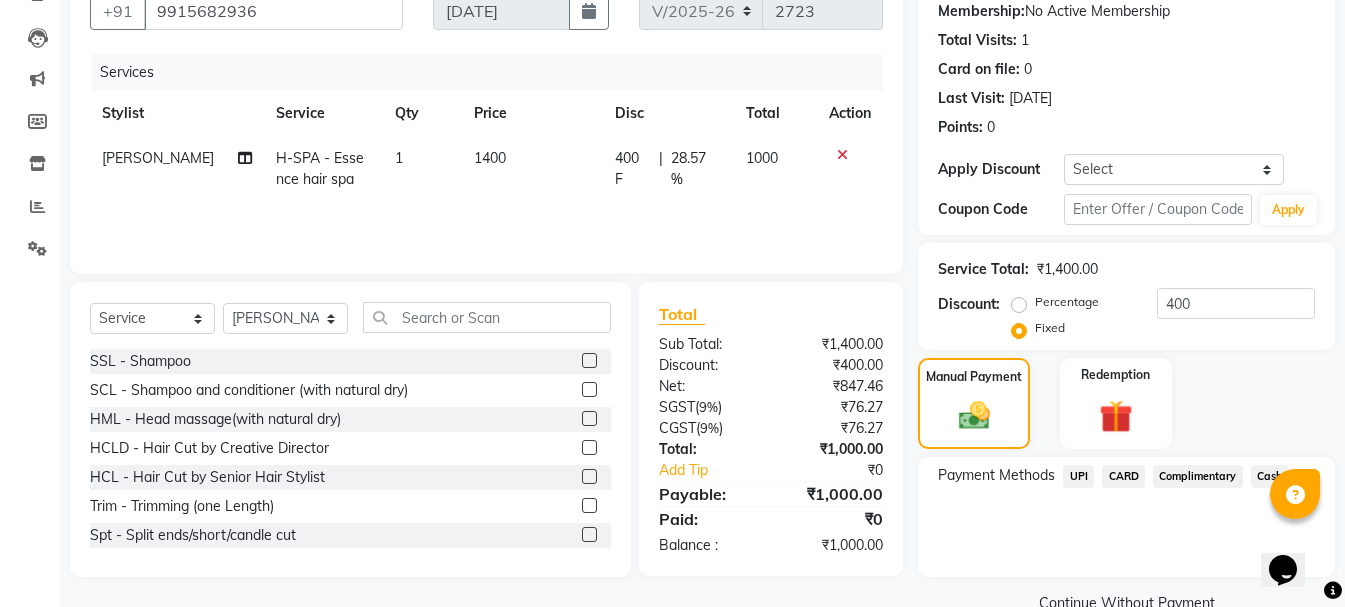 click on "UPI" 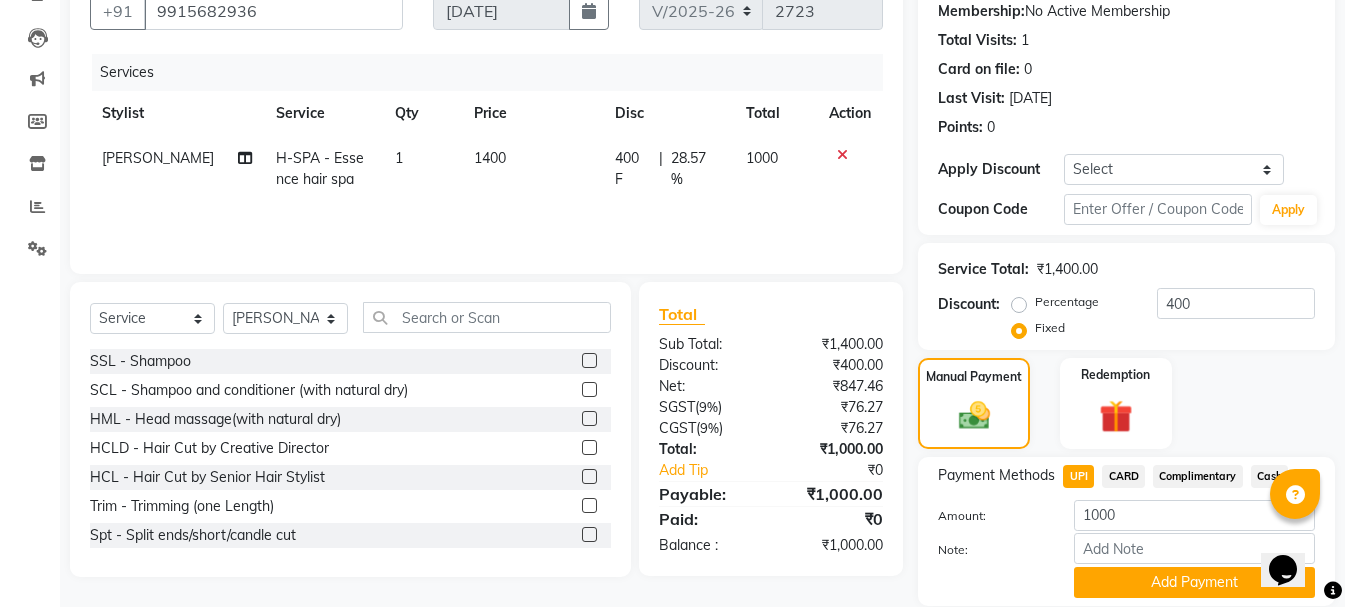 drag, startPoint x: 1115, startPoint y: 581, endPoint x: 1129, endPoint y: 581, distance: 14 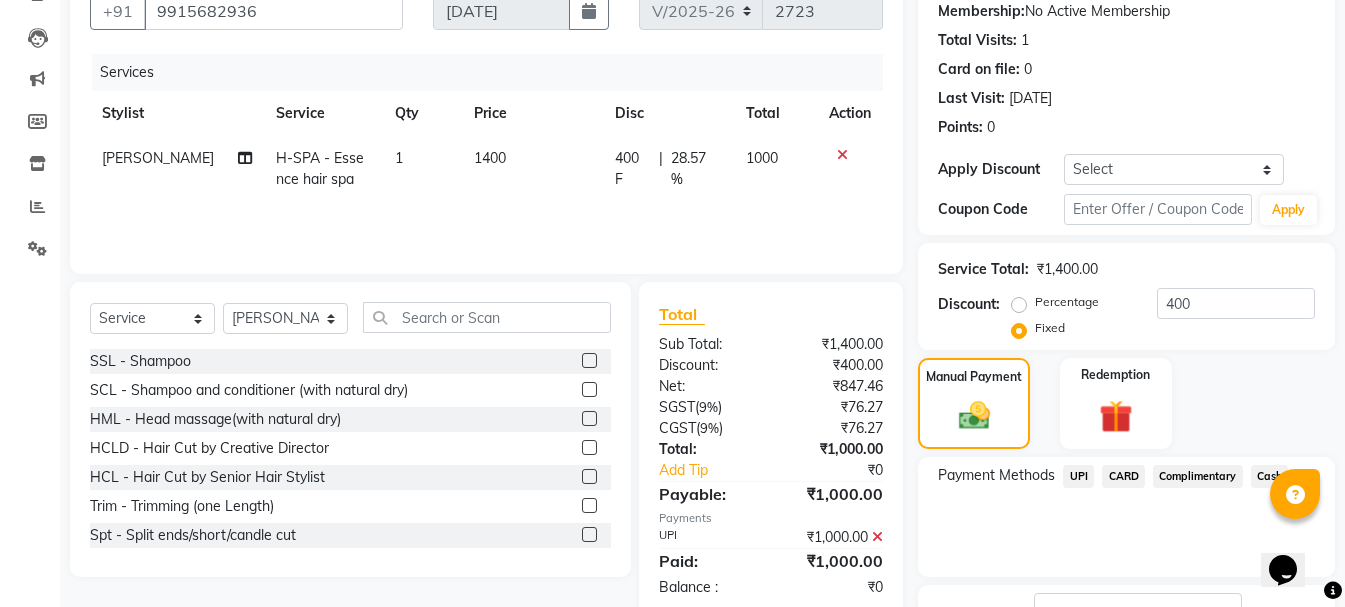 scroll, scrollTop: 348, scrollLeft: 0, axis: vertical 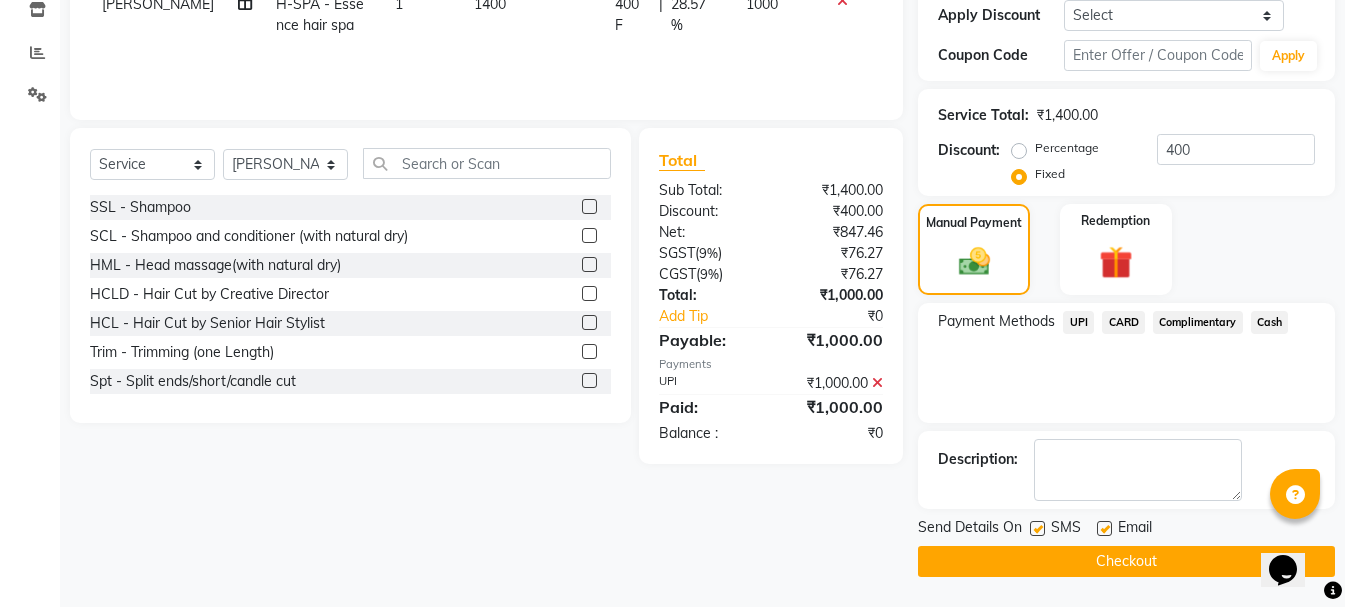 click on "Checkout" 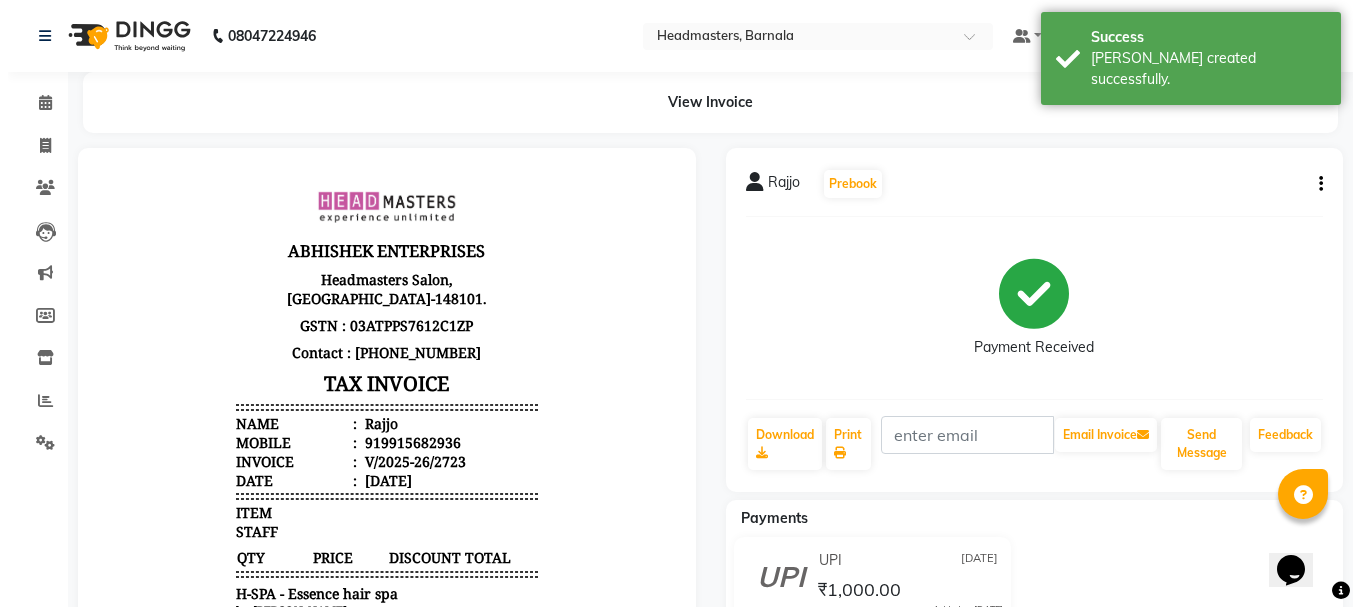 scroll, scrollTop: 0, scrollLeft: 0, axis: both 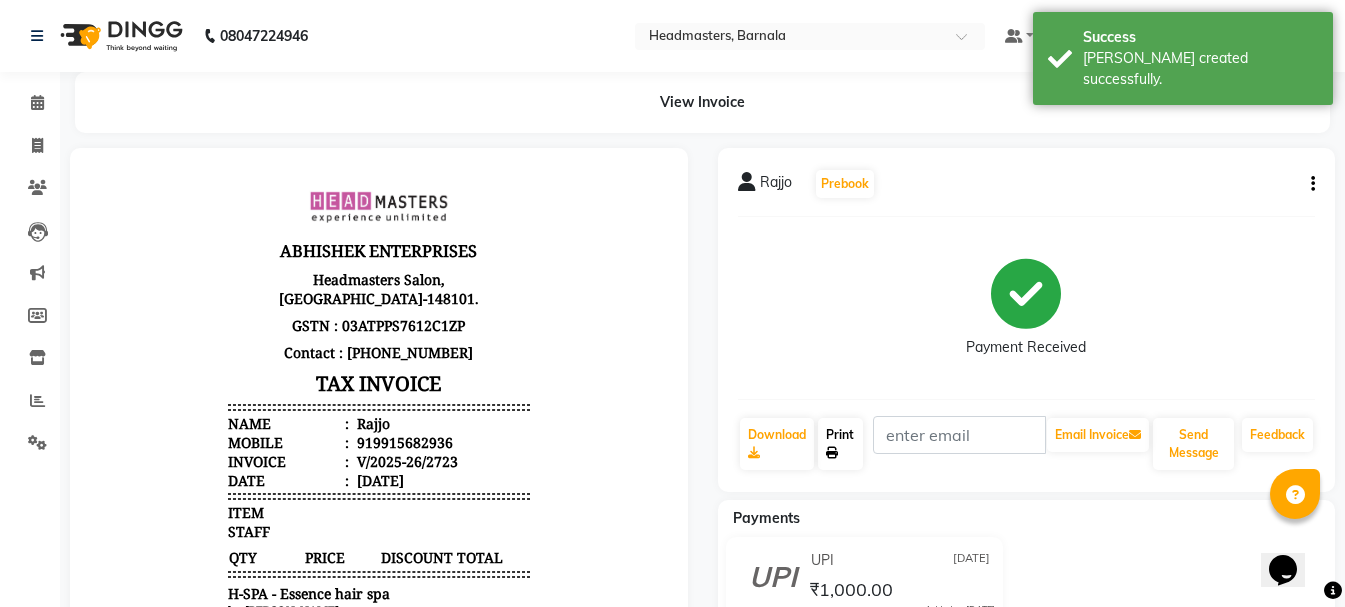 click on "Print" 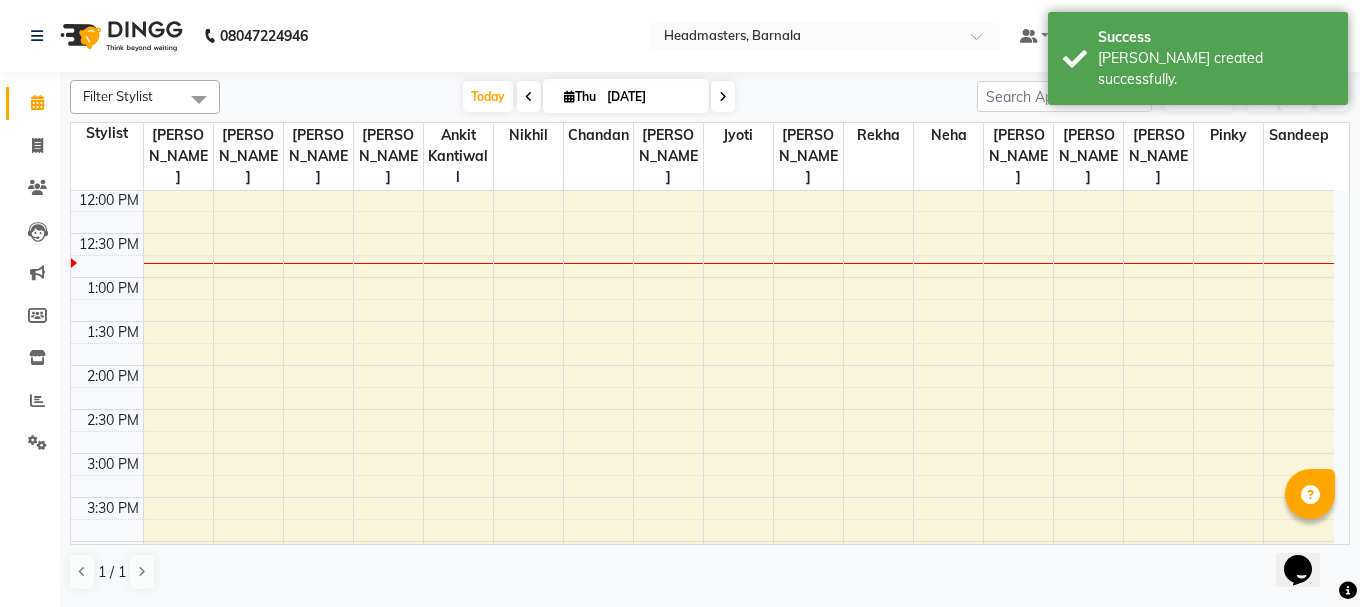 scroll, scrollTop: 0, scrollLeft: 0, axis: both 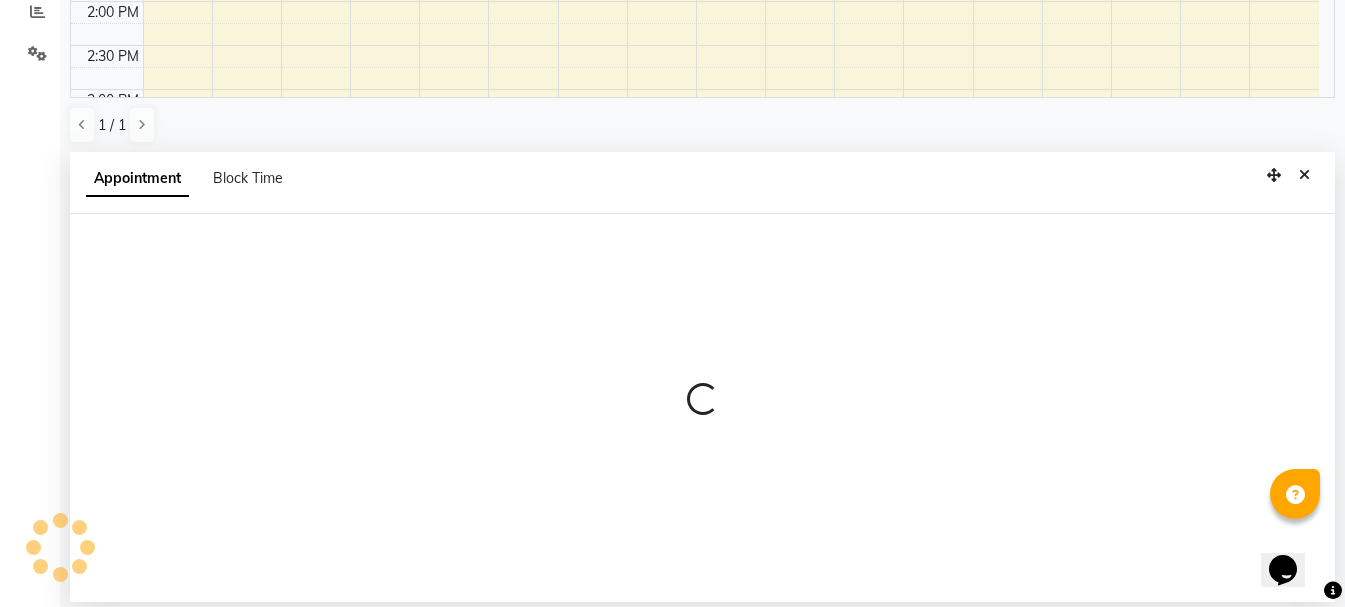 select on "67277" 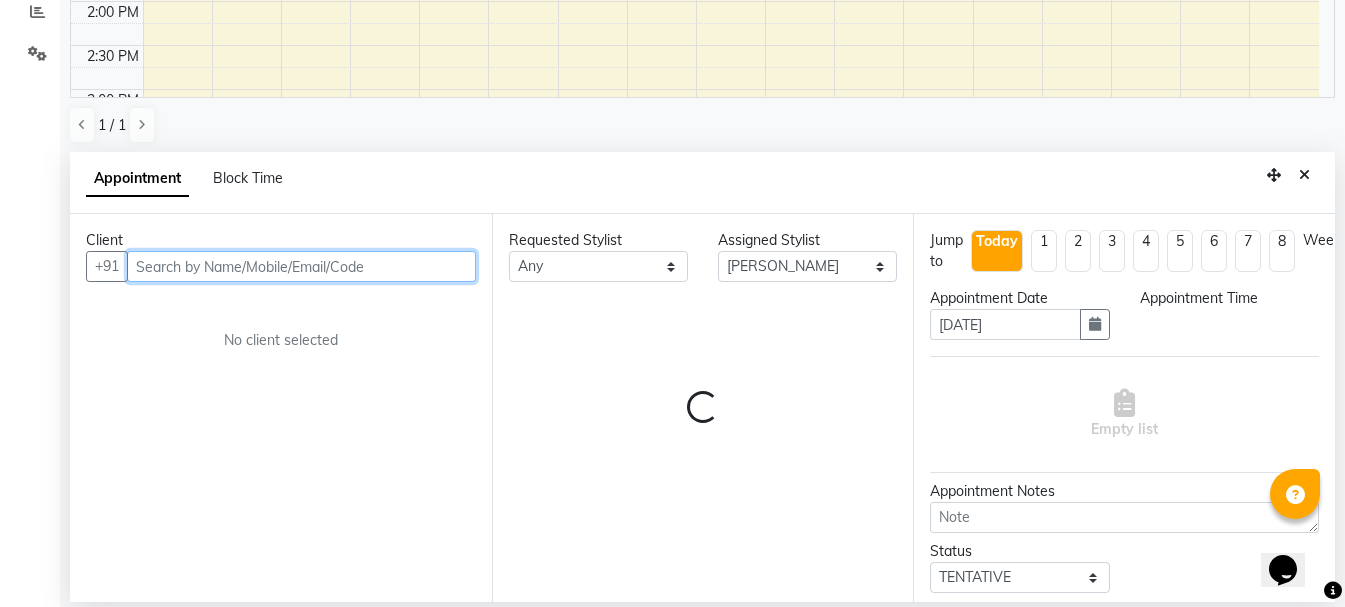 select on "765" 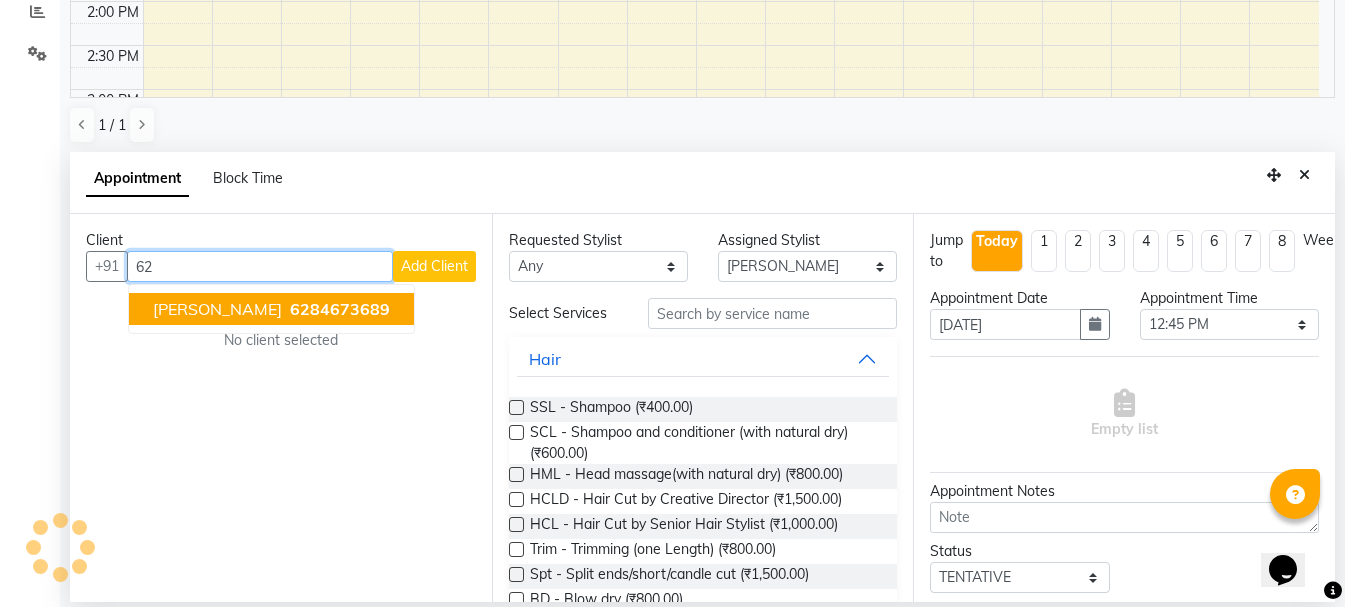 type on "6" 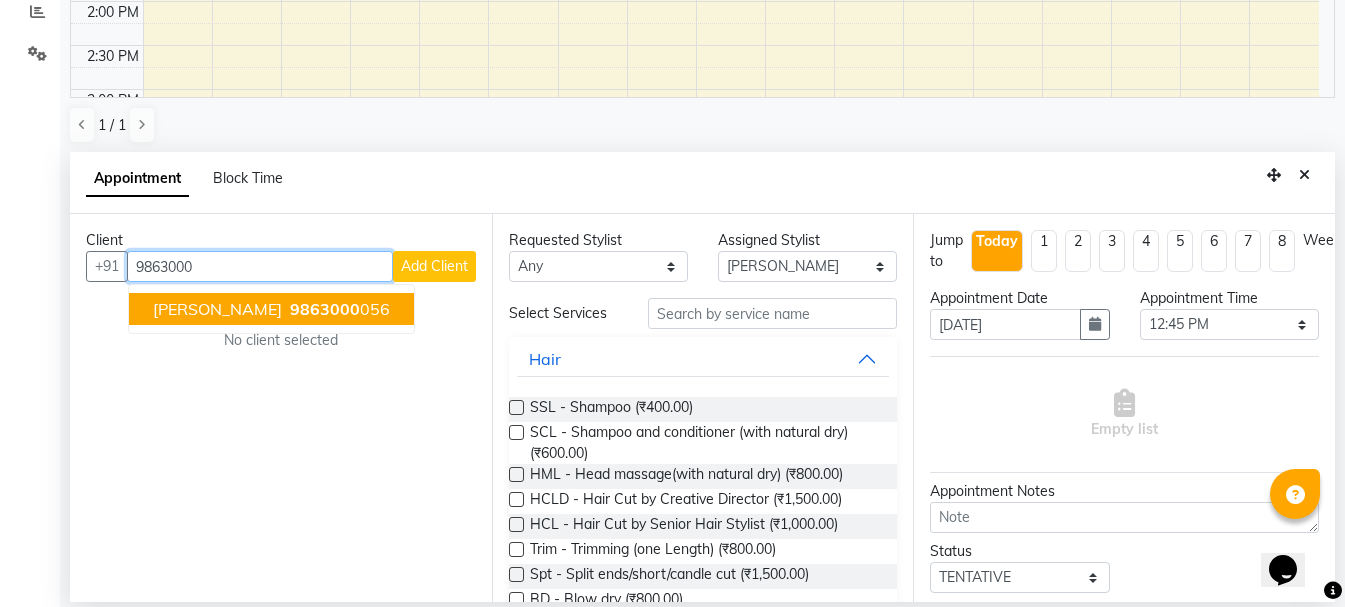 click on "[PERSON_NAME]   9863000 056" at bounding box center [271, 309] 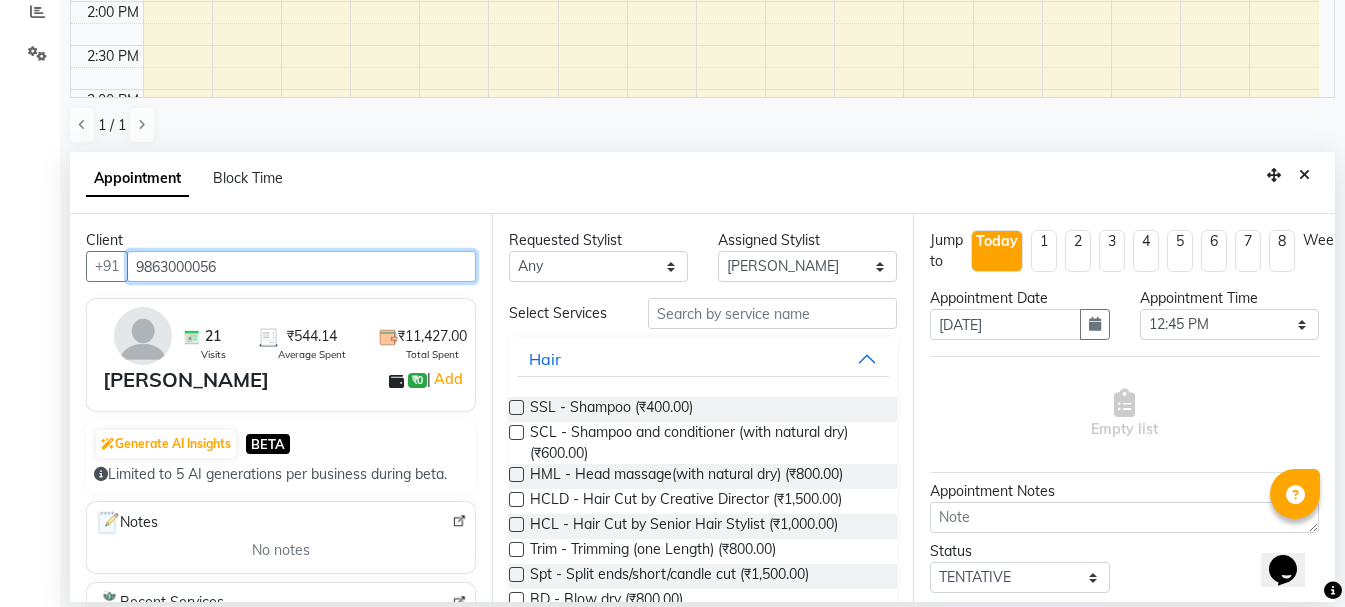 type on "9863000056" 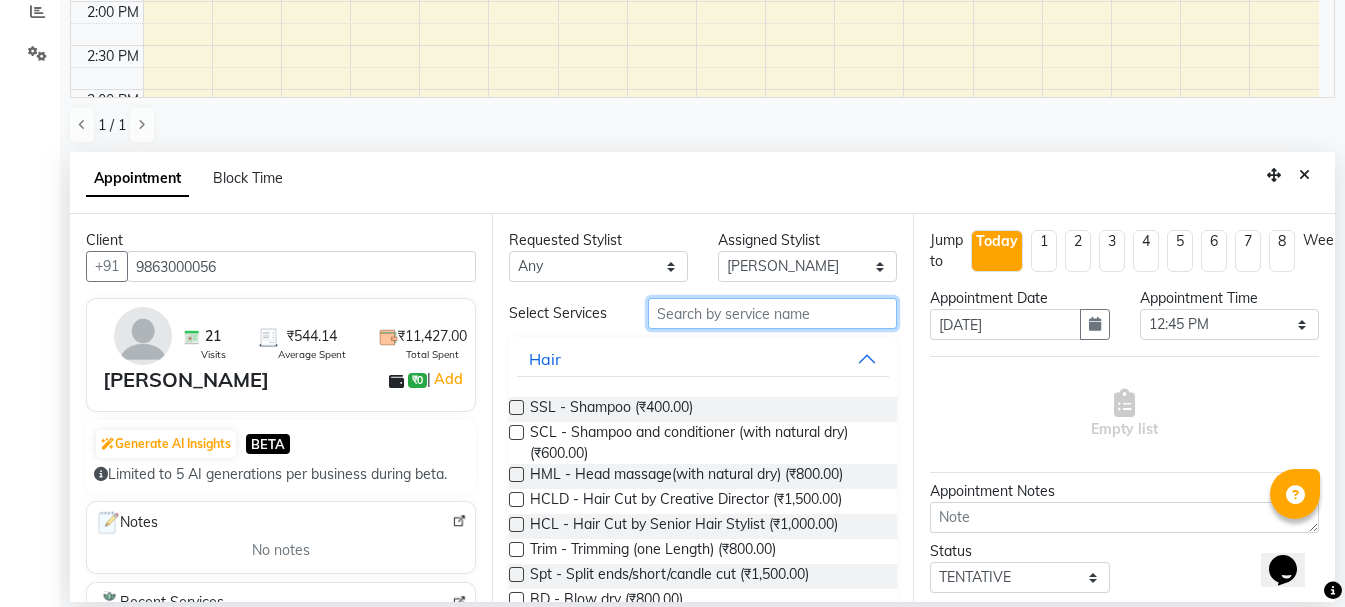 click at bounding box center [772, 313] 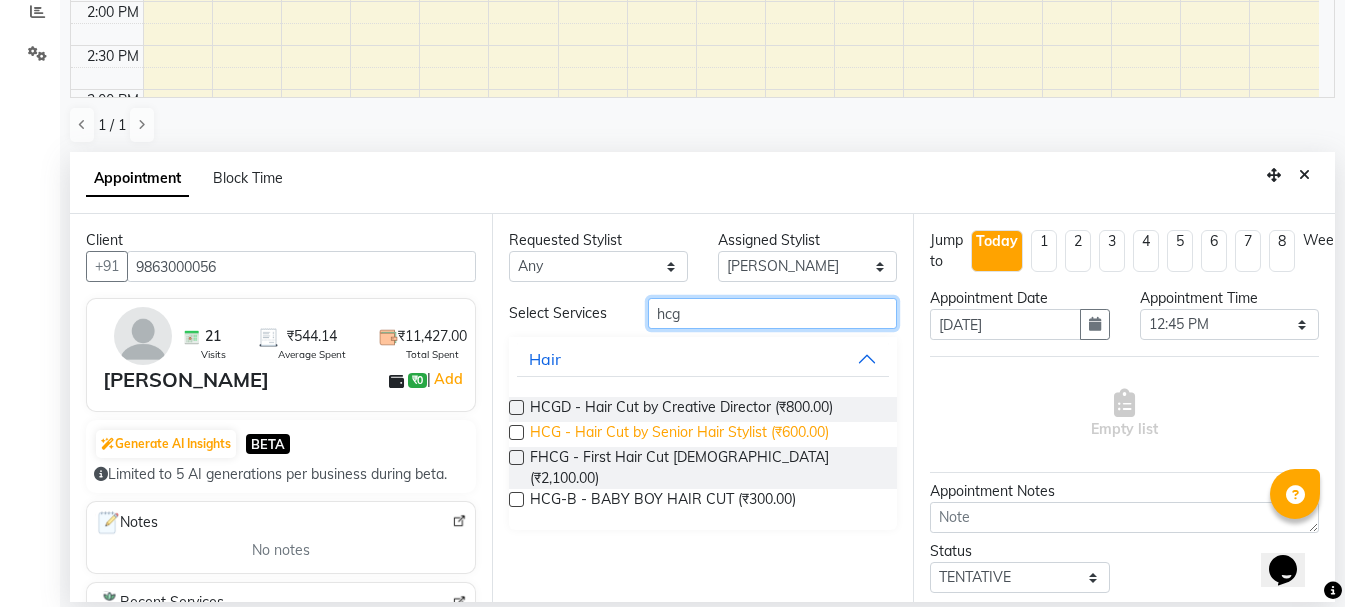 type on "hcg" 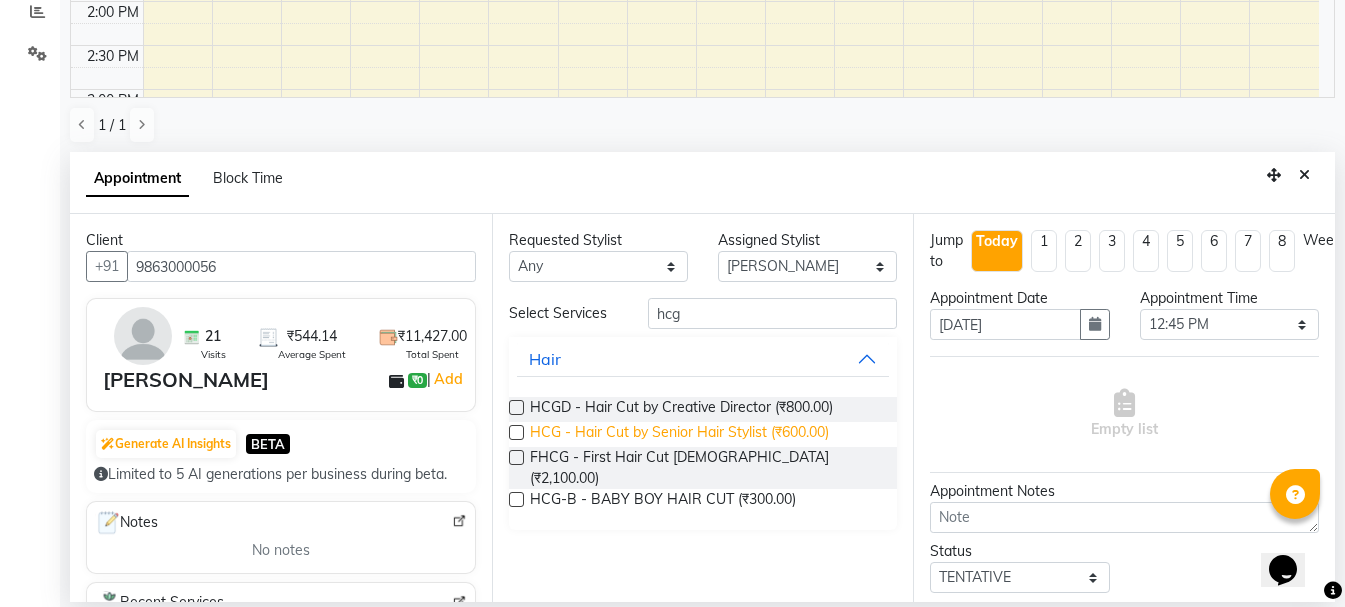 click on "HCG - Hair Cut by Senior Hair Stylist (₹600.00)" at bounding box center [679, 434] 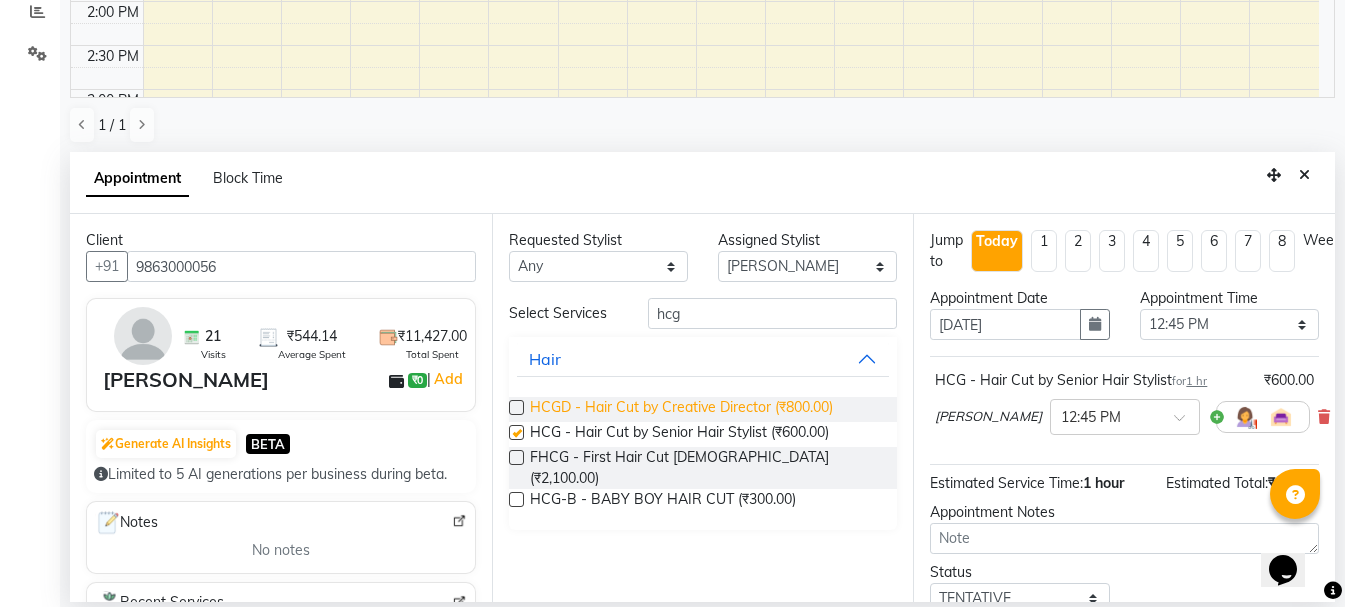 checkbox on "false" 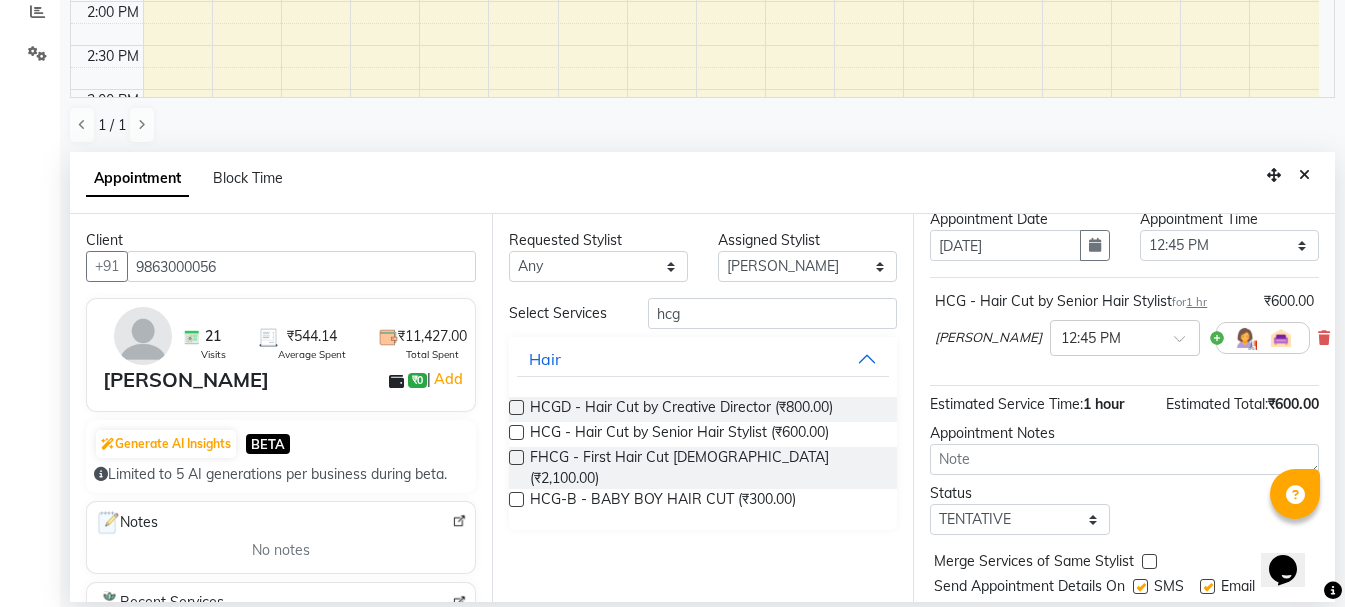 scroll, scrollTop: 156, scrollLeft: 0, axis: vertical 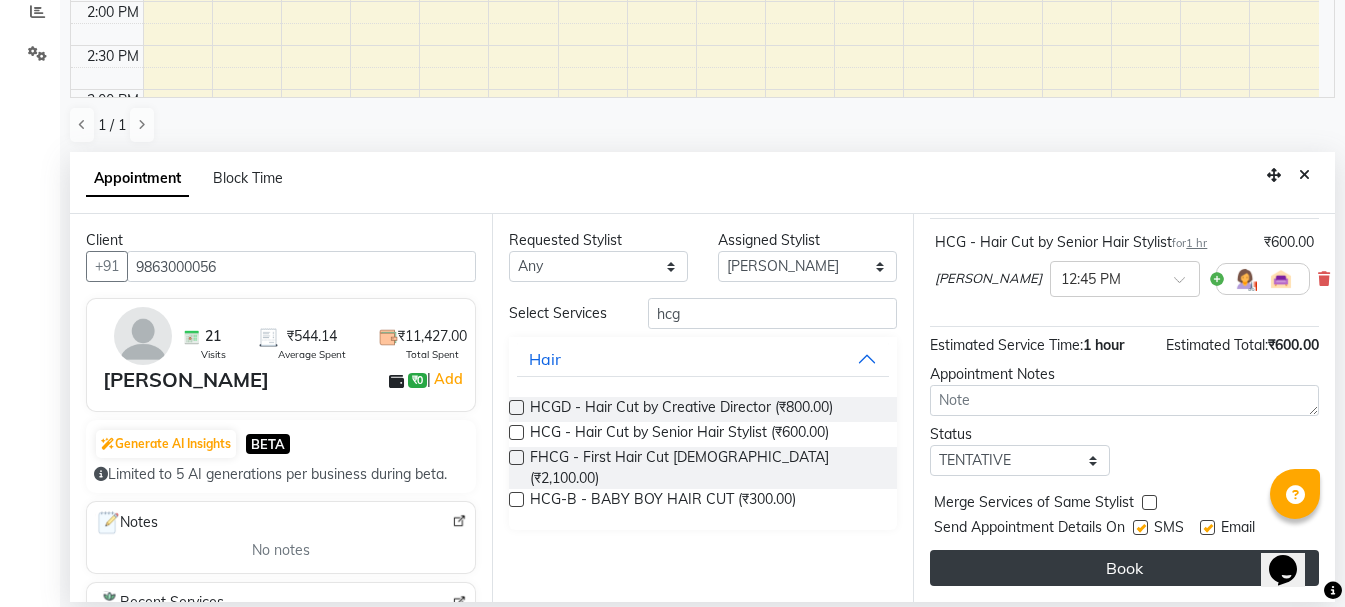 click on "Book" at bounding box center (1124, 568) 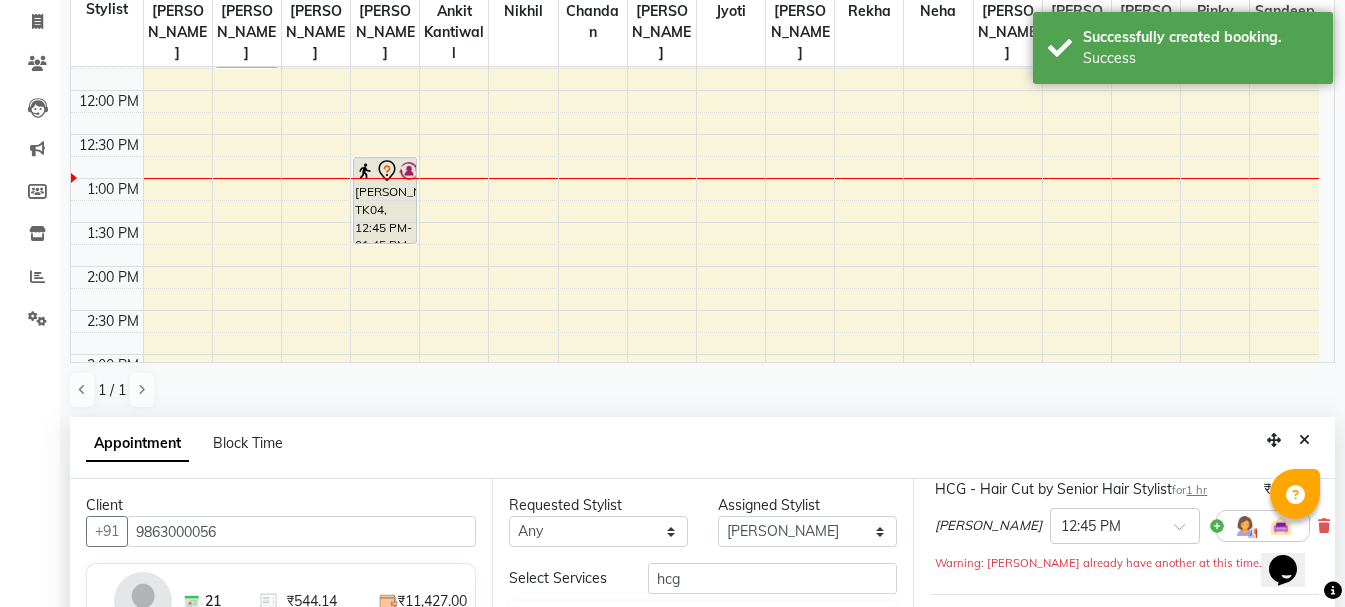 scroll, scrollTop: 0, scrollLeft: 0, axis: both 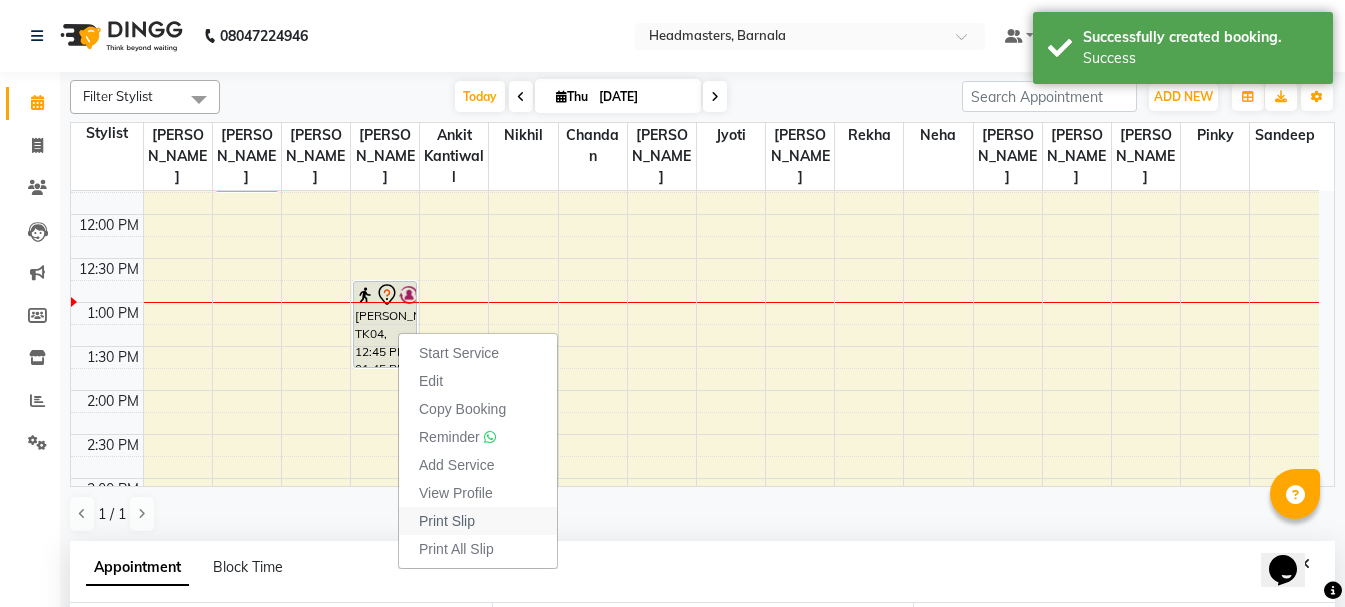 click on "Print Slip" at bounding box center [447, 521] 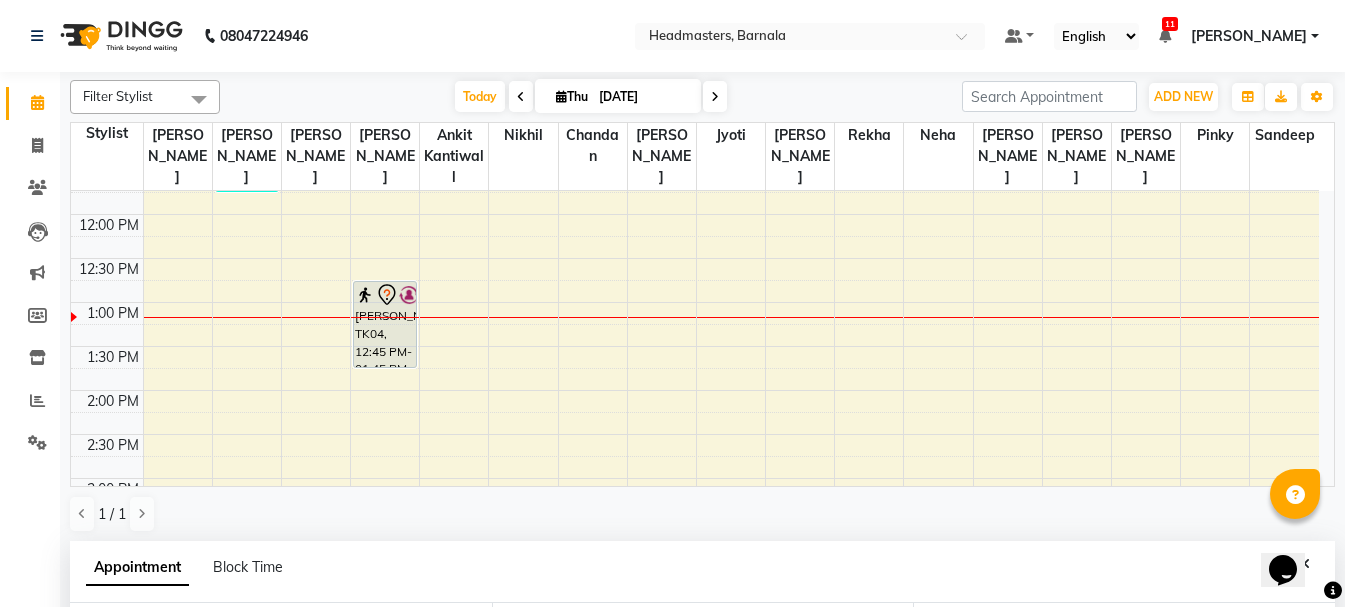 scroll, scrollTop: 389, scrollLeft: 0, axis: vertical 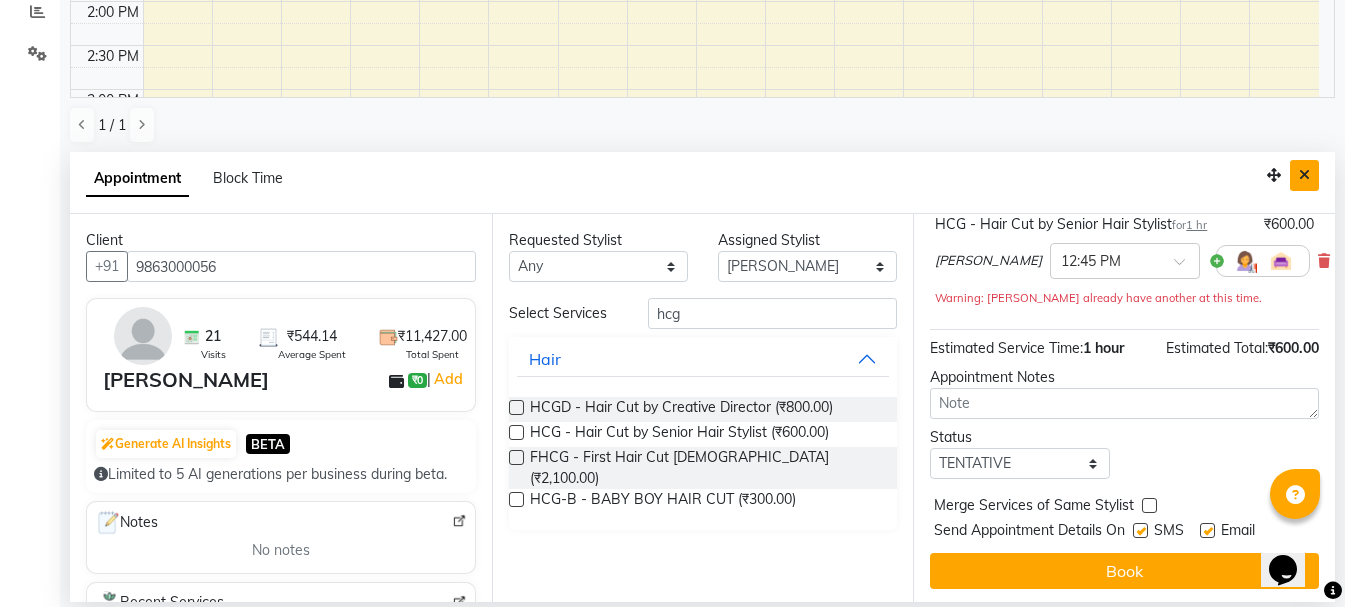 click at bounding box center (1304, 175) 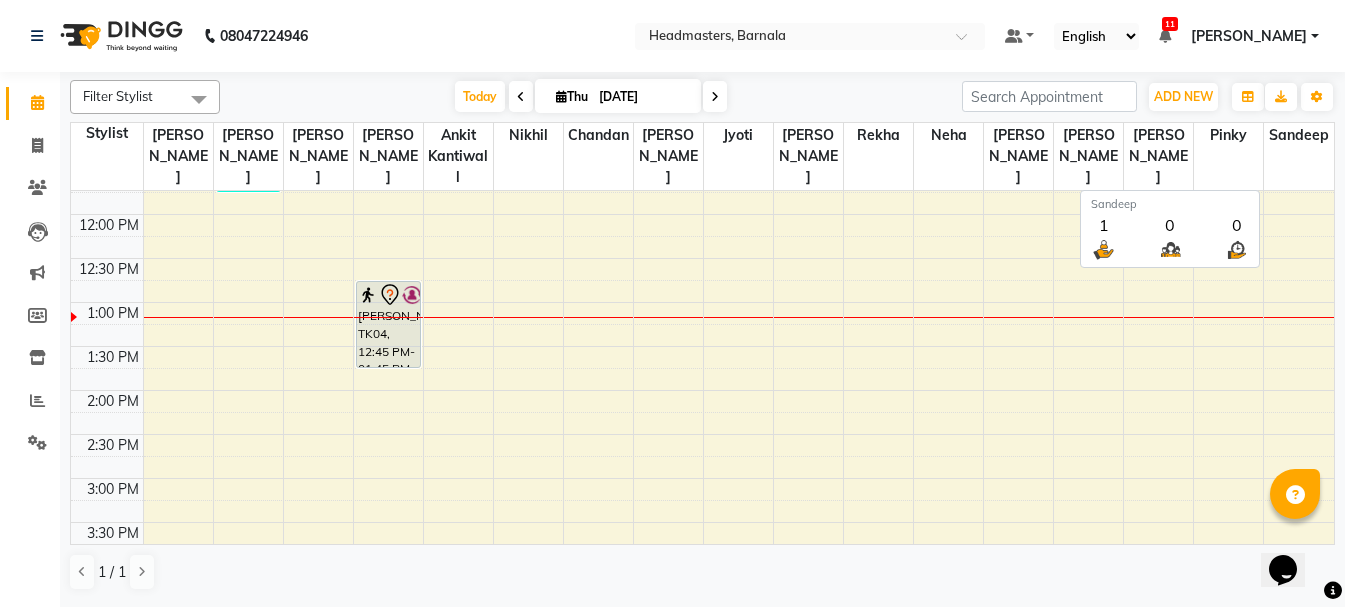 scroll, scrollTop: 0, scrollLeft: 0, axis: both 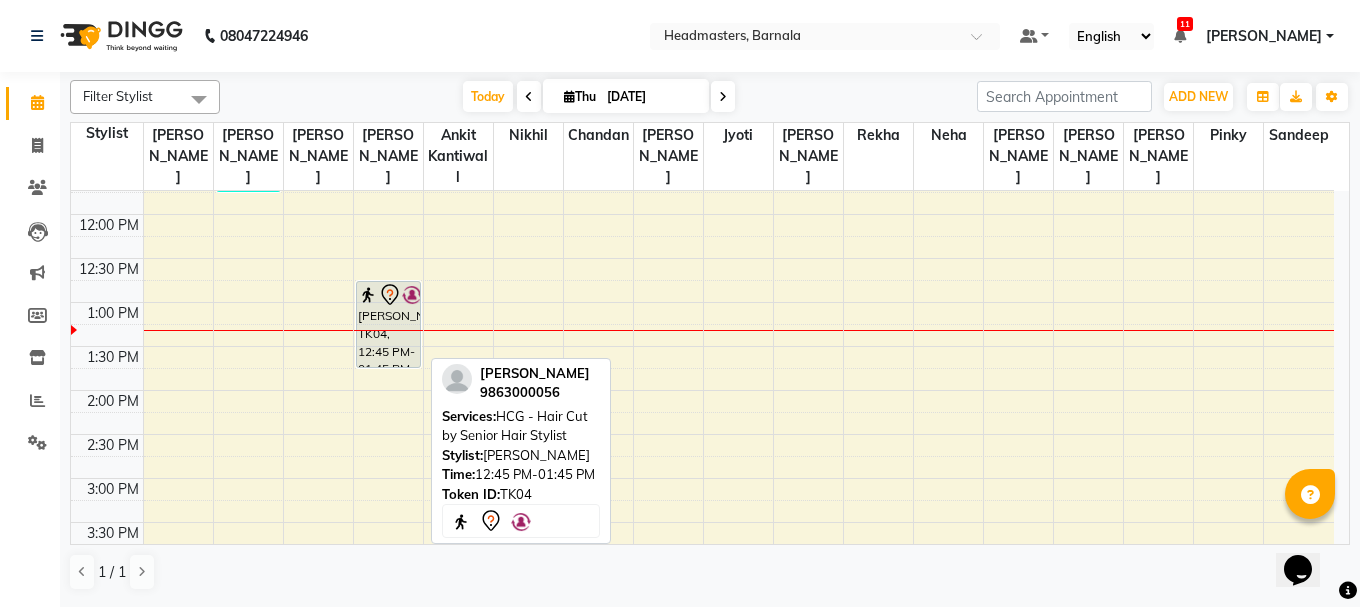 click on "[PERSON_NAME], TK04, 12:45 PM-01:45 PM, HCG - Hair Cut by Senior Hair Stylist" at bounding box center (388, 324) 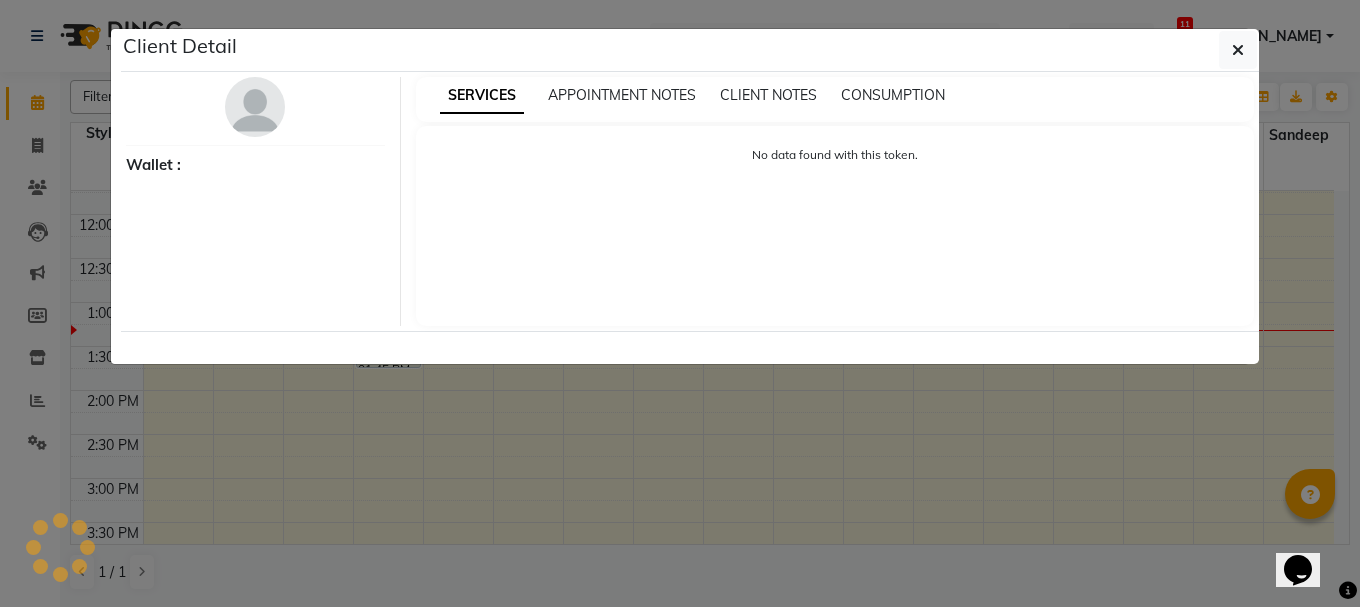 select on "7" 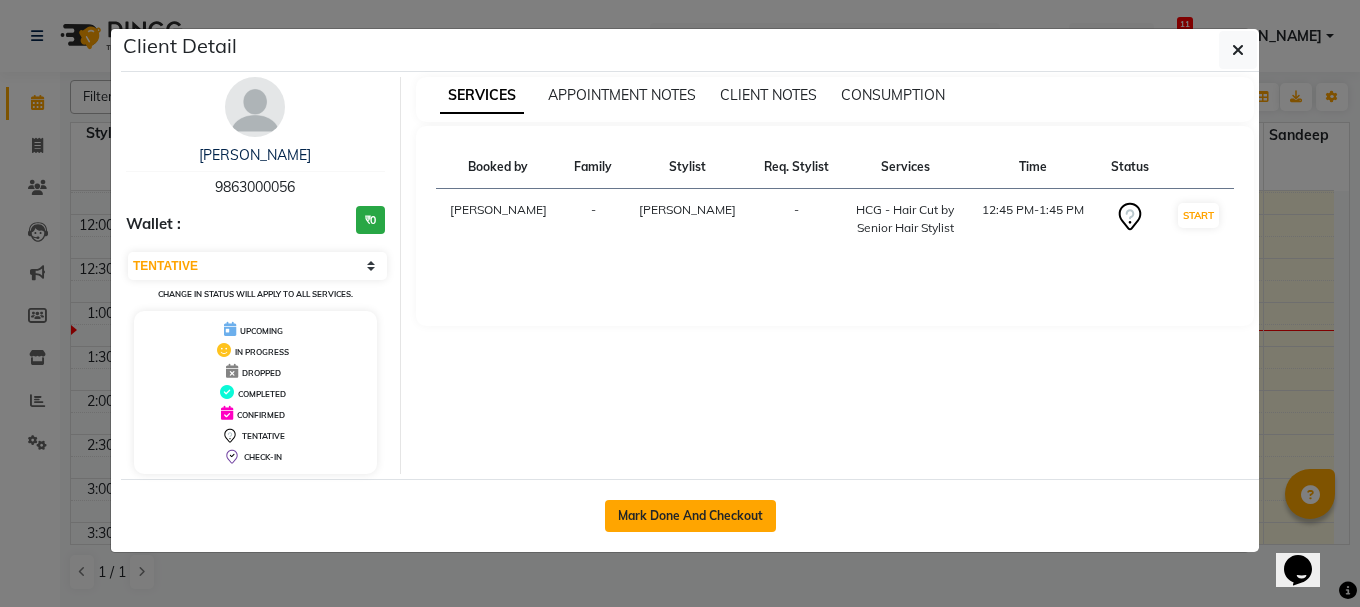 click on "Mark Done And Checkout" 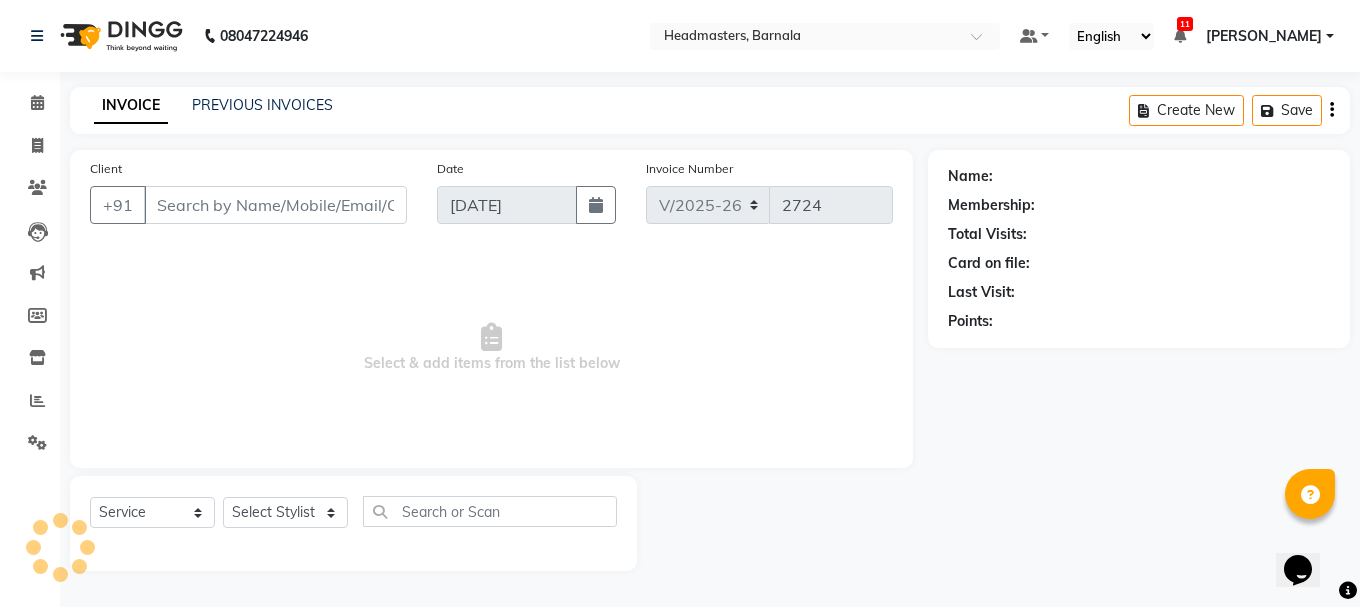 type on "9863000056" 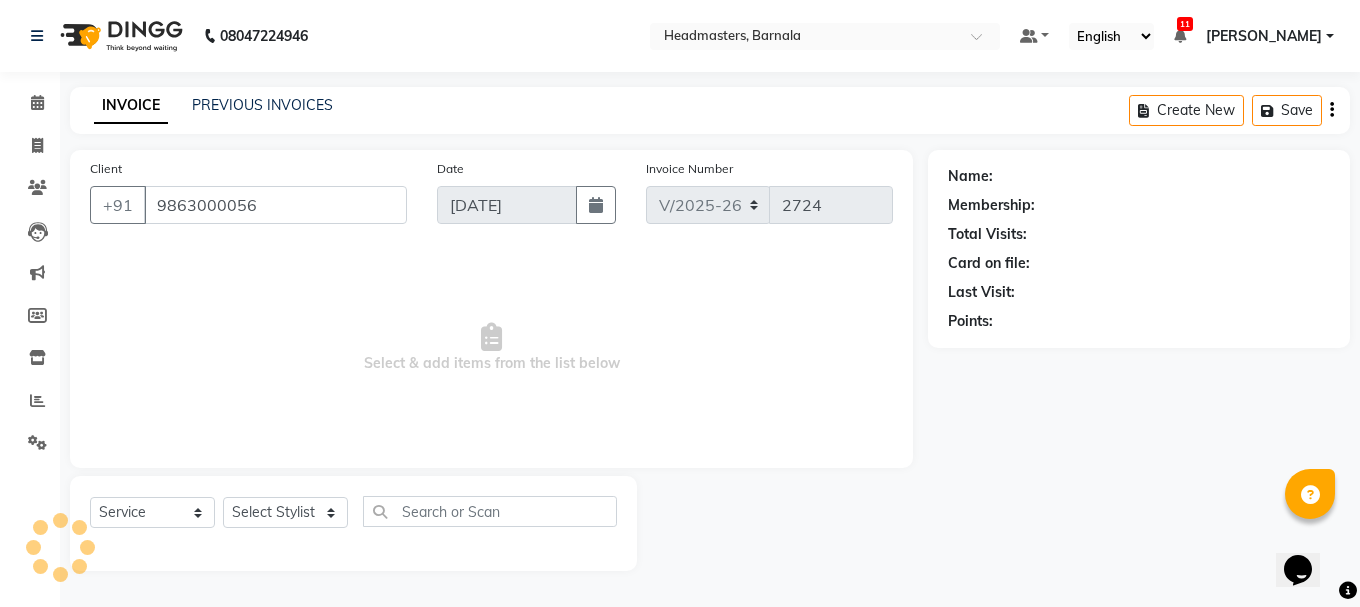 select on "67277" 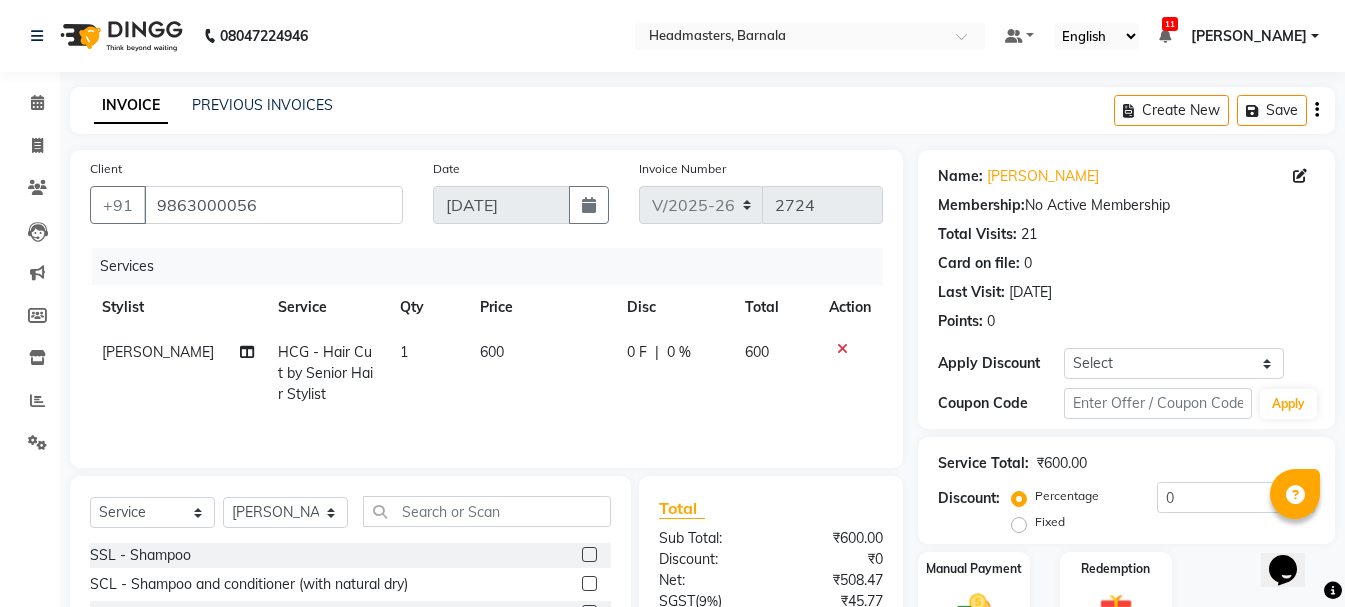 scroll, scrollTop: 194, scrollLeft: 0, axis: vertical 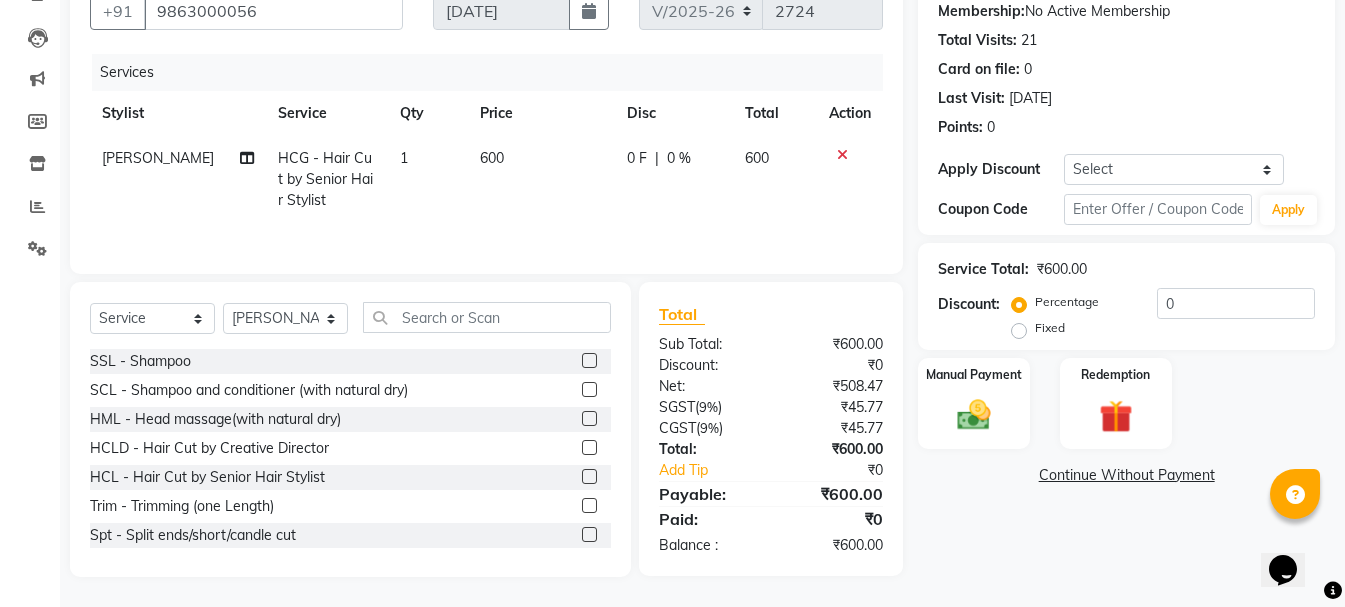 click on "Fixed" 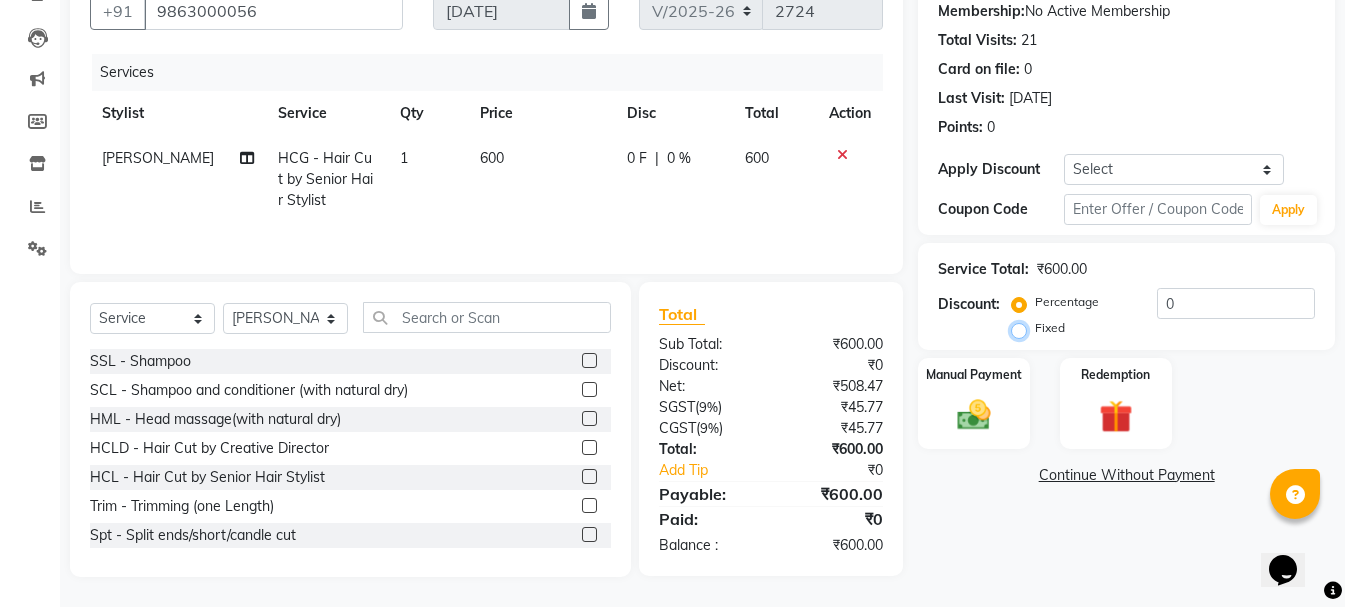 click on "Fixed" at bounding box center [1023, 328] 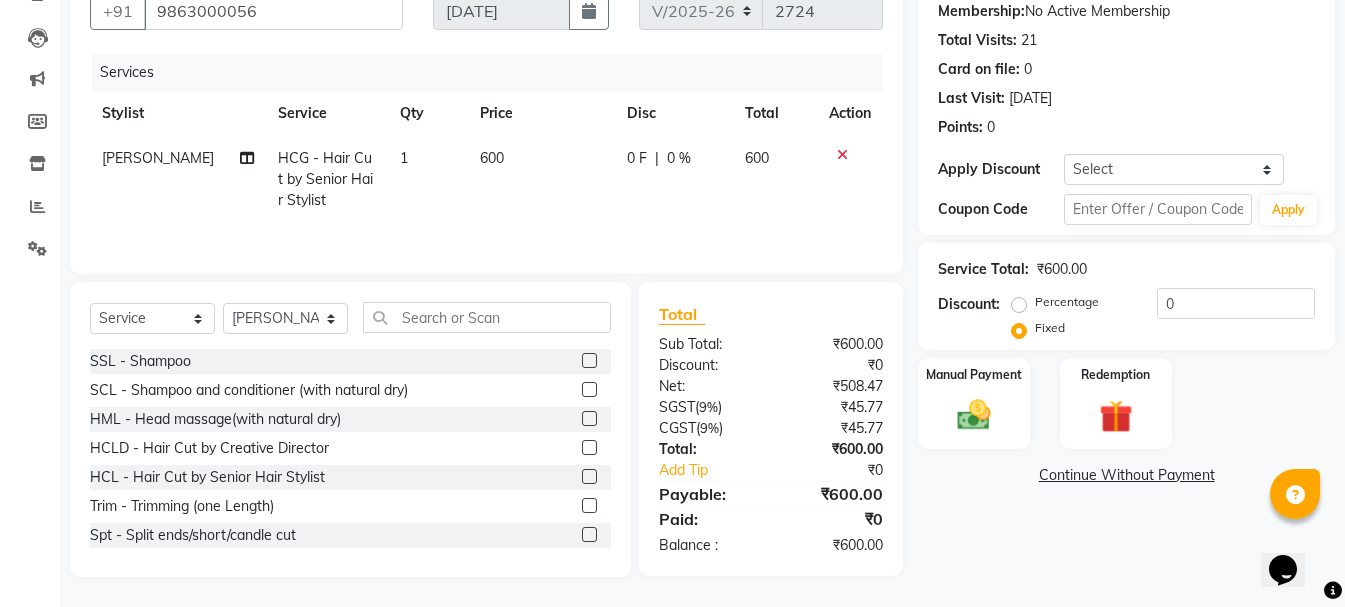 click on "HCG - Hair Cut by Senior Hair Stylist" 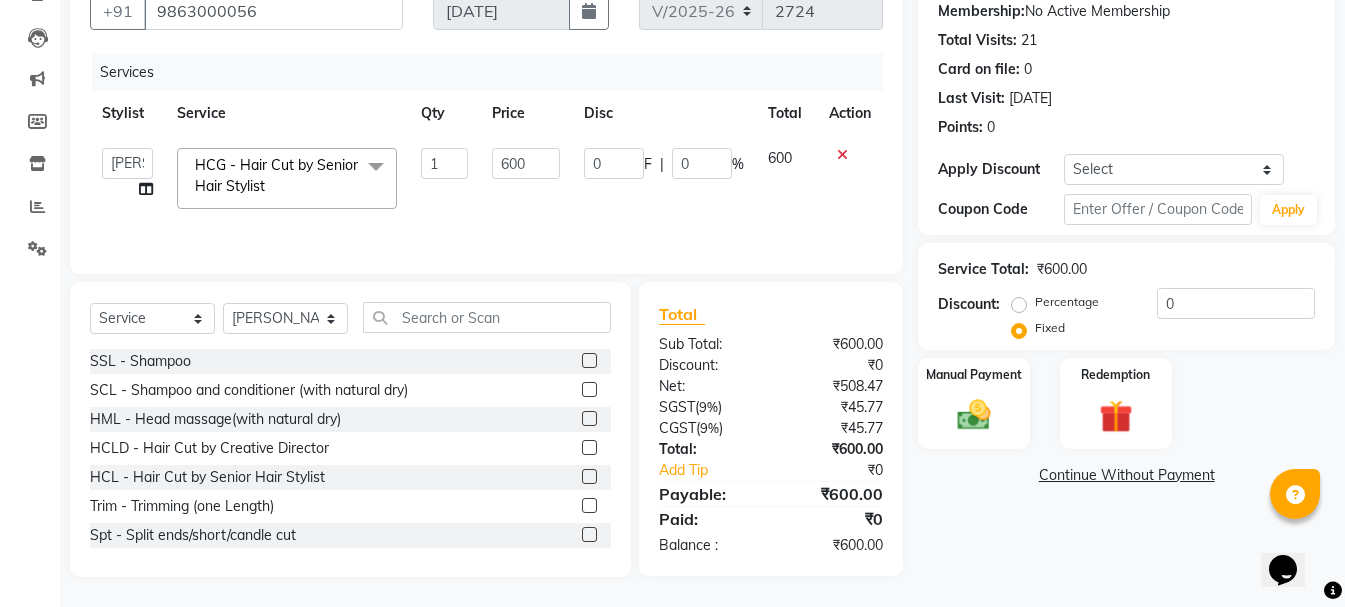click 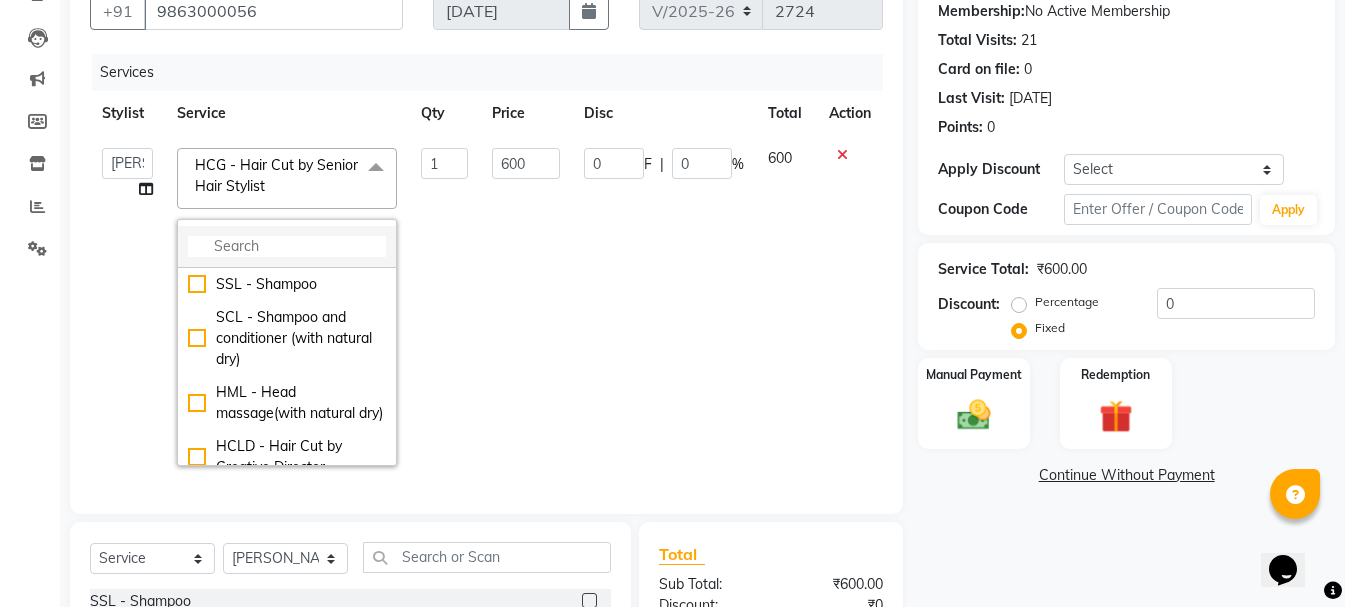 click 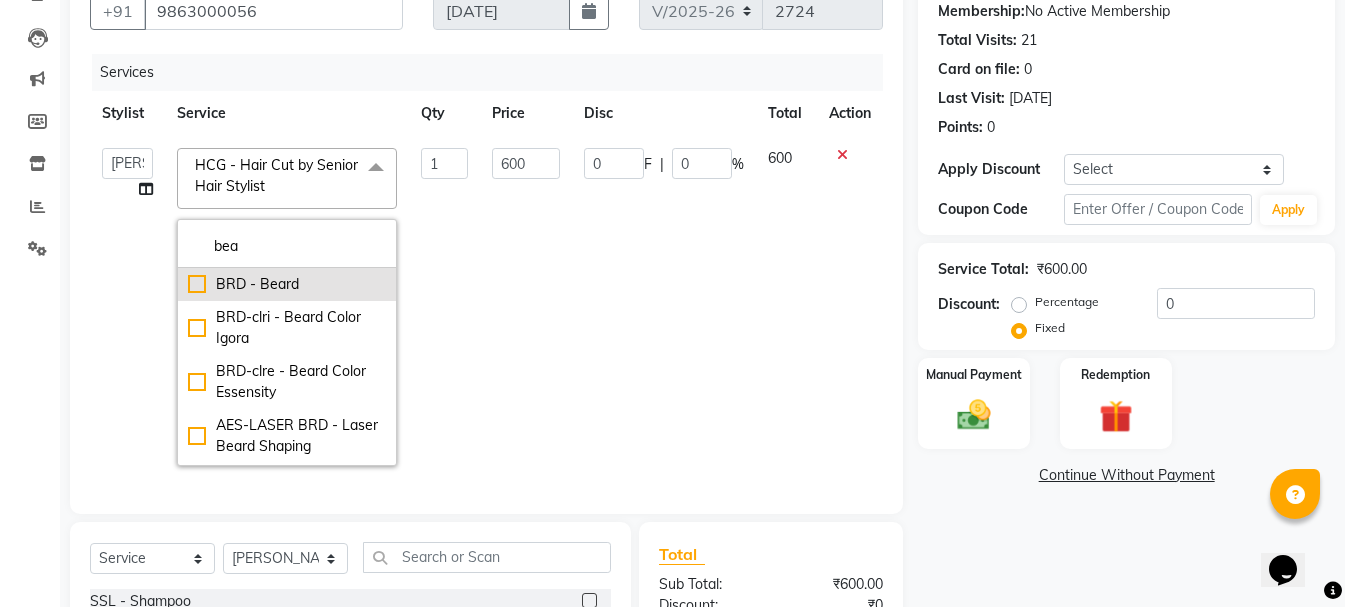 type on "bea" 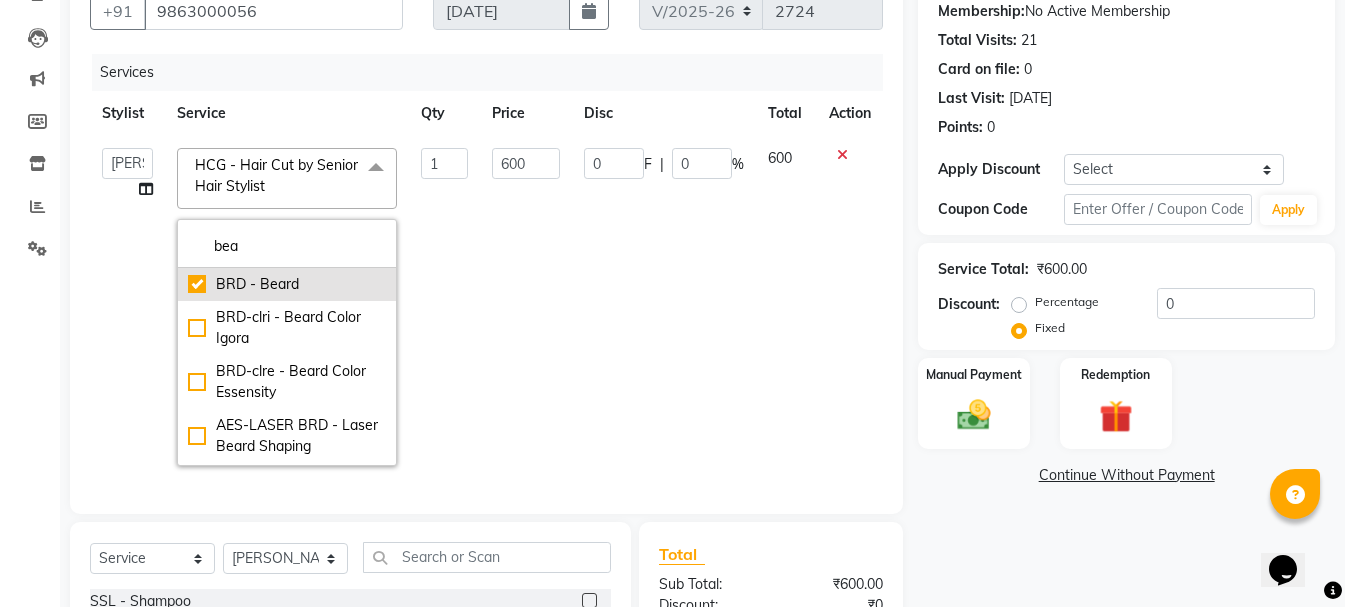 checkbox on "true" 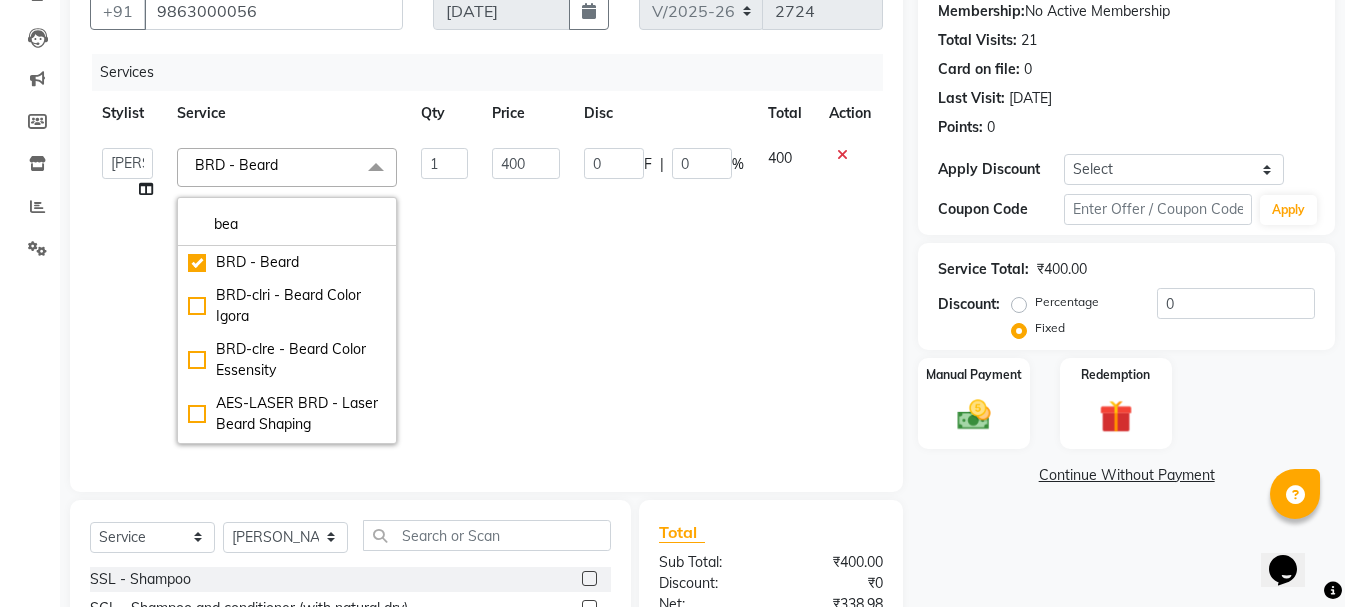 click 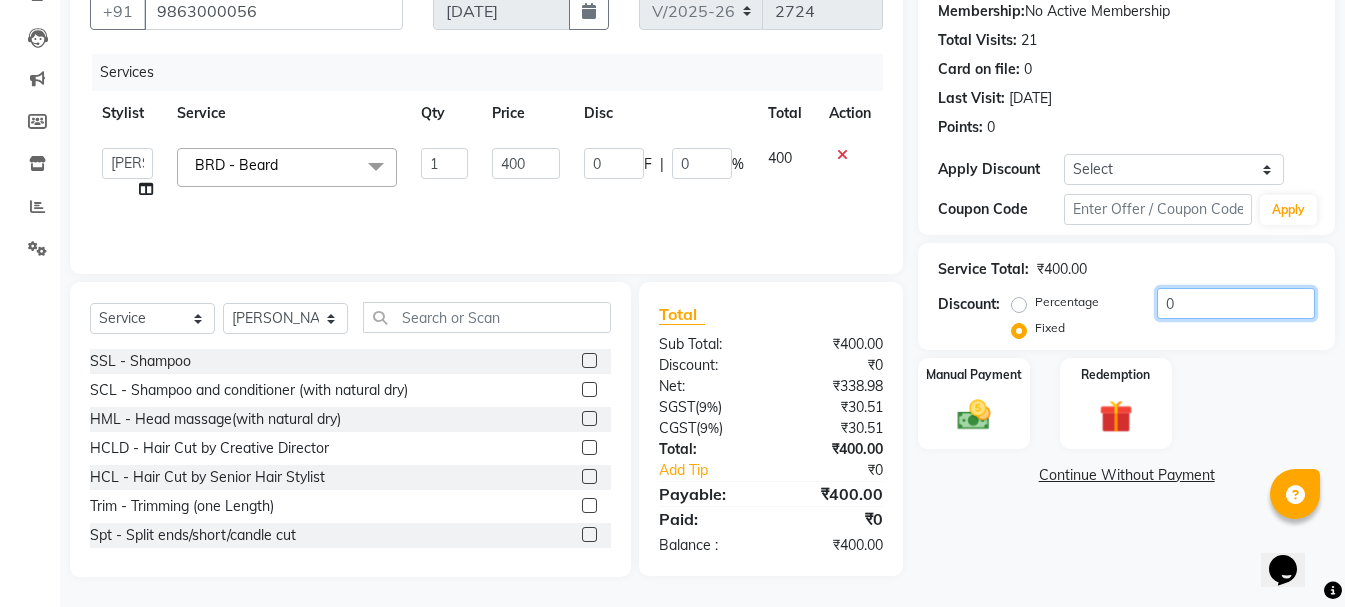 click on "0" 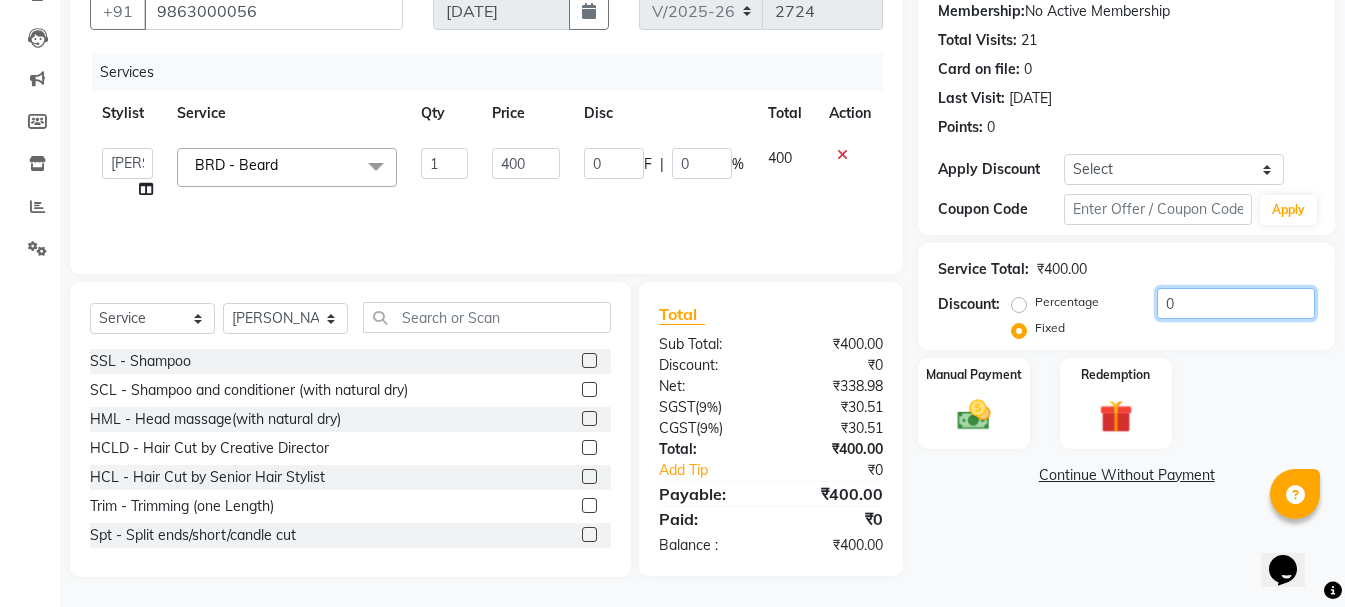 type on "20" 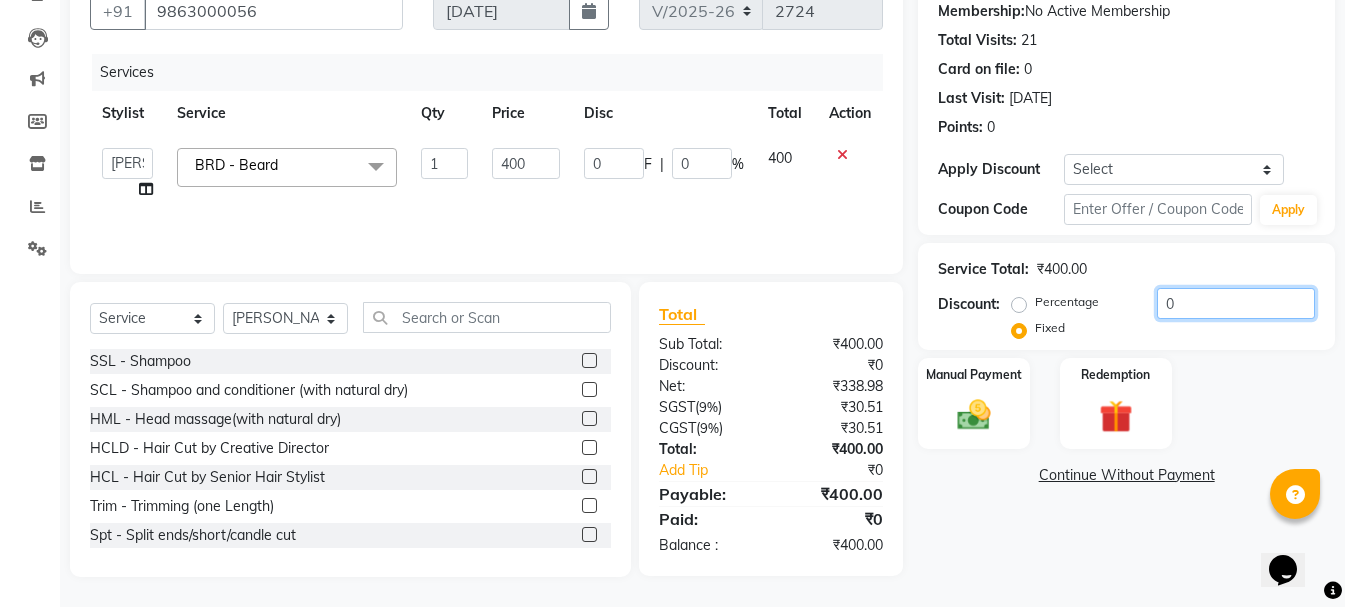 type on "20" 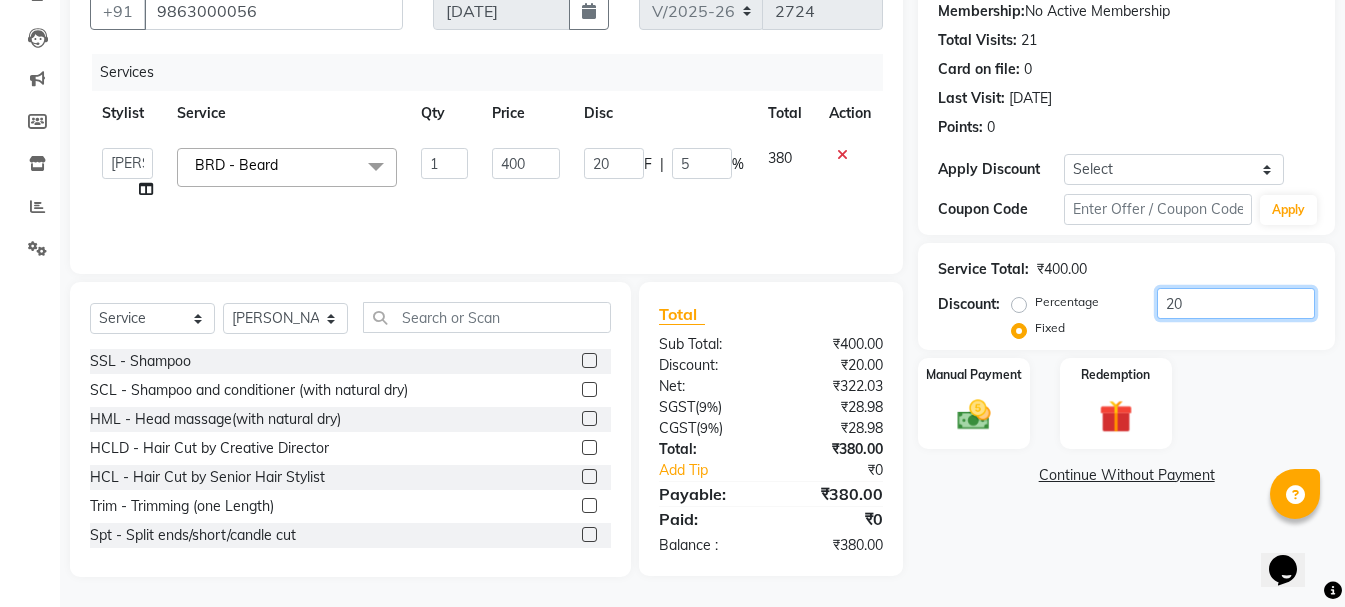 type on "250" 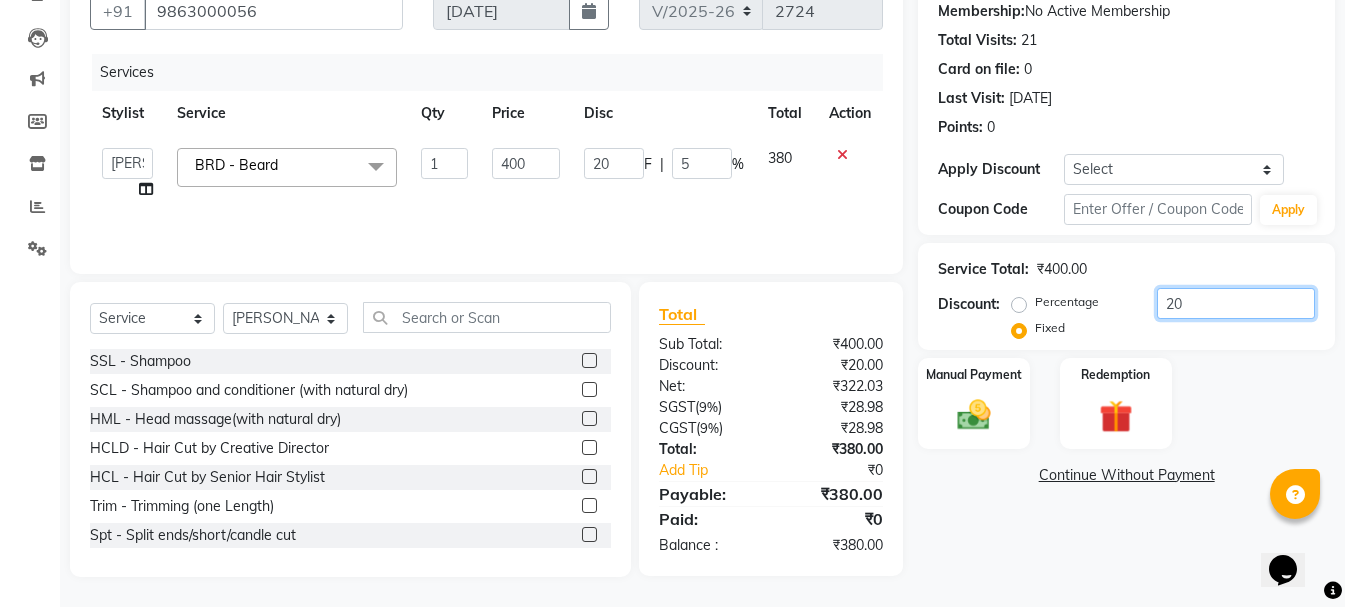 type on "250" 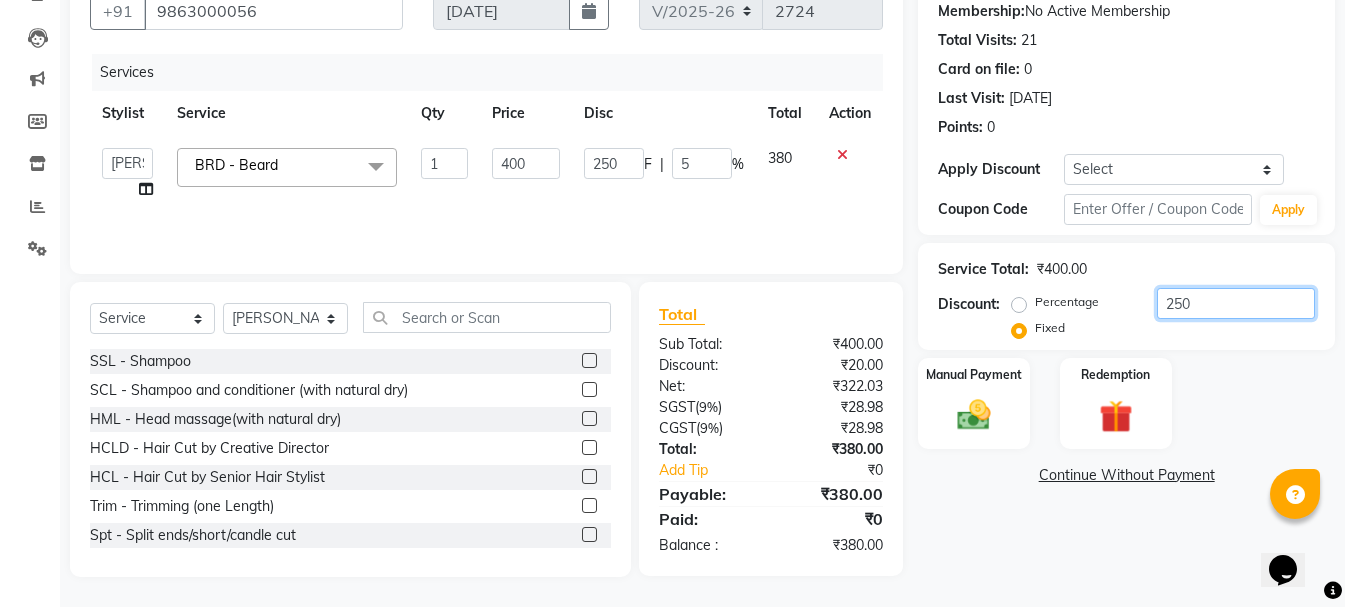 type on "62.5" 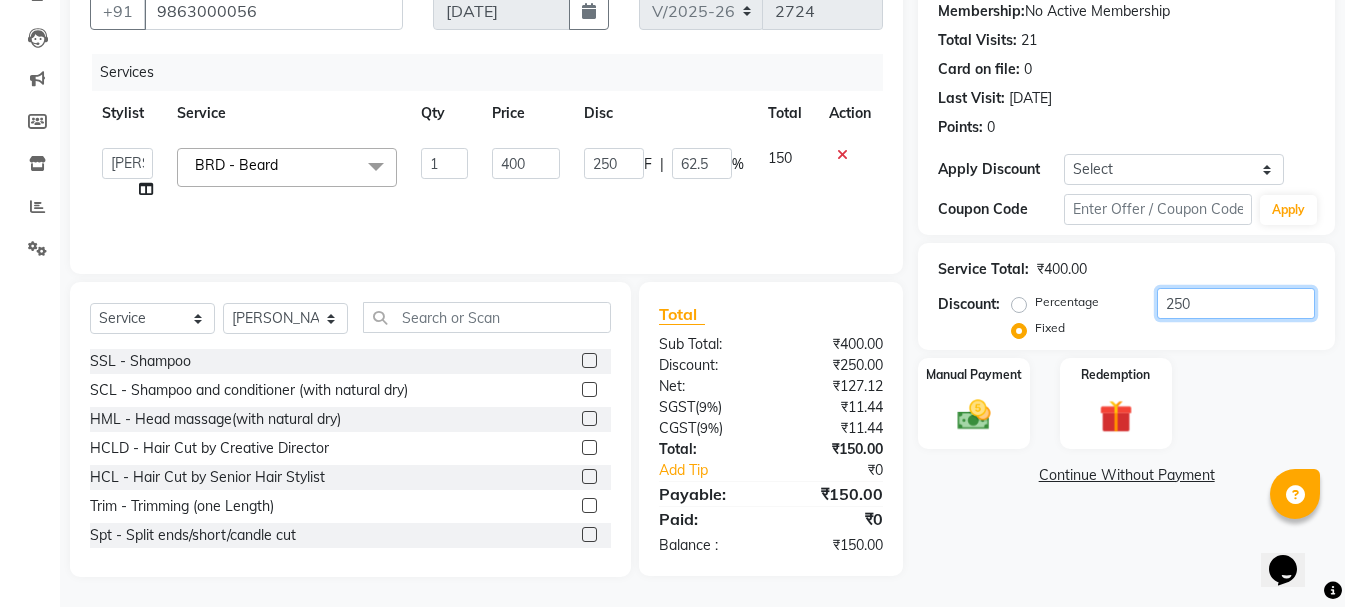 type on "20" 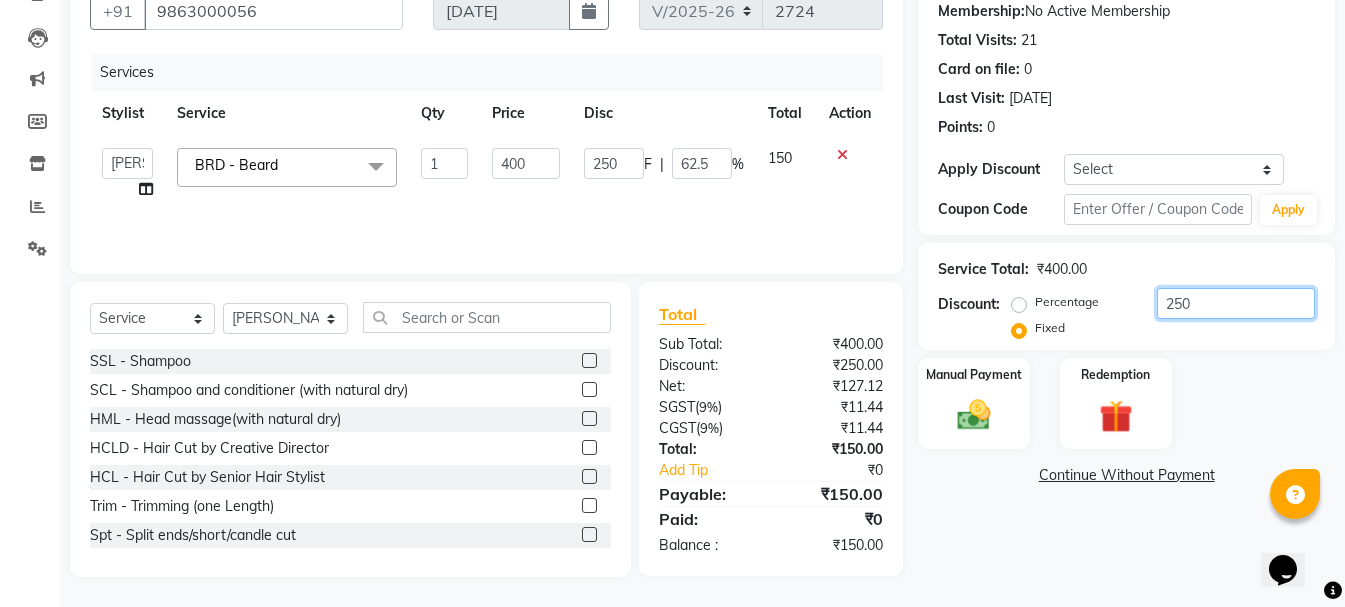 type on "20" 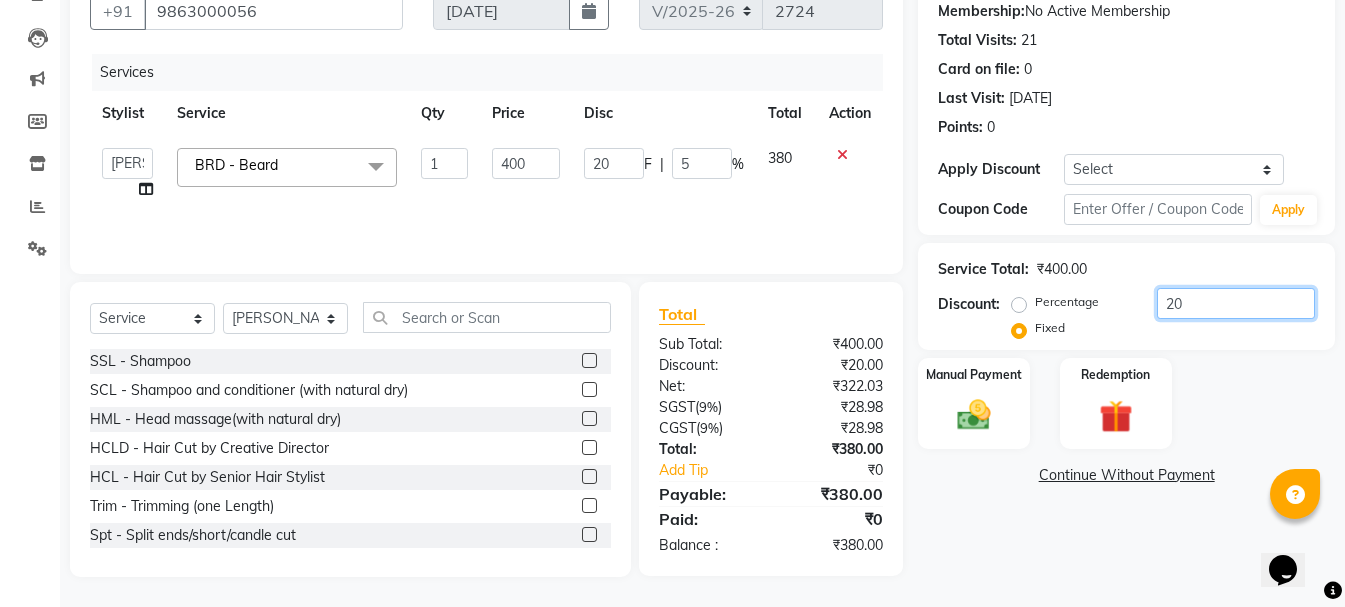 type on "240" 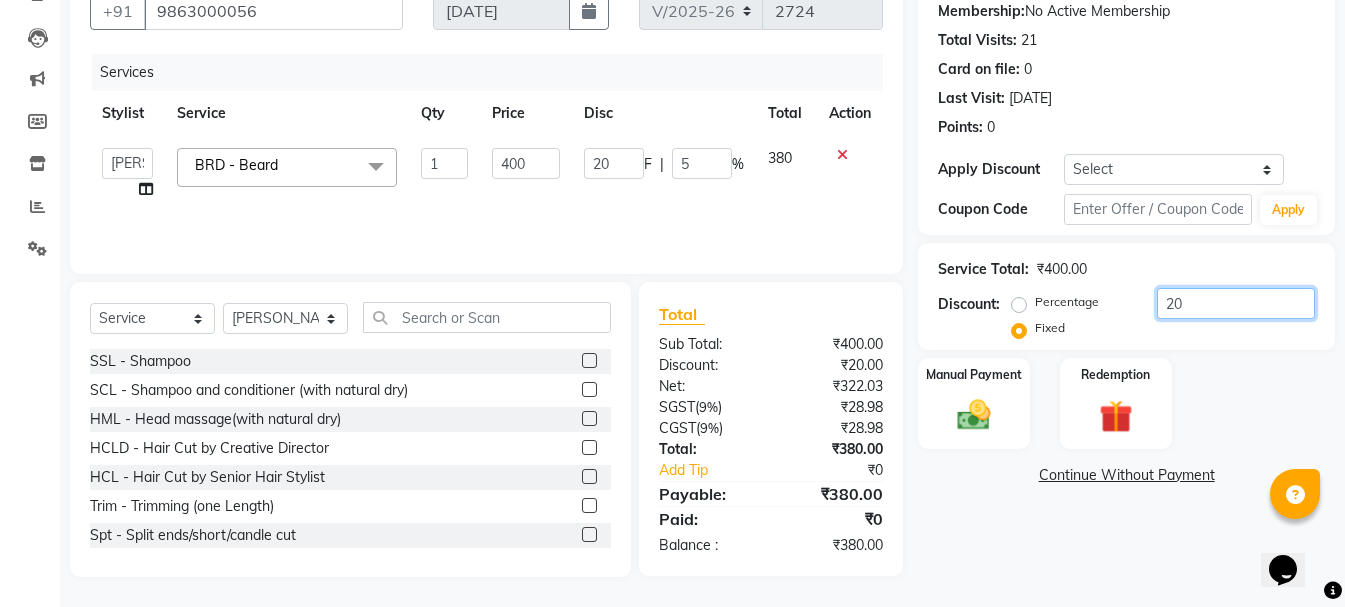 type on "240" 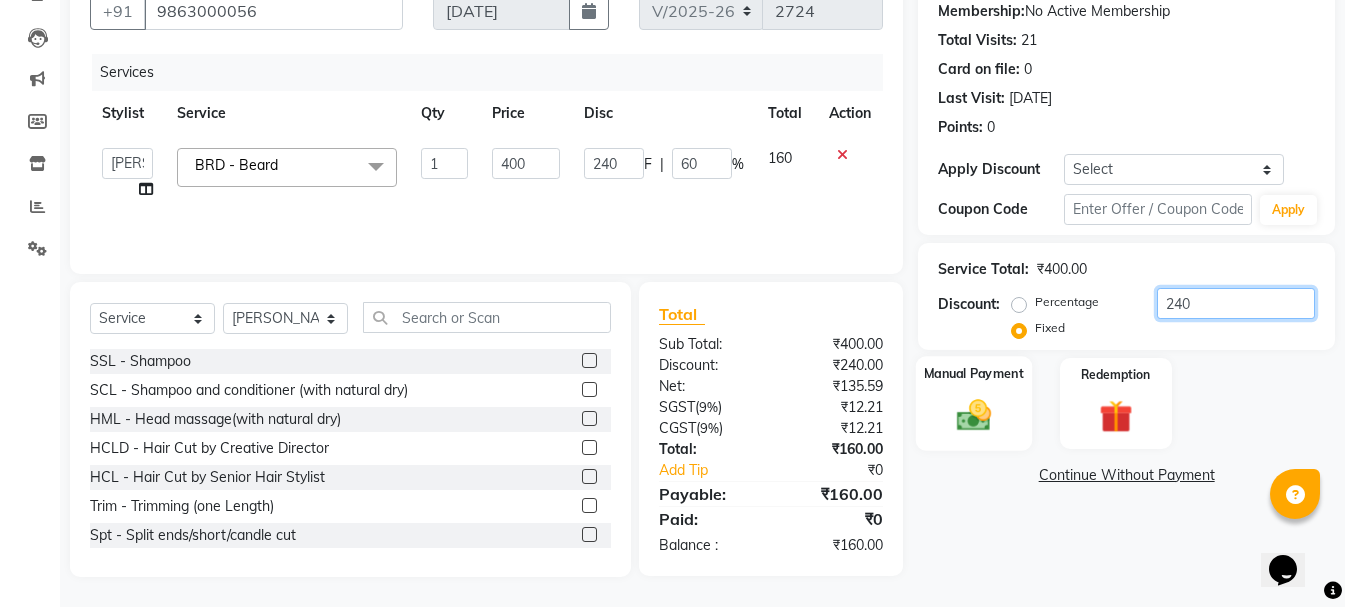 type on "240" 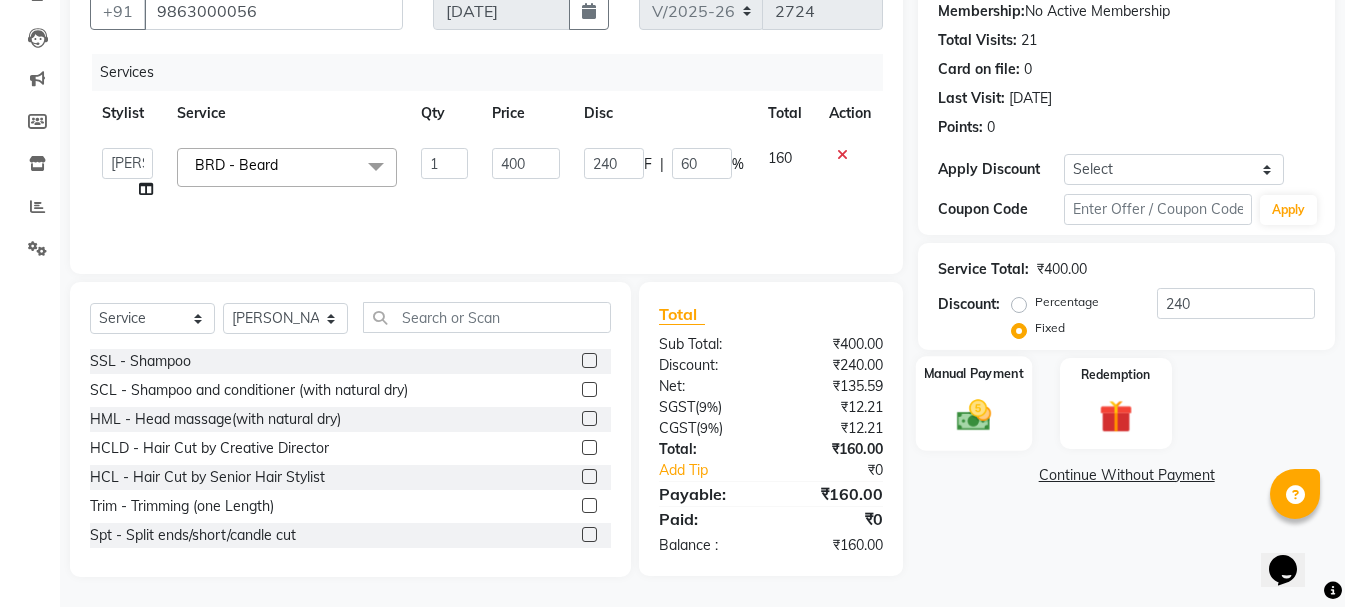 click 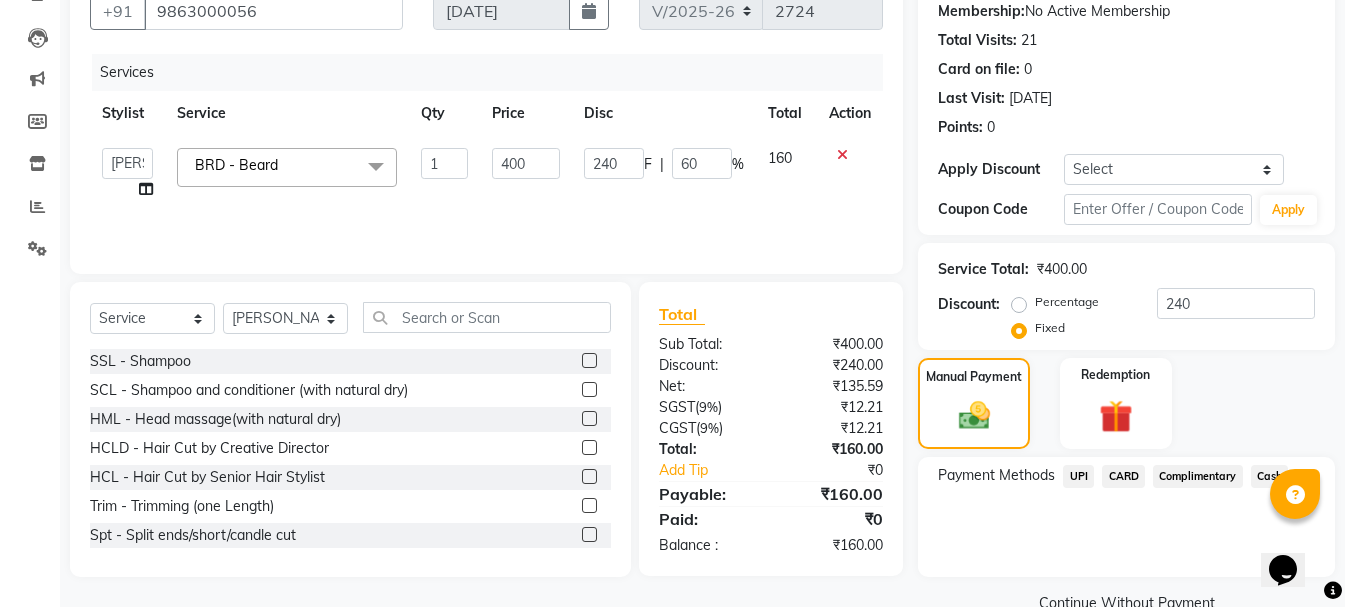 click on "Cash" 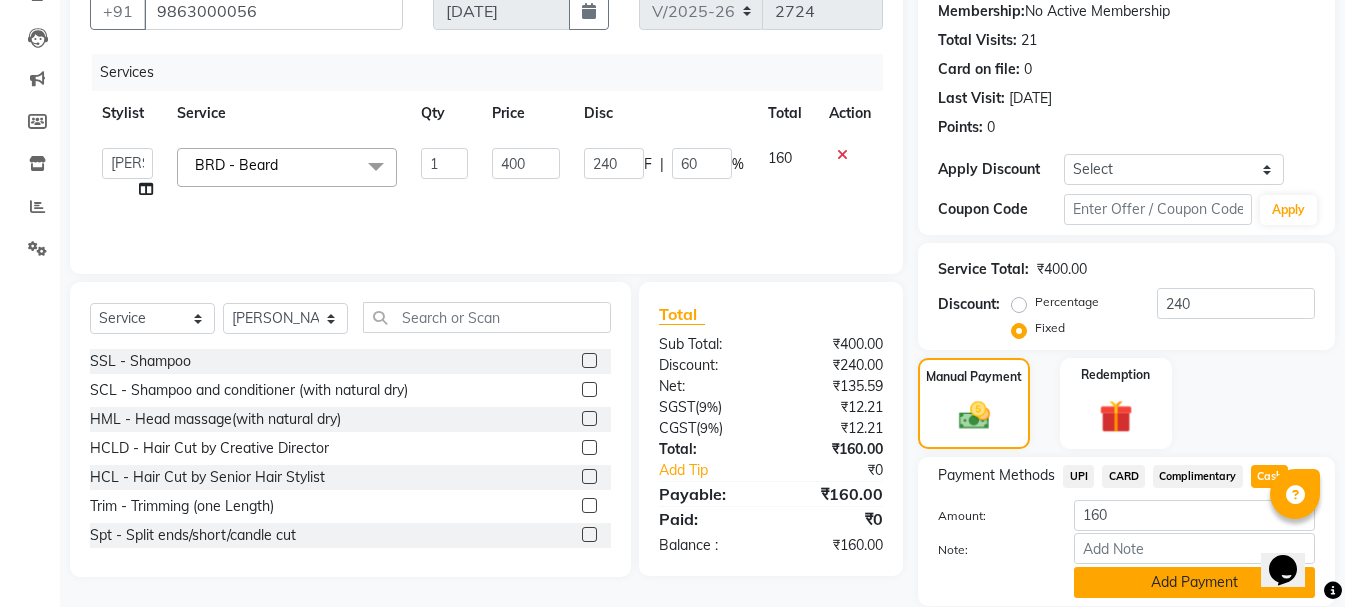 click on "Add Payment" 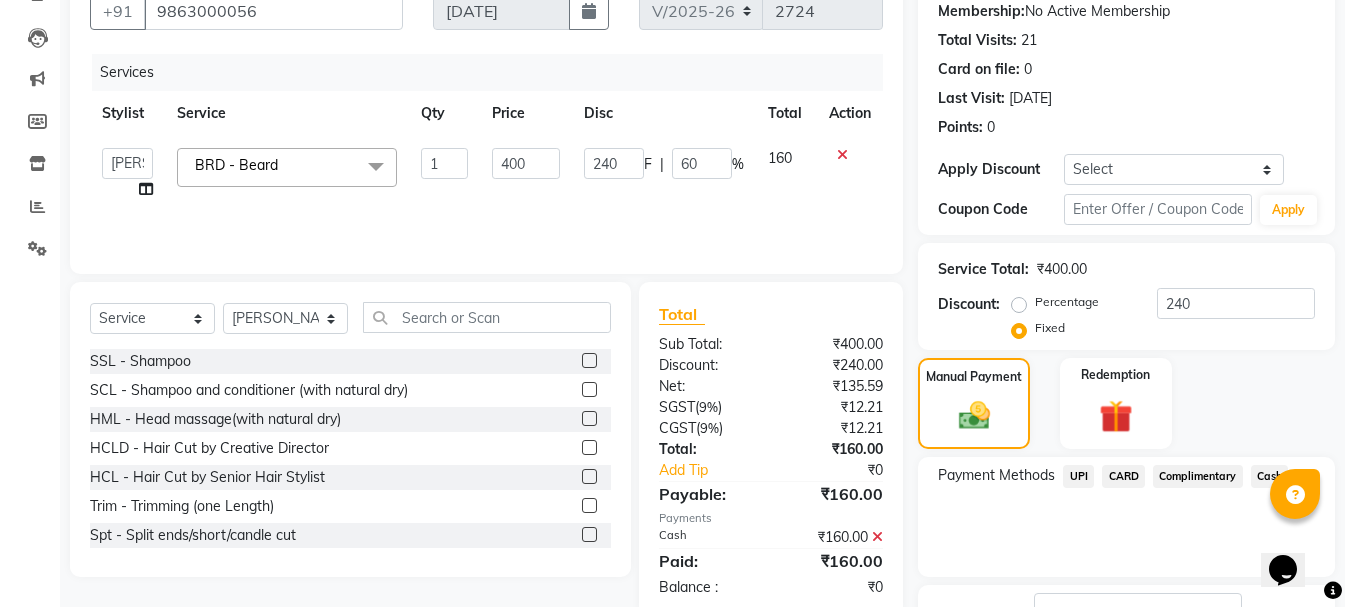 scroll, scrollTop: 348, scrollLeft: 0, axis: vertical 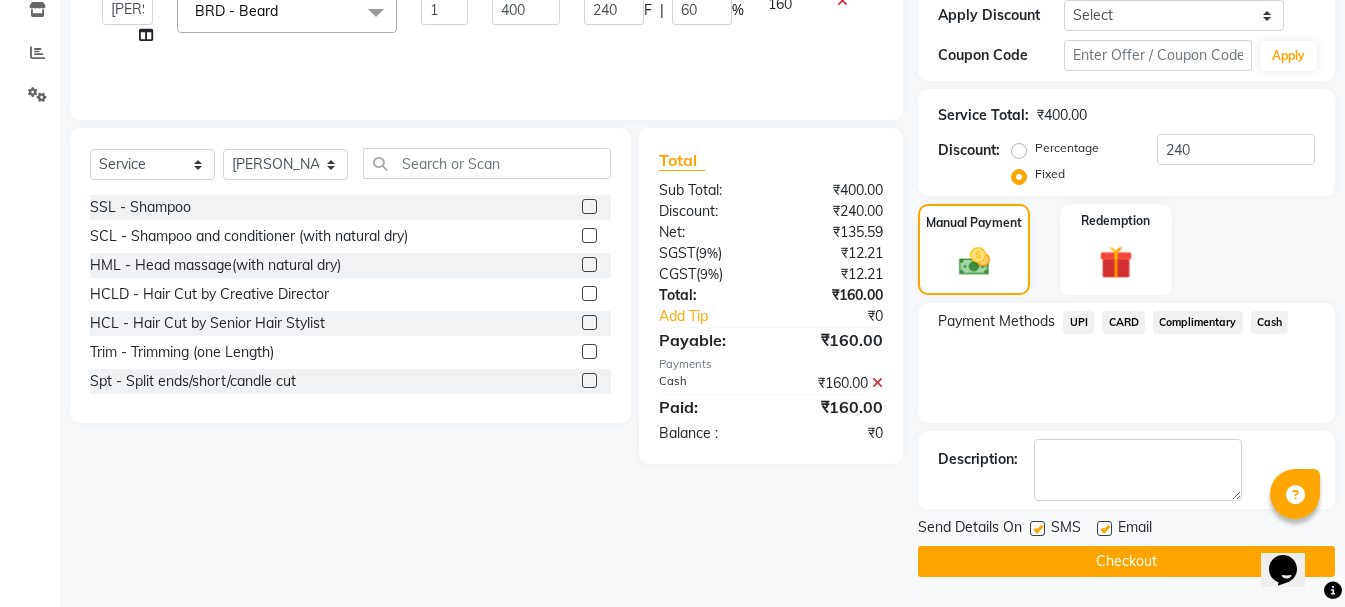 click on "Checkout" 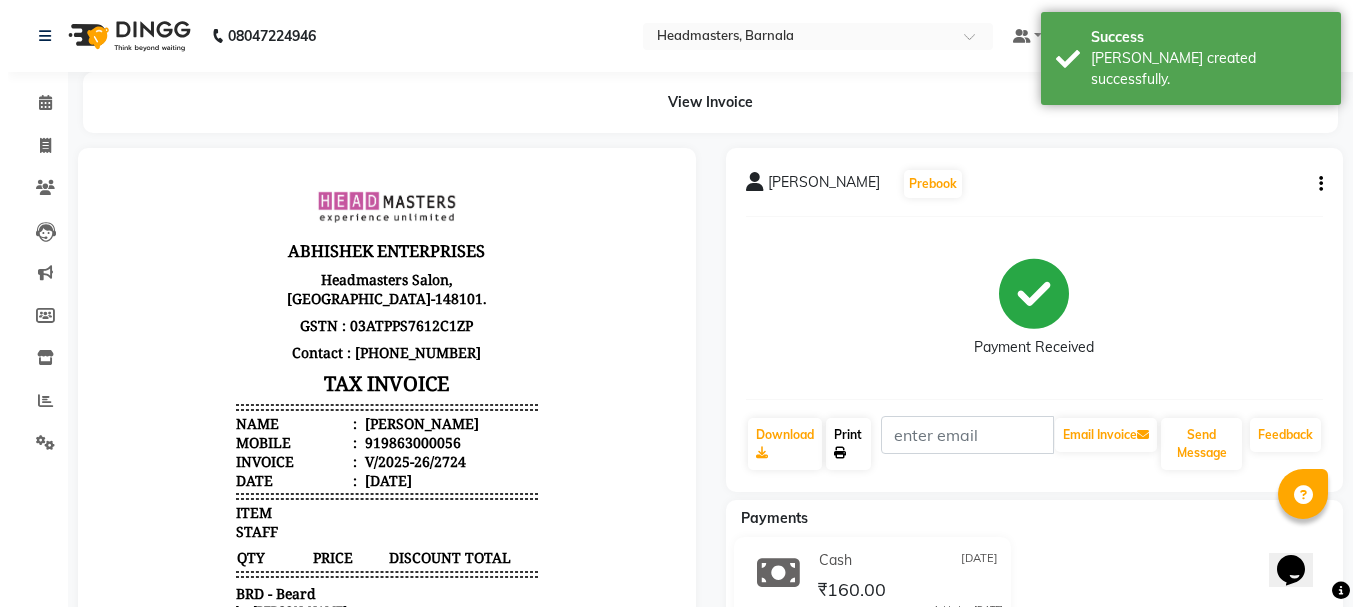 scroll, scrollTop: 0, scrollLeft: 0, axis: both 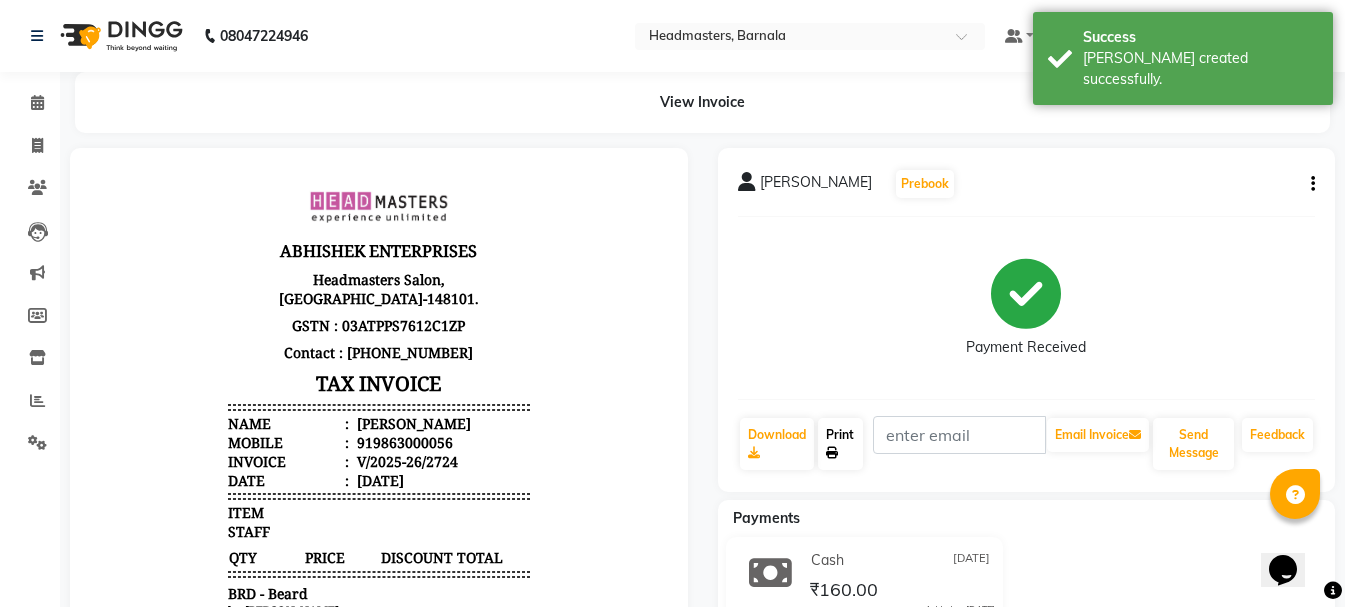 click on "Print" 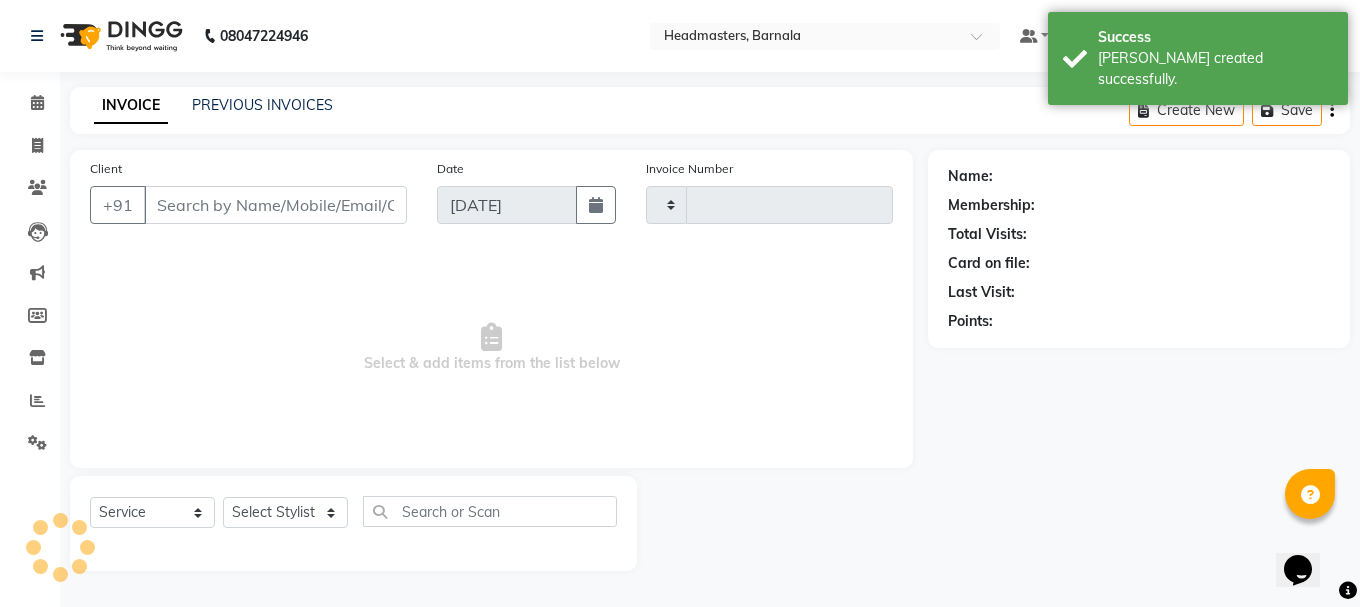 type on "2725" 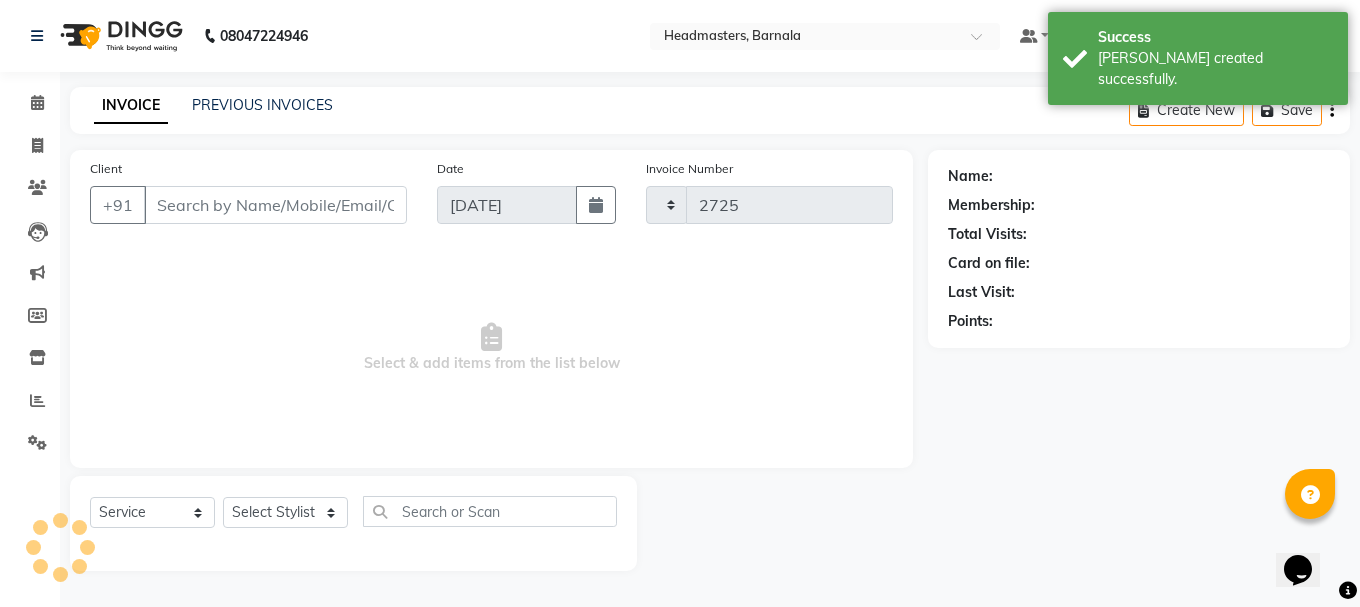 select on "7526" 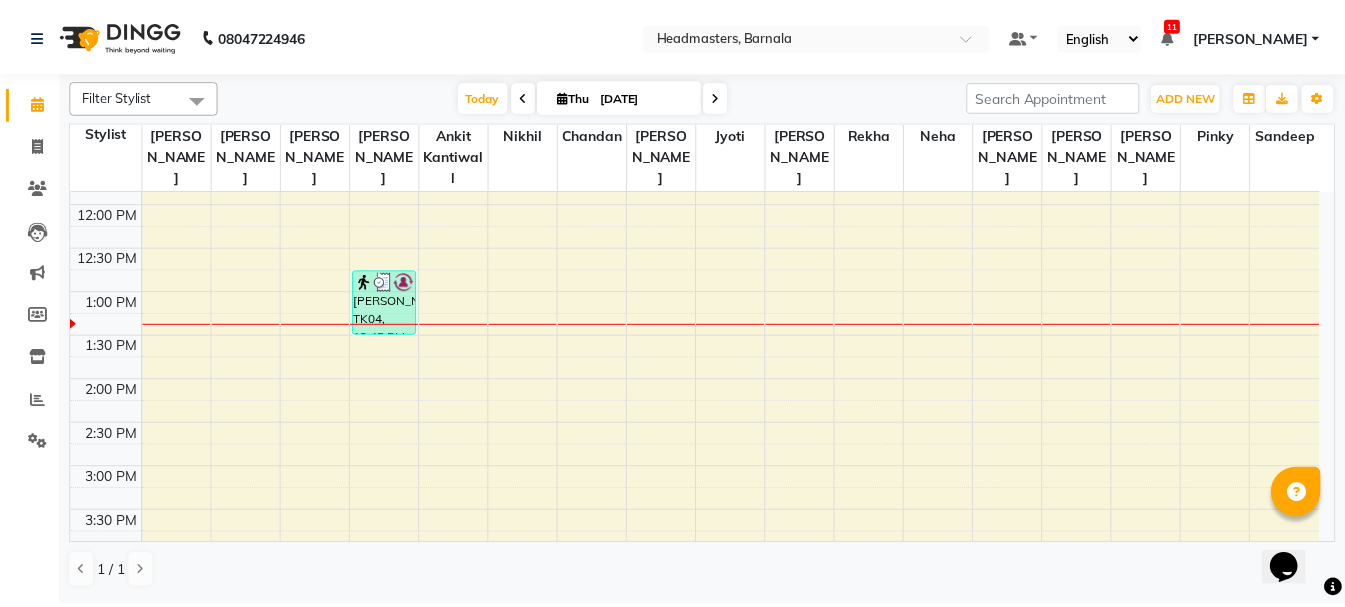 scroll, scrollTop: 328, scrollLeft: 0, axis: vertical 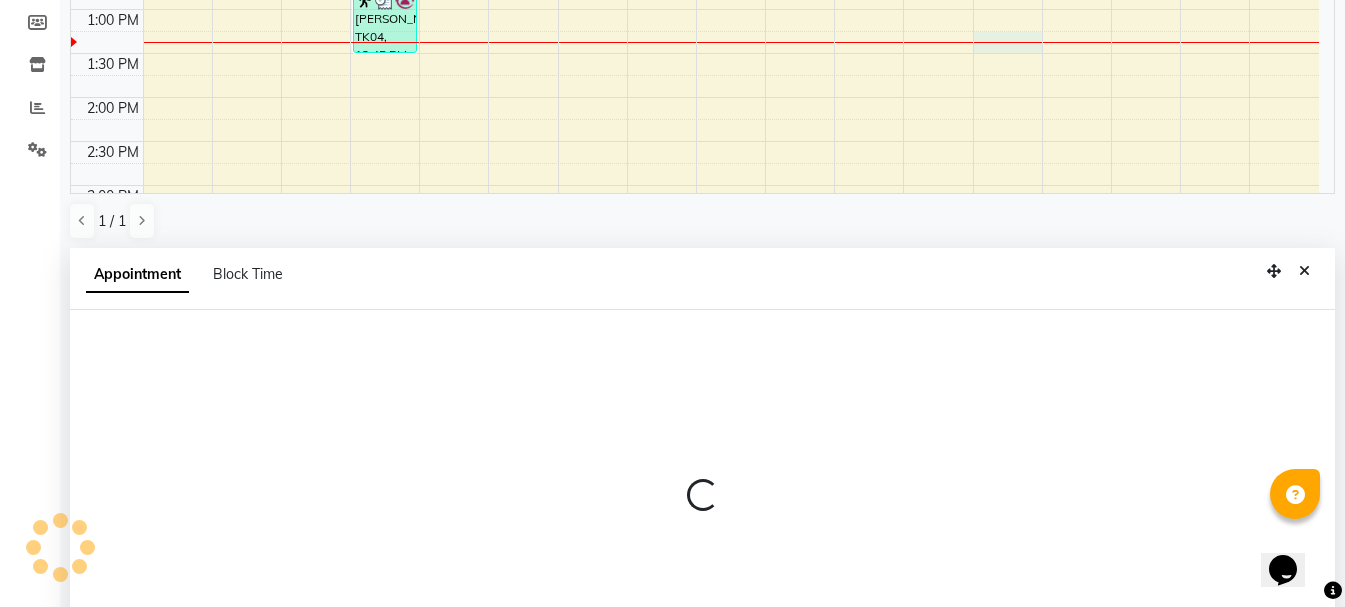 select on "67287" 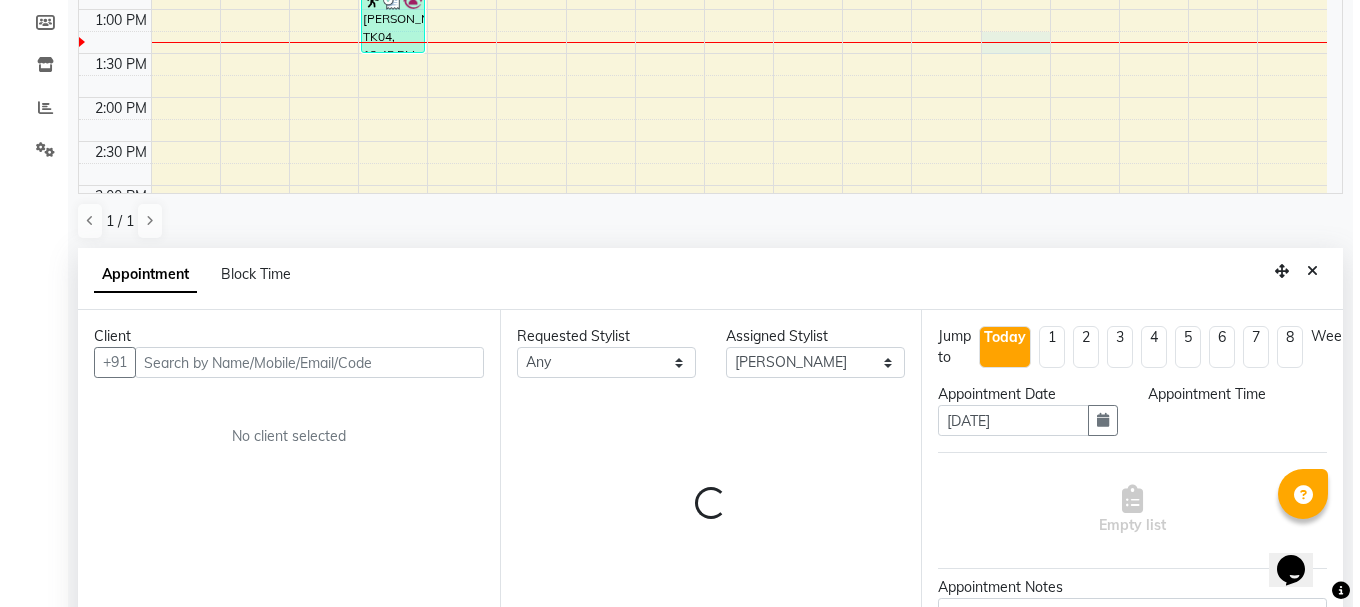scroll, scrollTop: 389, scrollLeft: 0, axis: vertical 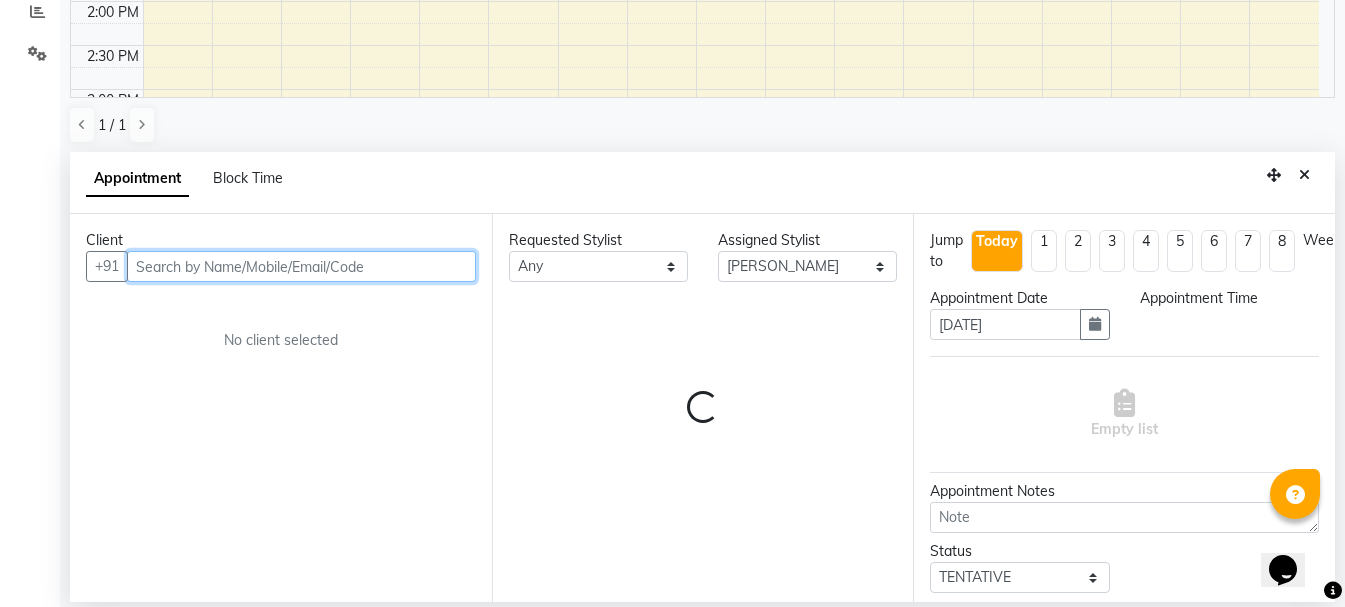select on "795" 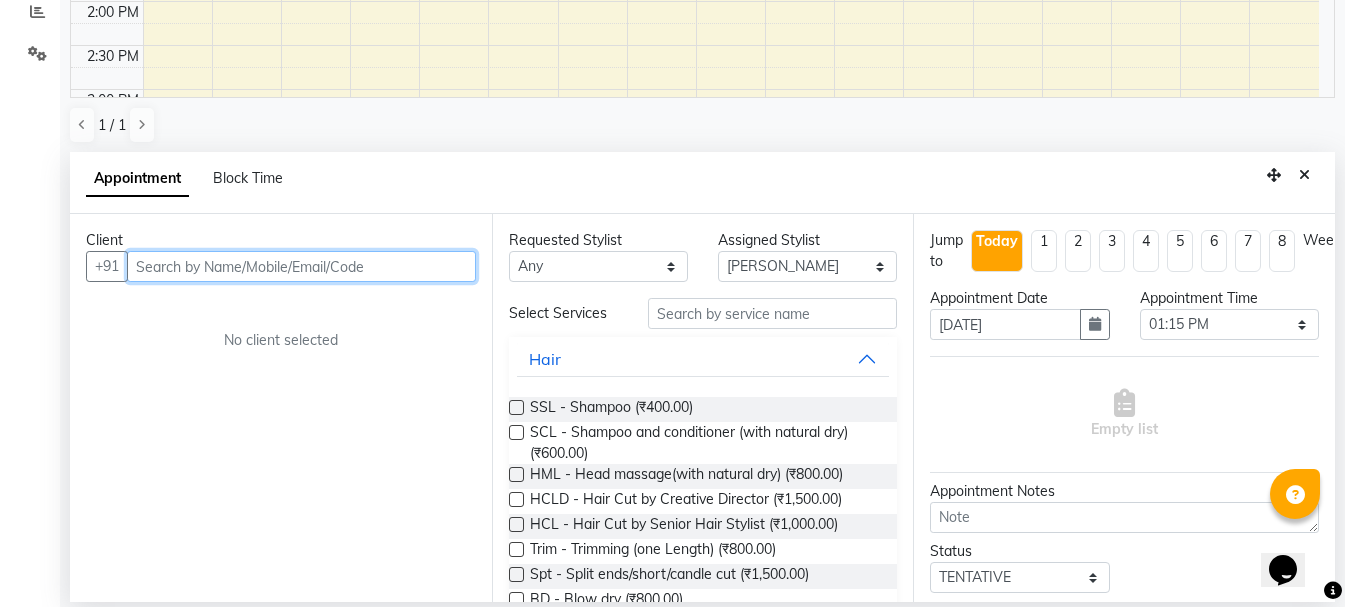 click at bounding box center (301, 266) 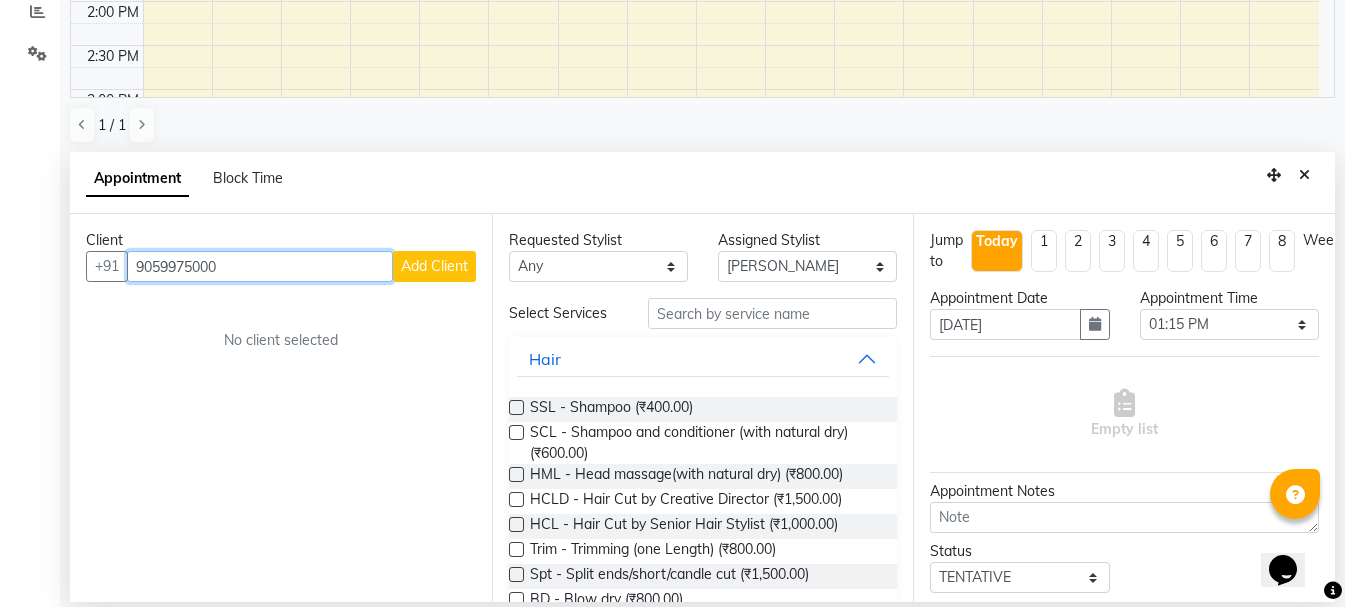 type on "9059975000" 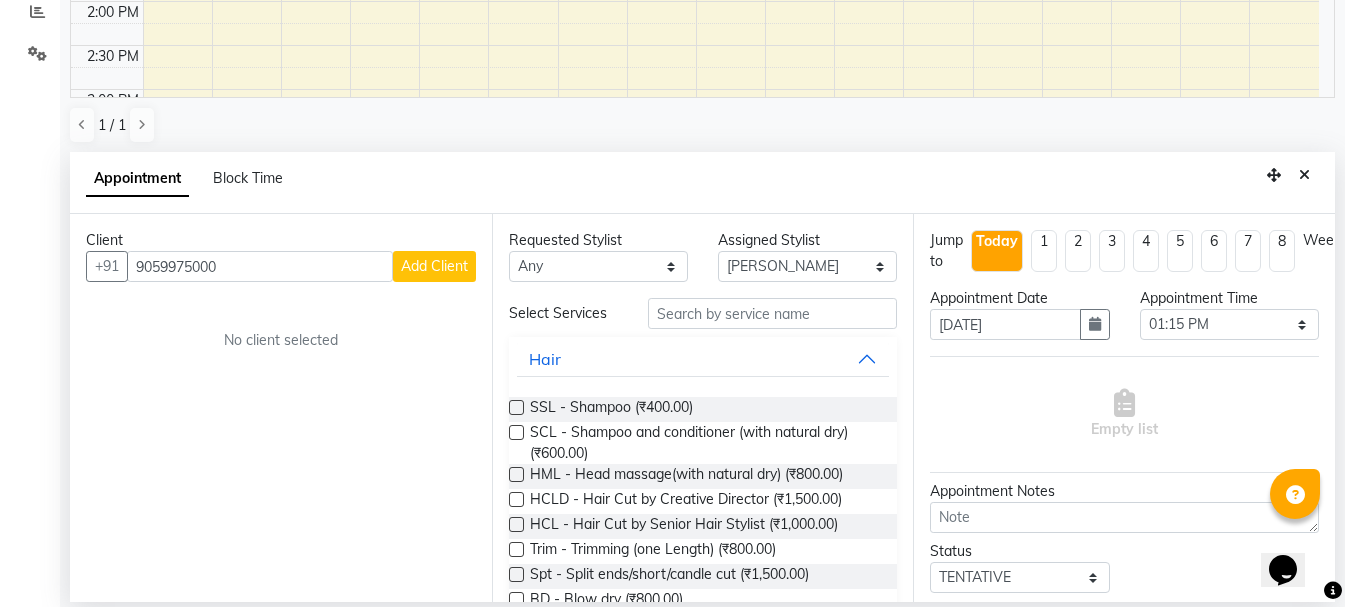 click on "Add Client" at bounding box center (434, 266) 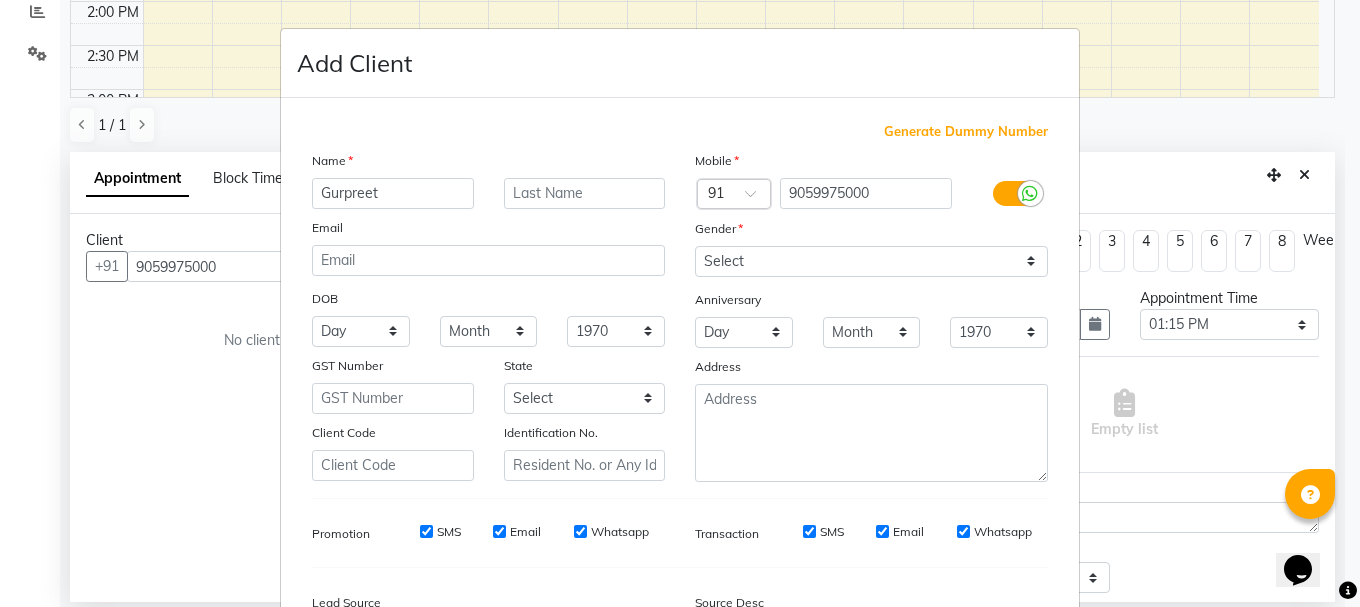 type on "Gurpreet" 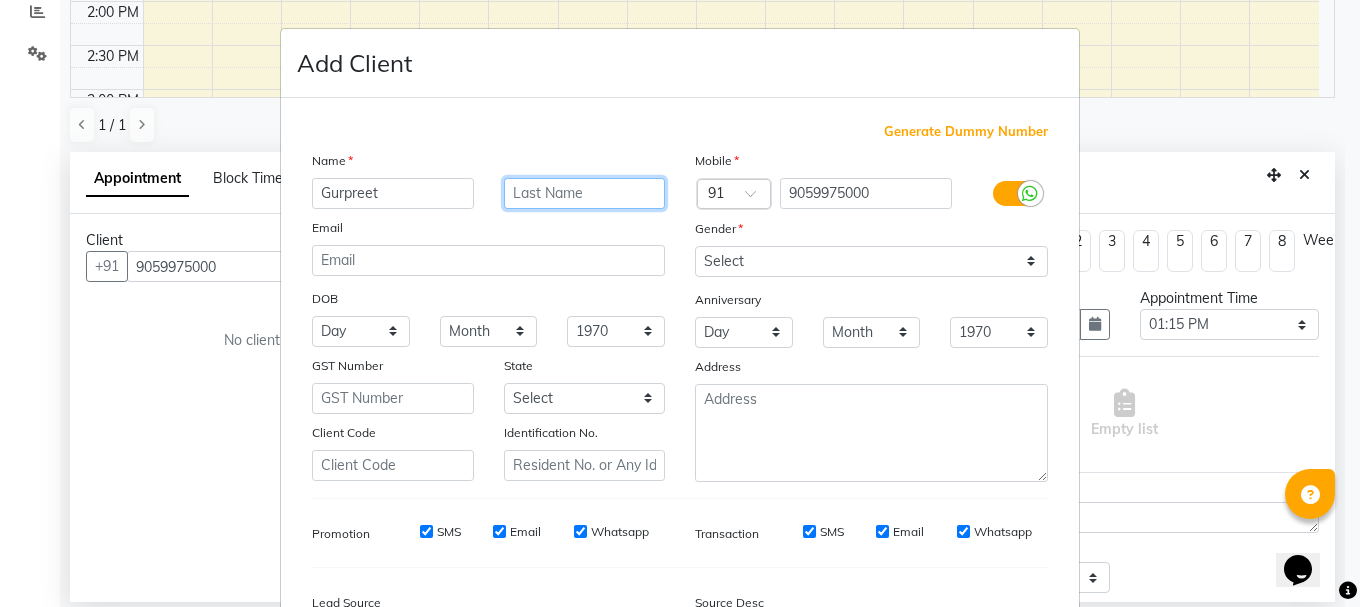 click at bounding box center (585, 193) 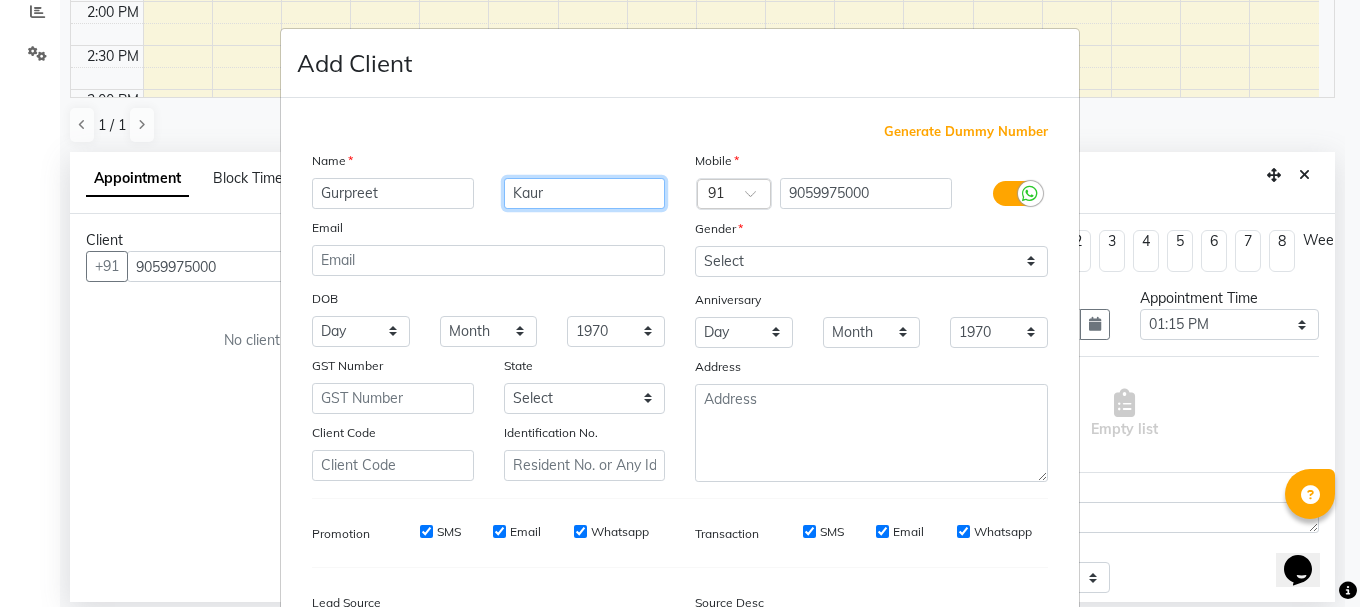 type on "Kaur" 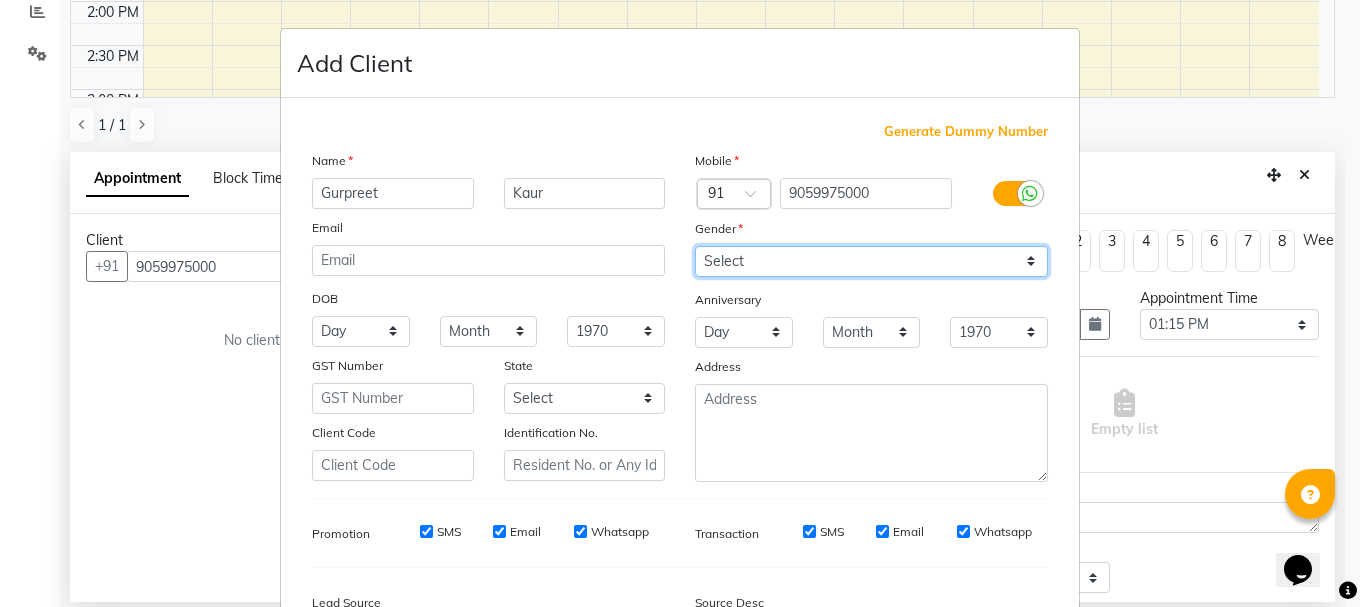 click on "Select [DEMOGRAPHIC_DATA] [DEMOGRAPHIC_DATA] Other Prefer Not To Say" at bounding box center [871, 261] 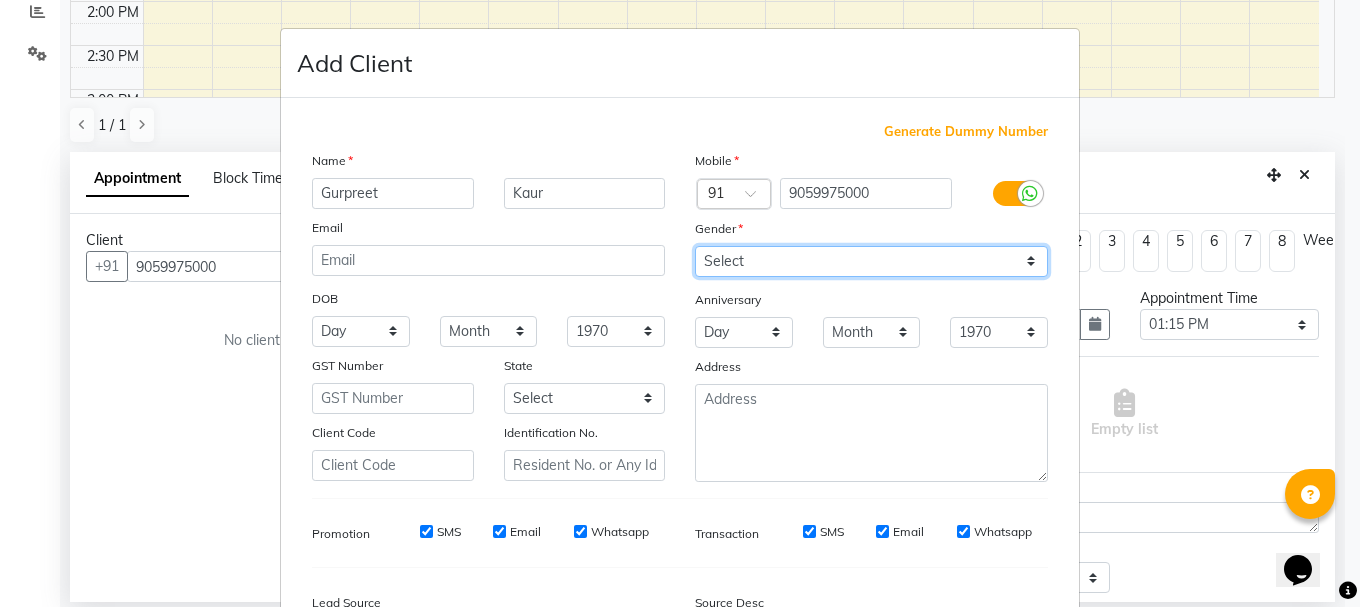 click on "Select [DEMOGRAPHIC_DATA] [DEMOGRAPHIC_DATA] Other Prefer Not To Say" at bounding box center (871, 261) 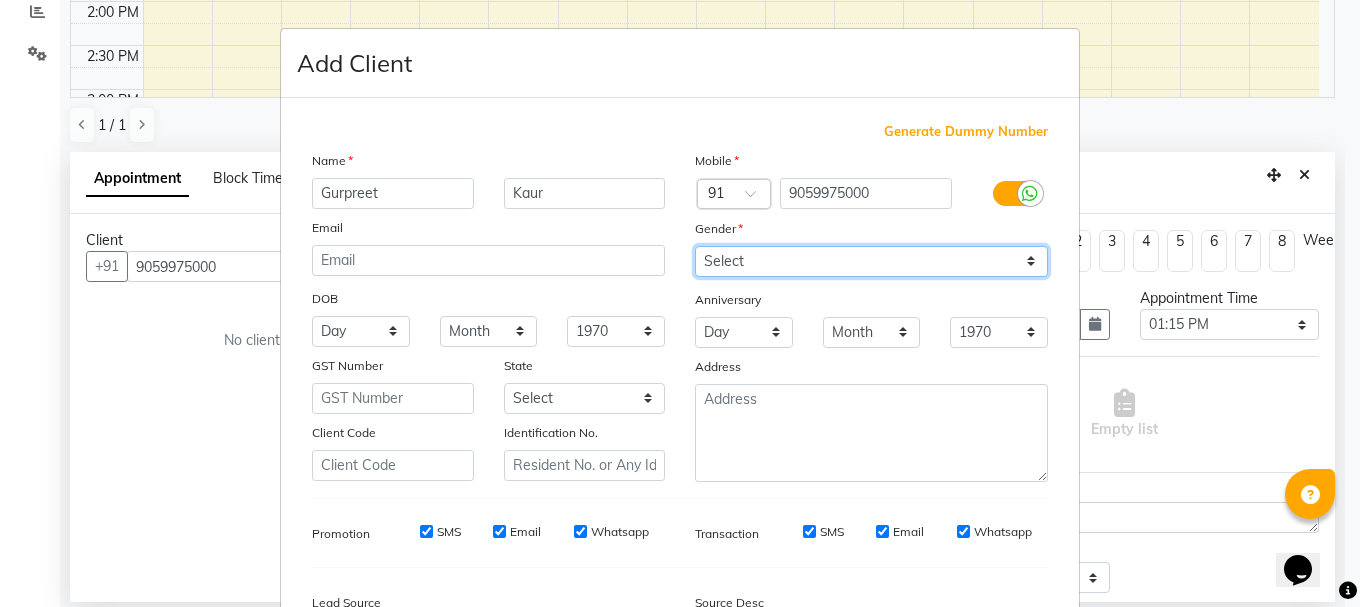 click on "Select [DEMOGRAPHIC_DATA] [DEMOGRAPHIC_DATA] Other Prefer Not To Say" at bounding box center (871, 261) 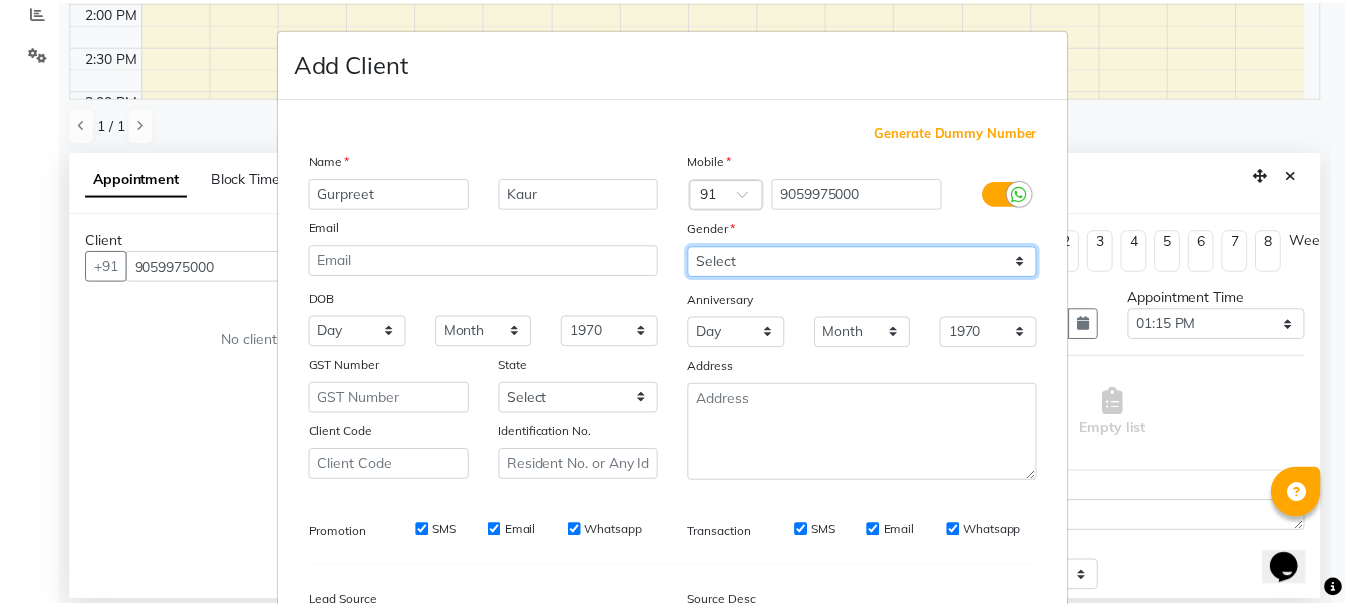 scroll, scrollTop: 242, scrollLeft: 0, axis: vertical 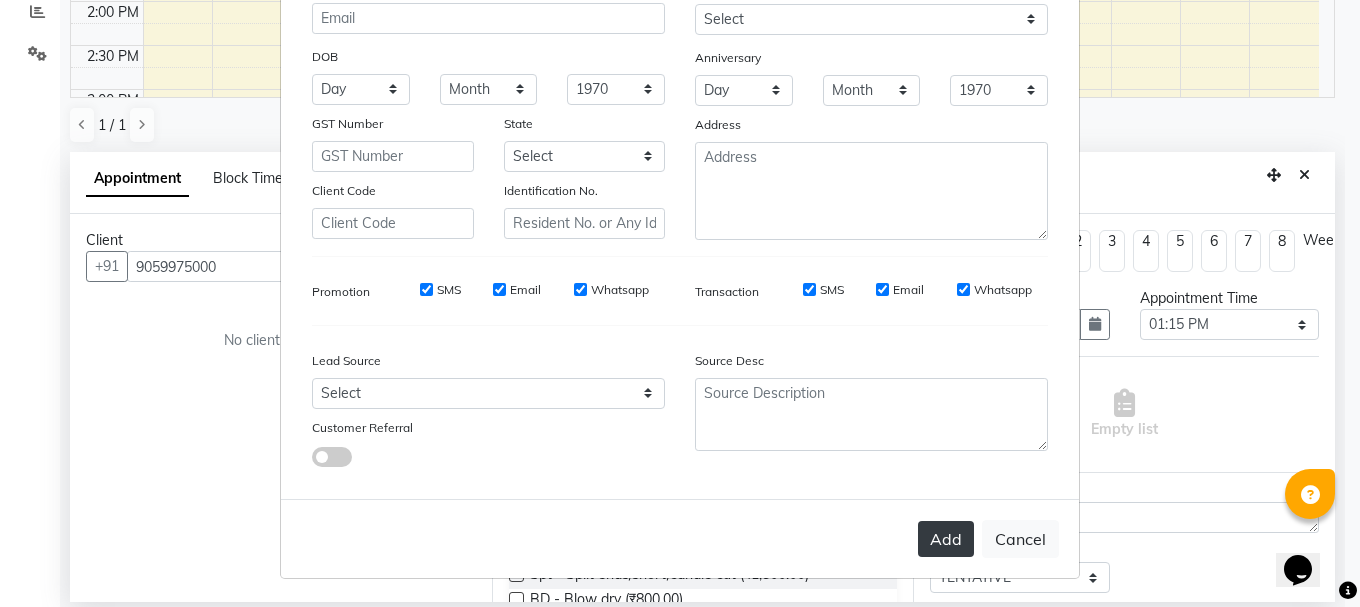 click on "Add" at bounding box center (946, 539) 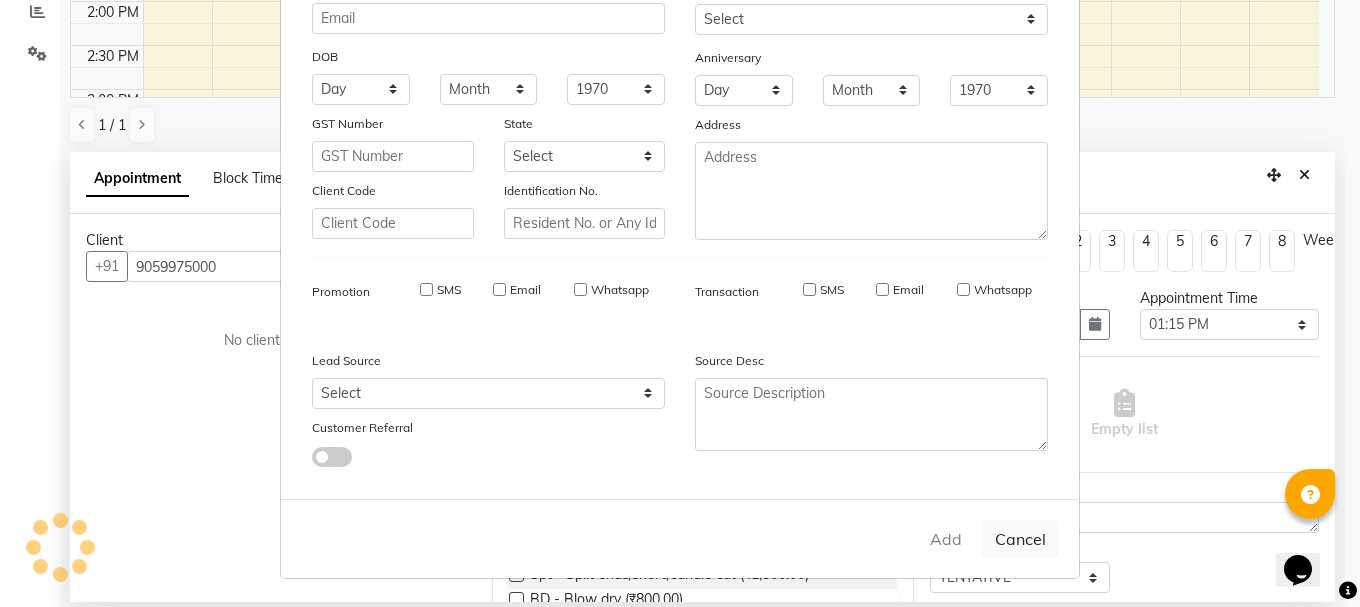 type 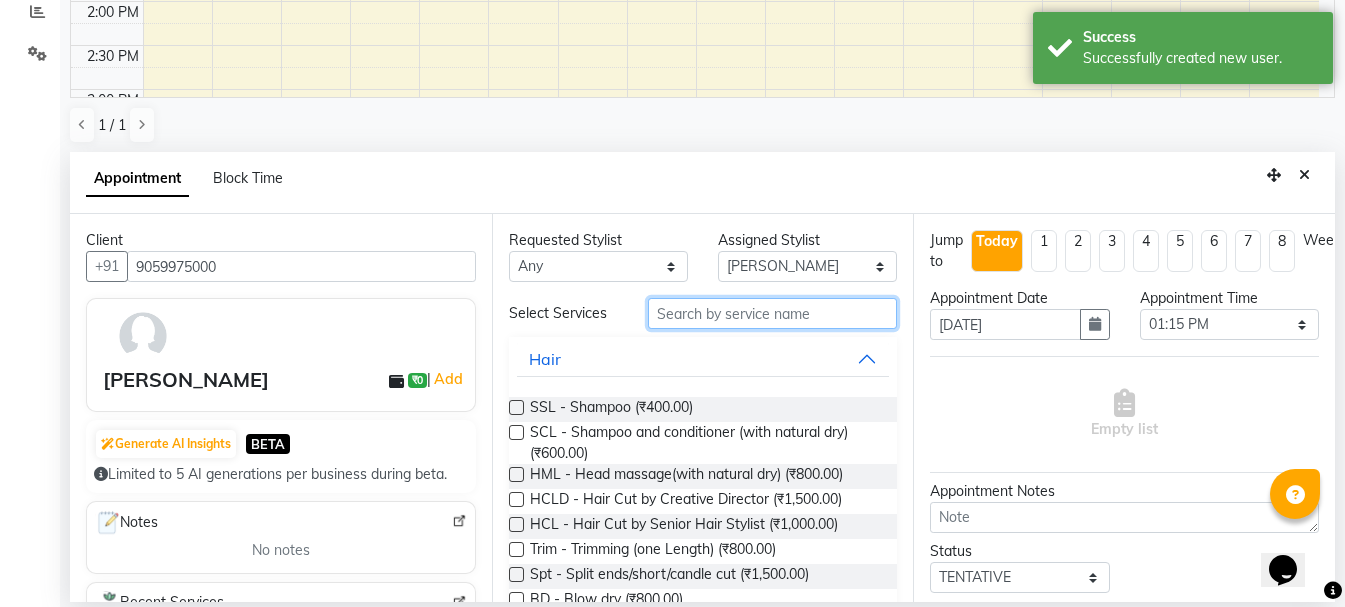 click at bounding box center [772, 313] 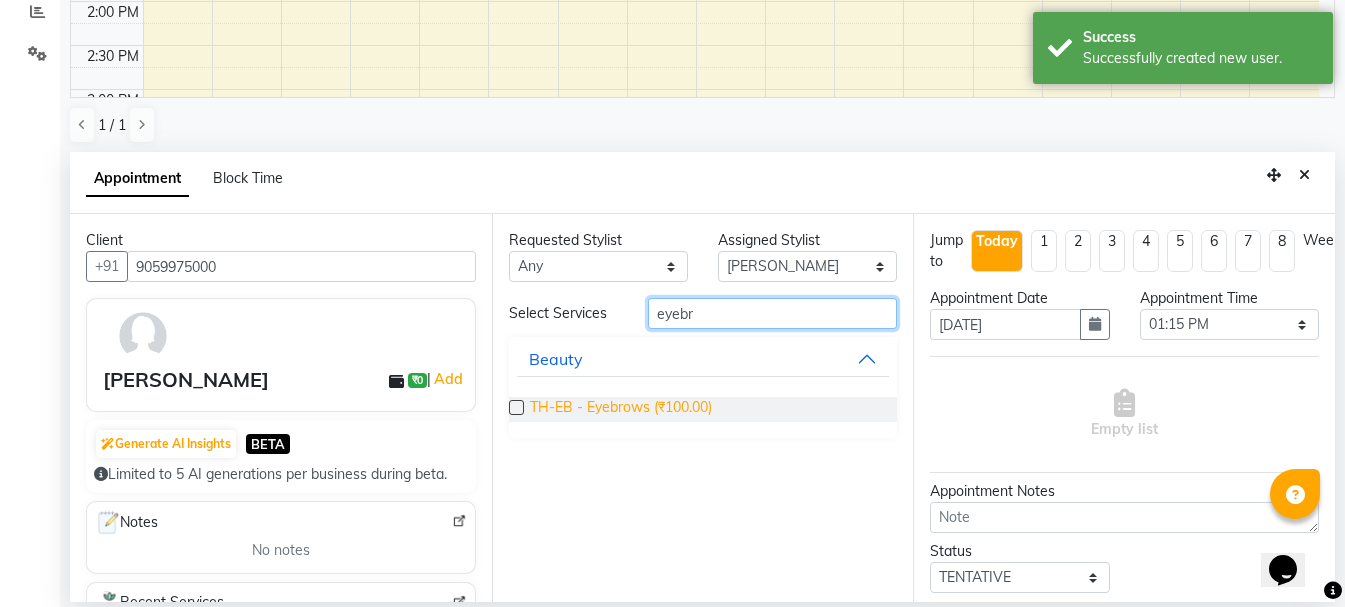 type on "eyebr" 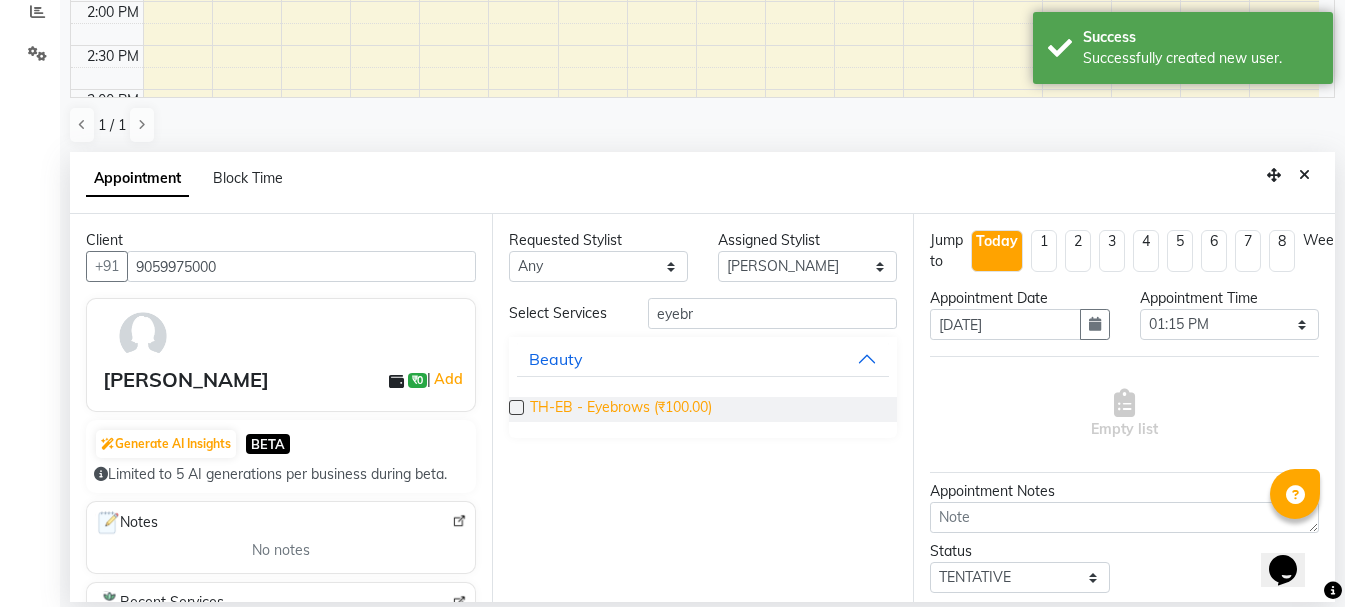 click on "TH-EB - Eyebrows (₹100.00)" at bounding box center [621, 409] 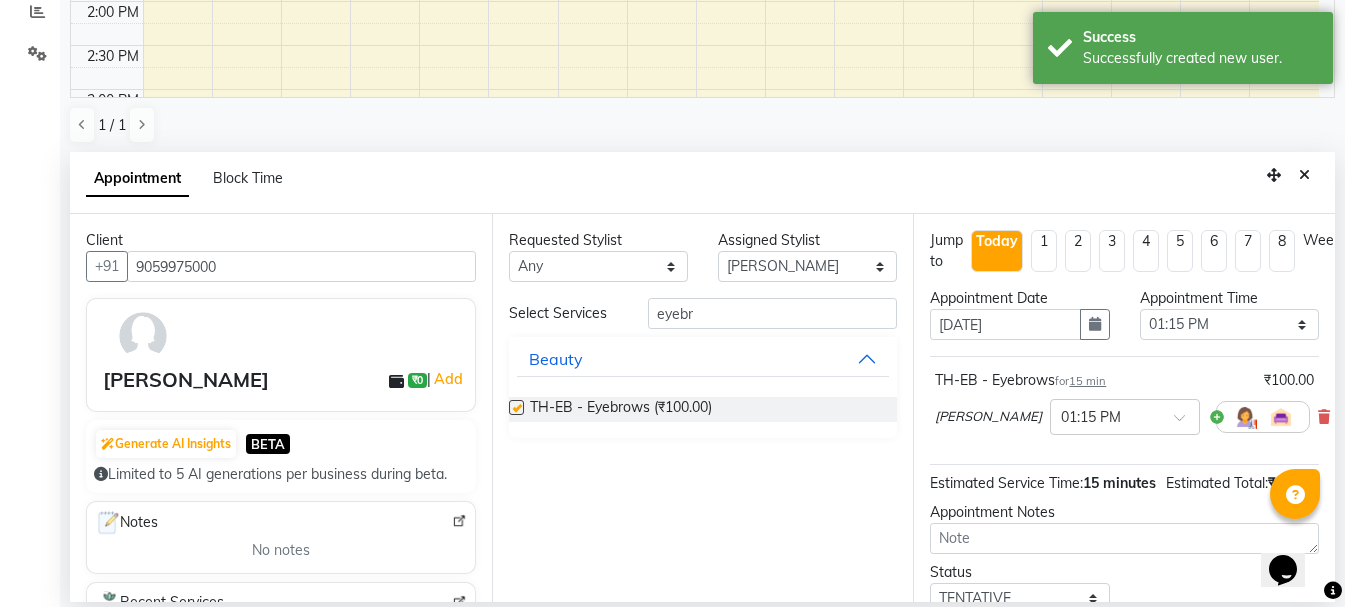 checkbox on "false" 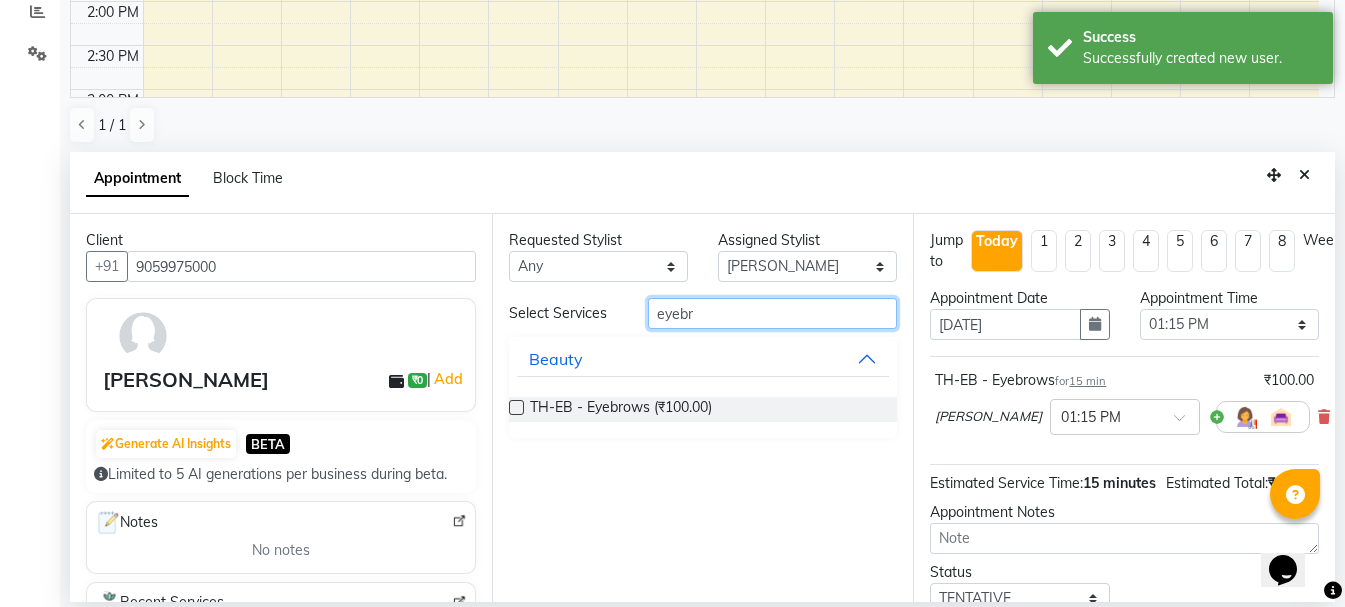 drag, startPoint x: 676, startPoint y: 322, endPoint x: 645, endPoint y: 335, distance: 33.61547 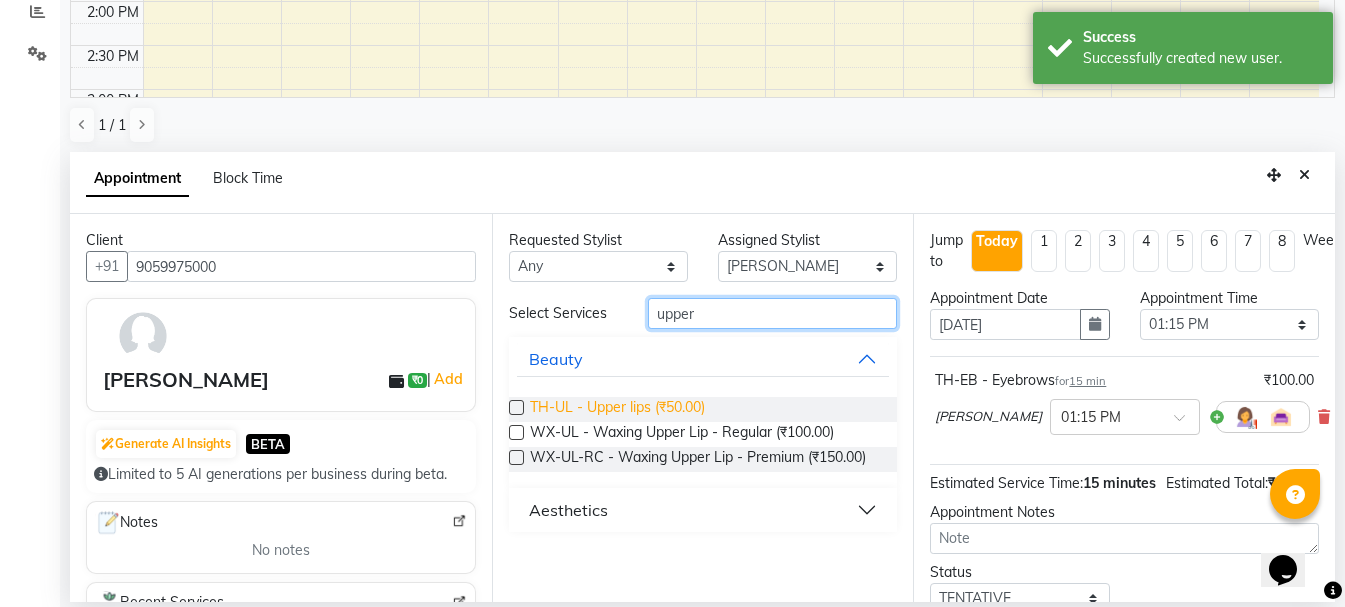 type on "upper" 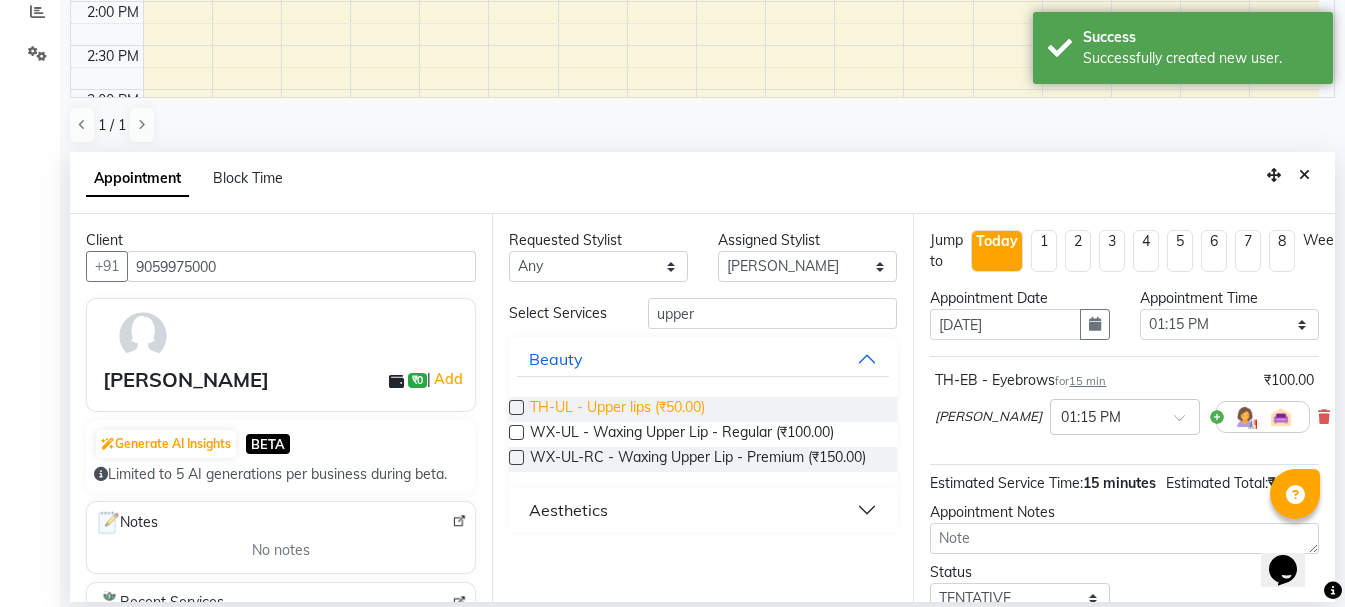click on "TH-UL - Upper lips (₹50.00)" at bounding box center [617, 409] 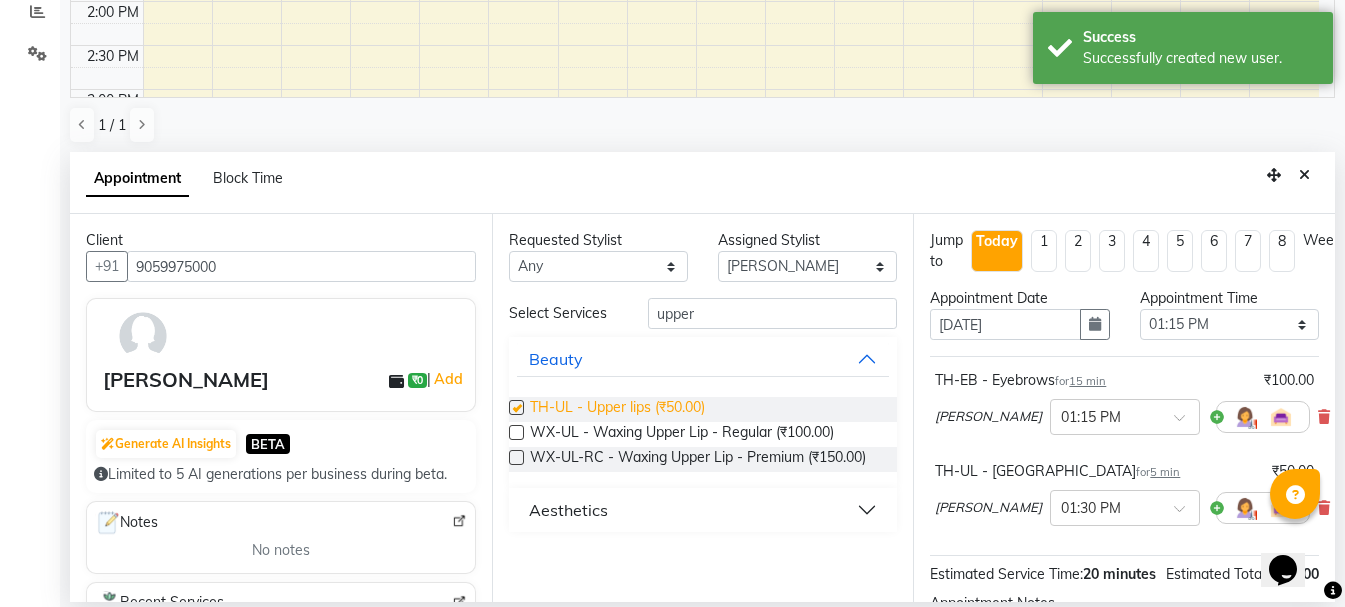checkbox on "false" 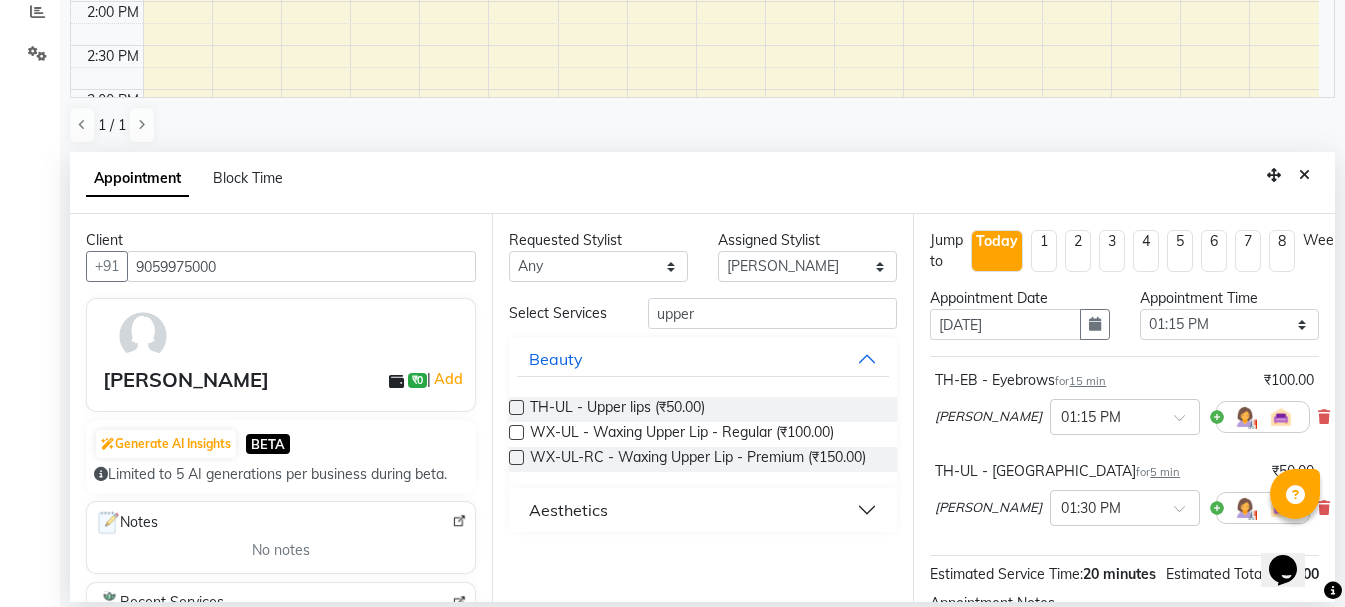 scroll, scrollTop: 271, scrollLeft: 0, axis: vertical 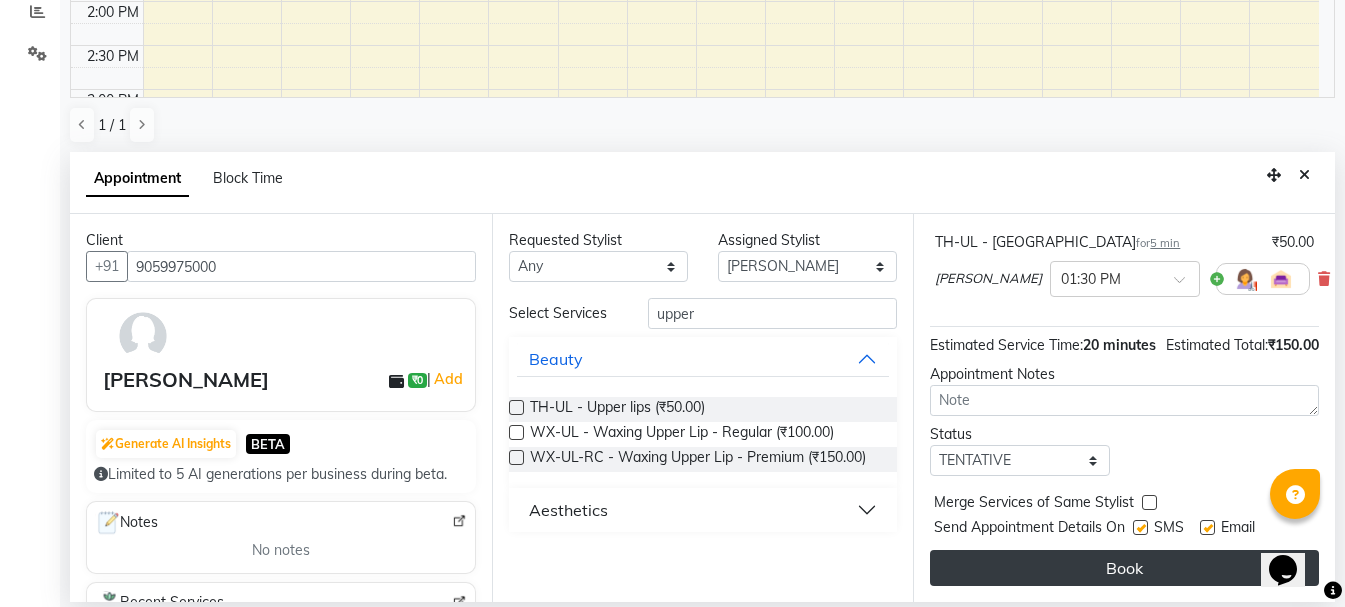 click on "Book" at bounding box center (1124, 568) 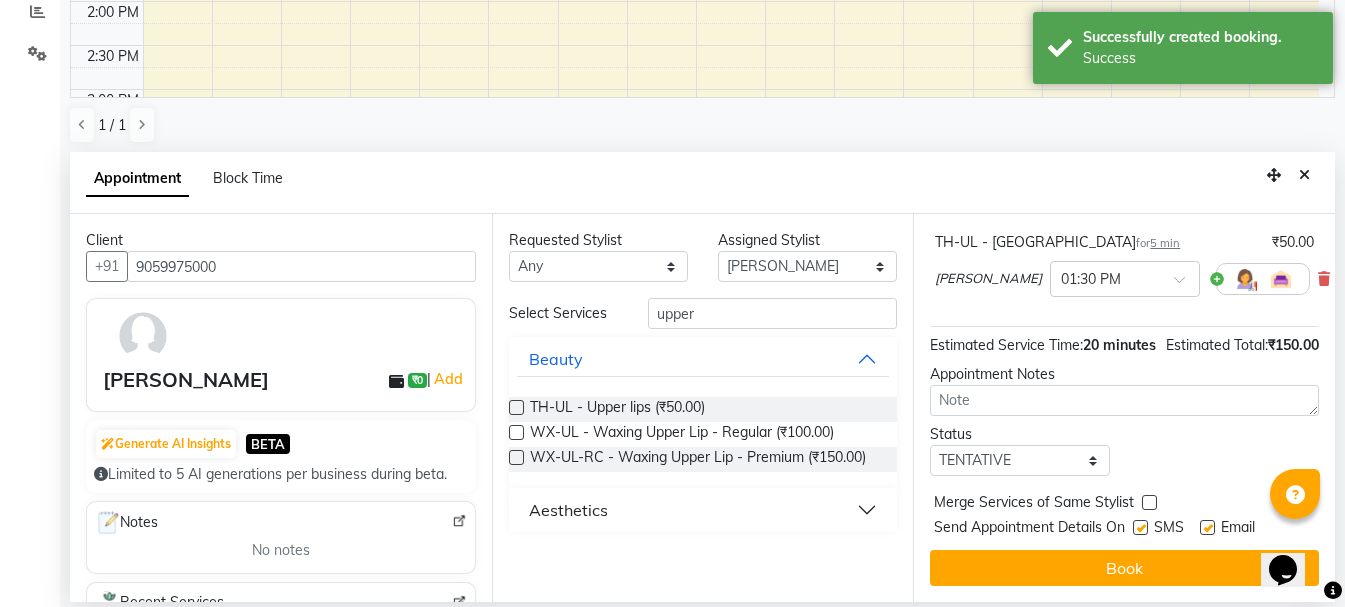scroll, scrollTop: 0, scrollLeft: 0, axis: both 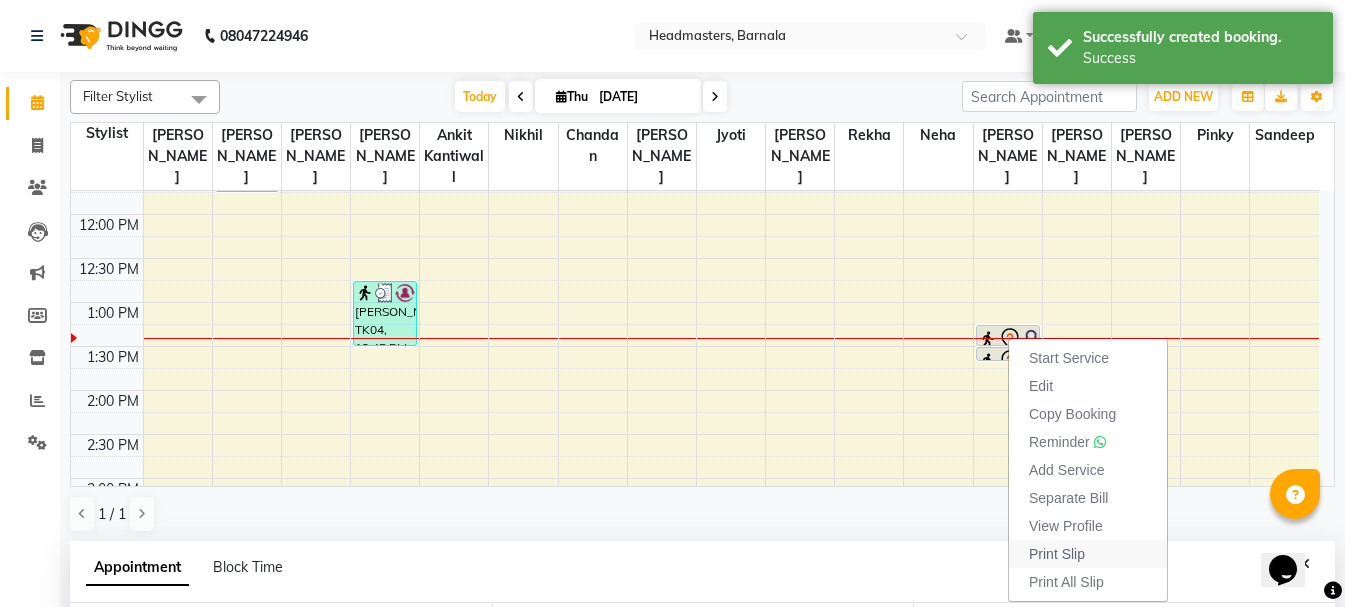 click on "Print Slip" at bounding box center [1057, 554] 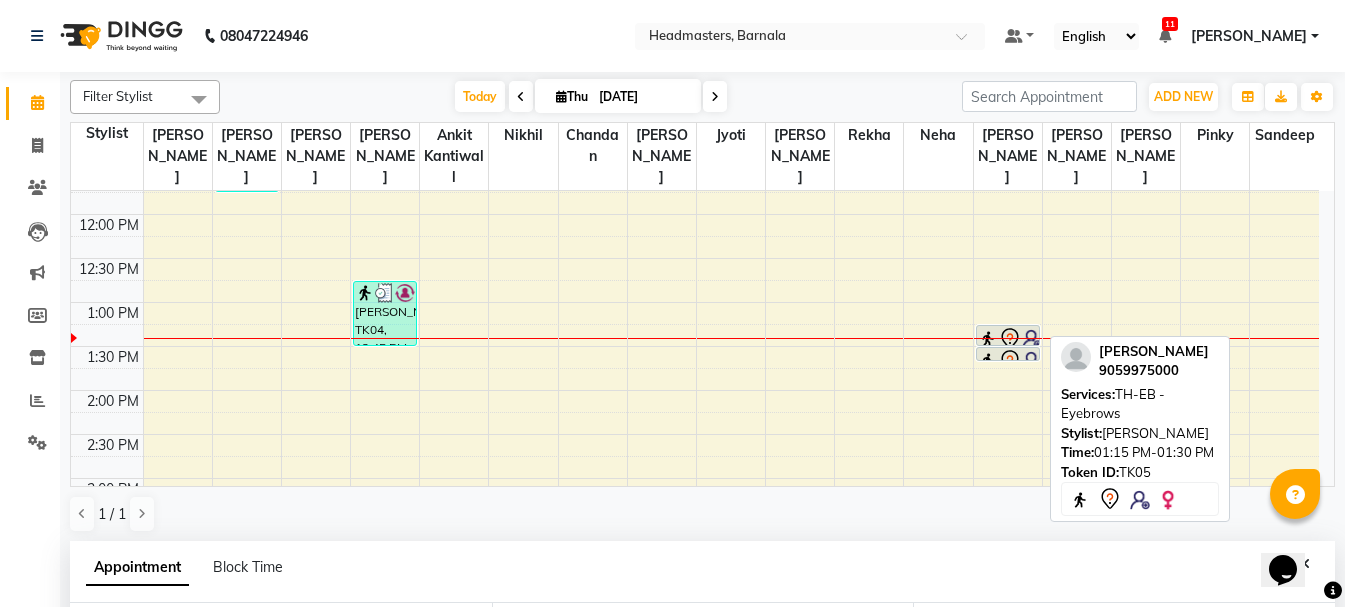 click at bounding box center (1008, 345) 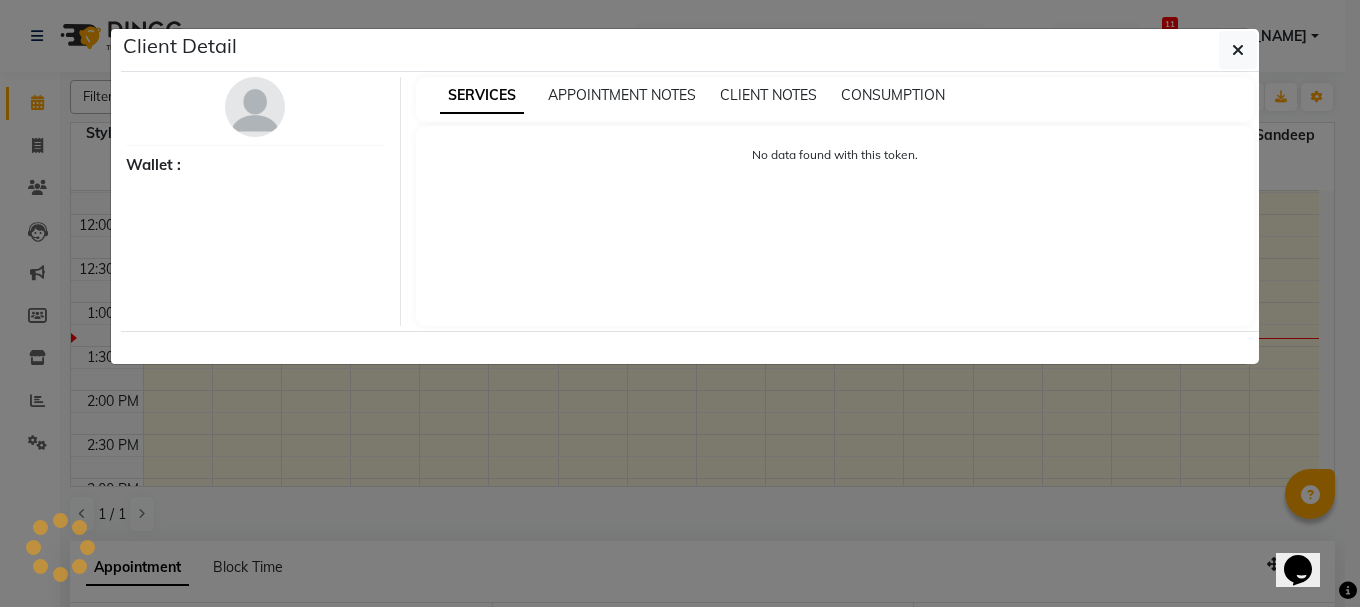 select on "7" 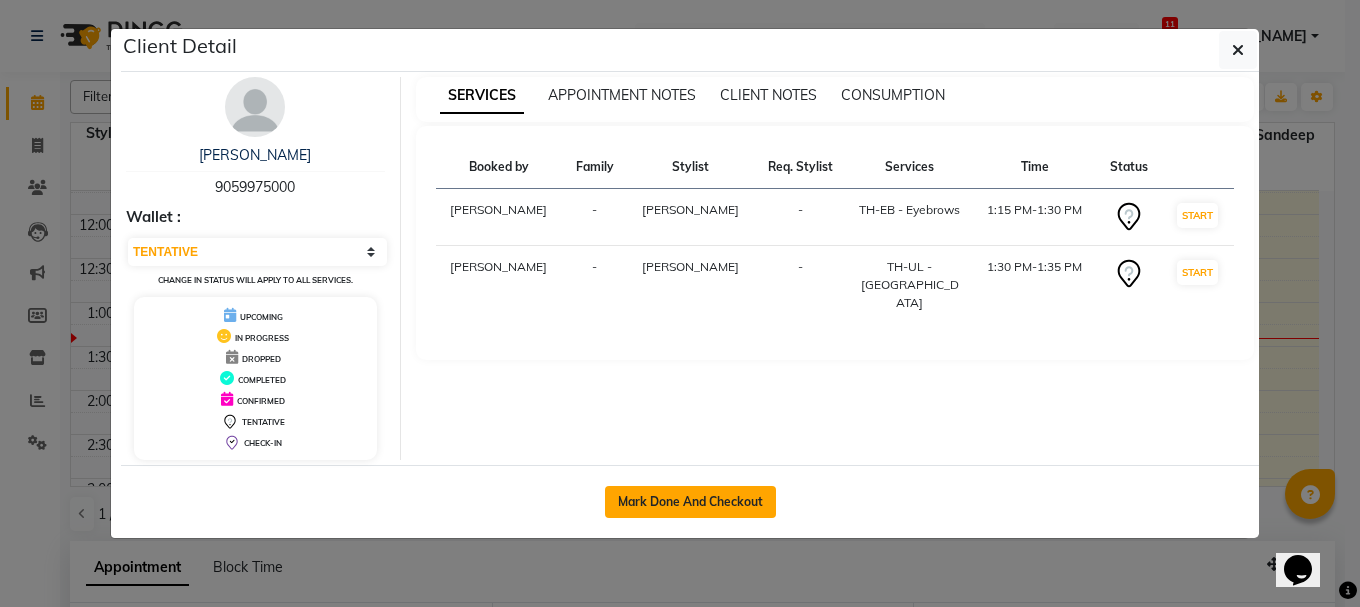 click on "Mark Done And Checkout" 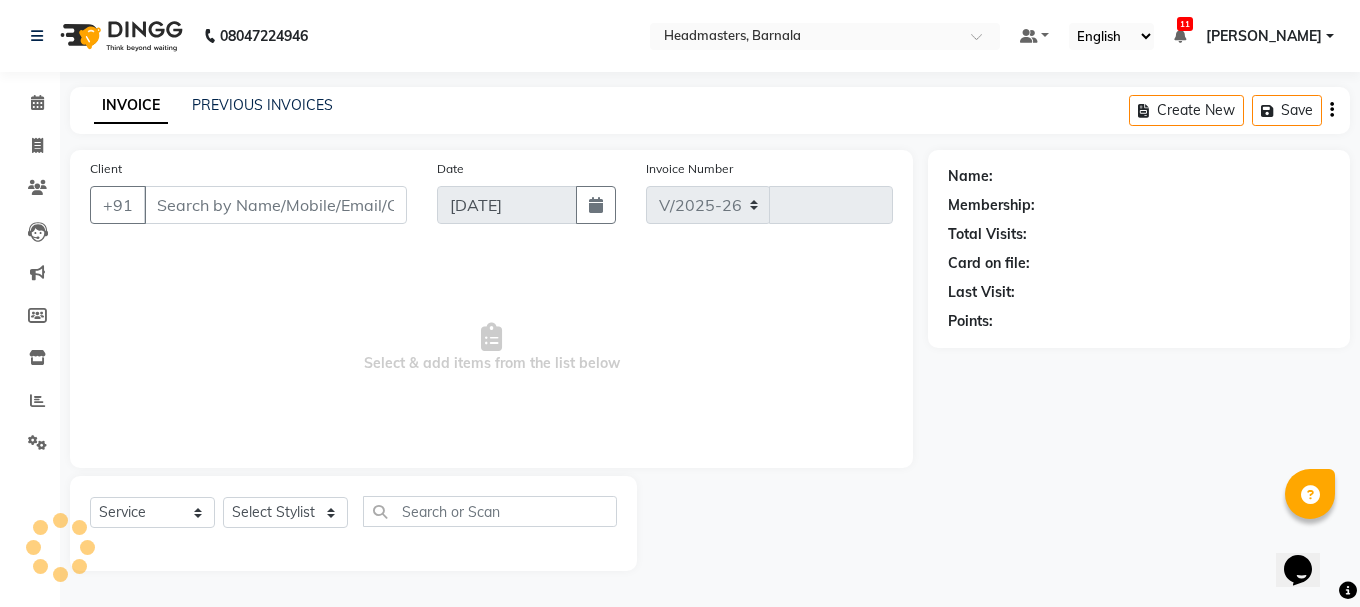 select on "7526" 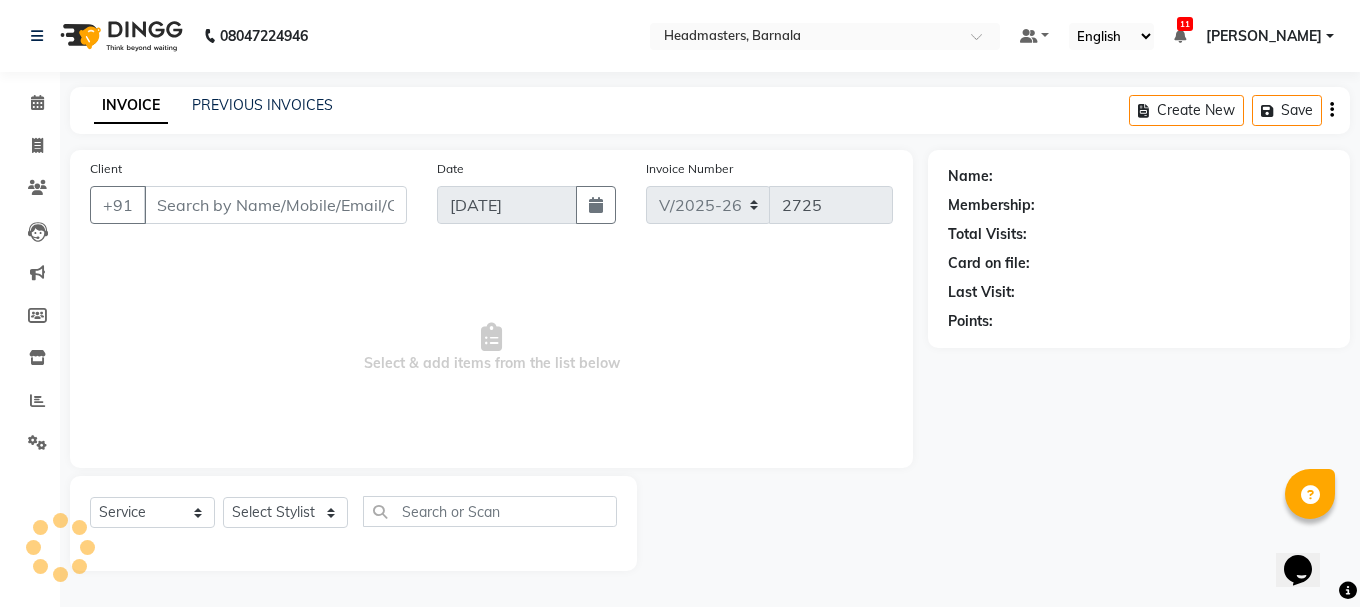 type on "9059975000" 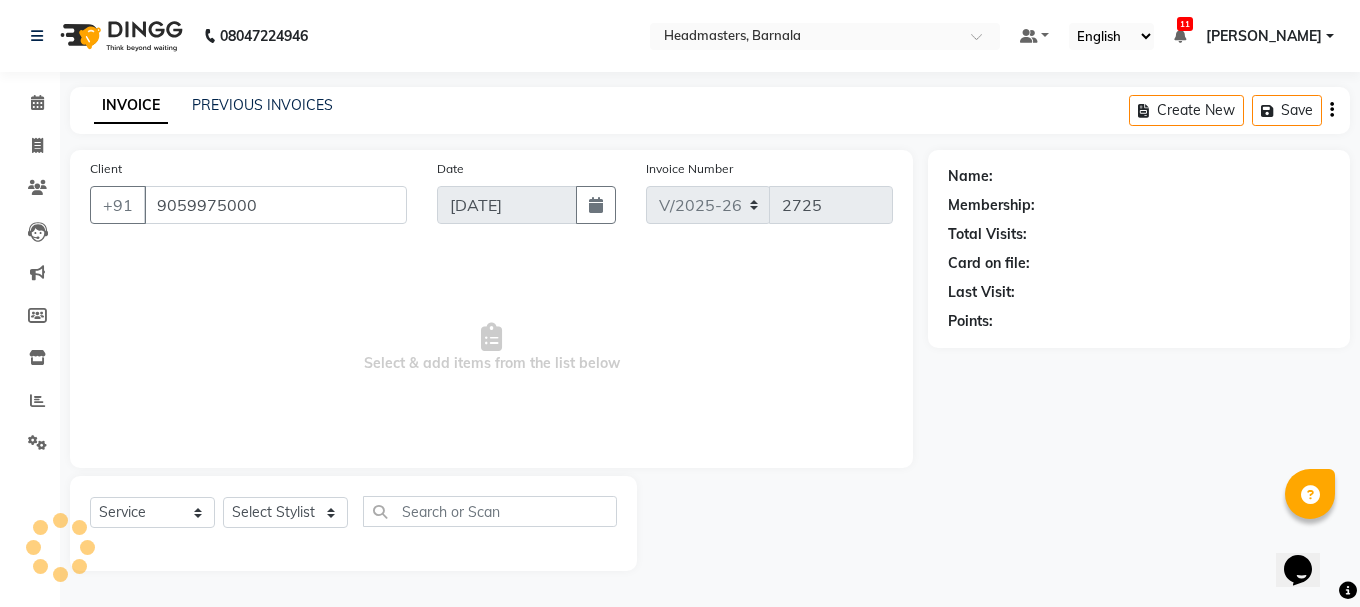 select on "67287" 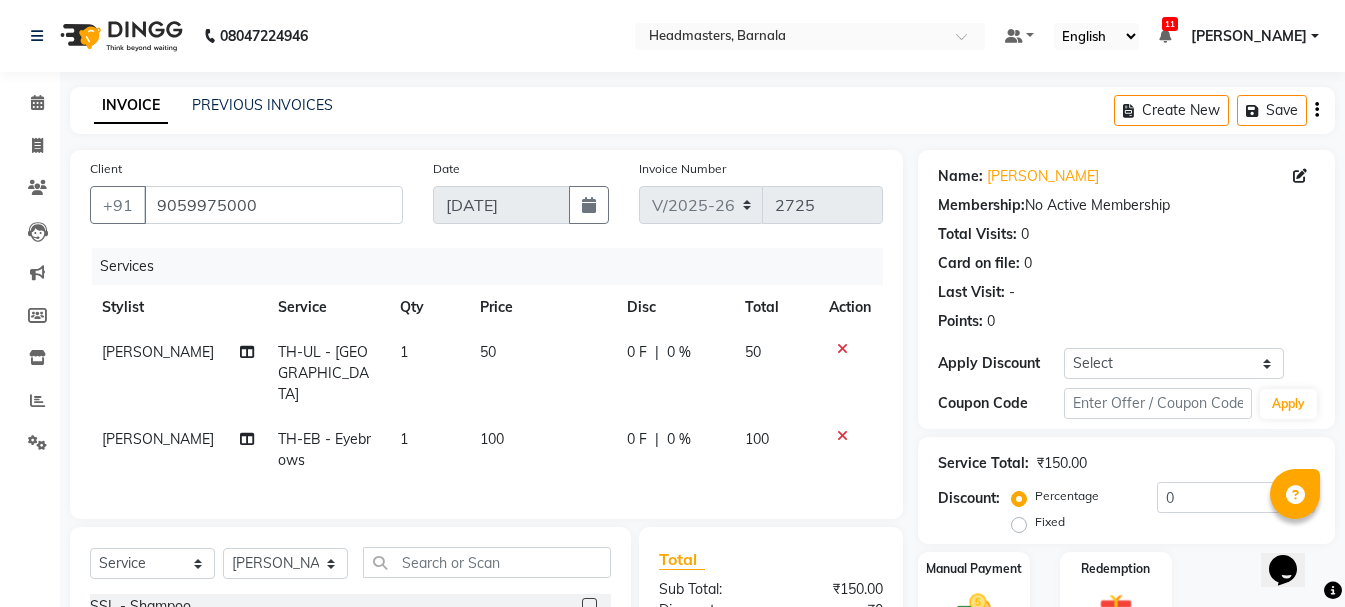 scroll, scrollTop: 239, scrollLeft: 0, axis: vertical 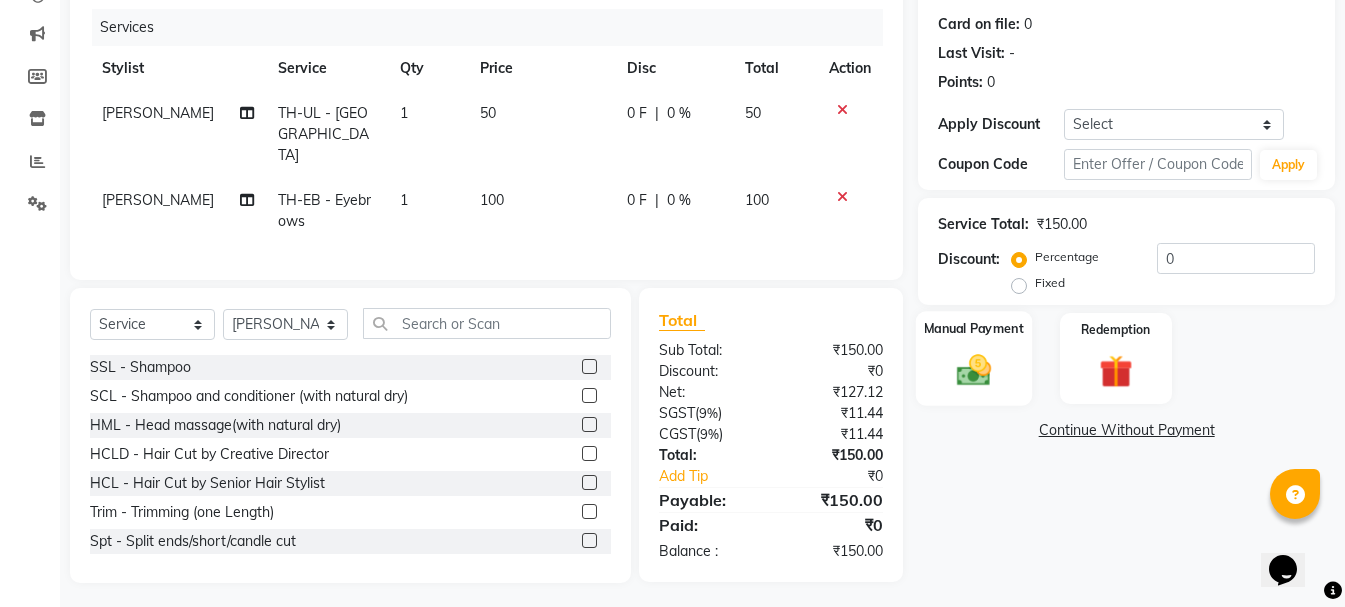 click 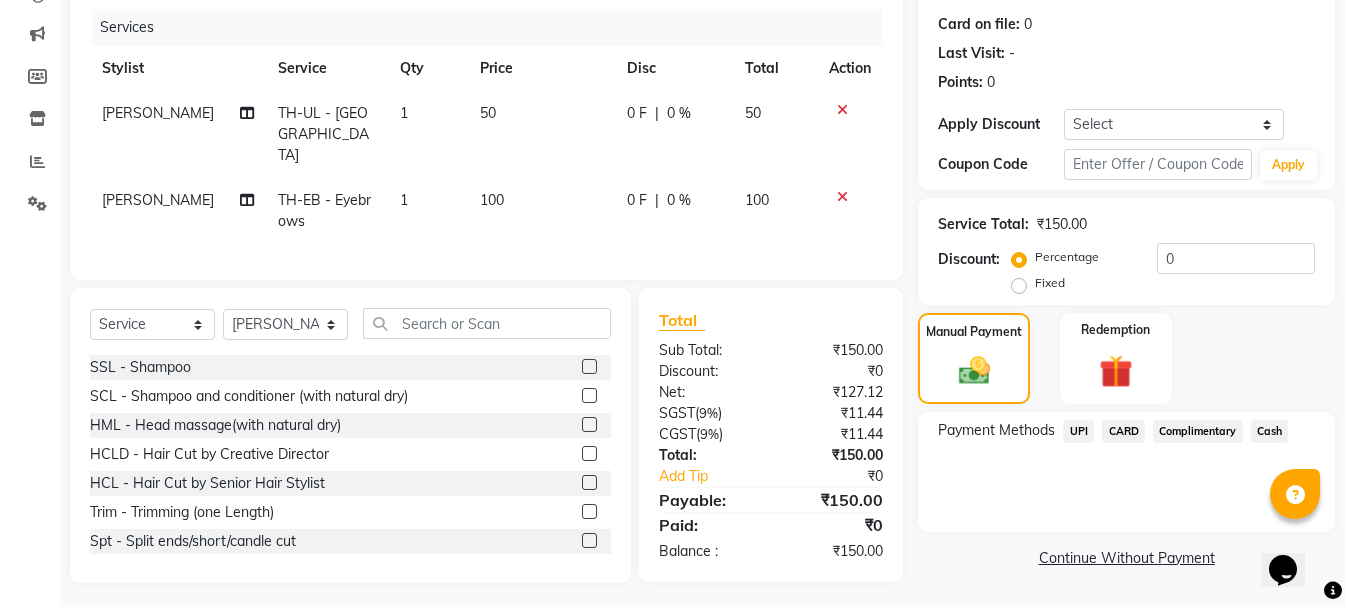 click on "Cash" 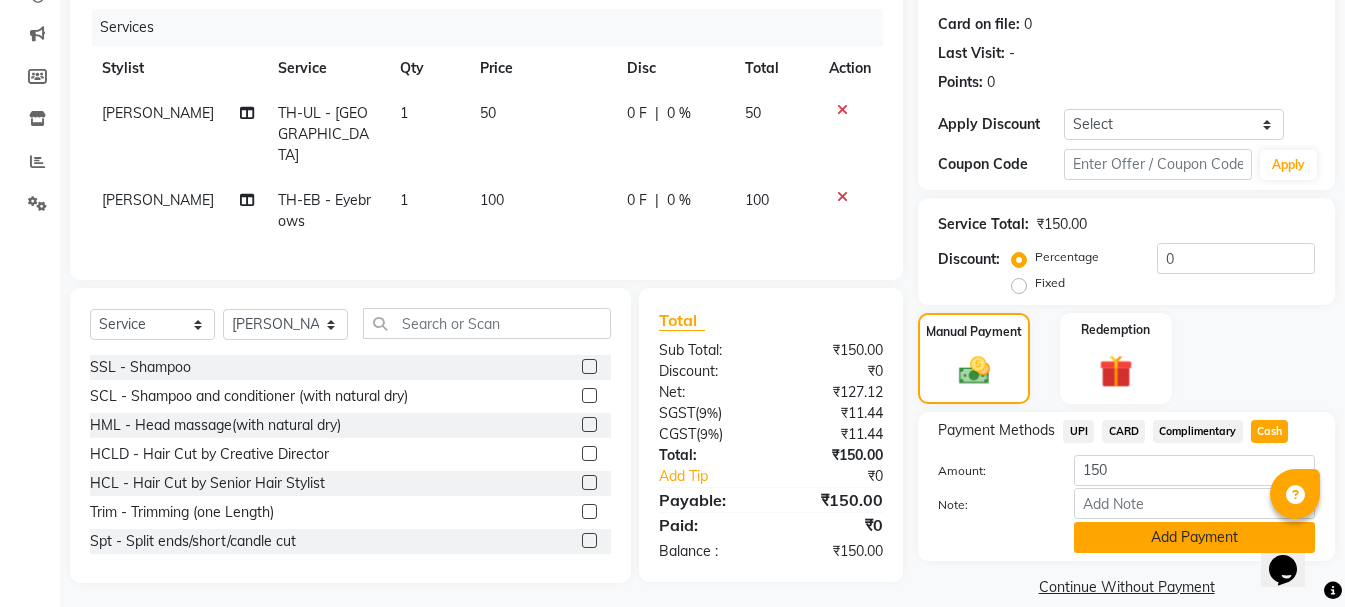 click on "Add Payment" 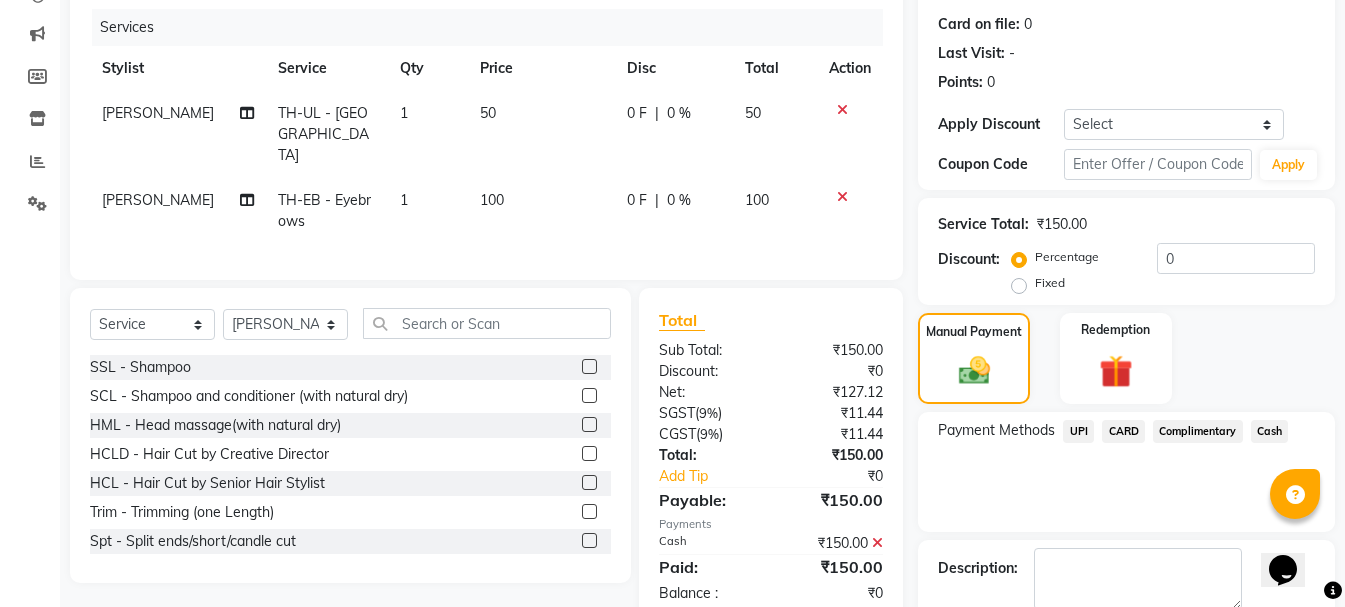 scroll, scrollTop: 348, scrollLeft: 0, axis: vertical 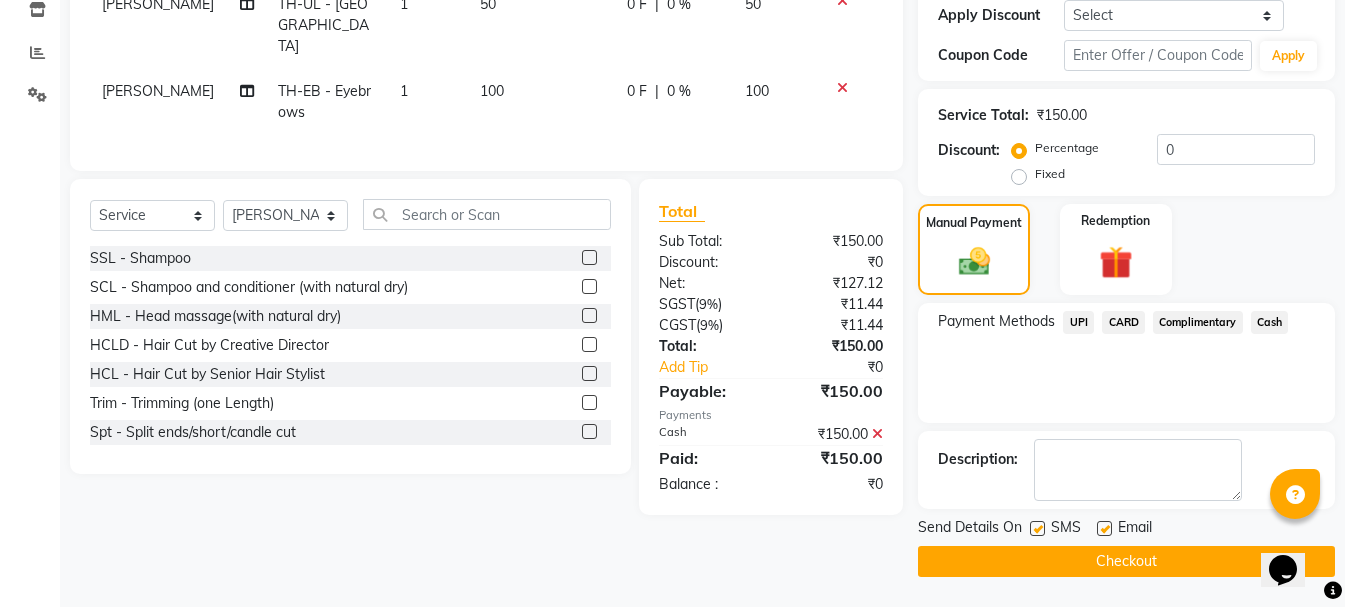 click on "Checkout" 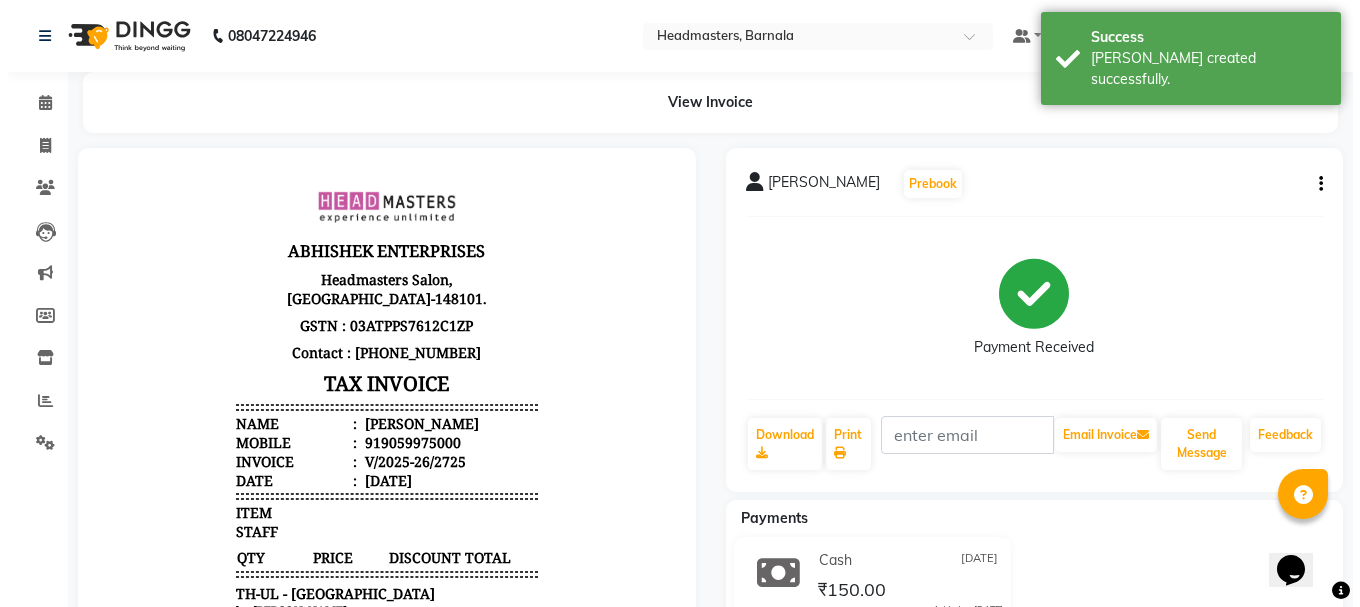 scroll, scrollTop: 0, scrollLeft: 0, axis: both 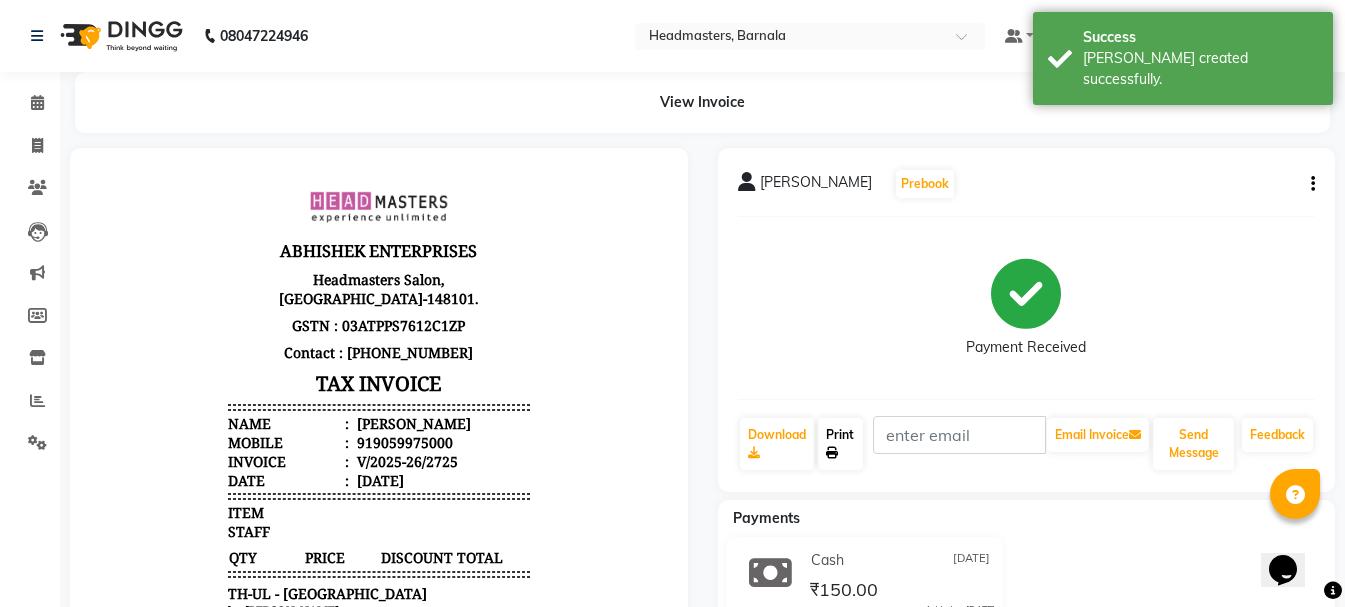 click on "Print" 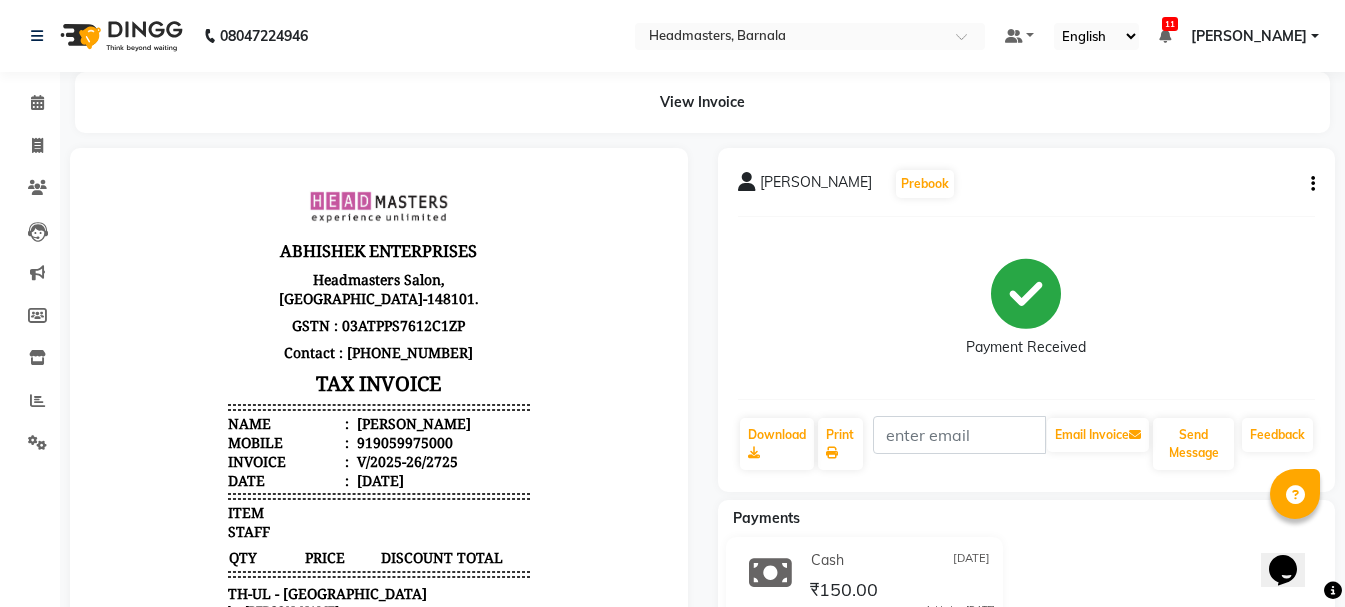 select on "service" 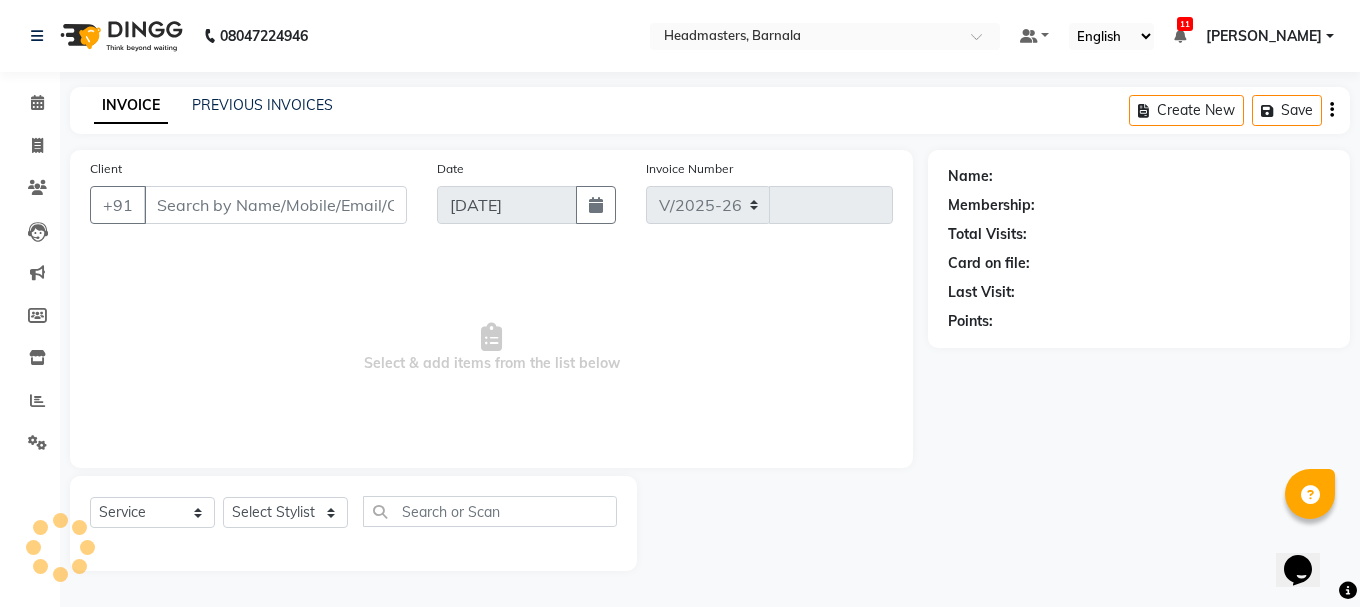 select on "7526" 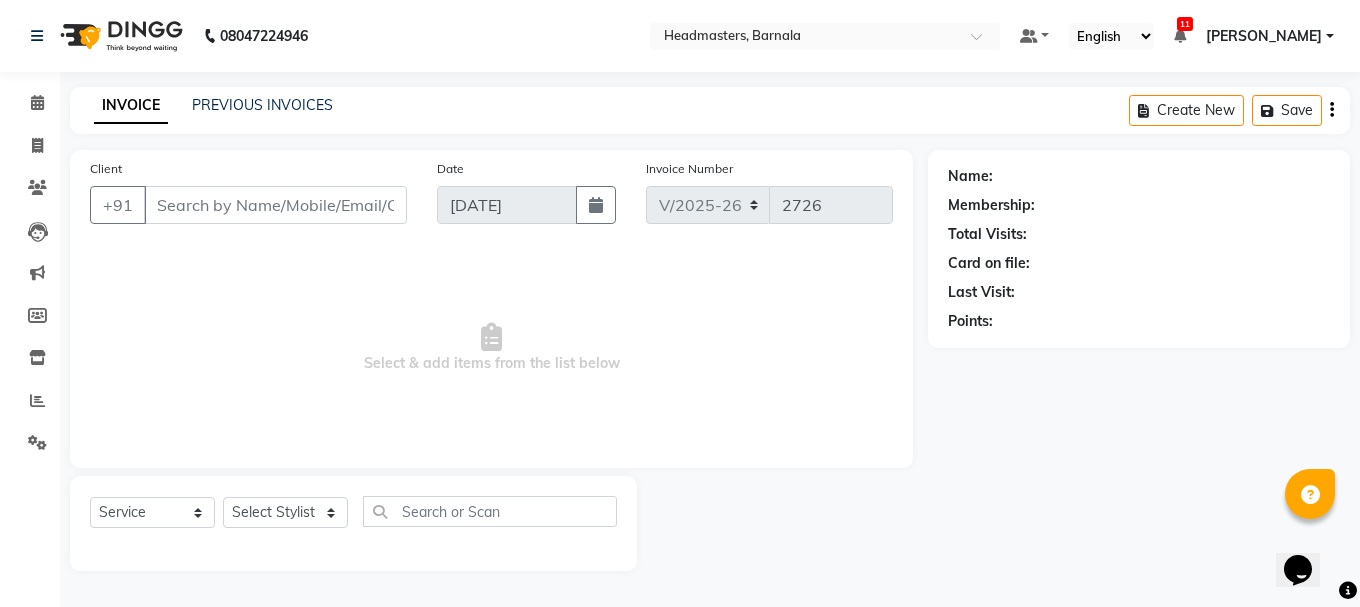 type on "9059975000" 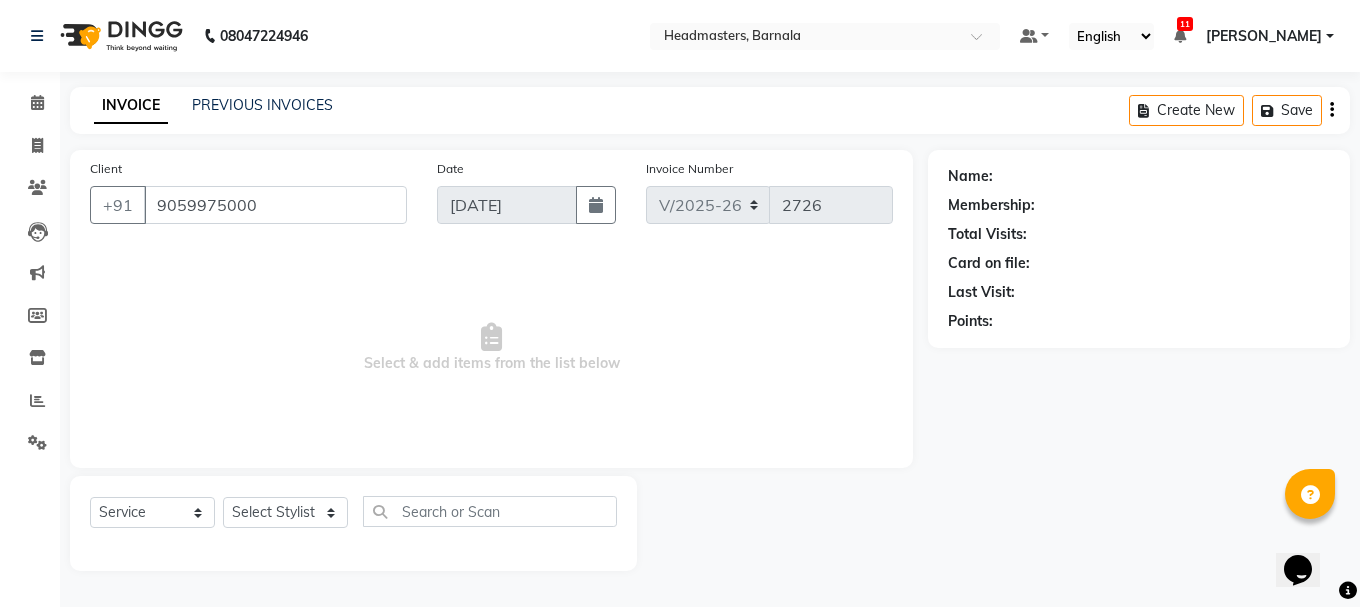 select on "67287" 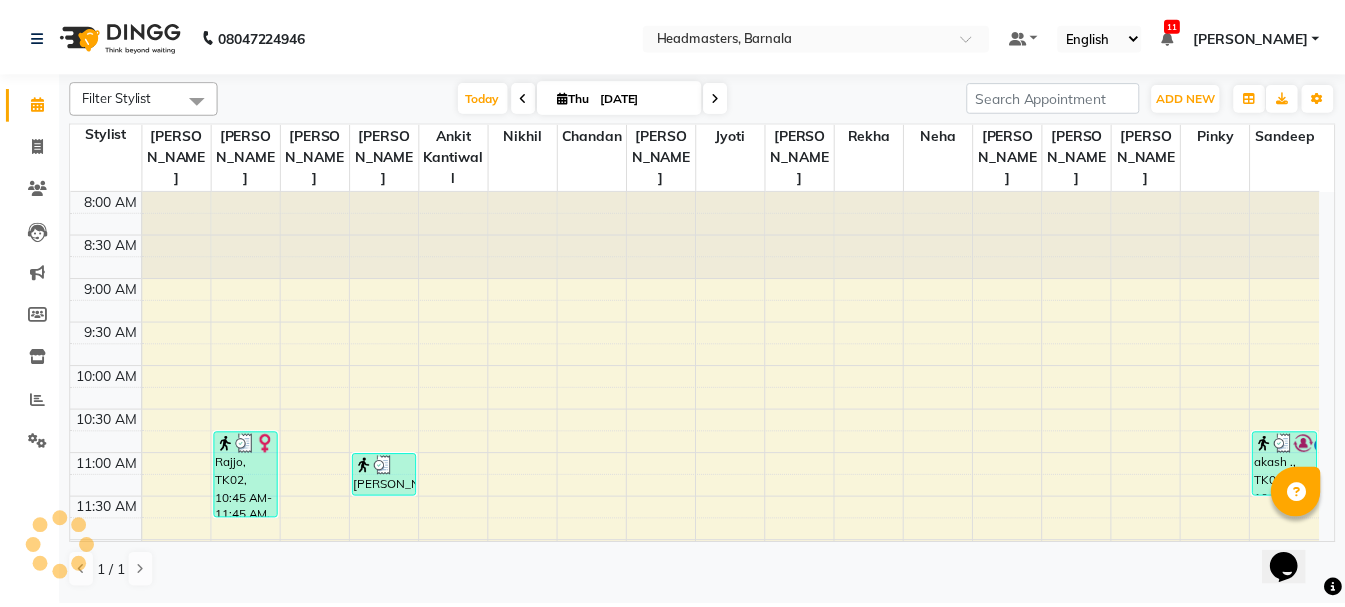 scroll, scrollTop: 441, scrollLeft: 0, axis: vertical 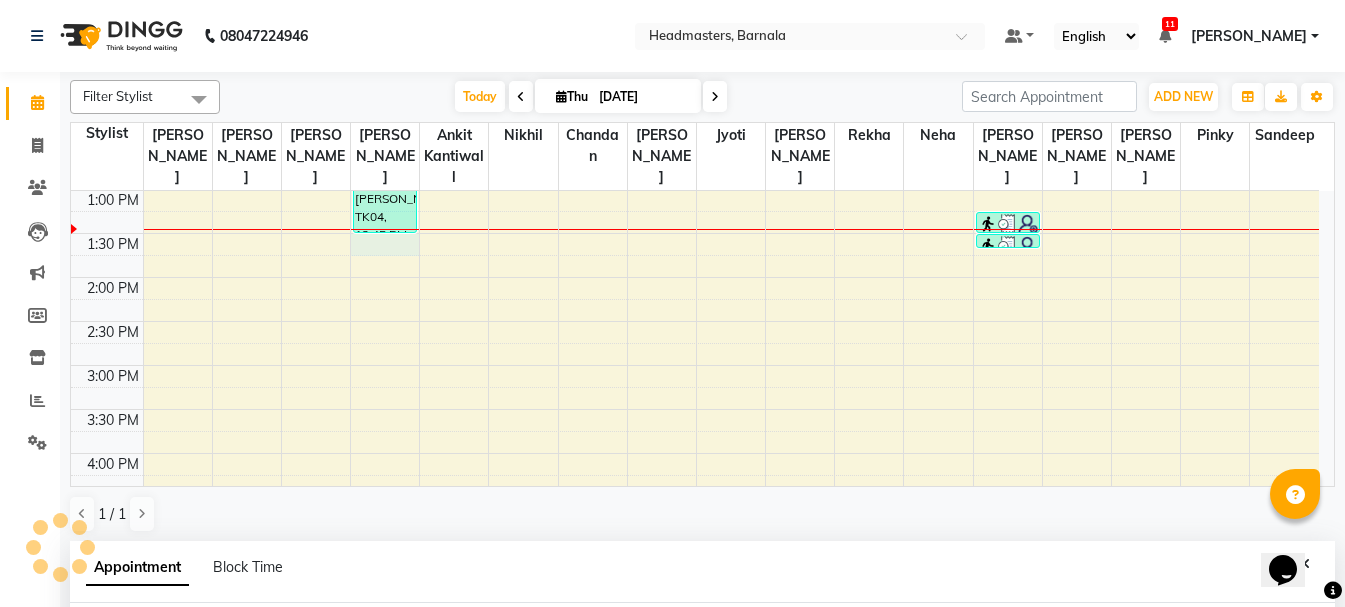 select on "67277" 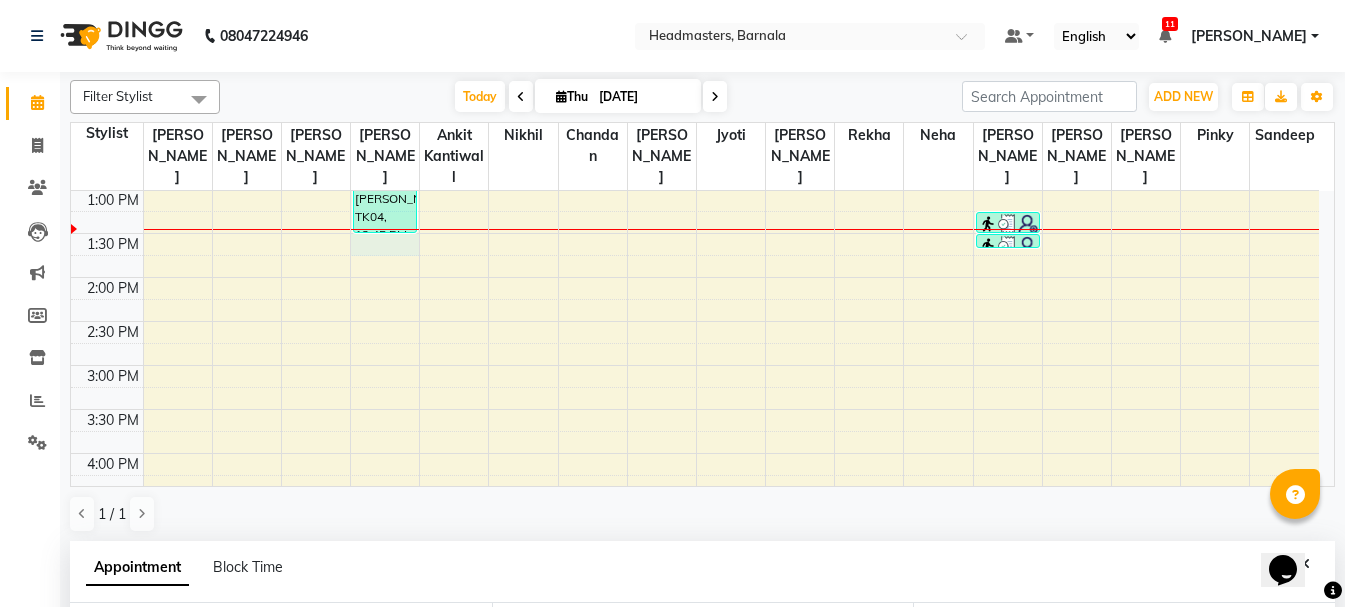 scroll, scrollTop: 389, scrollLeft: 0, axis: vertical 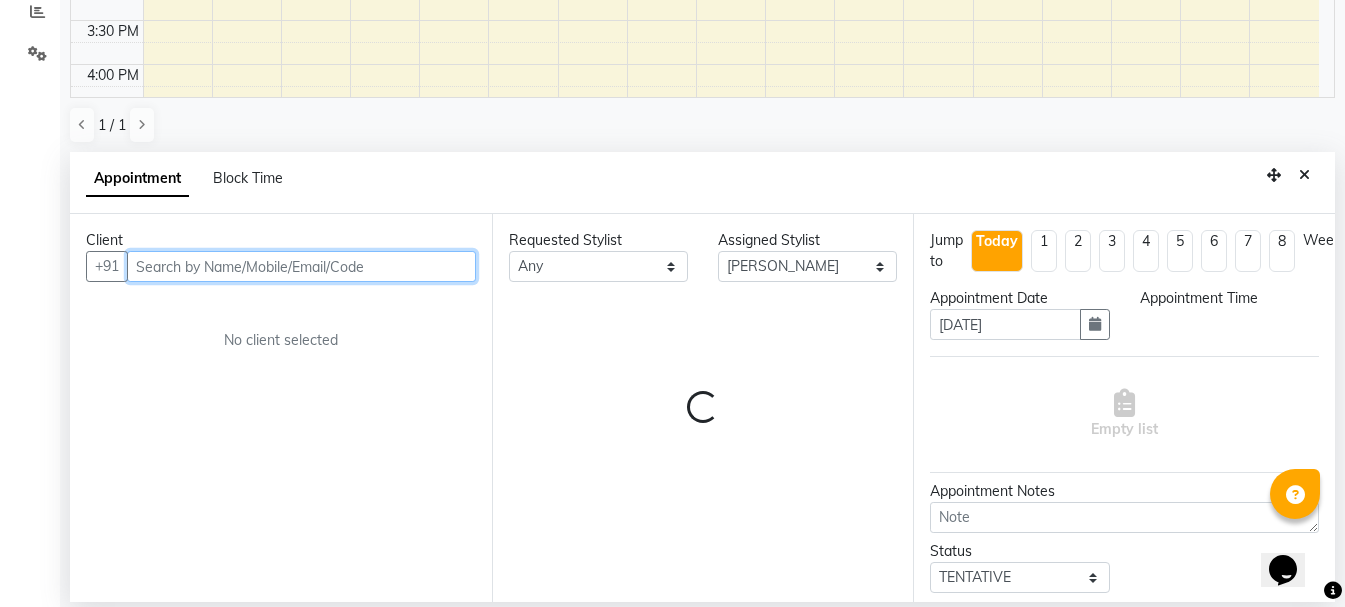 select on "810" 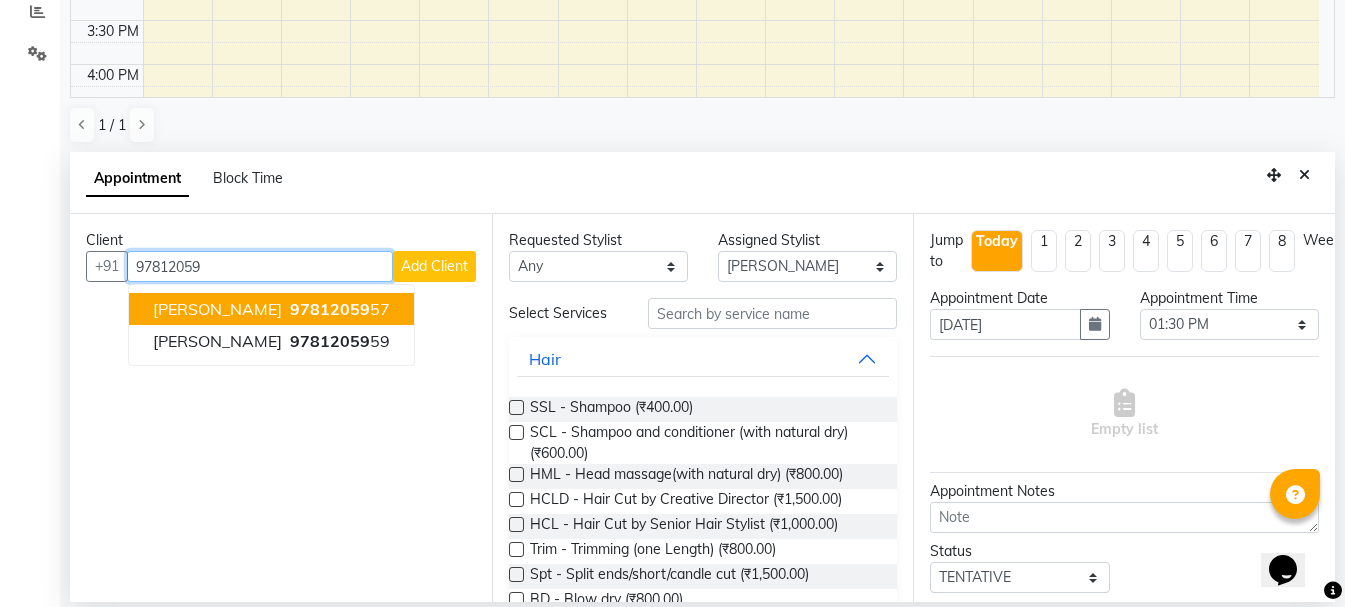 click on "[PERSON_NAME]   97812059 57 [PERSON_NAME]   97812059 59" at bounding box center [271, 325] 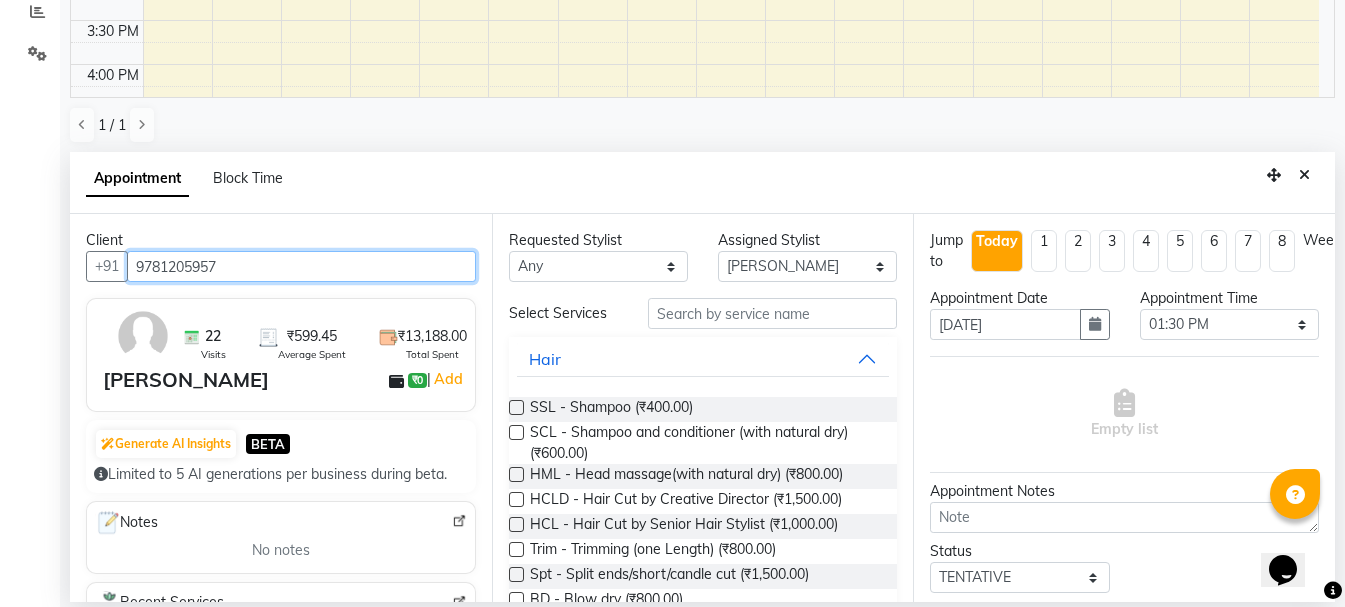 type on "9781205957" 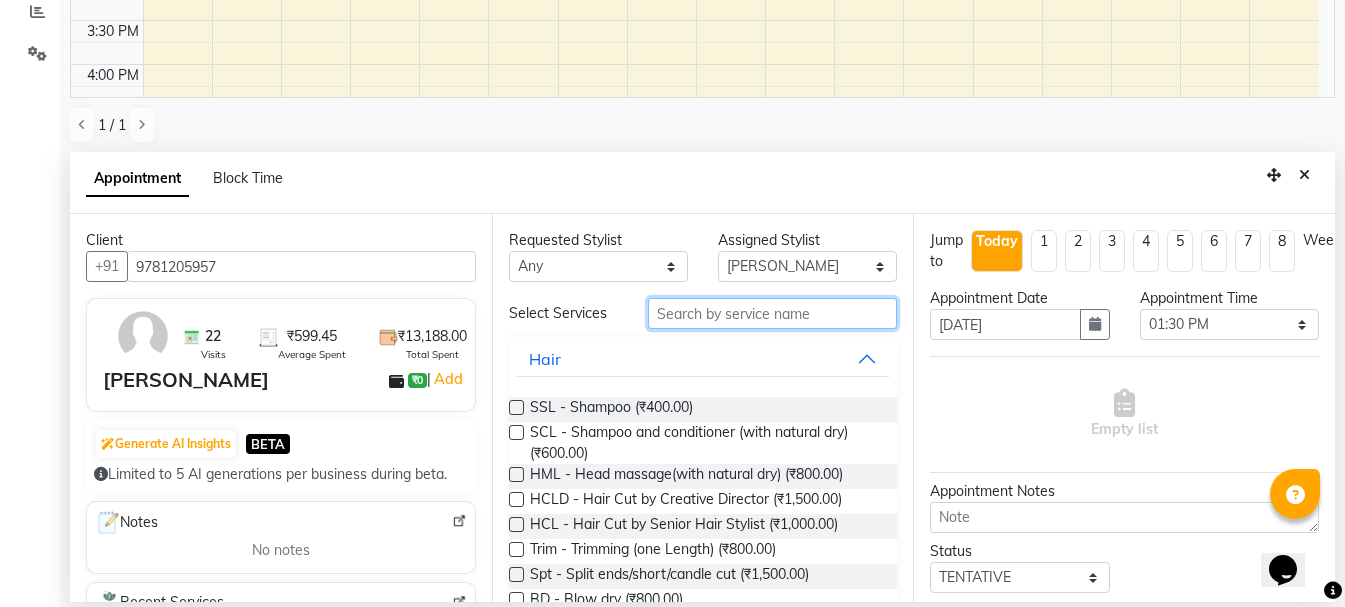 click at bounding box center (772, 313) 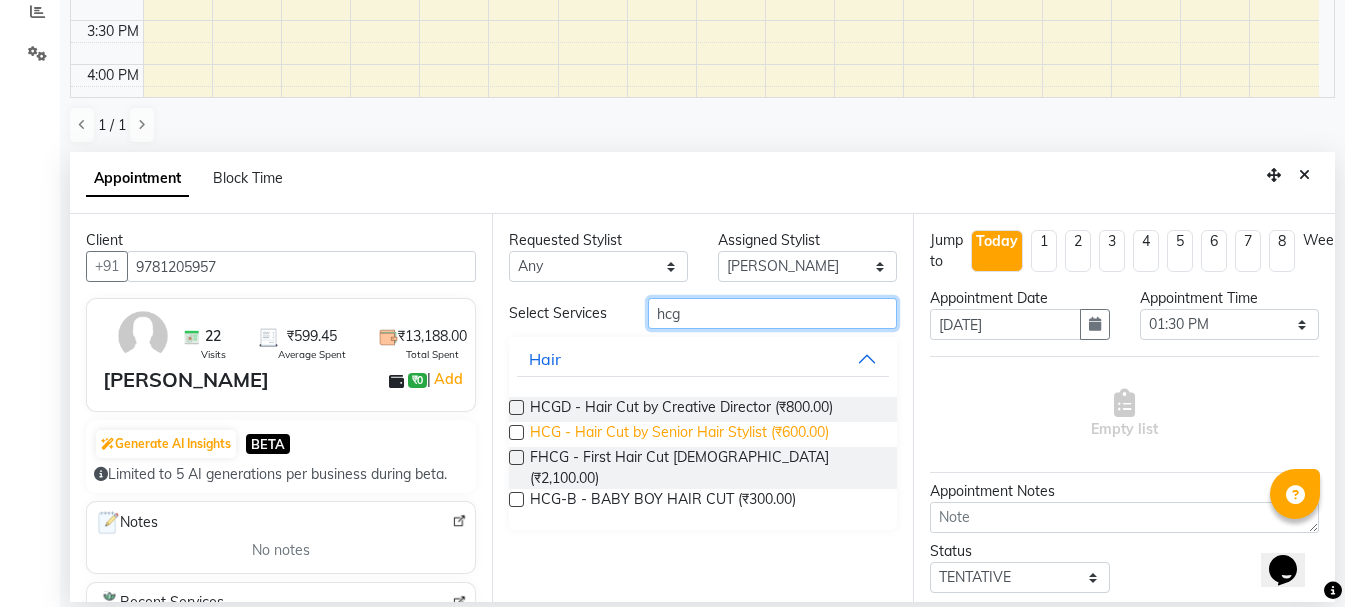 type on "hcg" 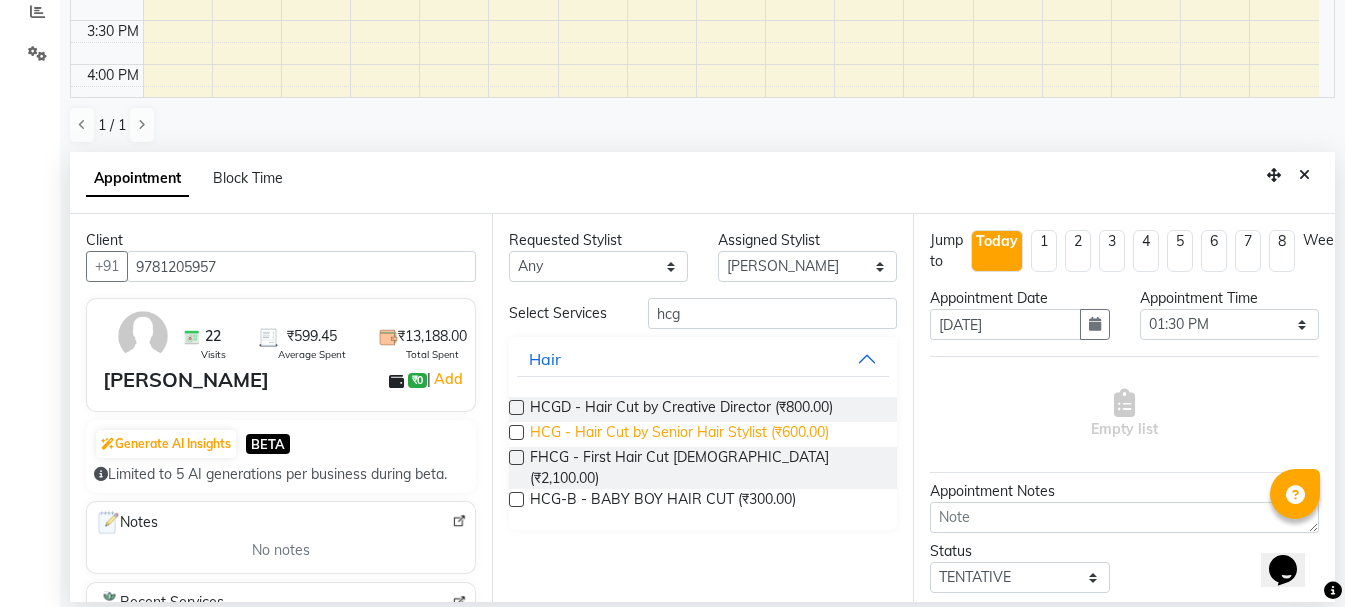 click on "HCG - Hair Cut by Senior Hair Stylist (₹600.00)" at bounding box center (679, 434) 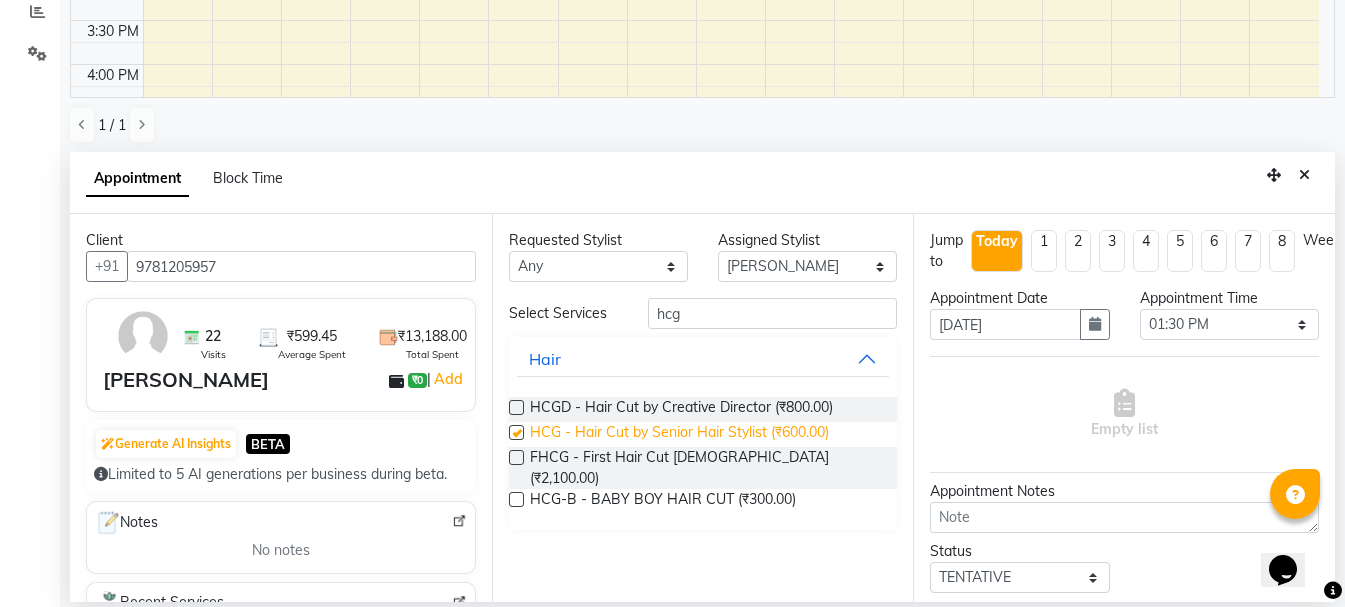 checkbox on "false" 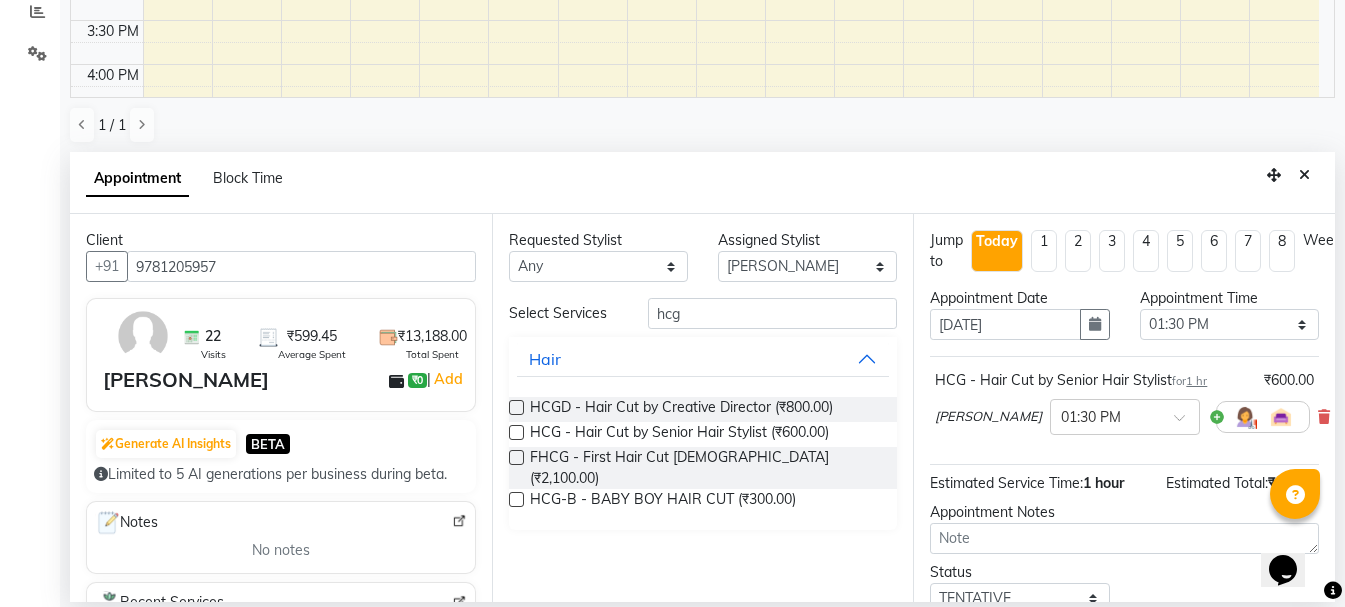 scroll, scrollTop: 156, scrollLeft: 0, axis: vertical 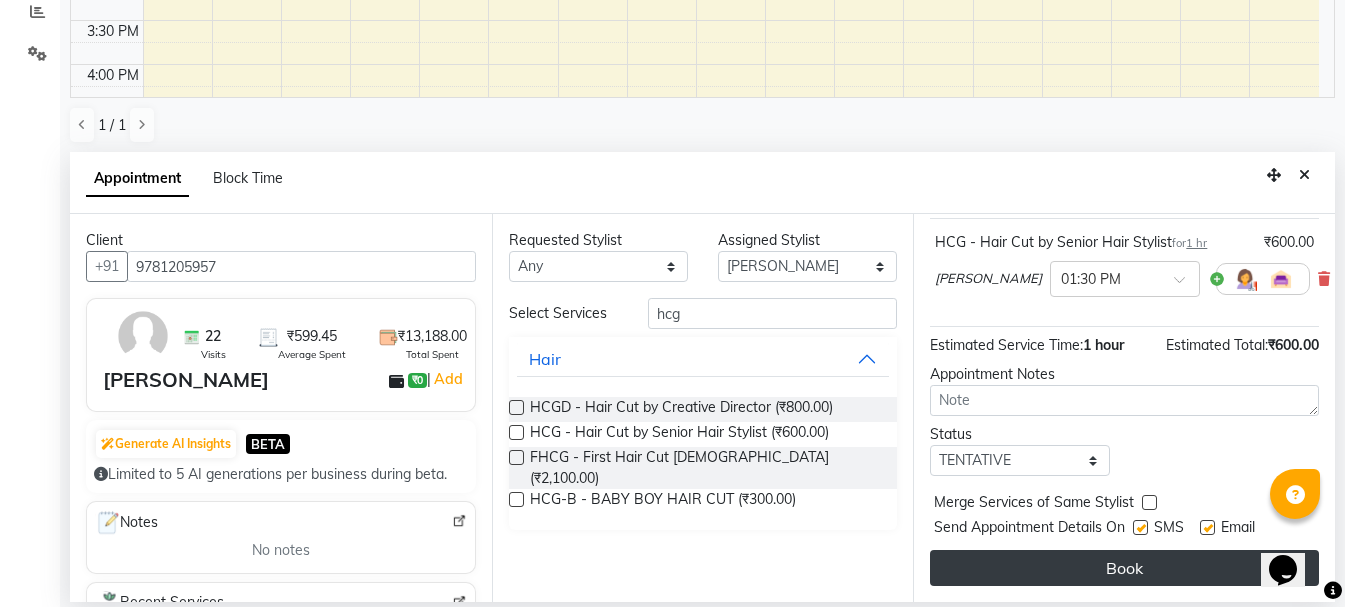 click on "Book" at bounding box center [1124, 568] 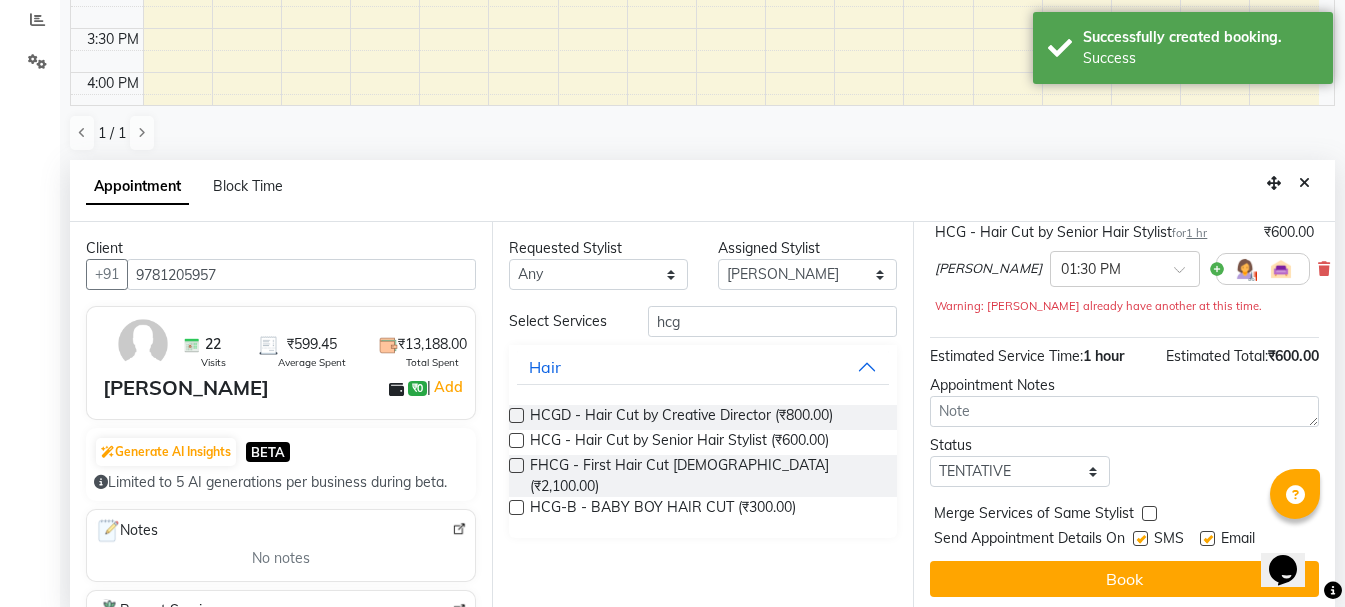 scroll, scrollTop: 0, scrollLeft: 0, axis: both 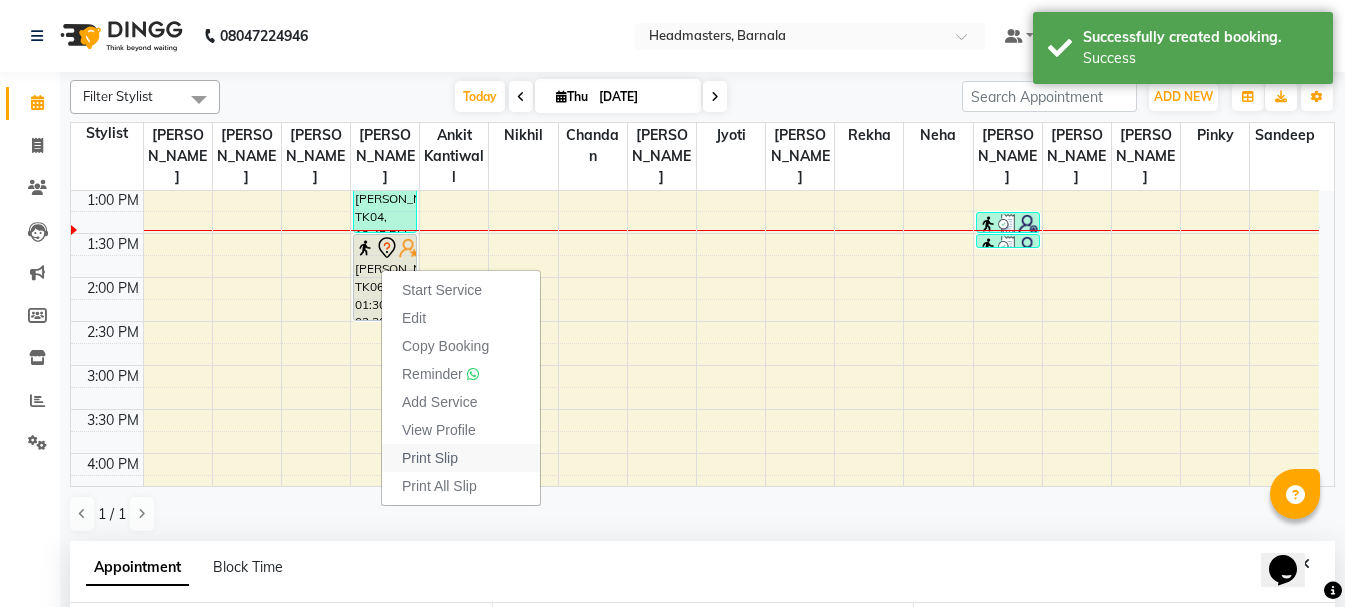 click on "Print Slip" at bounding box center [461, 458] 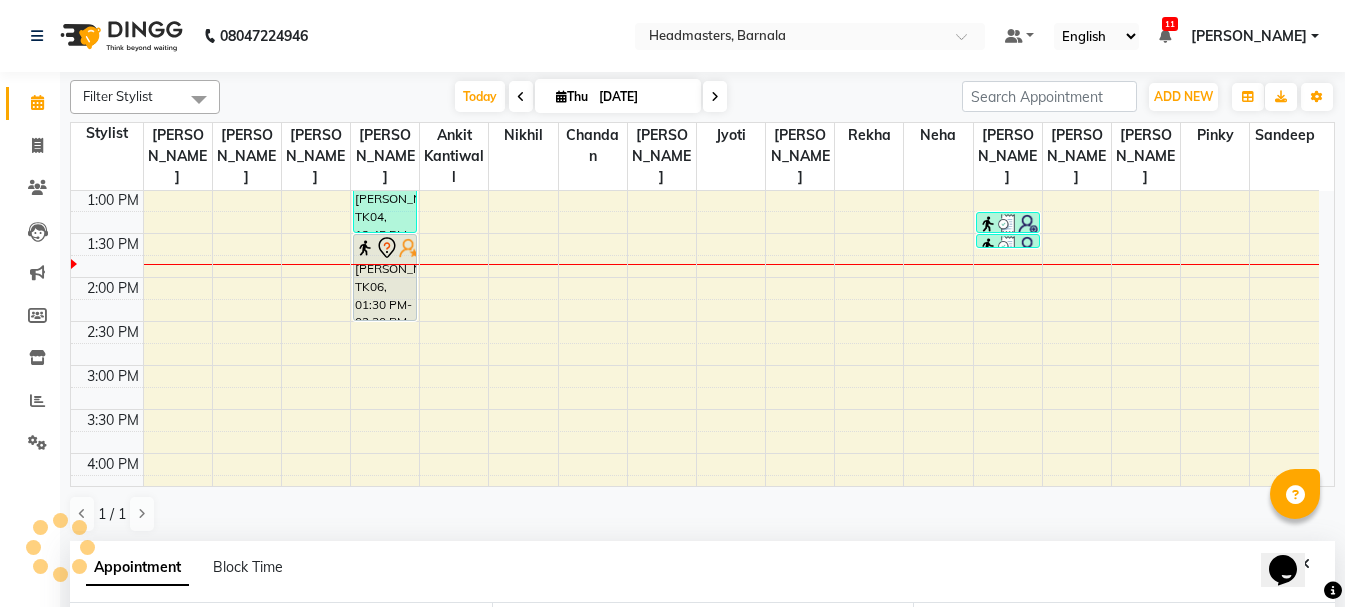 scroll, scrollTop: 389, scrollLeft: 0, axis: vertical 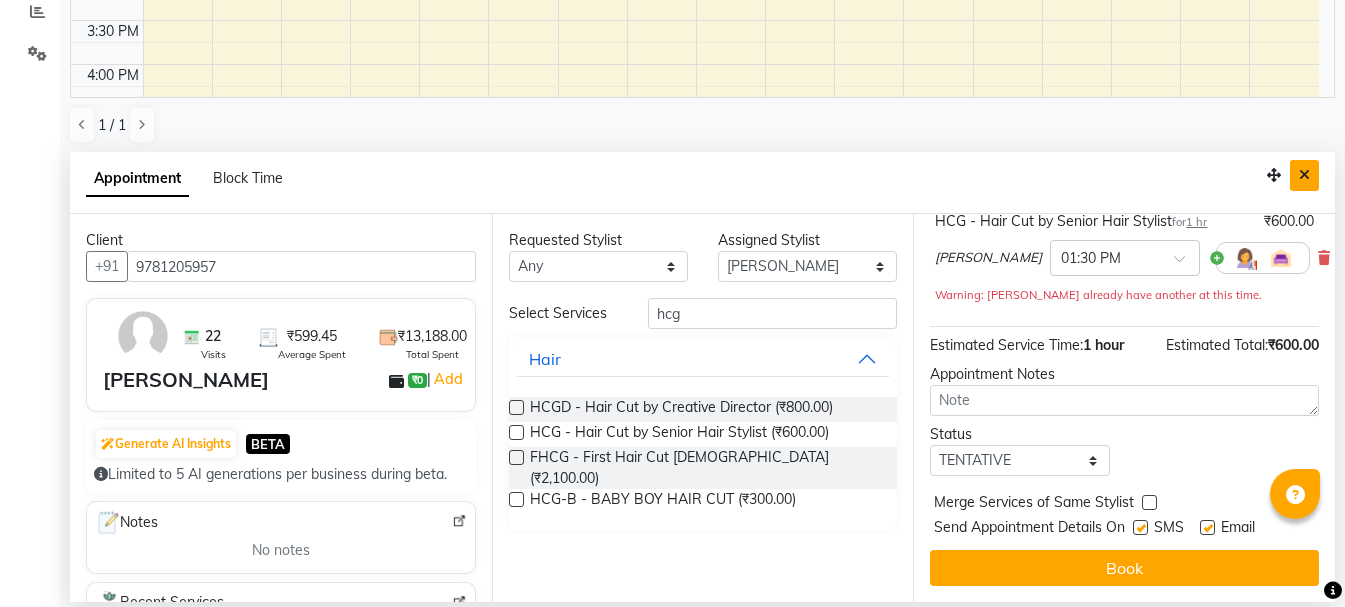 click at bounding box center [1304, 175] 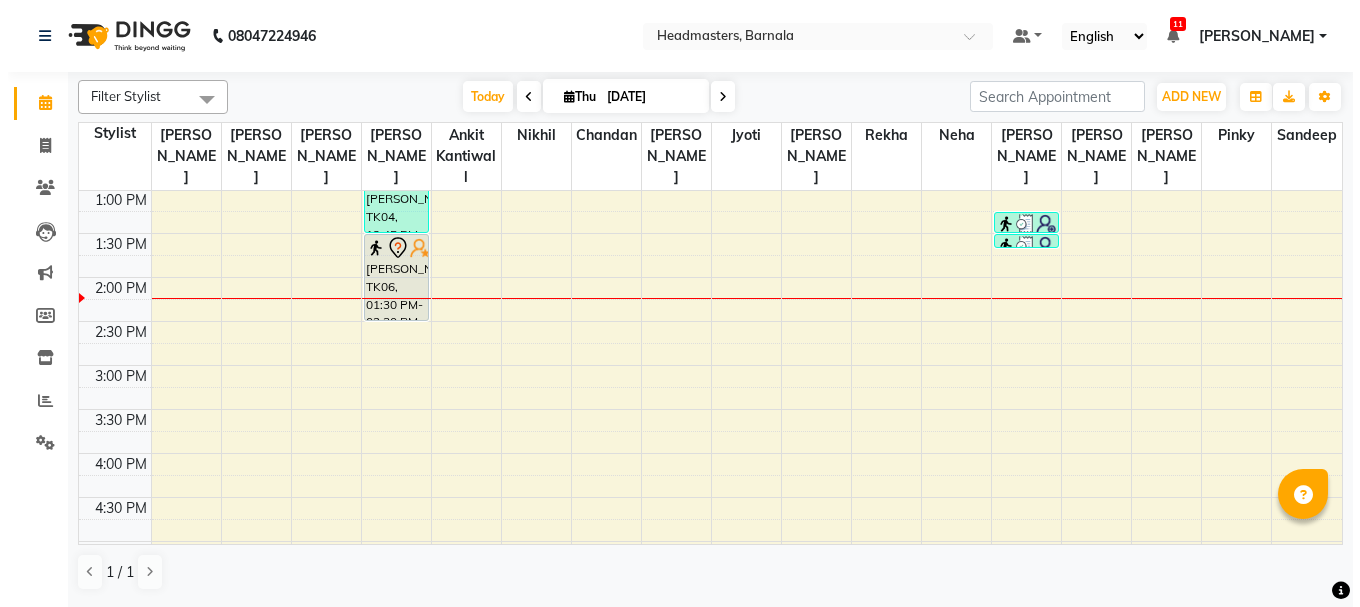 scroll, scrollTop: 0, scrollLeft: 0, axis: both 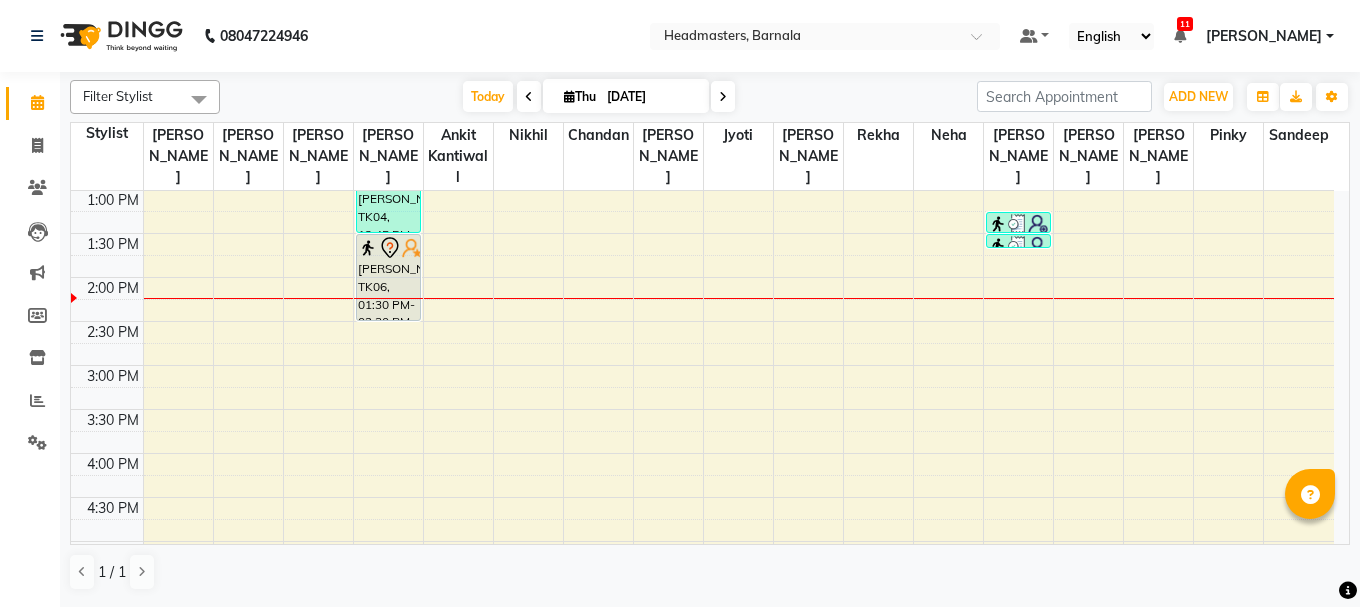 drag, startPoint x: 1349, startPoint y: 352, endPoint x: 1349, endPoint y: 328, distance: 24 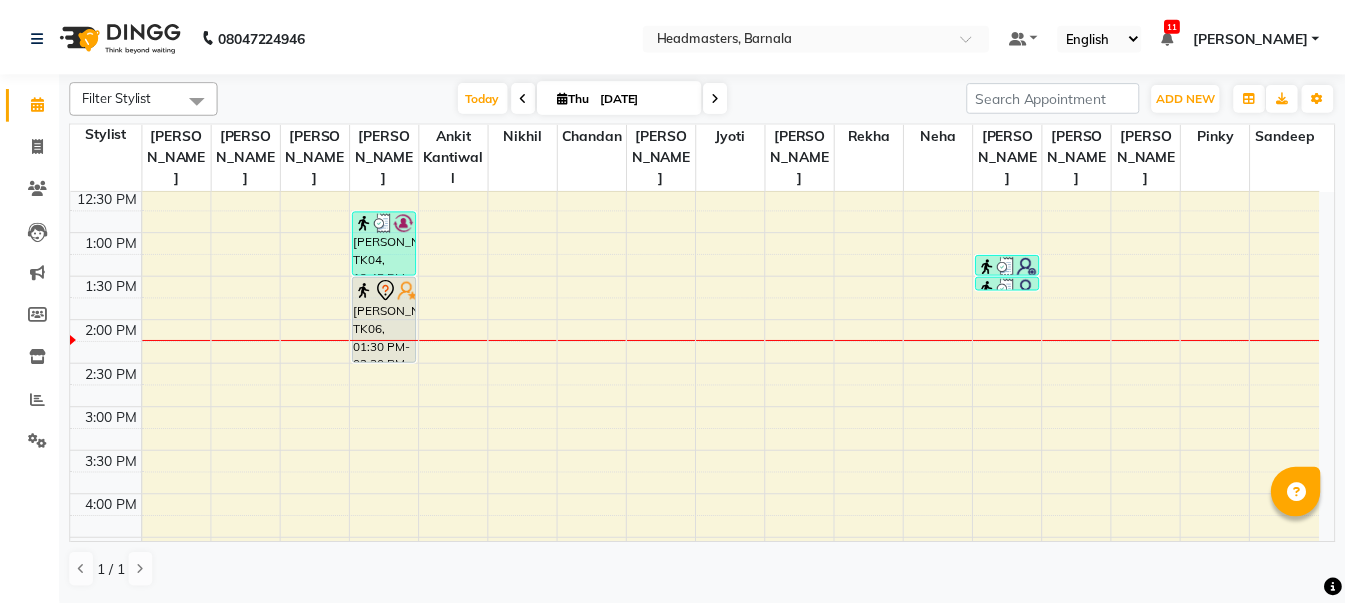 scroll, scrollTop: 390, scrollLeft: 0, axis: vertical 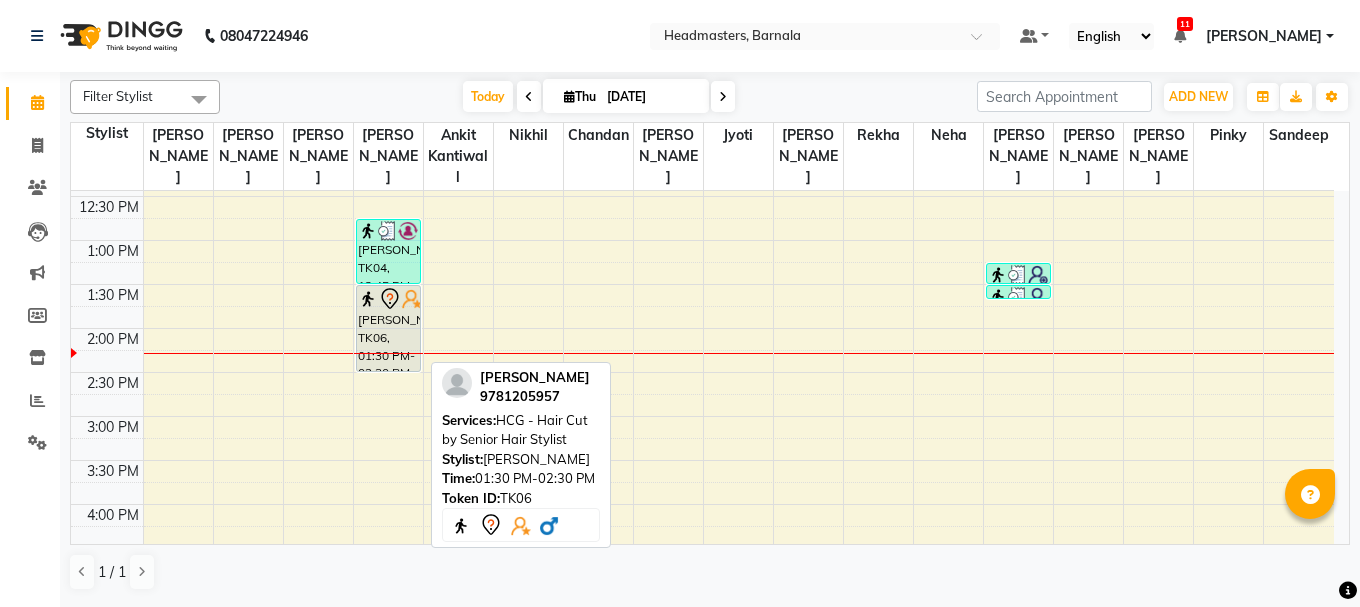 click on "[PERSON_NAME], TK06, 01:30 PM-02:30 PM, HCG - Hair Cut by Senior Hair Stylist" at bounding box center (388, 328) 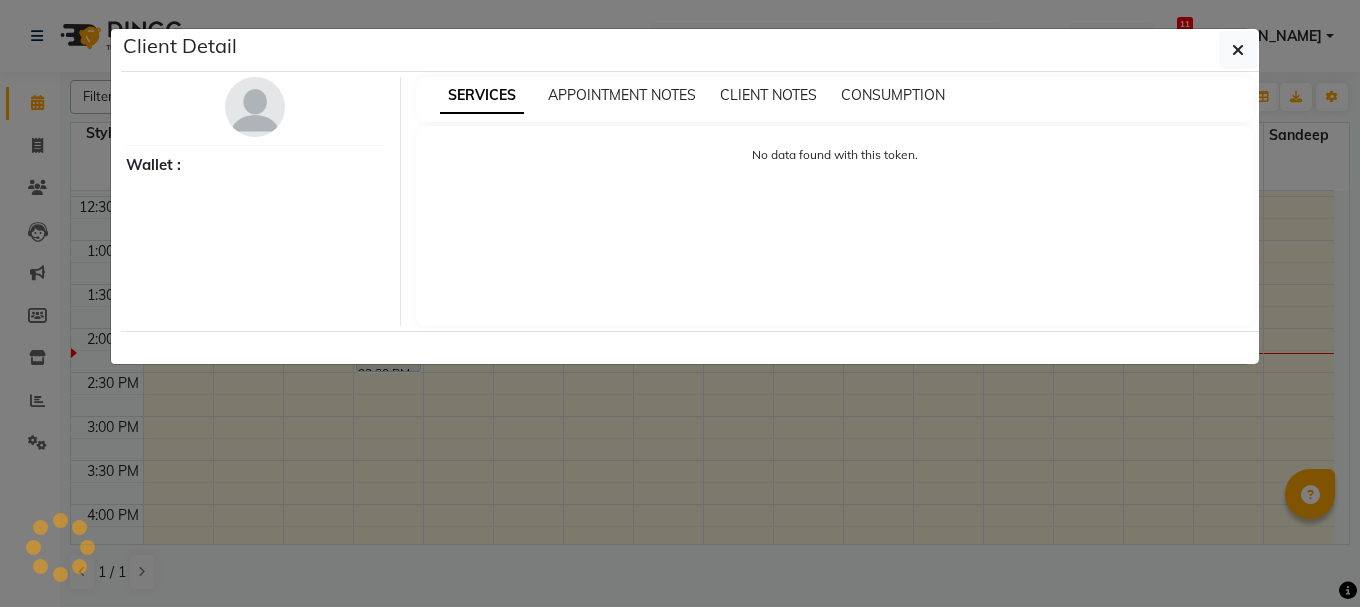 select on "7" 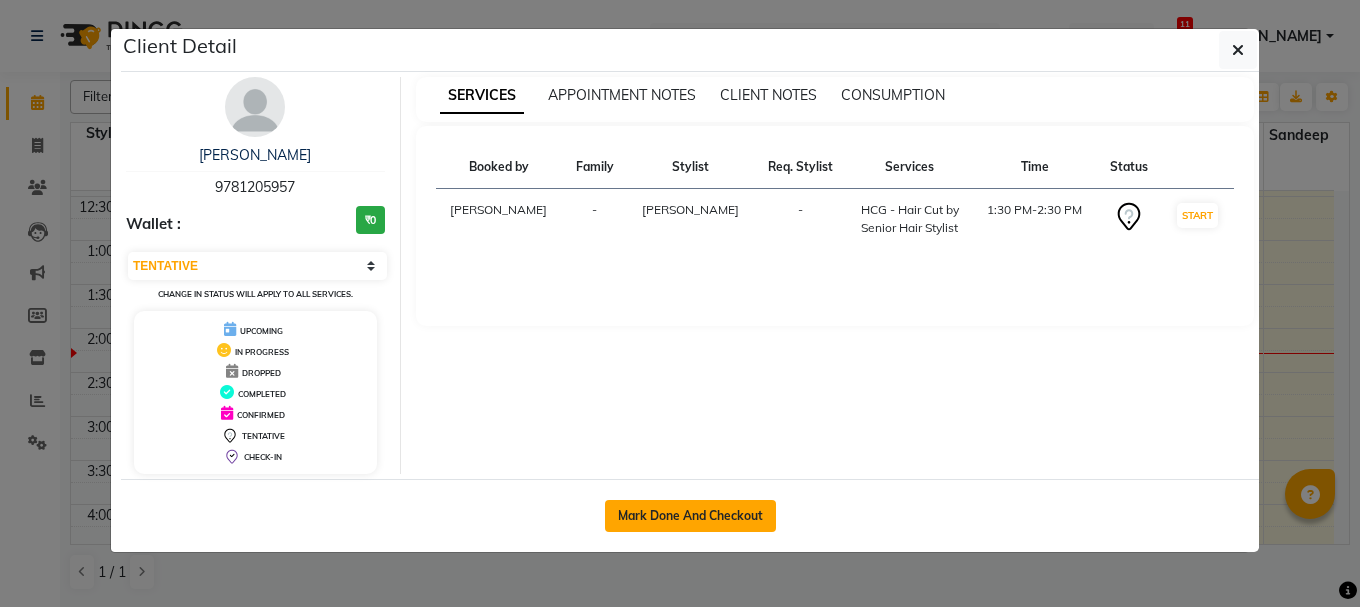 click on "Mark Done And Checkout" 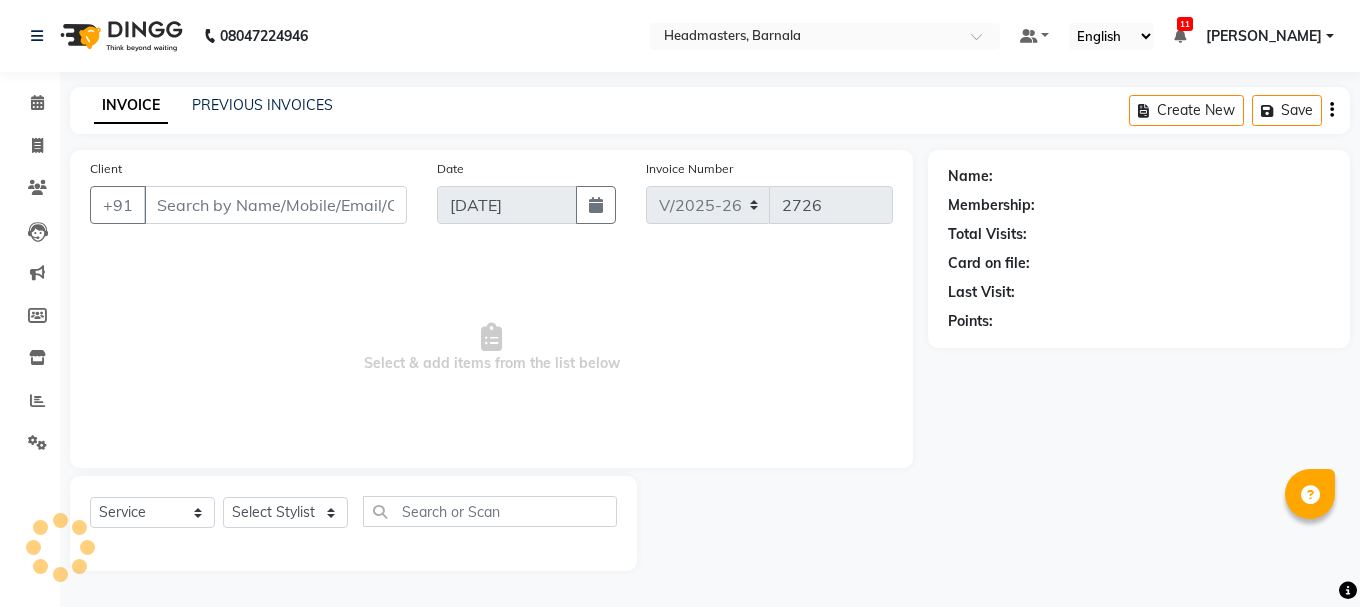 type on "9781205957" 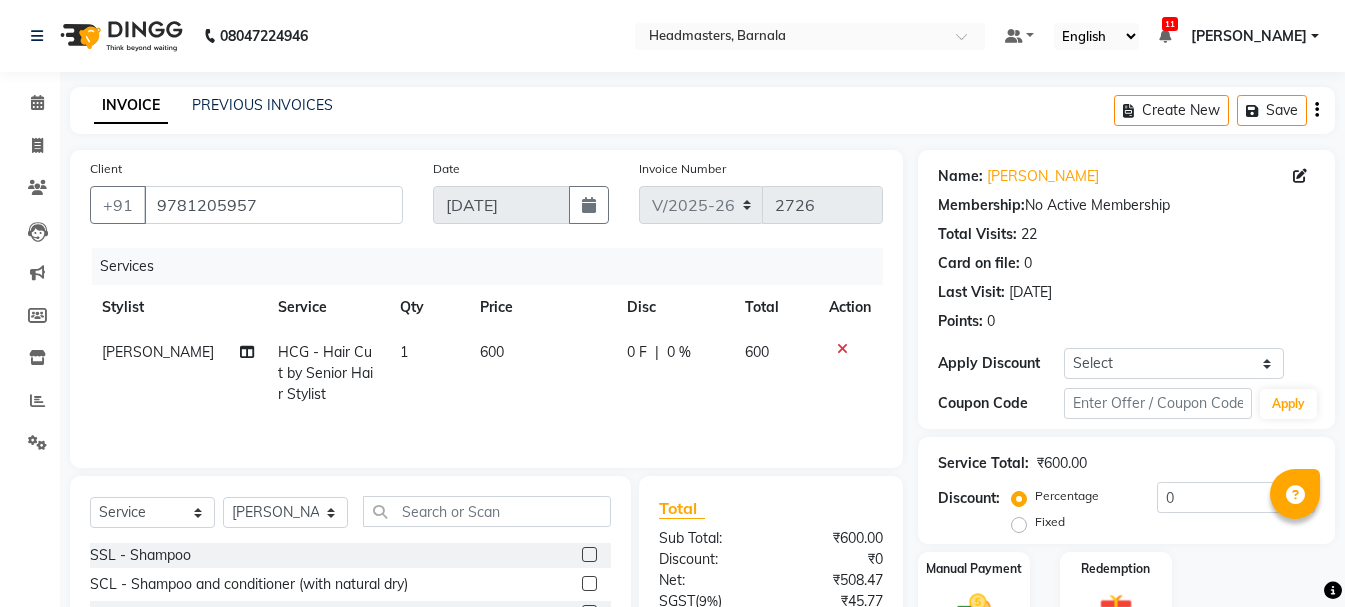 drag, startPoint x: 1343, startPoint y: 235, endPoint x: 1352, endPoint y: 248, distance: 15.811388 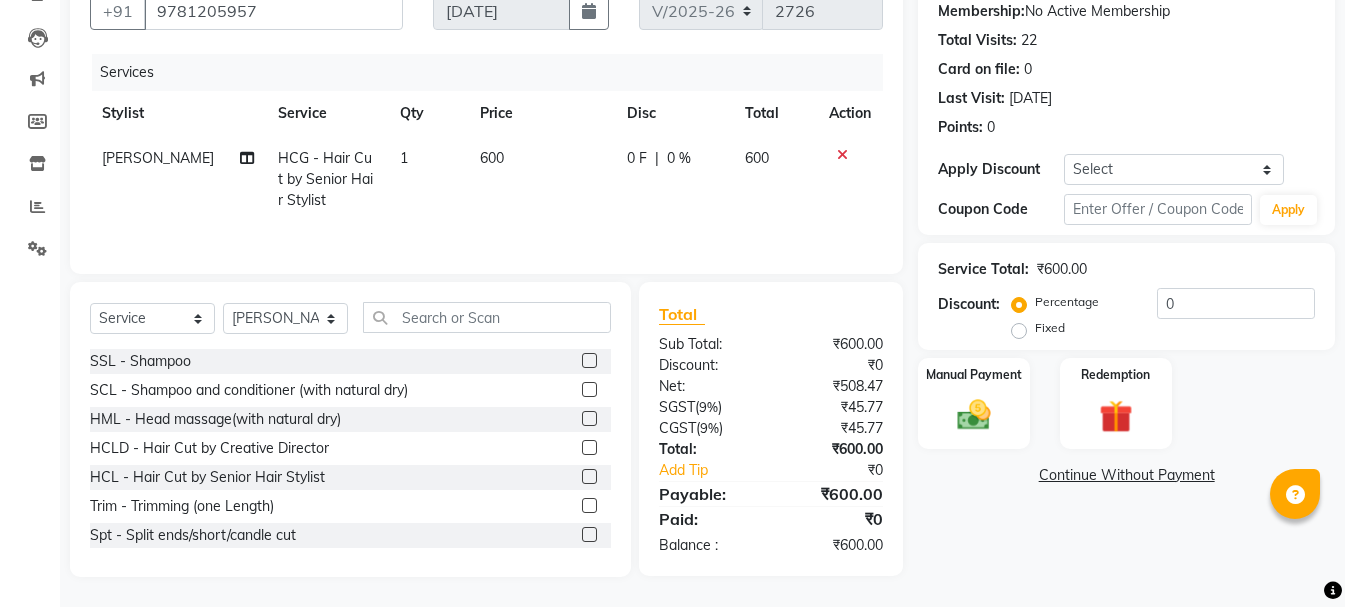 click on "Card on file:  0" 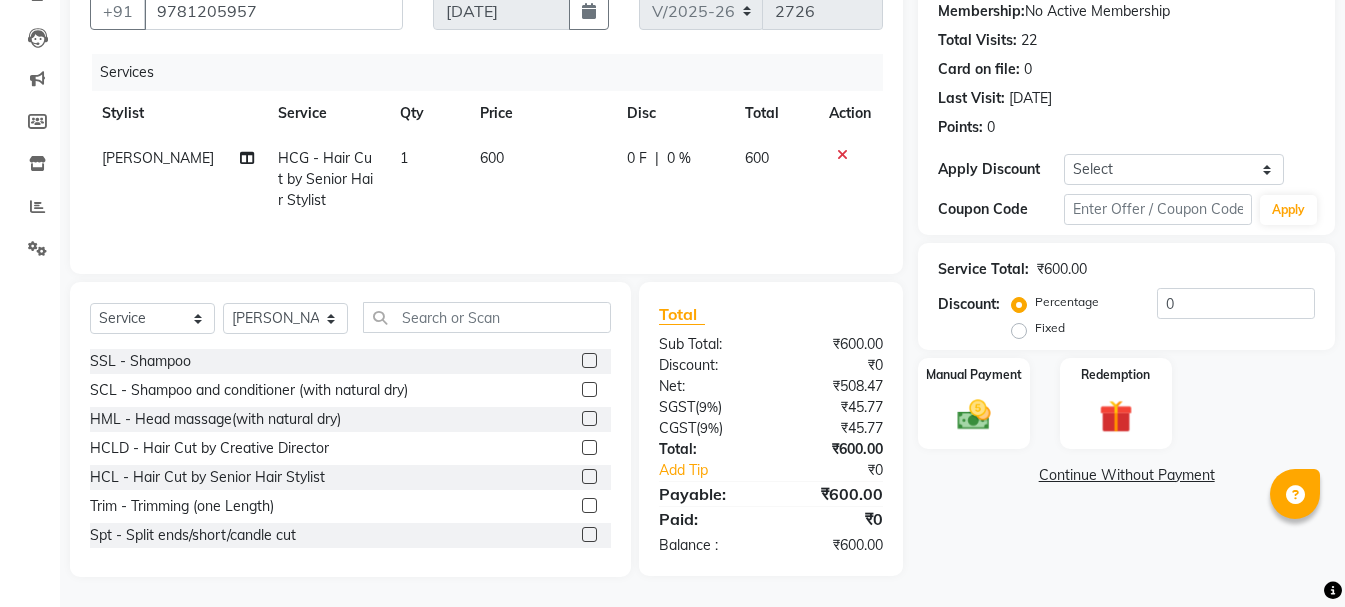 click on "Fixed" 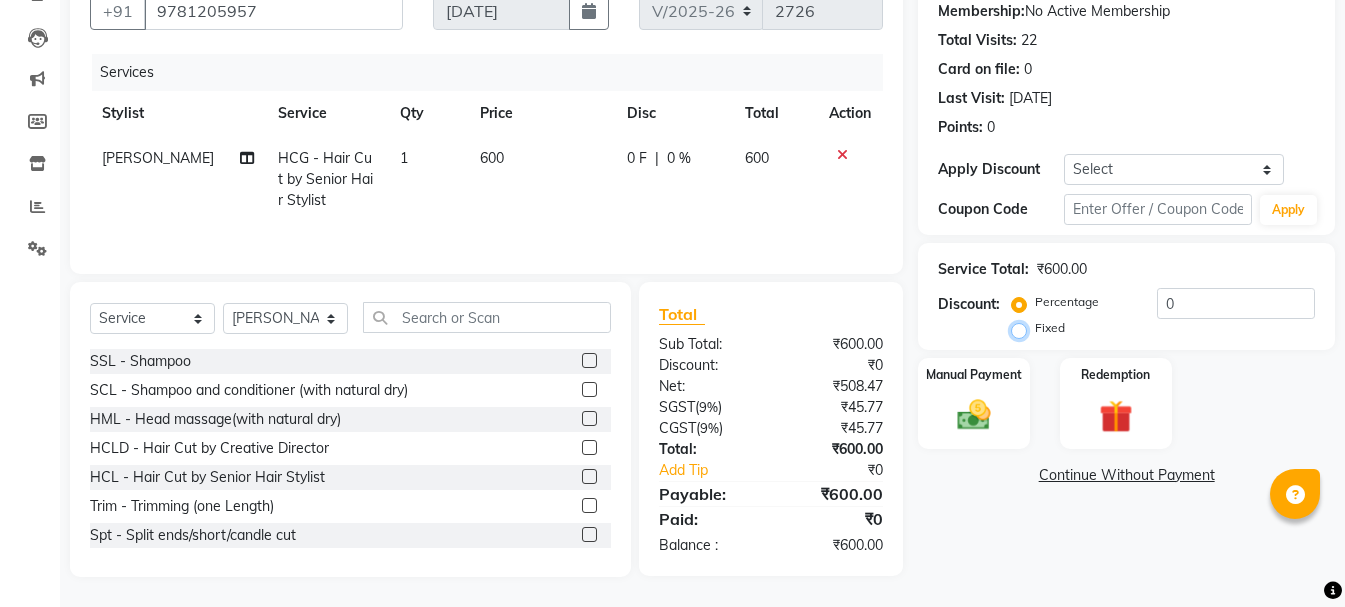 click on "Fixed" at bounding box center (1023, 328) 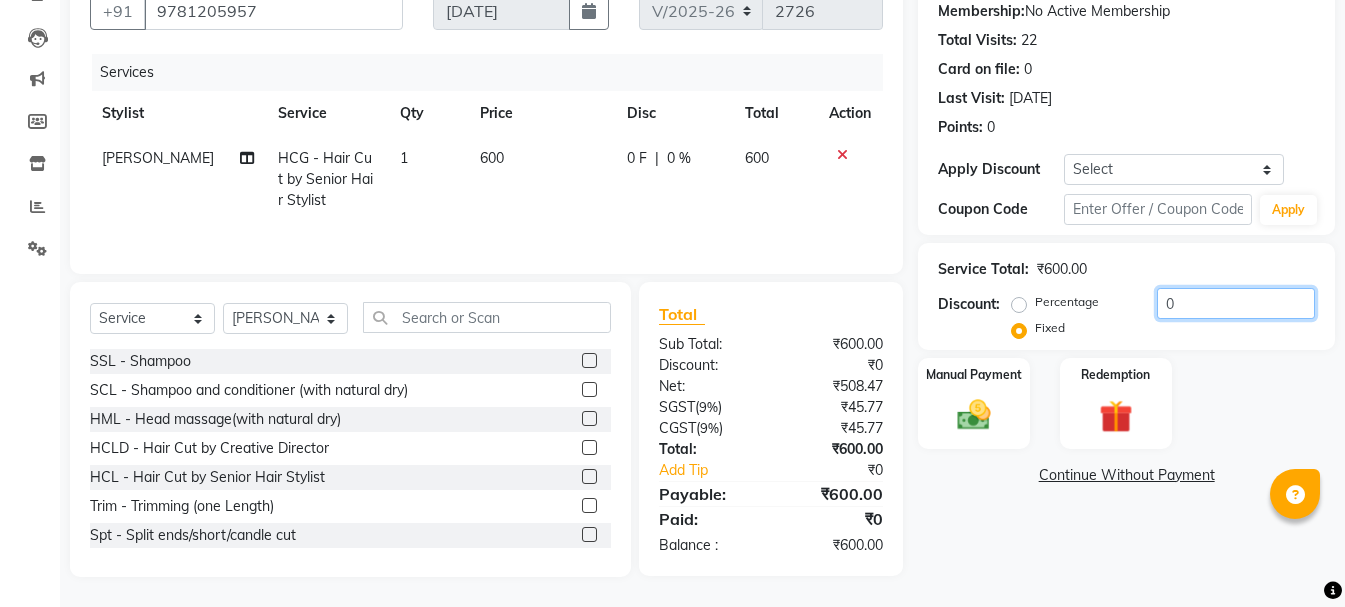 click on "0" 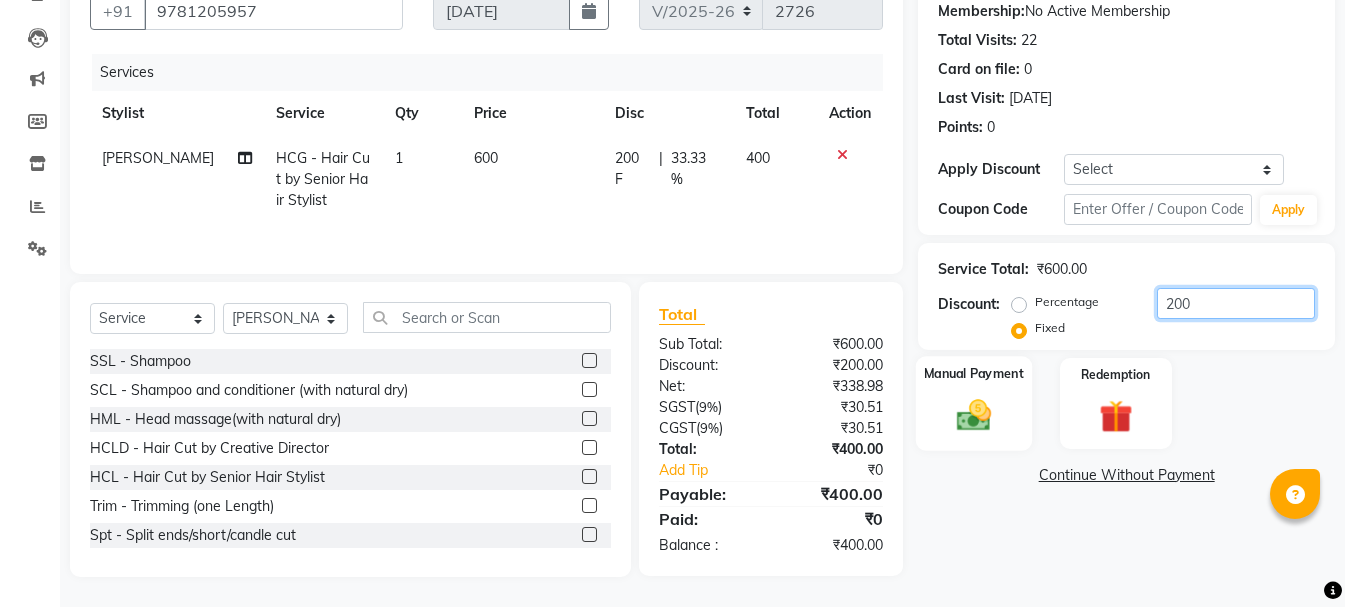 type on "200" 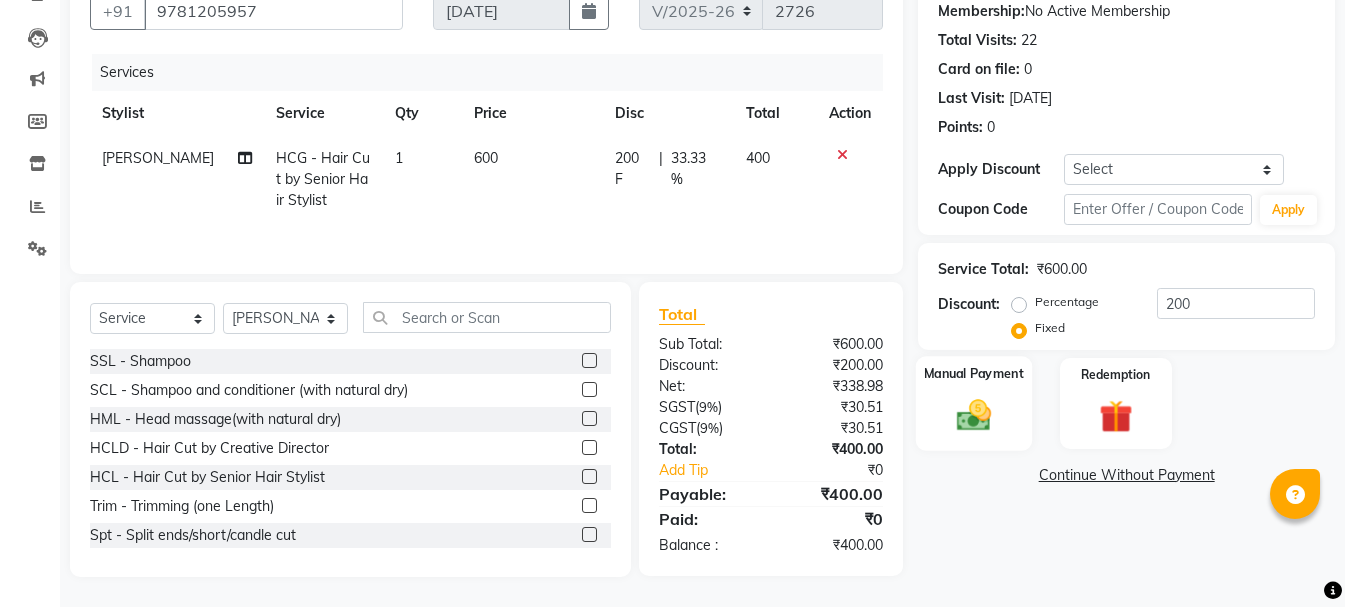 click on "Manual Payment" 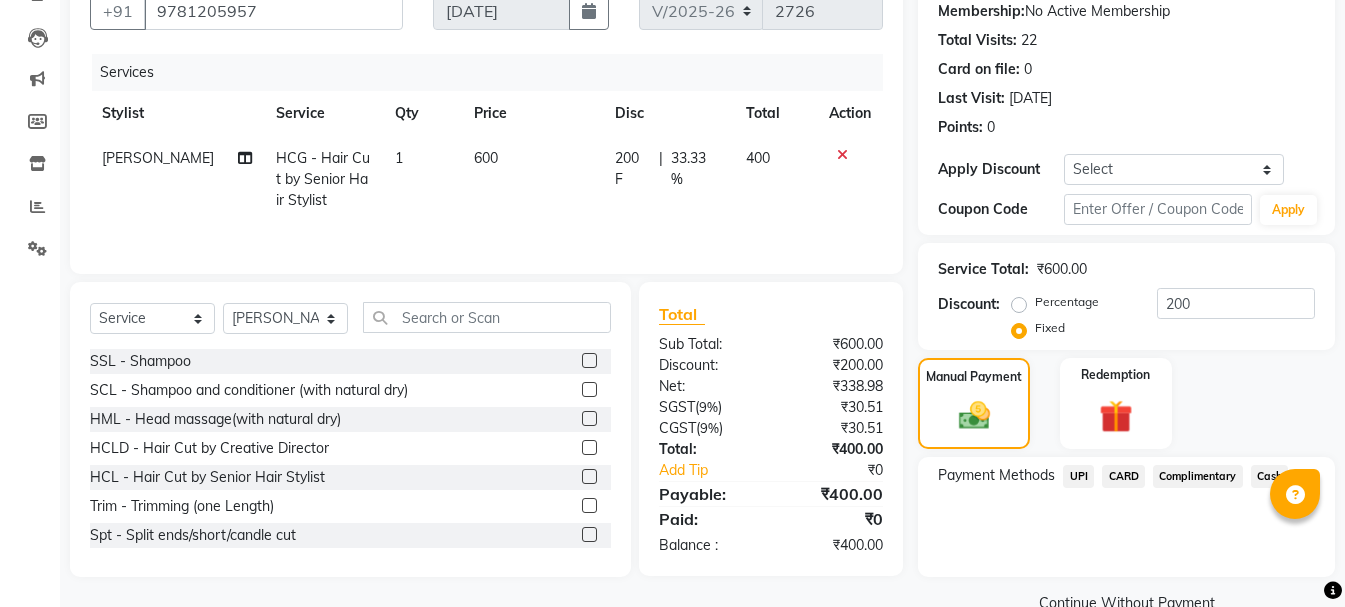 click on "UPI" 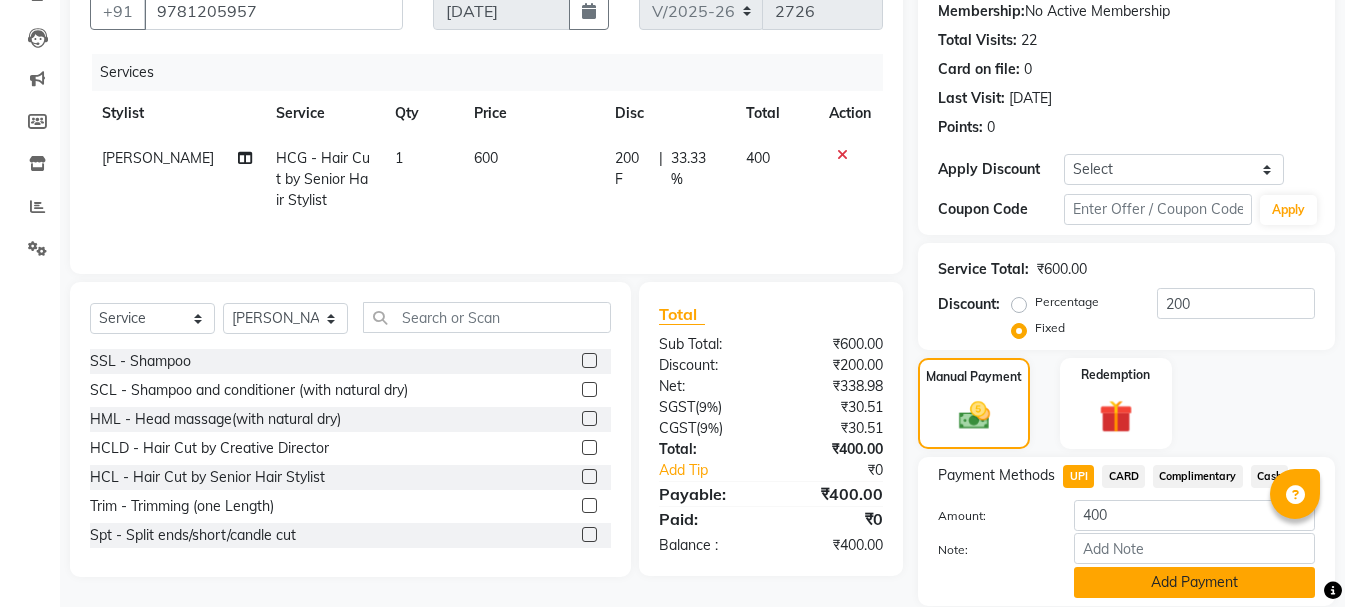click on "Add Payment" 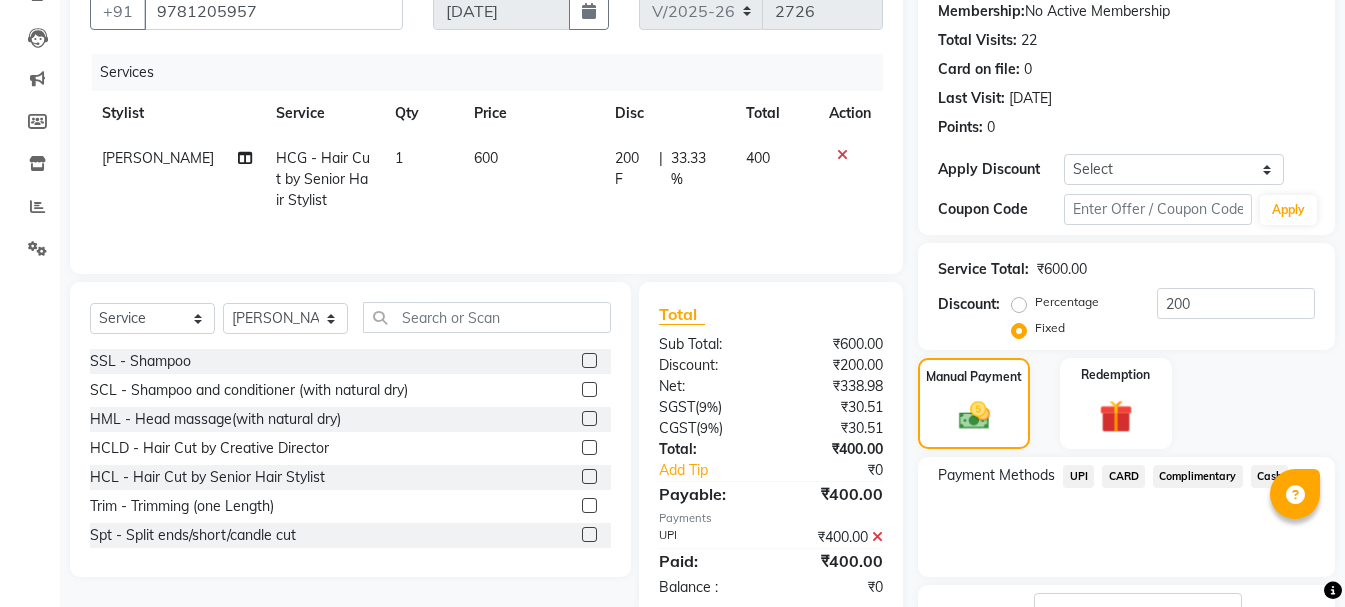 scroll, scrollTop: 348, scrollLeft: 0, axis: vertical 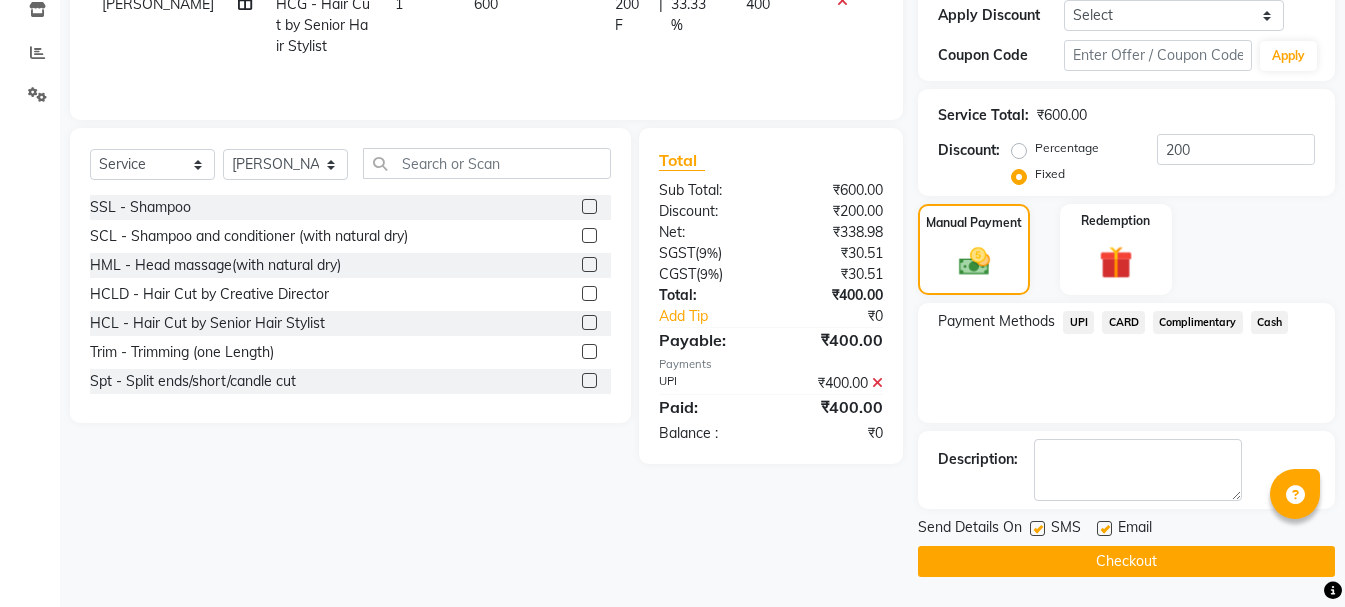 click on "Checkout" 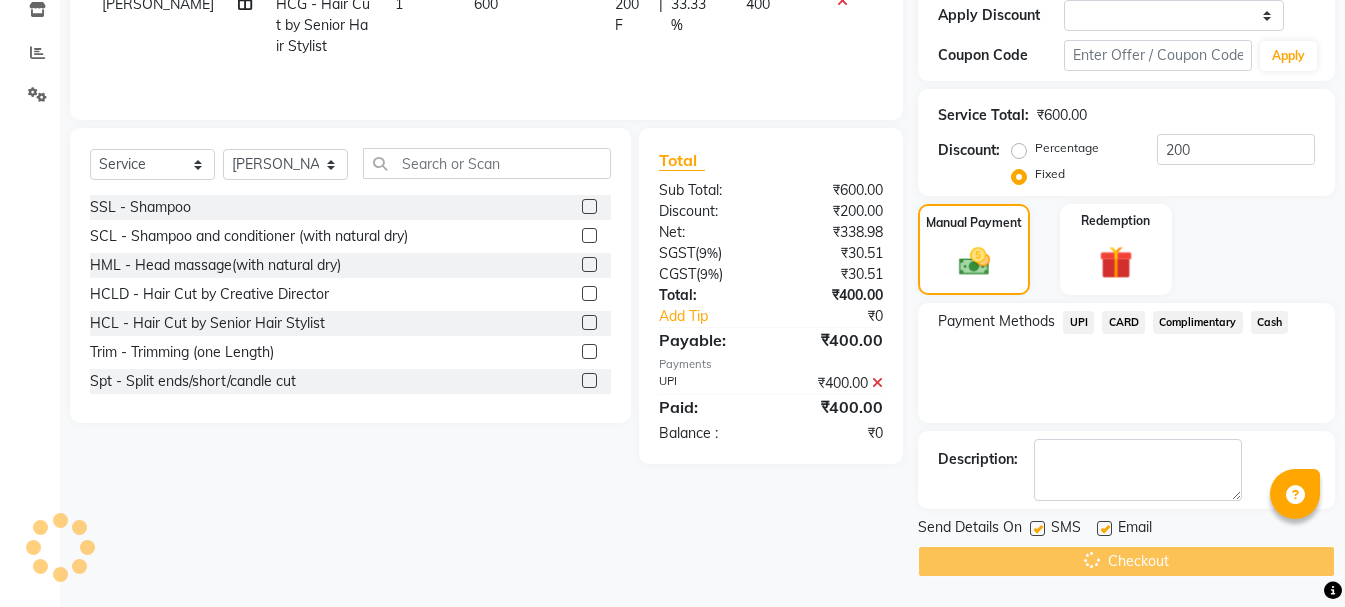 scroll, scrollTop: 0, scrollLeft: 0, axis: both 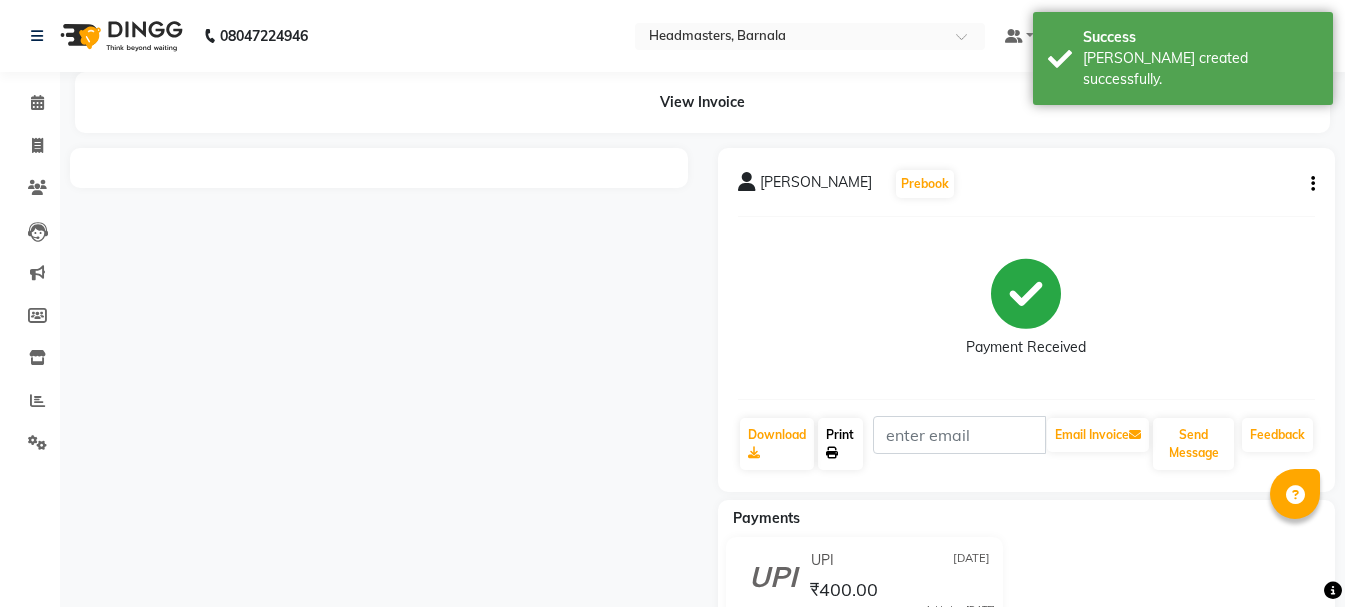 click on "Print" 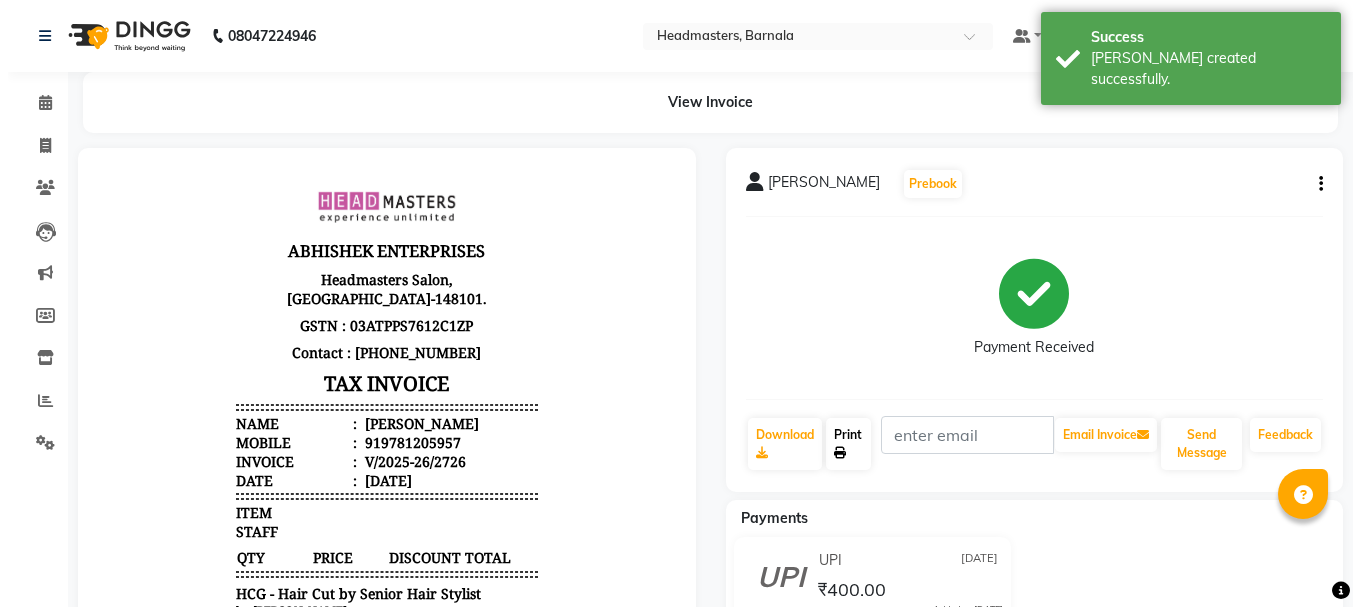 scroll, scrollTop: 0, scrollLeft: 0, axis: both 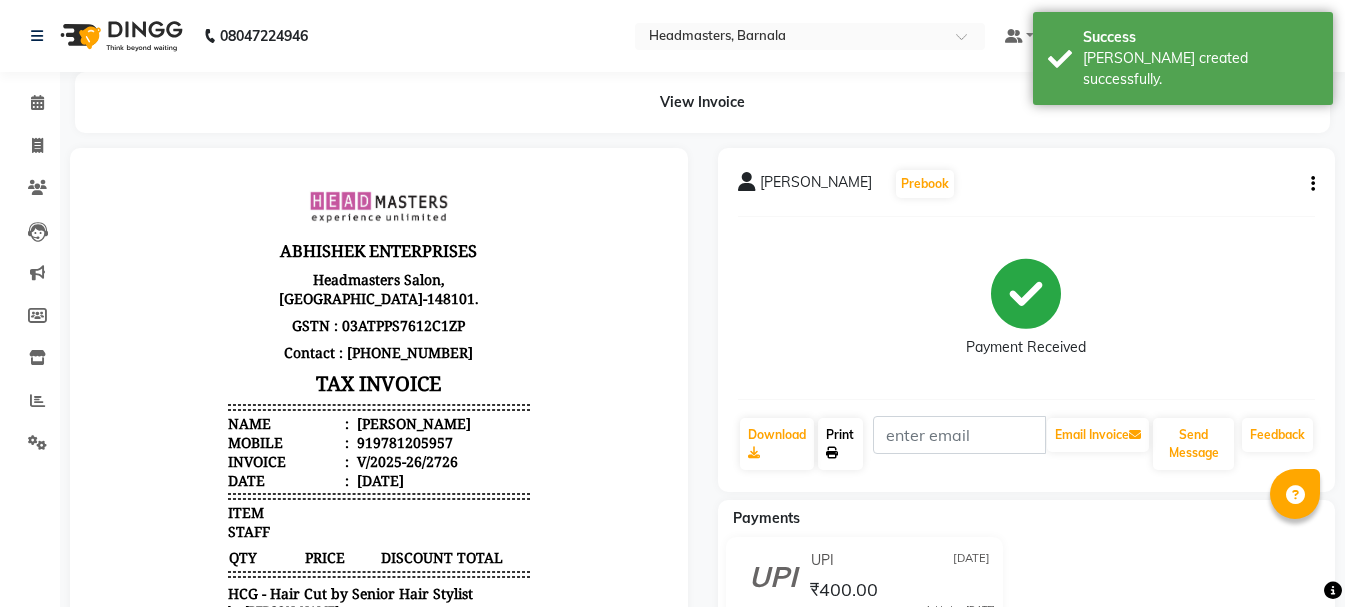 click 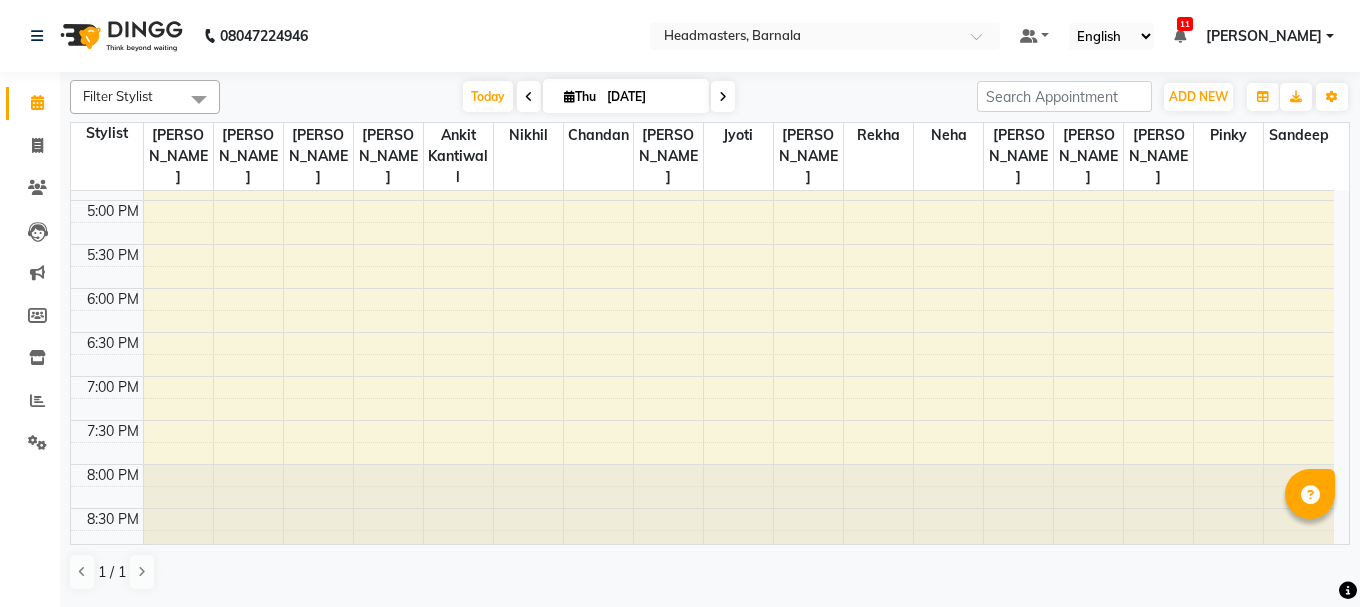 scroll, scrollTop: 790, scrollLeft: 0, axis: vertical 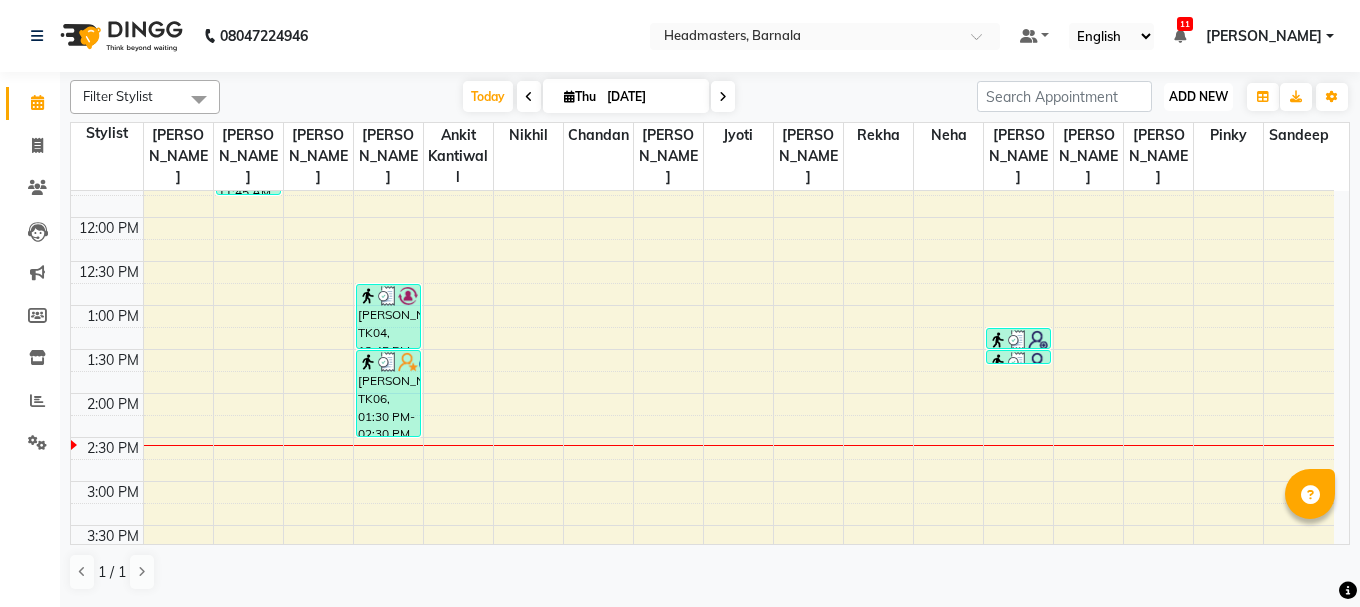 click on "ADD NEW Toggle Dropdown" at bounding box center [1198, 97] 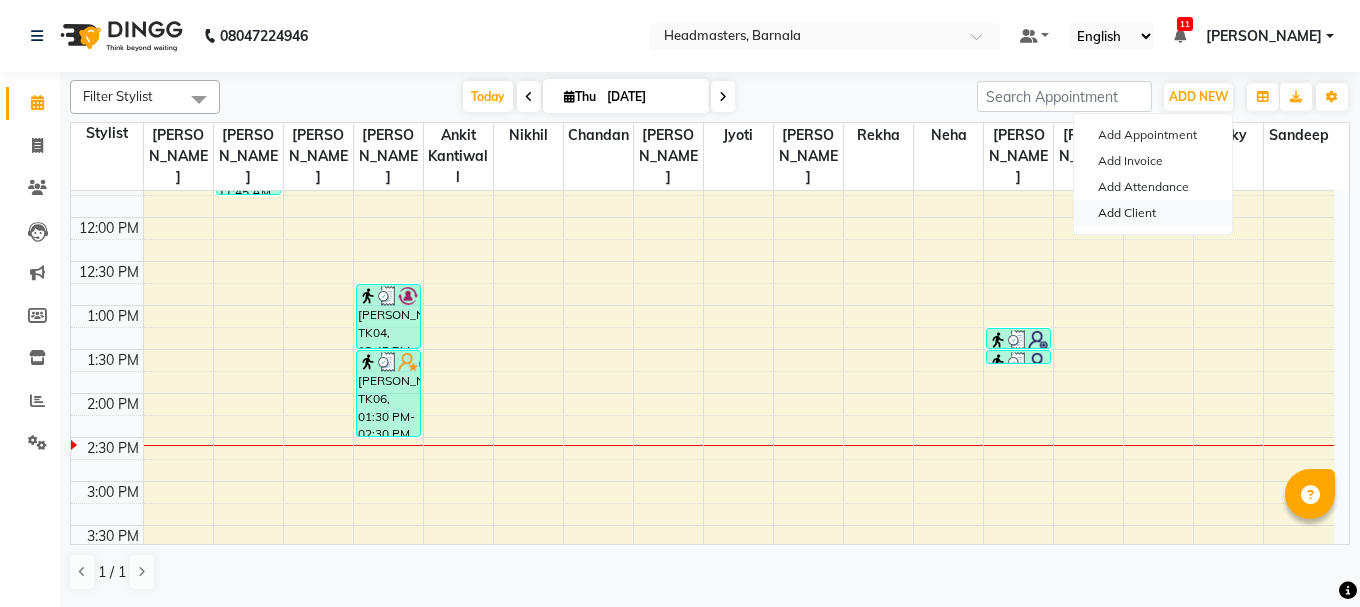 click on "Add Client" at bounding box center (1153, 213) 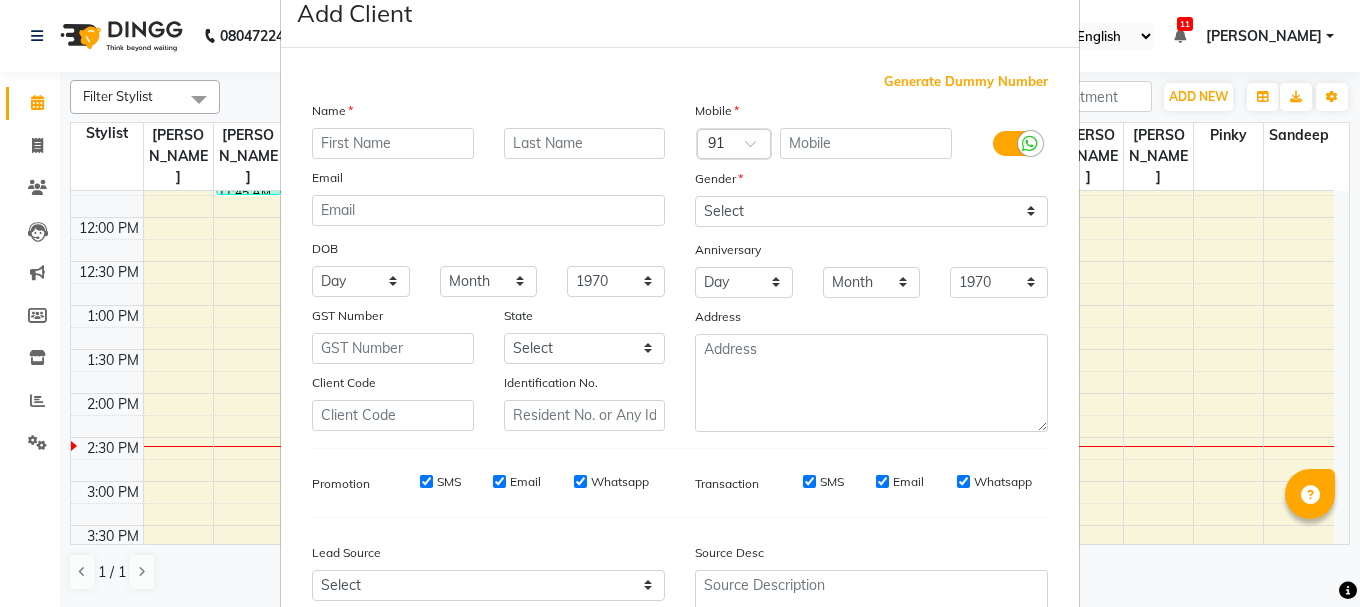 scroll, scrollTop: 0, scrollLeft: 0, axis: both 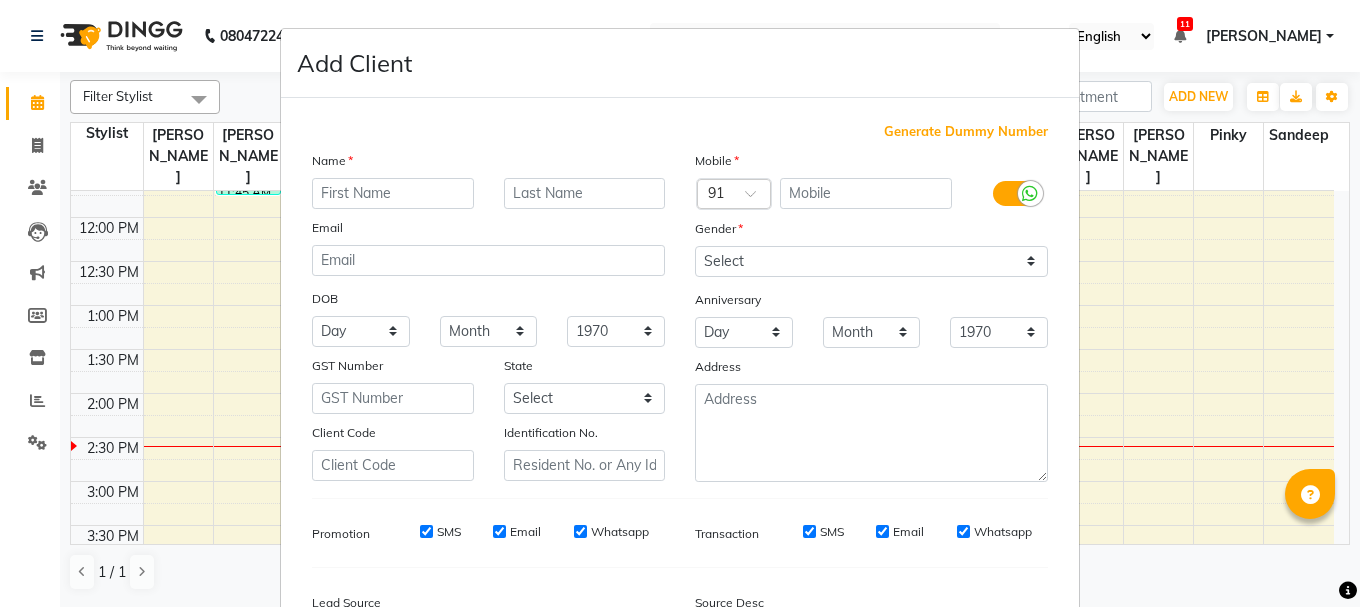 click on "Add Client Generate Dummy Number Name Email DOB Day 01 02 03 04 05 06 07 08 09 10 11 12 13 14 15 16 17 18 19 20 21 22 23 24 25 26 27 28 29 30 31 Month January February March April May June July August September October November [DATE] 1941 1942 1943 1944 1945 1946 1947 1948 1949 1950 1951 1952 1953 1954 1955 1956 1957 1958 1959 1960 1961 1962 1963 1964 1965 1966 1967 1968 1969 1970 1971 1972 1973 1974 1975 1976 1977 1978 1979 1980 1981 1982 1983 1984 1985 1986 1987 1988 1989 1990 1991 1992 1993 1994 1995 1996 1997 1998 1999 2000 2001 2002 2003 2004 2005 2006 2007 2008 2009 2010 2011 2012 2013 2014 2015 2016 2017 2018 2019 2020 2021 2022 2023 2024 GST Number State Select [GEOGRAPHIC_DATA] [GEOGRAPHIC_DATA] [GEOGRAPHIC_DATA] [GEOGRAPHIC_DATA] [GEOGRAPHIC_DATA] [GEOGRAPHIC_DATA] [GEOGRAPHIC_DATA] [GEOGRAPHIC_DATA] and [GEOGRAPHIC_DATA] [GEOGRAPHIC_DATA] [GEOGRAPHIC_DATA] [GEOGRAPHIC_DATA] [GEOGRAPHIC_DATA] [GEOGRAPHIC_DATA] [GEOGRAPHIC_DATA] [GEOGRAPHIC_DATA] [GEOGRAPHIC_DATA] [GEOGRAPHIC_DATA] [GEOGRAPHIC_DATA] [GEOGRAPHIC_DATA] [GEOGRAPHIC_DATA] [GEOGRAPHIC_DATA] [GEOGRAPHIC_DATA] [GEOGRAPHIC_DATA] [GEOGRAPHIC_DATA] [GEOGRAPHIC_DATA] [GEOGRAPHIC_DATA] [GEOGRAPHIC_DATA] [GEOGRAPHIC_DATA] [GEOGRAPHIC_DATA] [GEOGRAPHIC_DATA]" at bounding box center [680, 303] 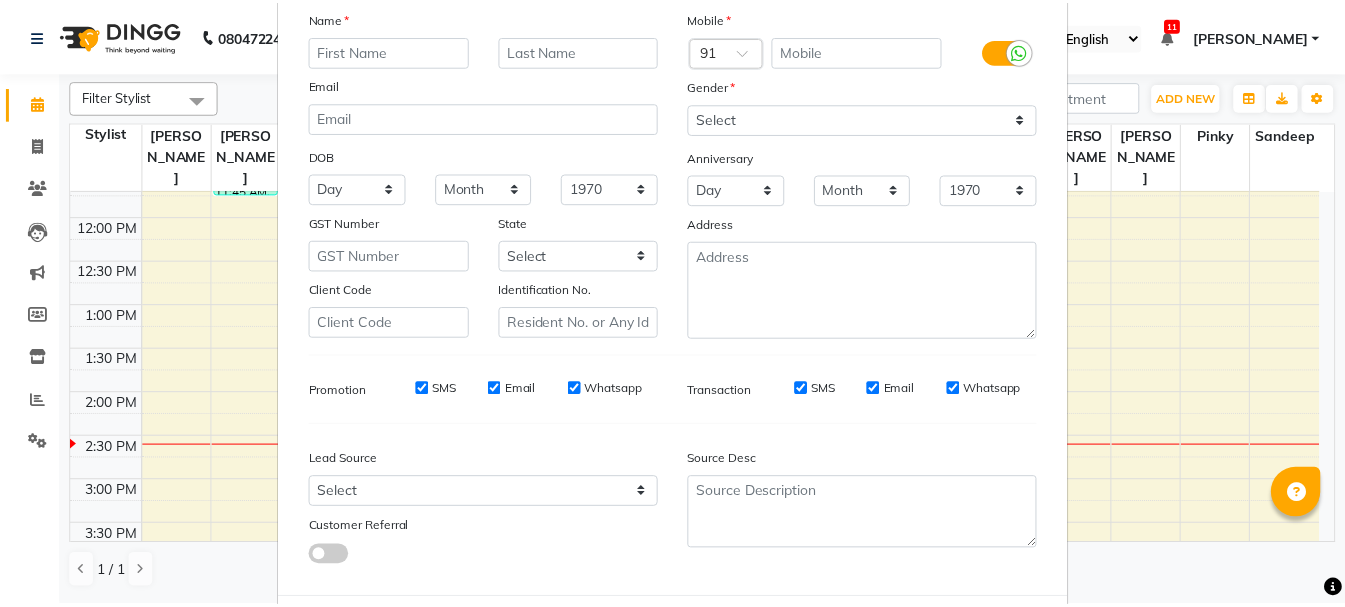 scroll, scrollTop: 242, scrollLeft: 0, axis: vertical 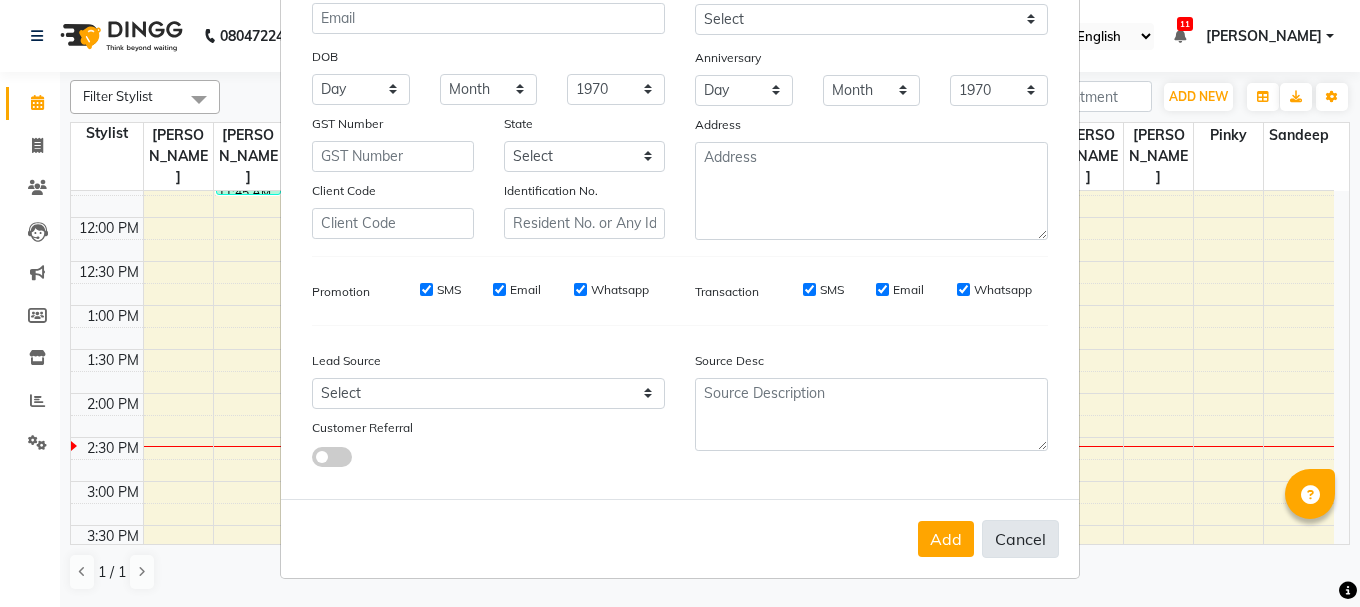 click on "Cancel" at bounding box center (1020, 539) 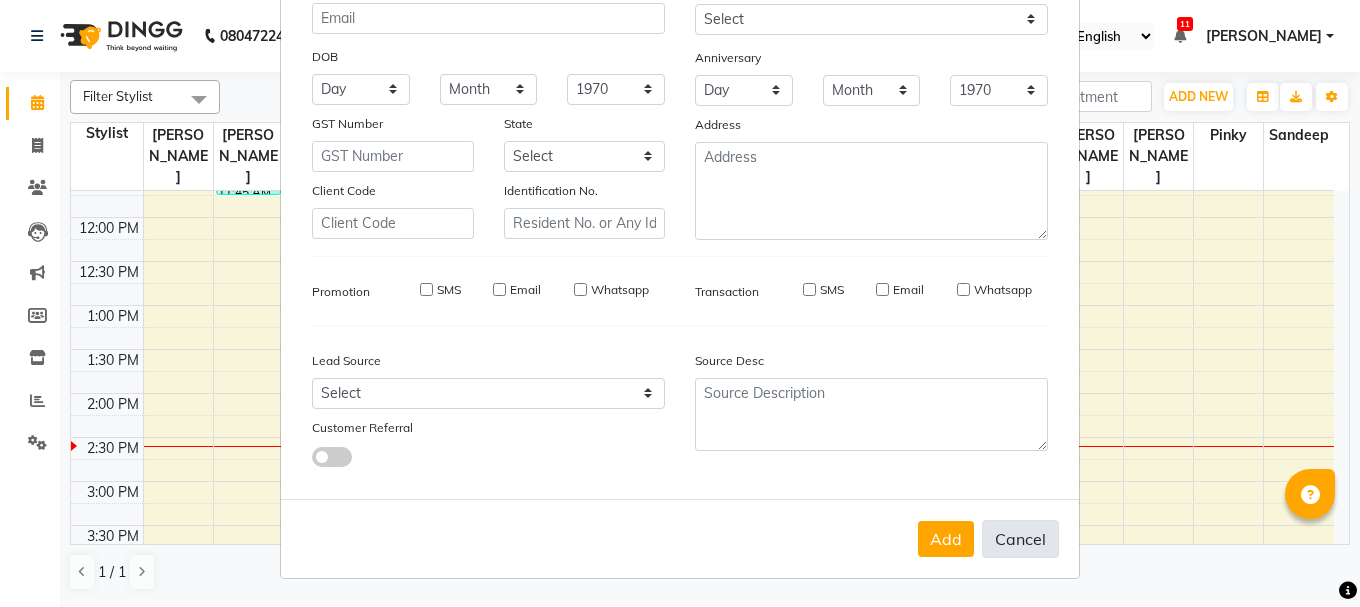 select 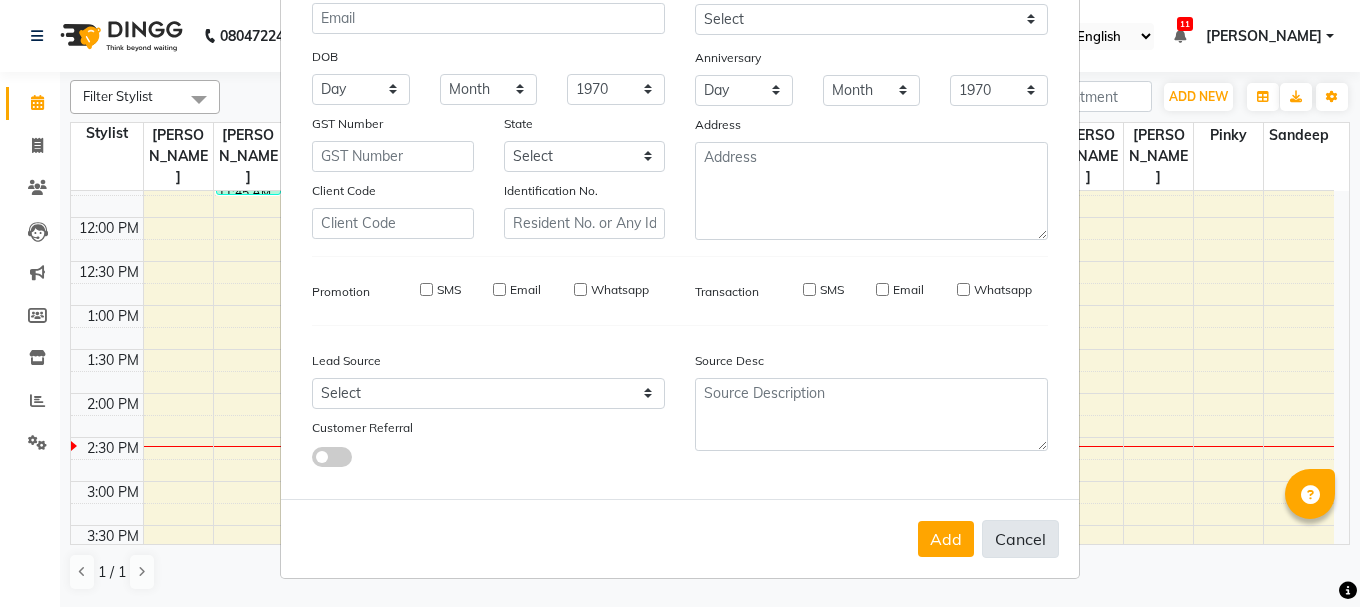 select 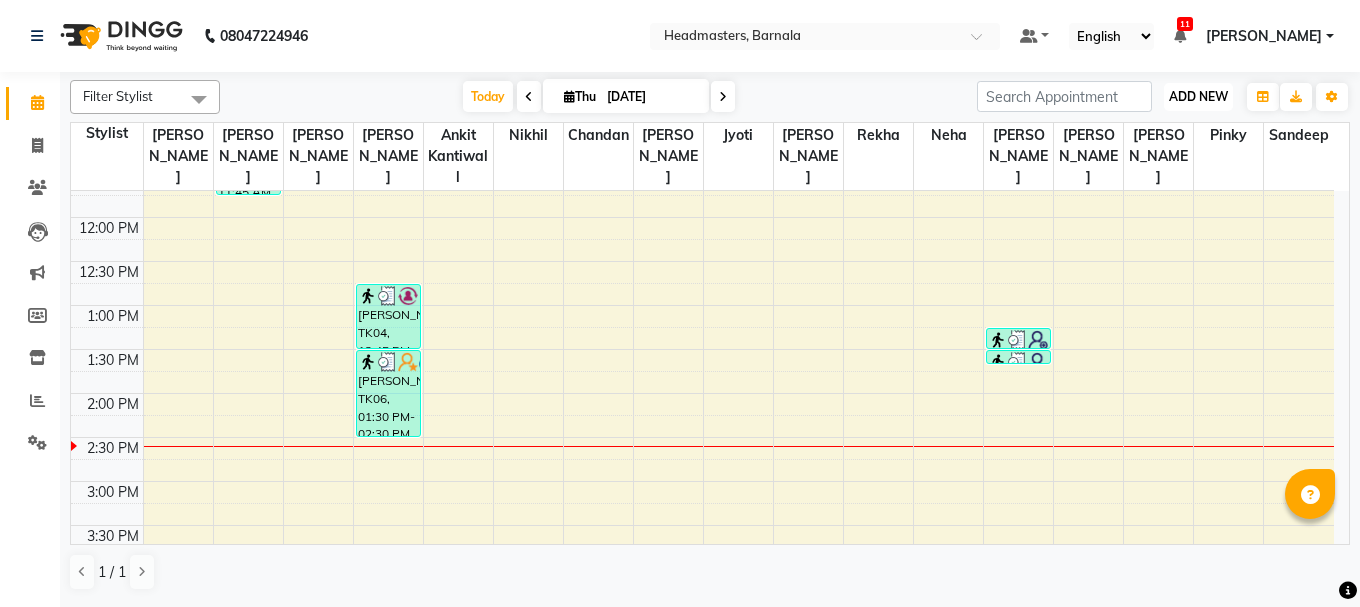 click on "ADD NEW" at bounding box center [1198, 96] 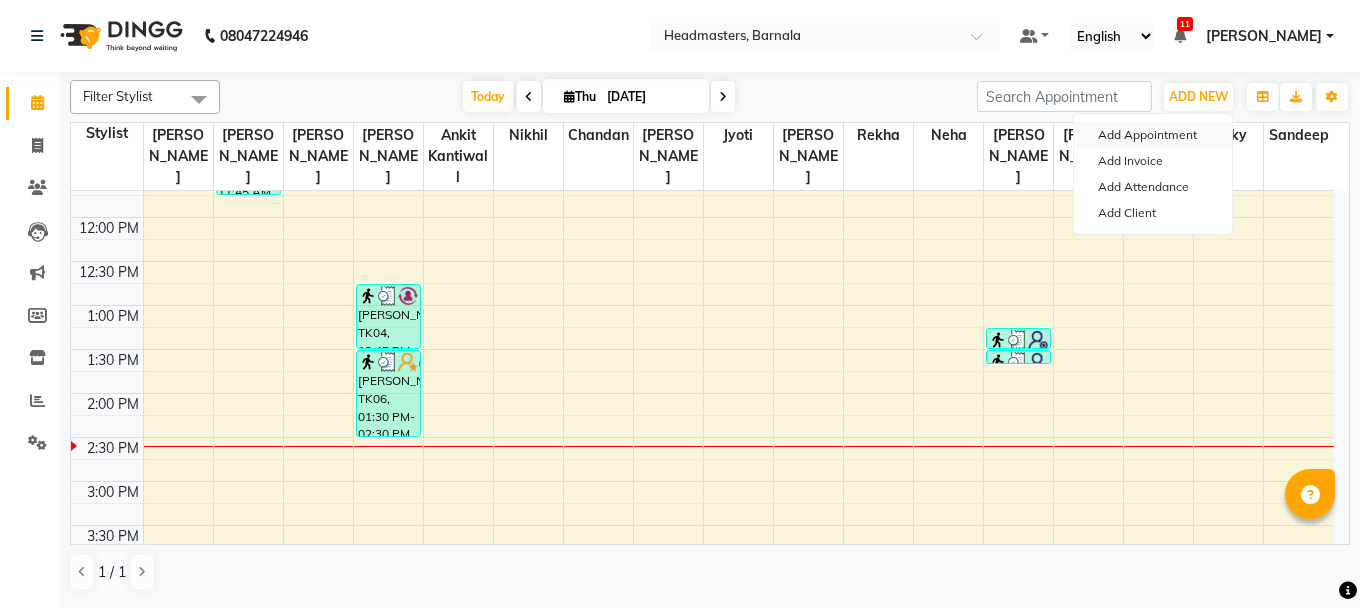 click on "Add Appointment" at bounding box center (1153, 135) 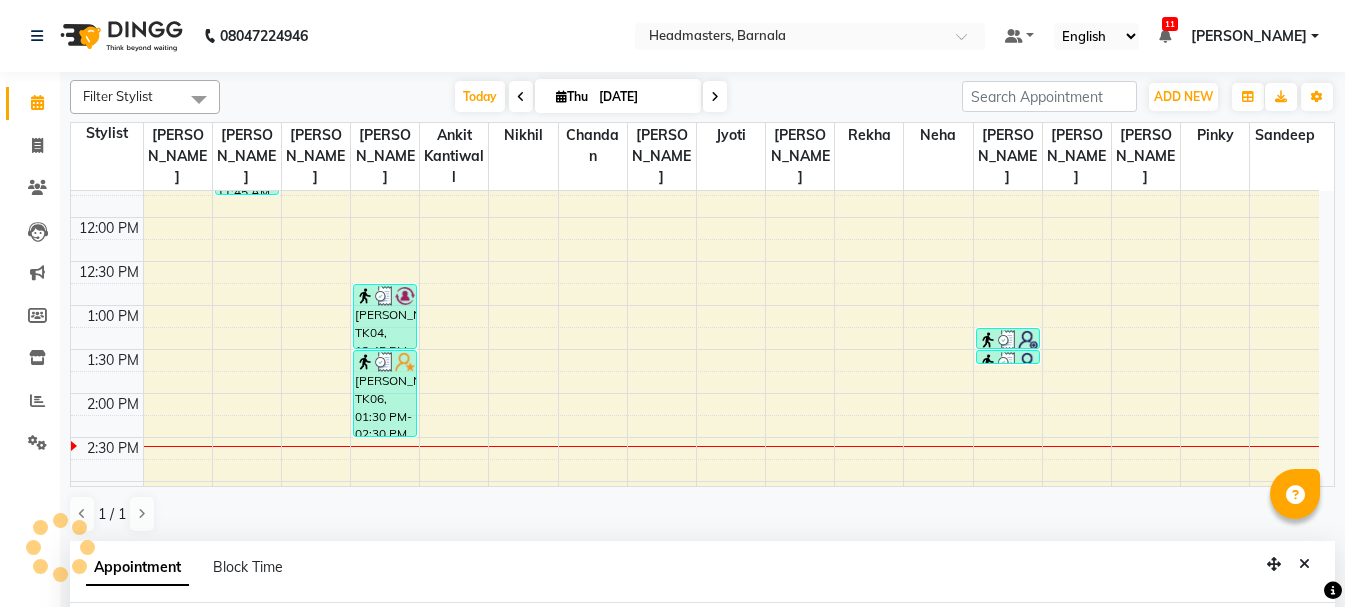 scroll, scrollTop: 389, scrollLeft: 0, axis: vertical 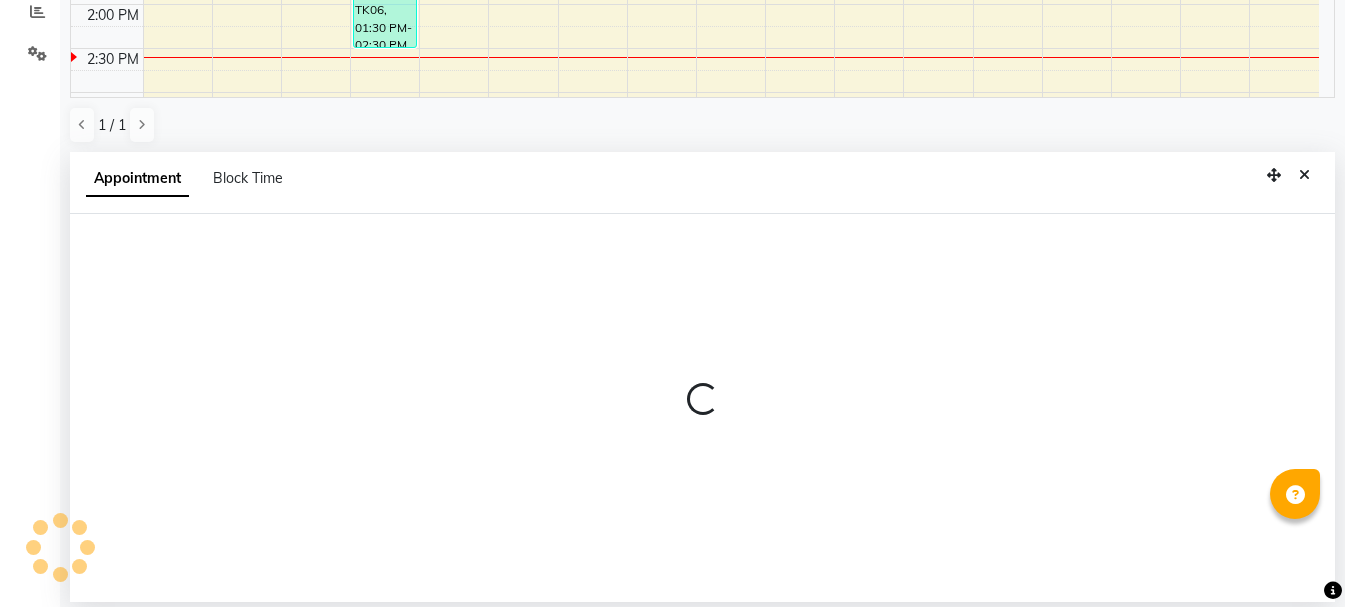 select on "tentative" 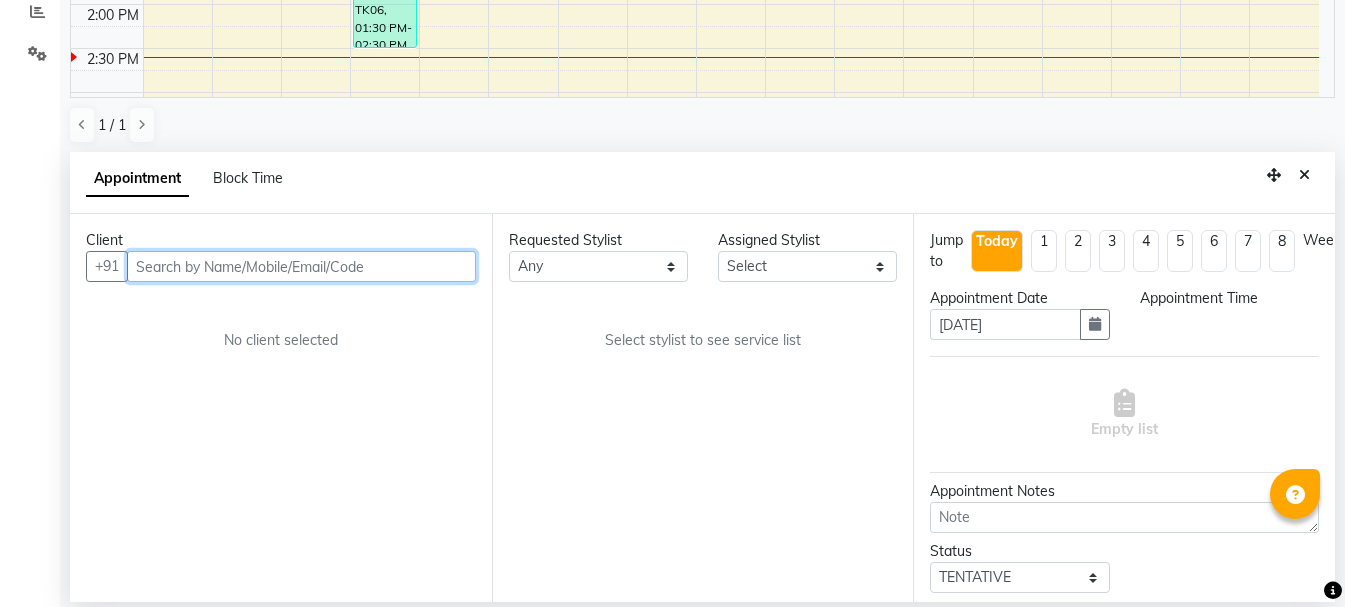 select on "540" 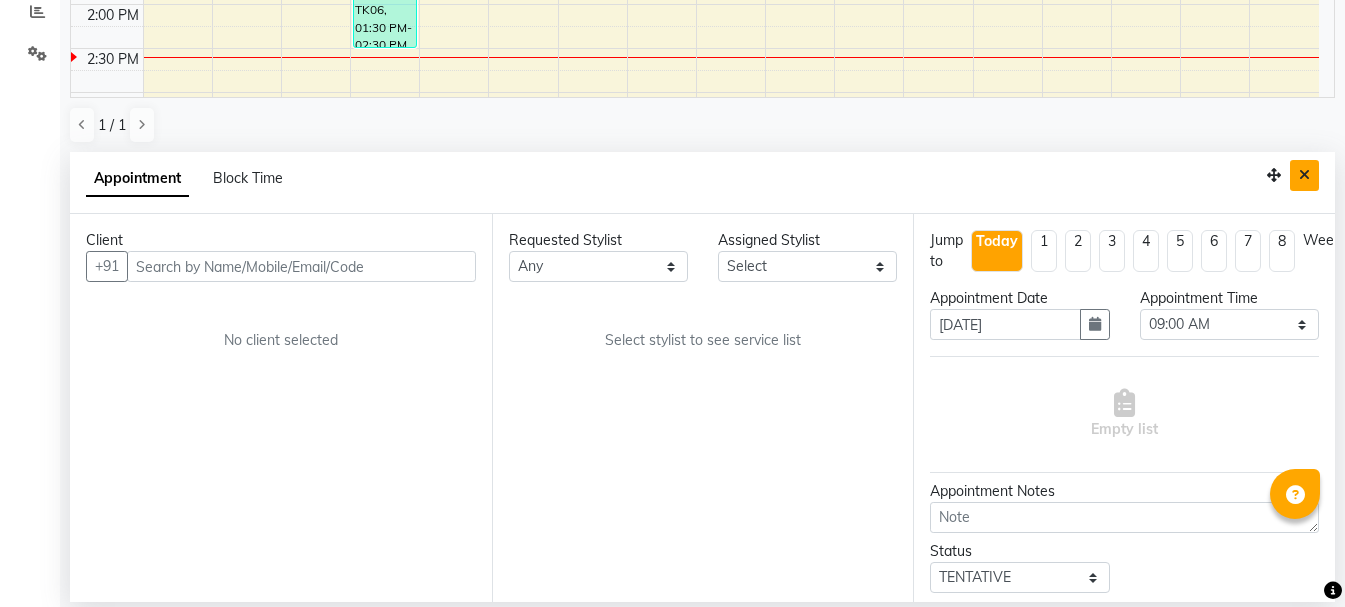 click at bounding box center [1304, 175] 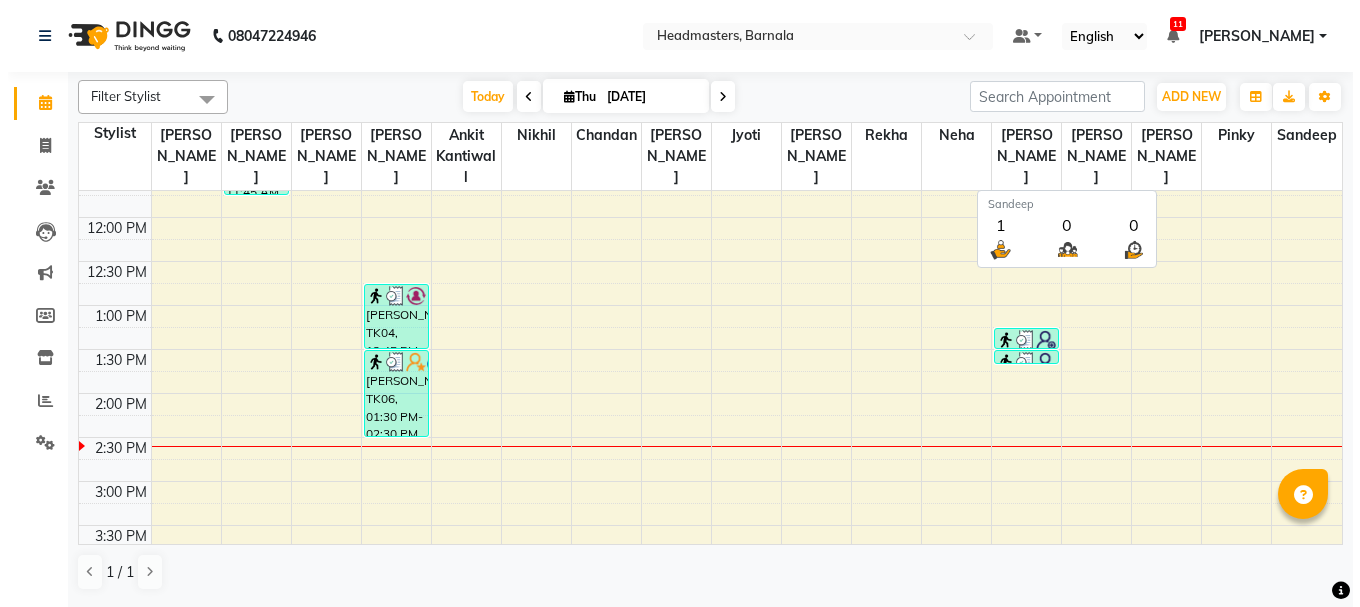 scroll, scrollTop: 0, scrollLeft: 0, axis: both 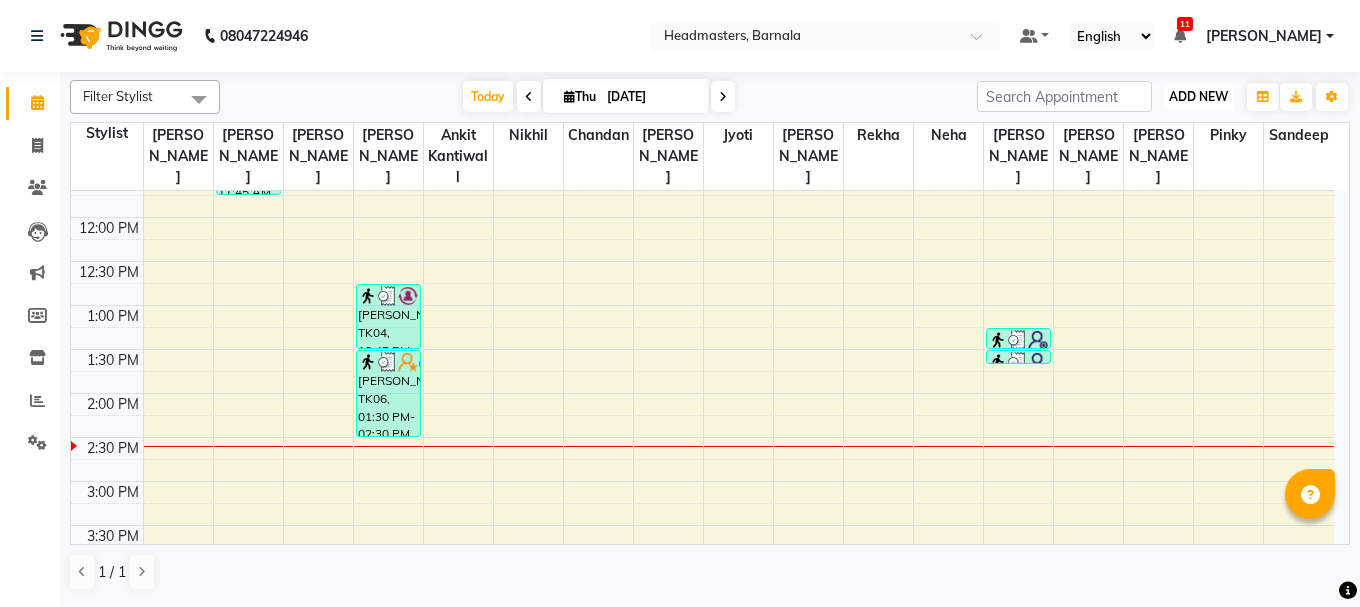 click on "ADD NEW" at bounding box center (1198, 96) 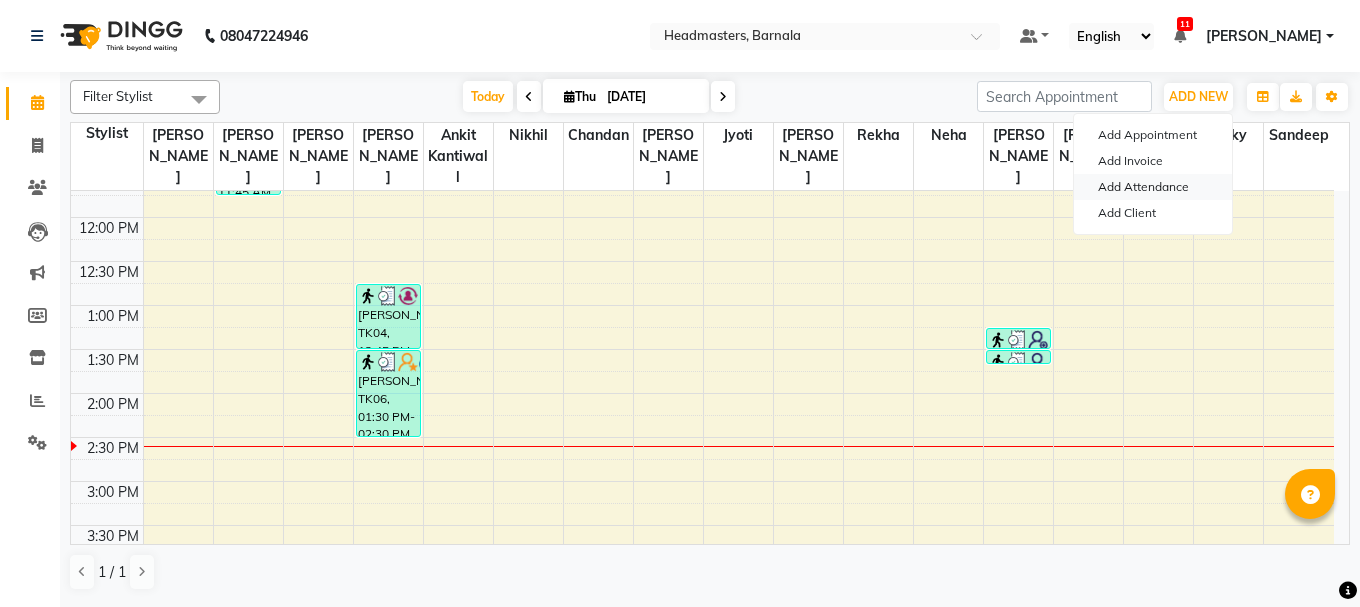 click on "Add Attendance" at bounding box center (1153, 187) 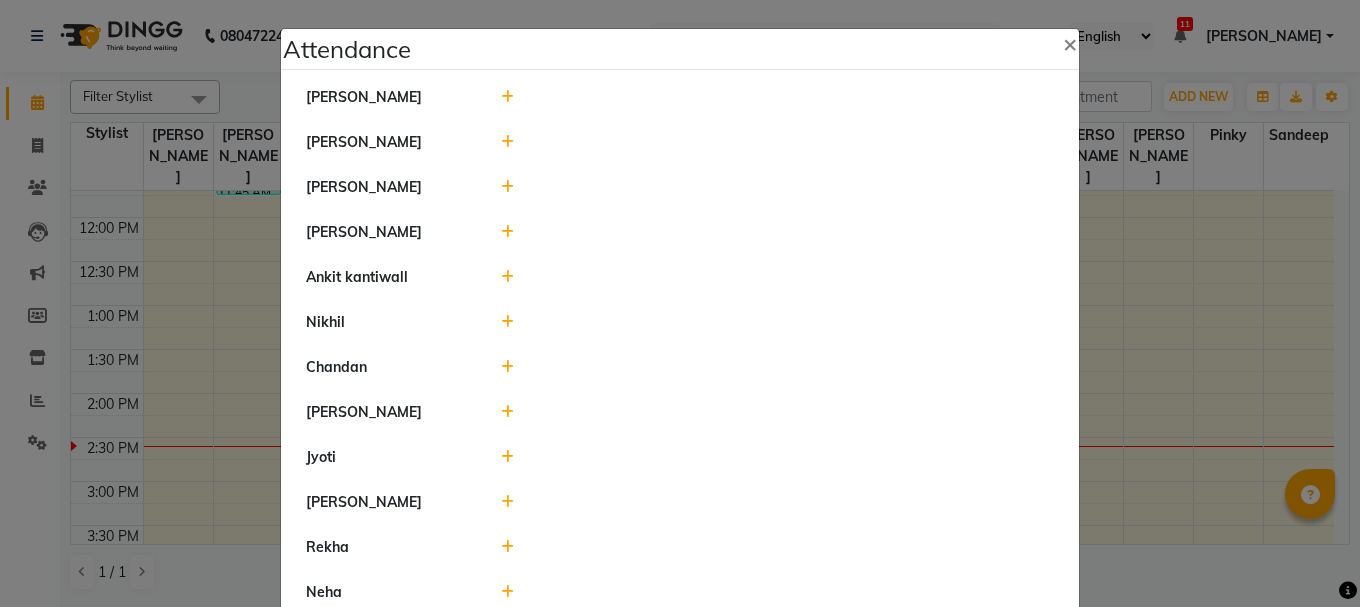 click 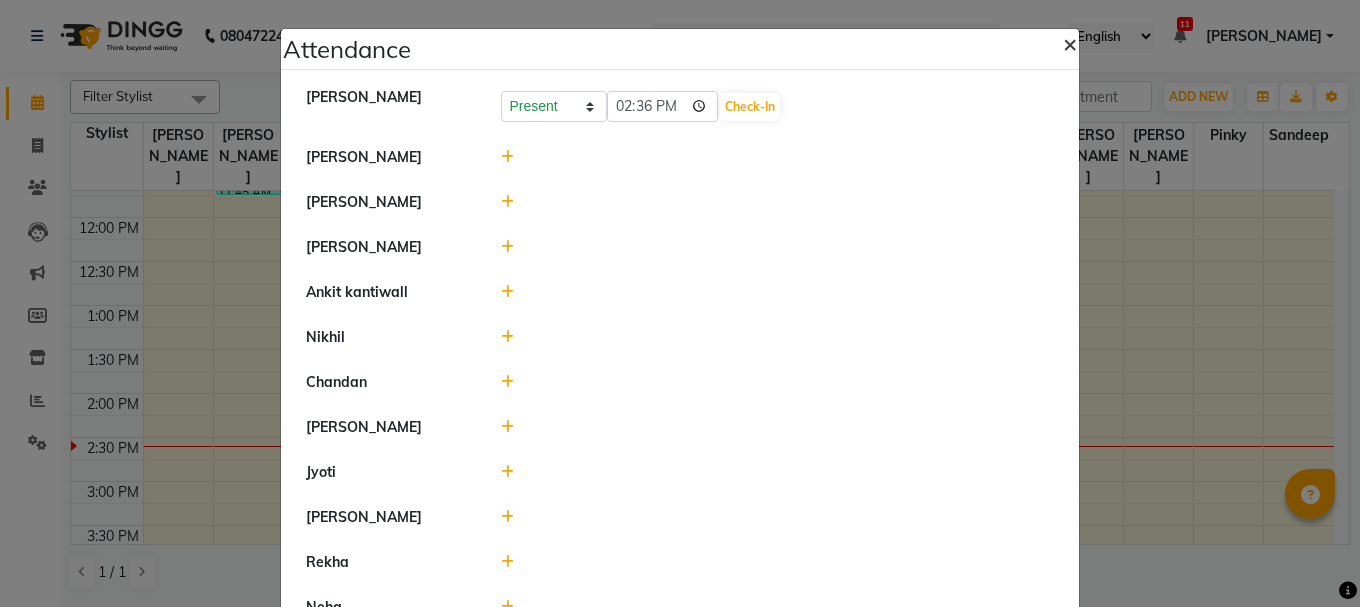 click on "×" 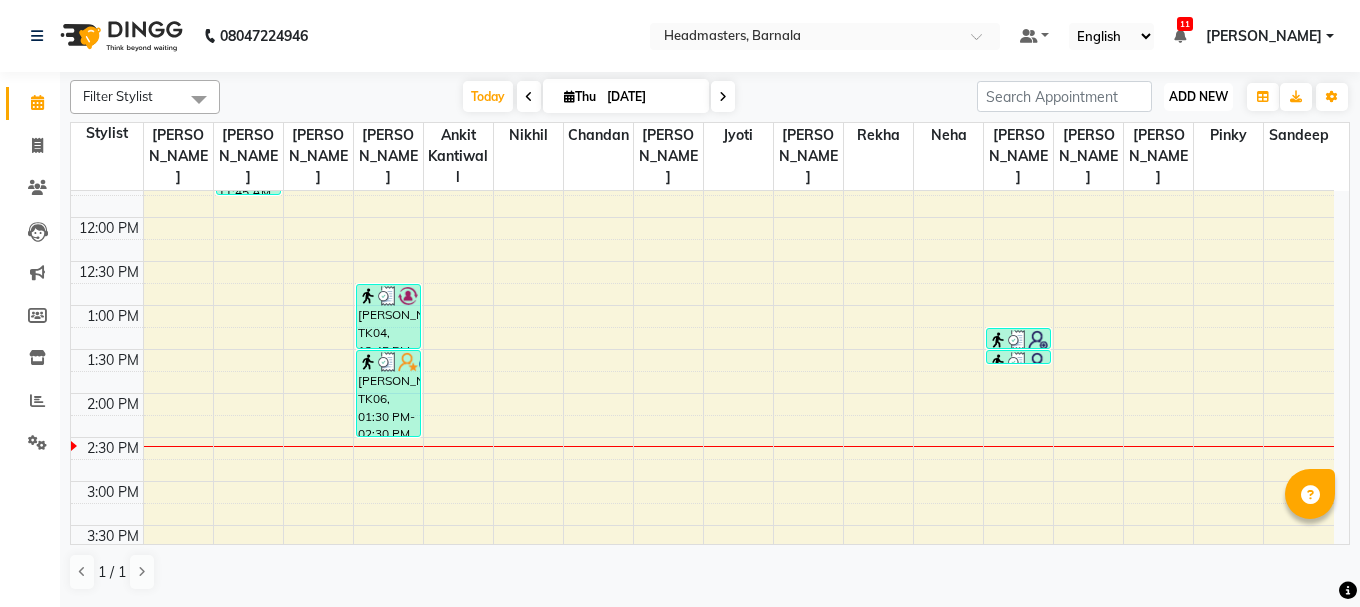 click on "ADD NEW" at bounding box center (1198, 96) 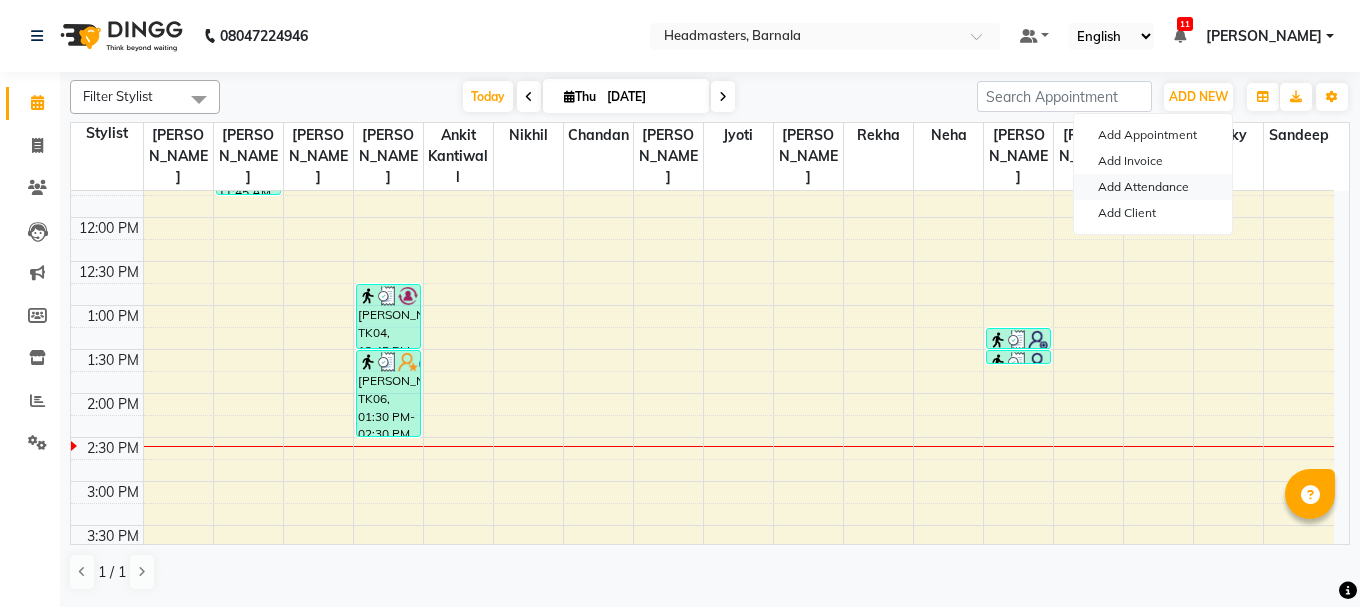 click on "Add Attendance" at bounding box center (1153, 187) 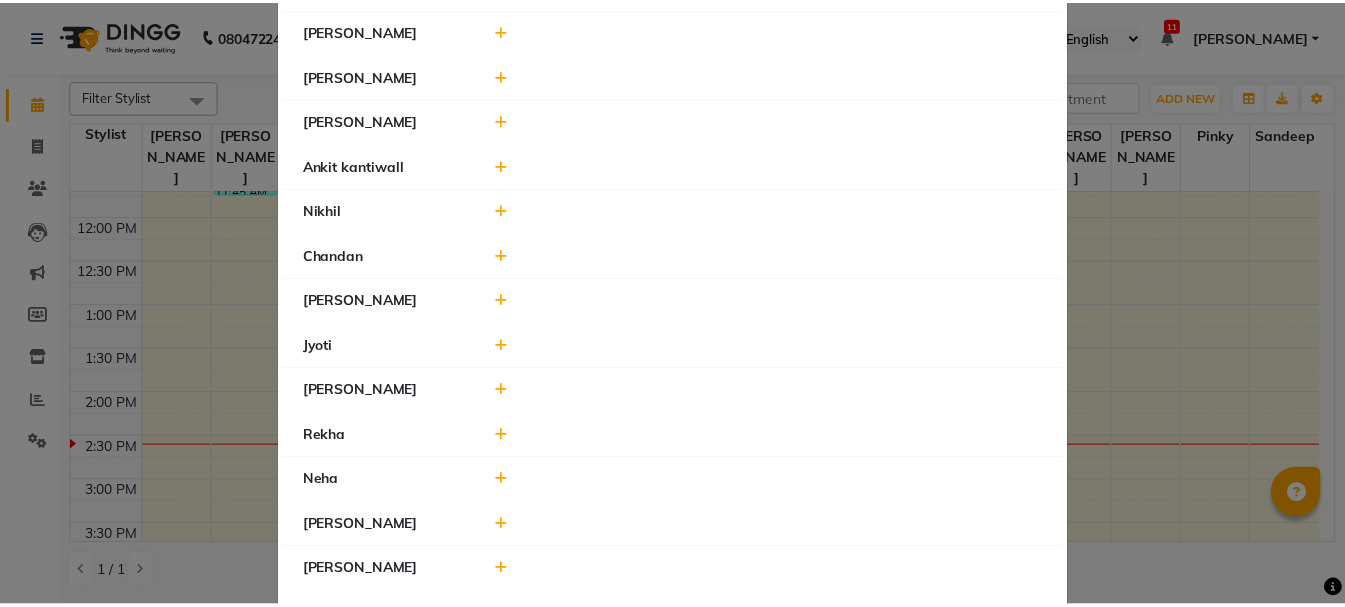 scroll, scrollTop: 0, scrollLeft: 0, axis: both 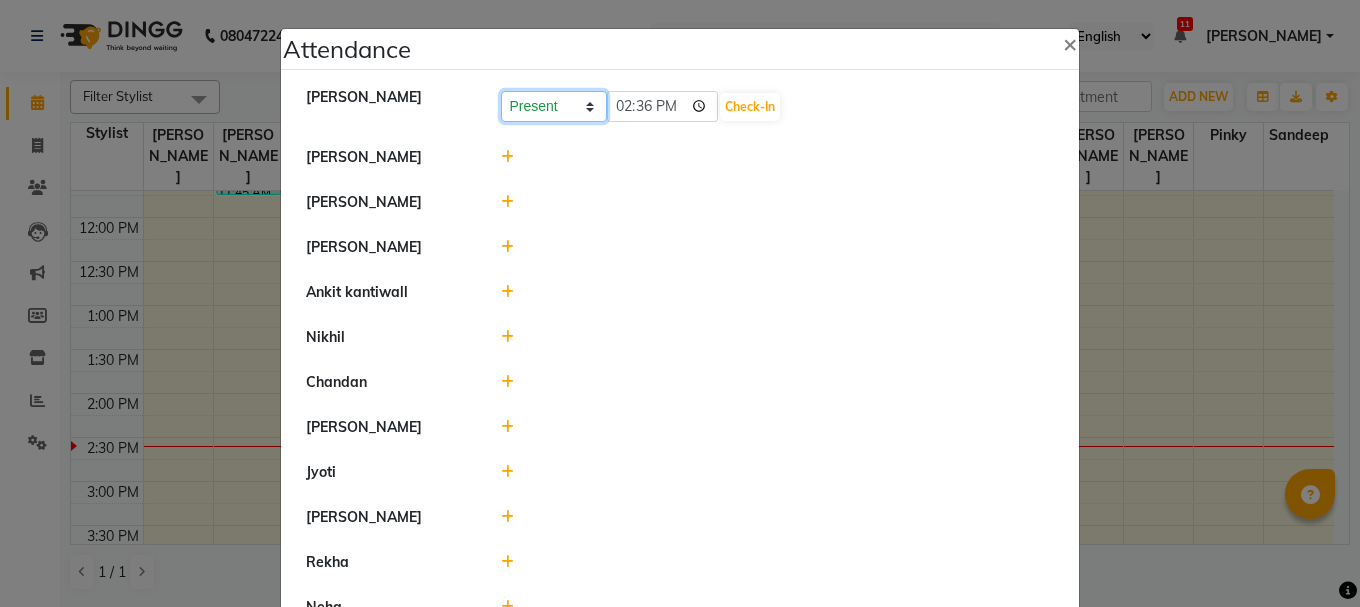 click on "Present Absent Late Half Day Weekly Off" 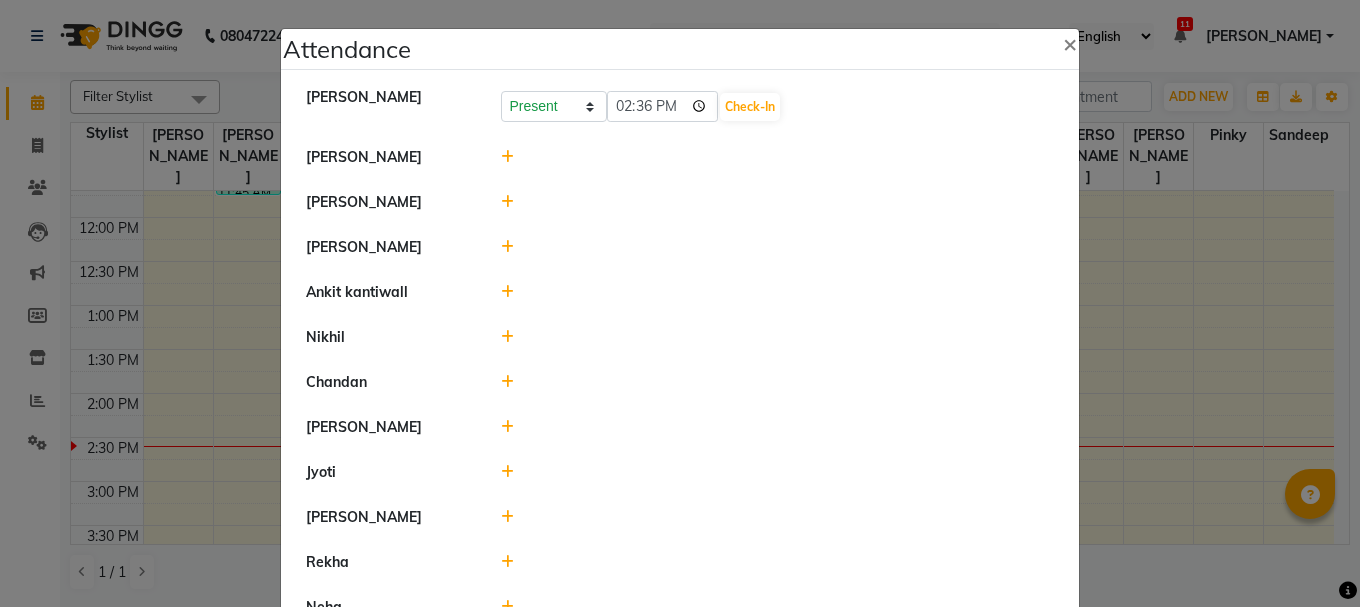 click 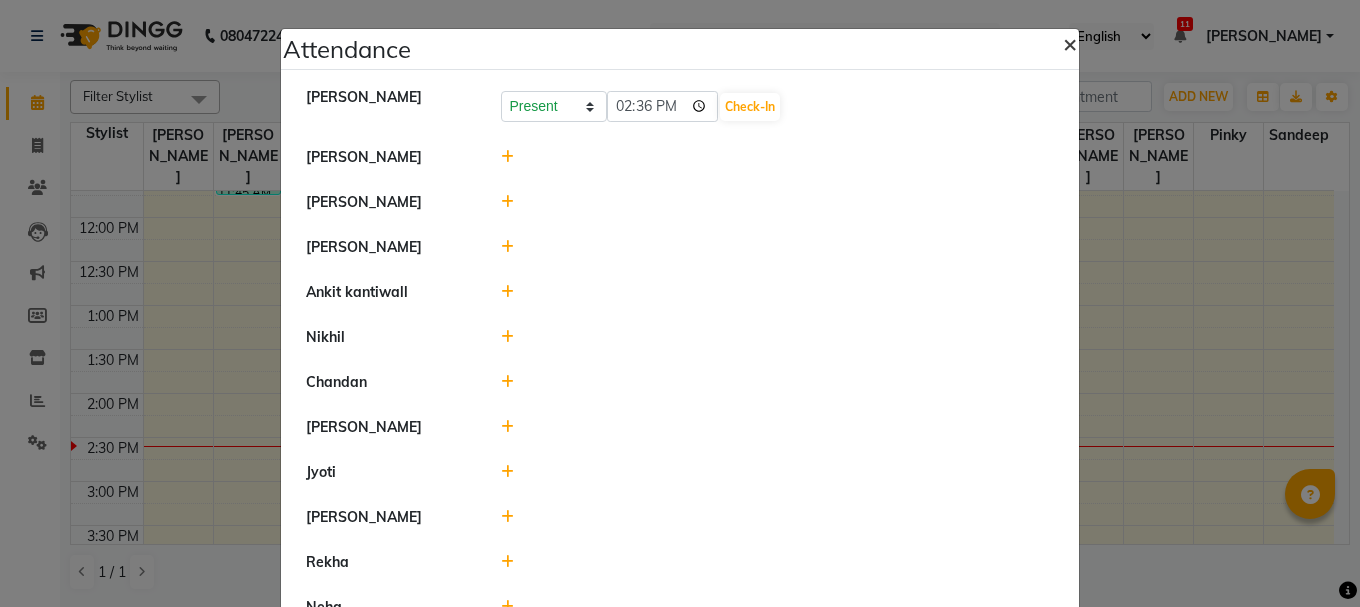 click on "×" 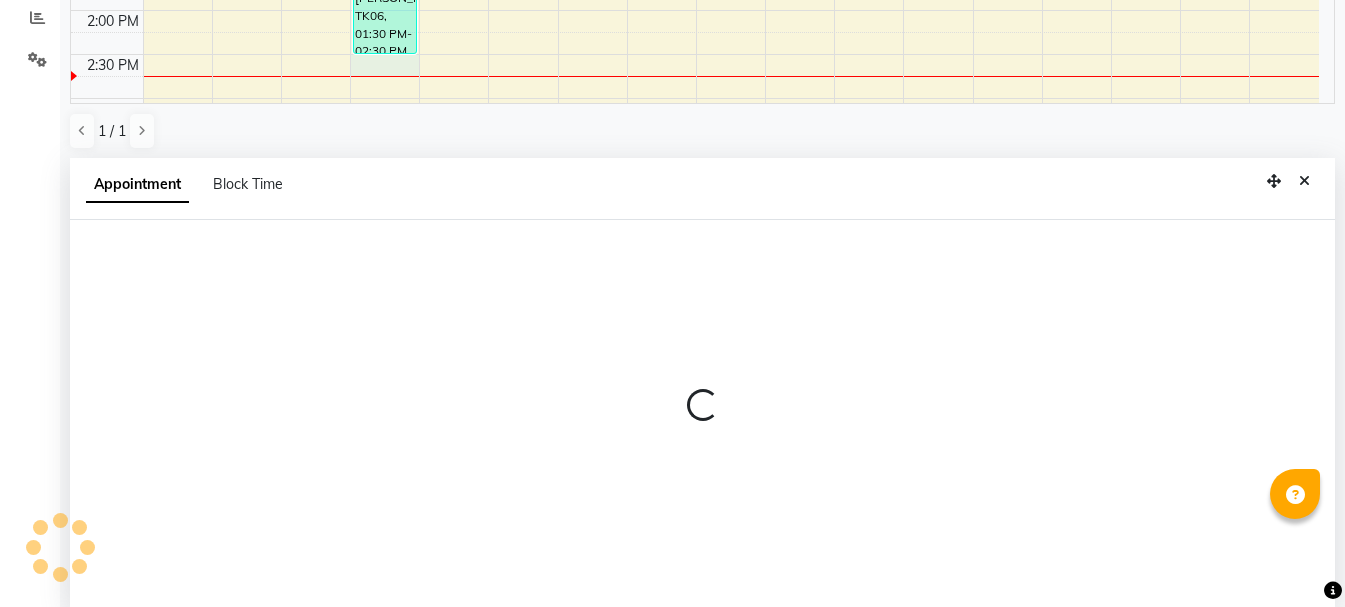 scroll, scrollTop: 389, scrollLeft: 0, axis: vertical 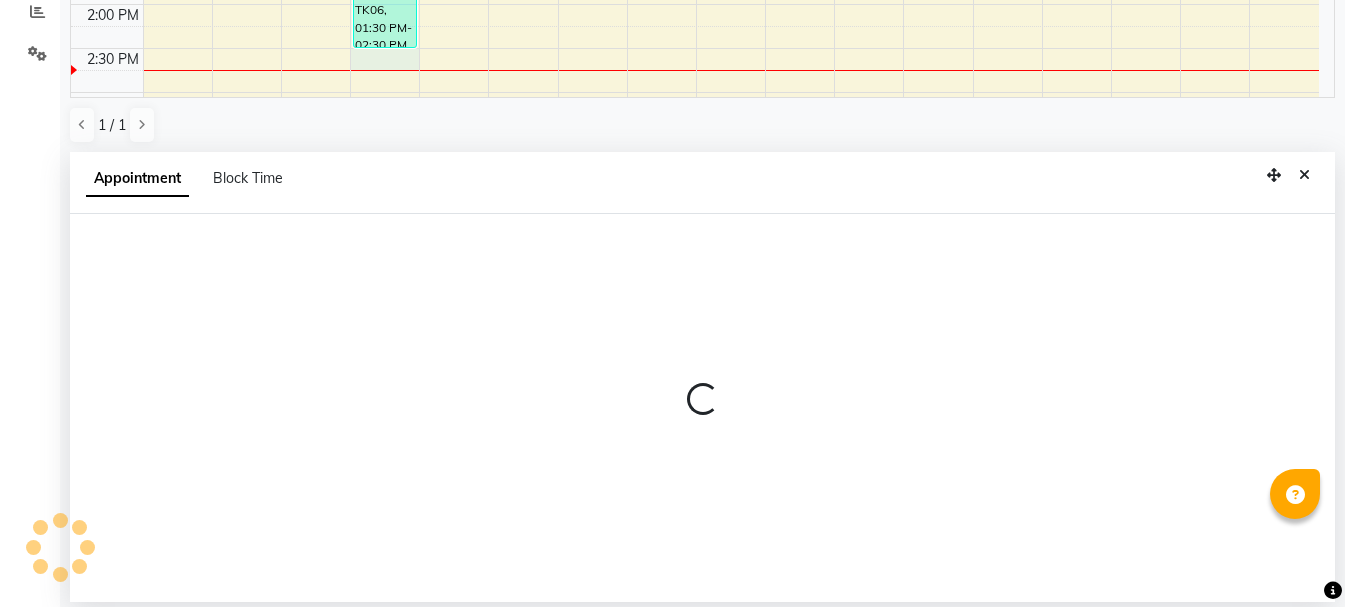 select on "67277" 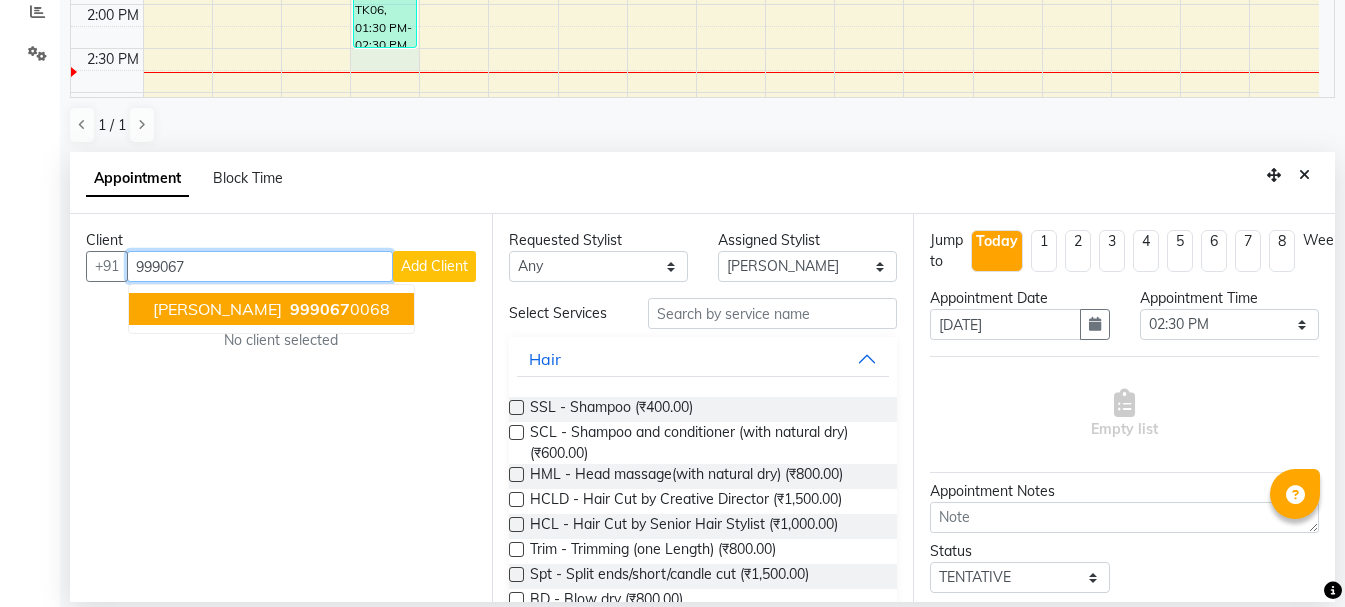 click on "[PERSON_NAME]" at bounding box center (217, 309) 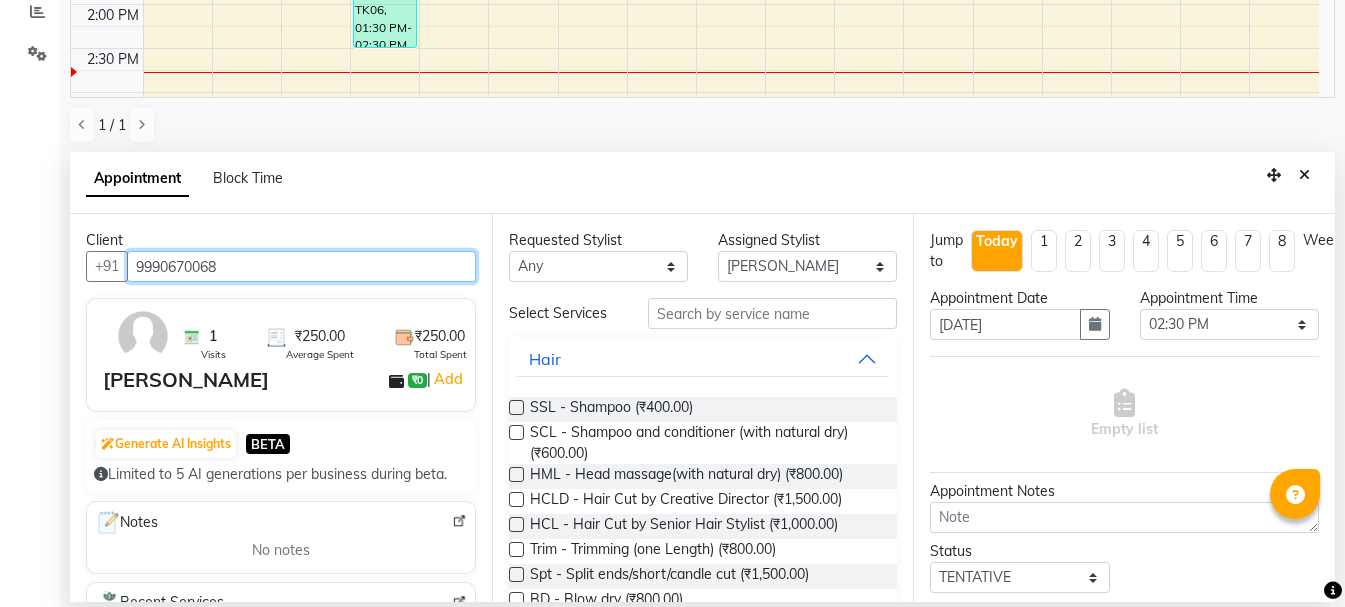 type on "9990670068" 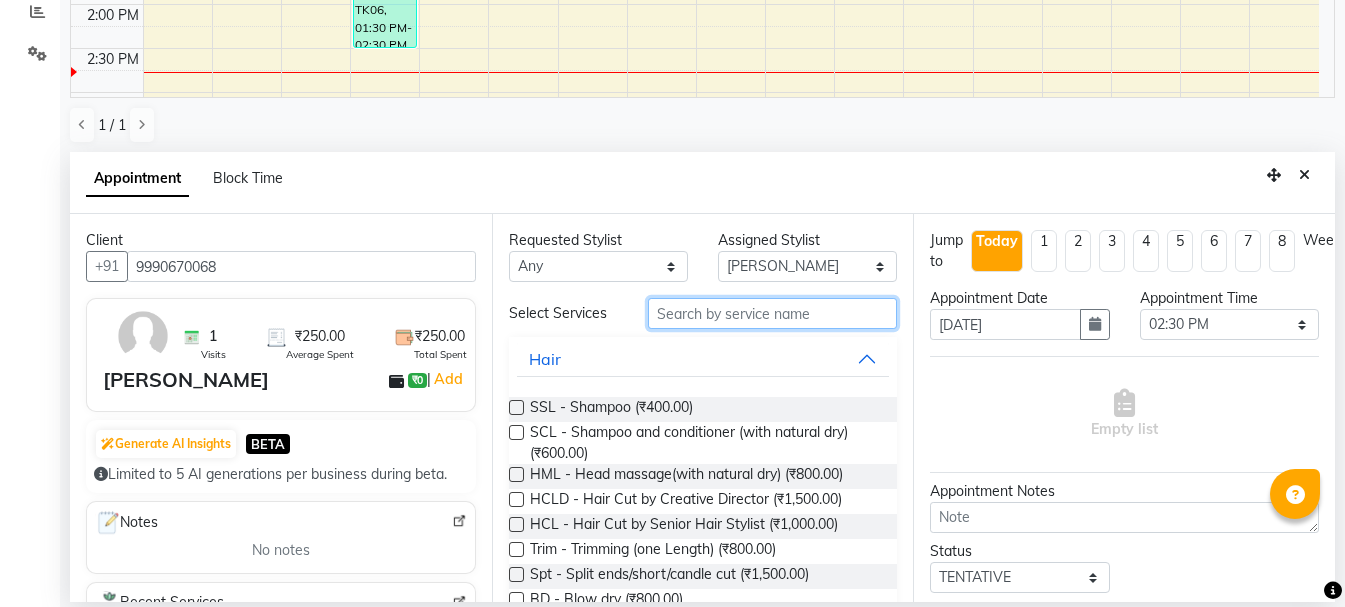 click at bounding box center (772, 313) 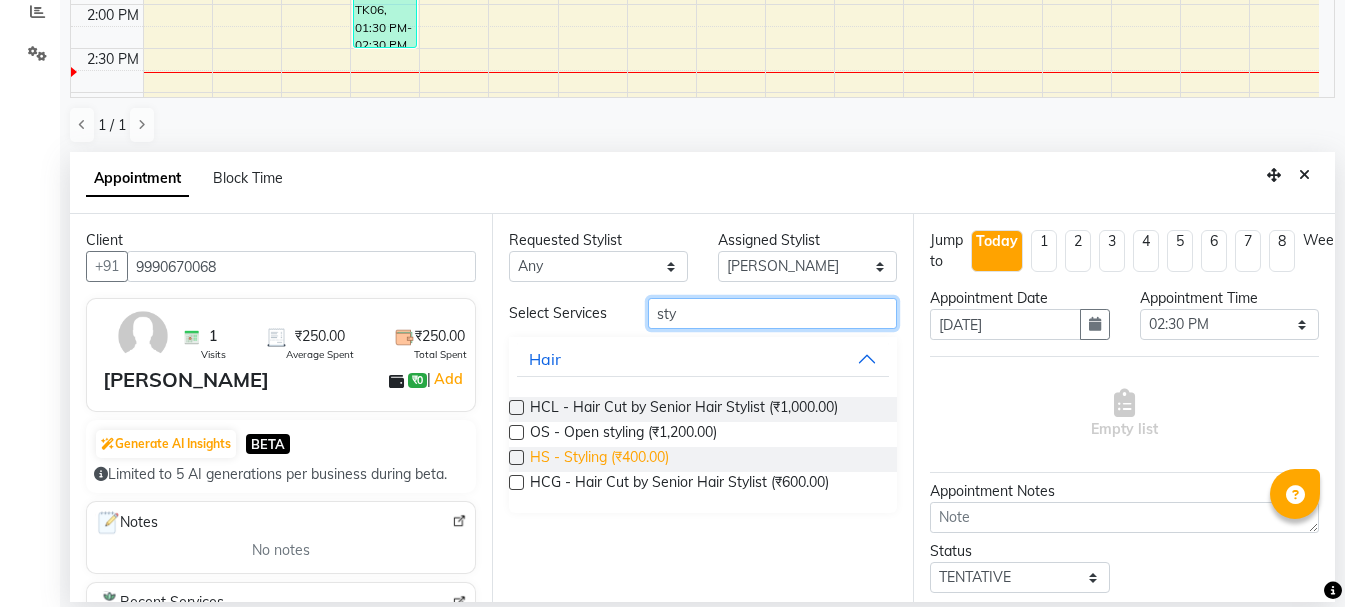 type on "sty" 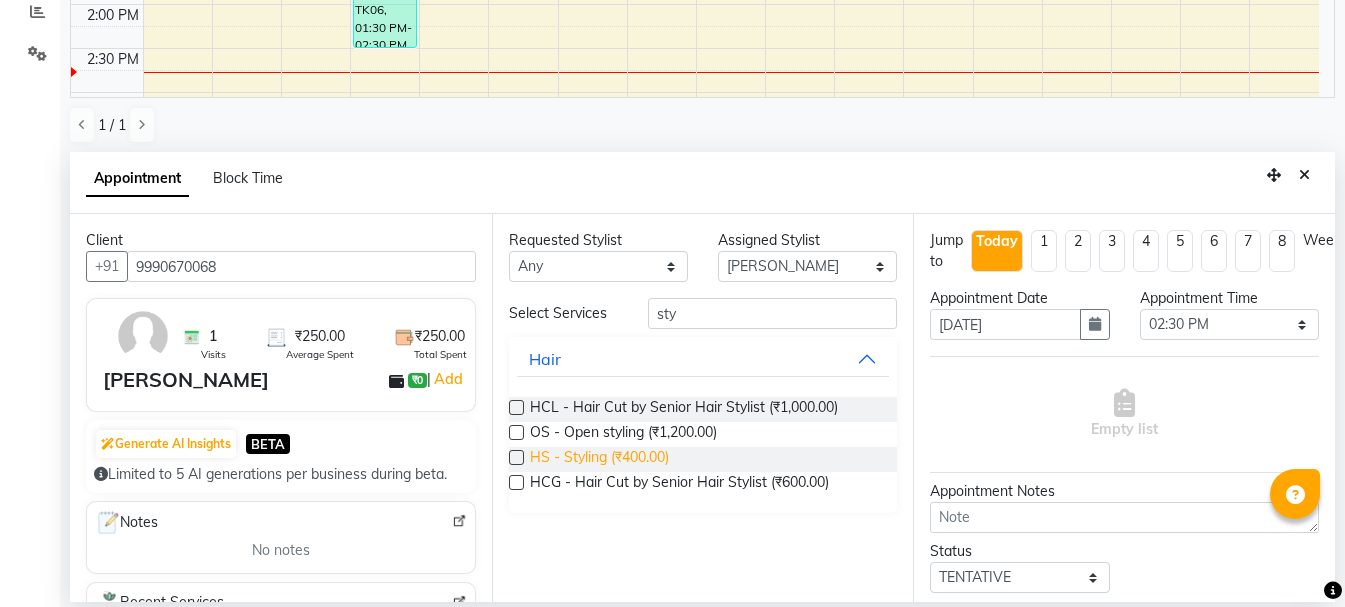 click on "HS - Styling (₹400.00)" at bounding box center [599, 459] 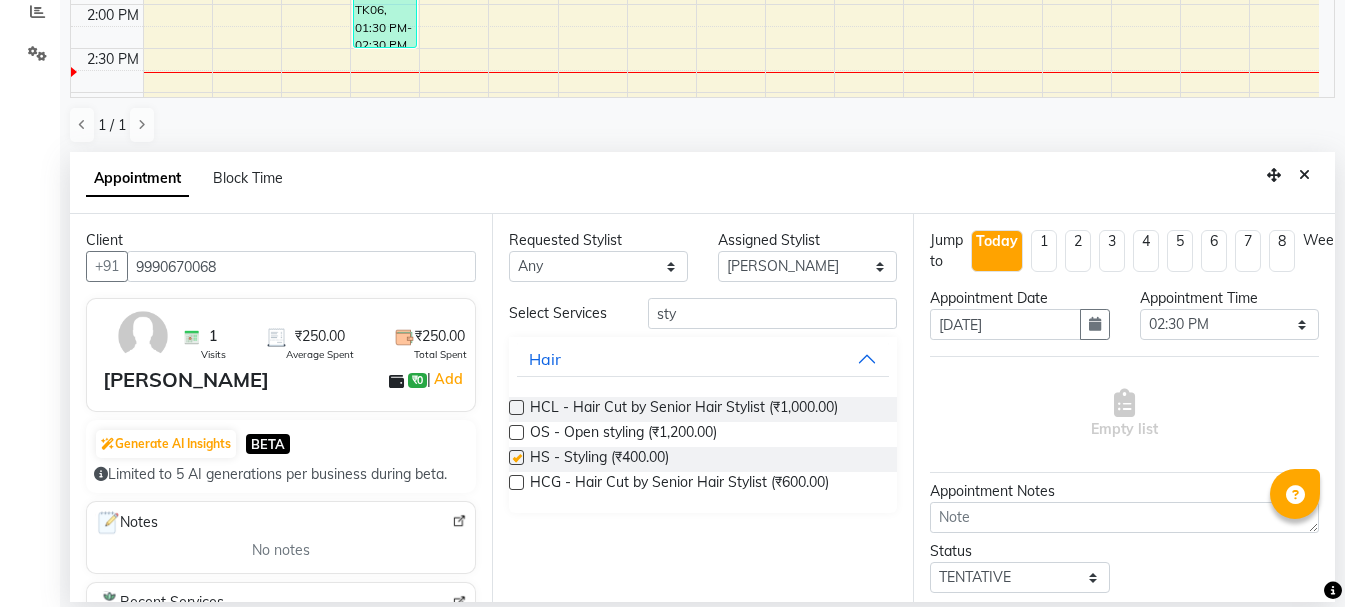 checkbox on "false" 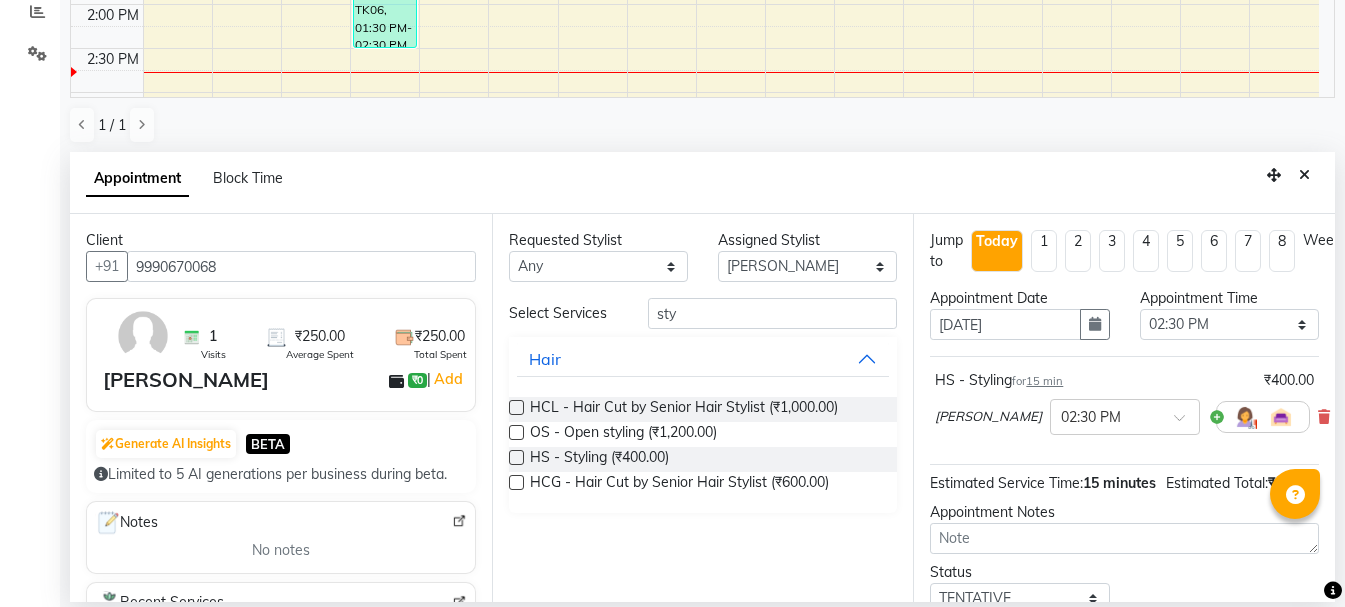 scroll, scrollTop: 177, scrollLeft: 0, axis: vertical 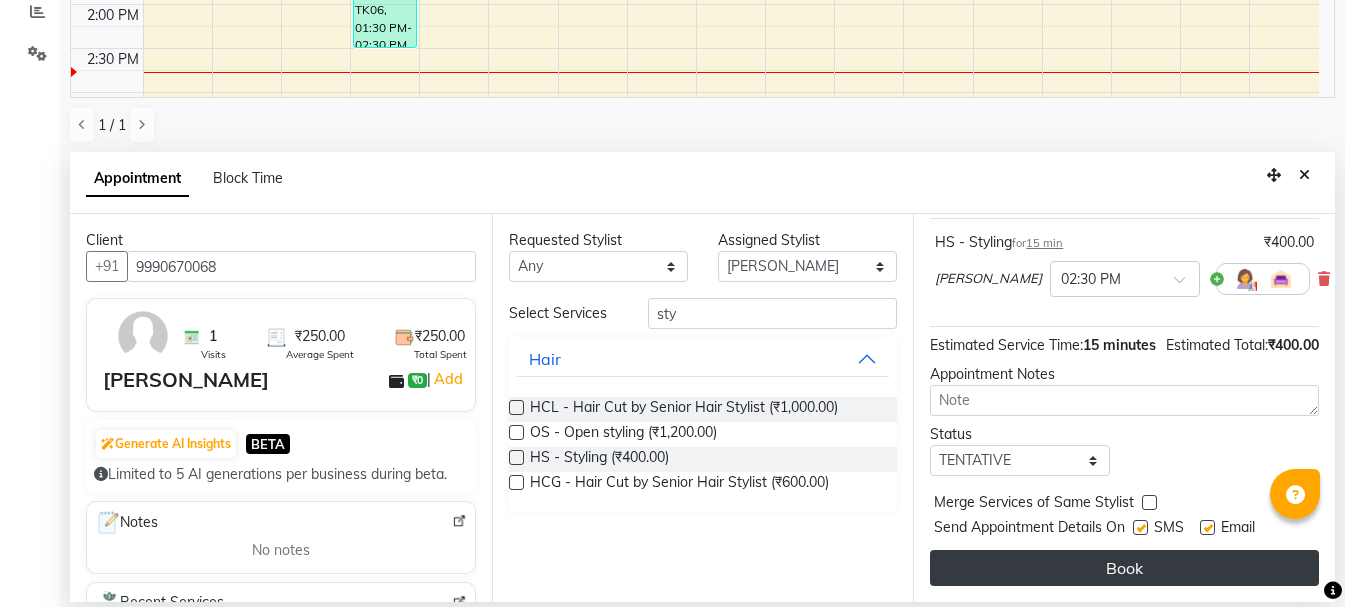 click on "Book" at bounding box center (1124, 568) 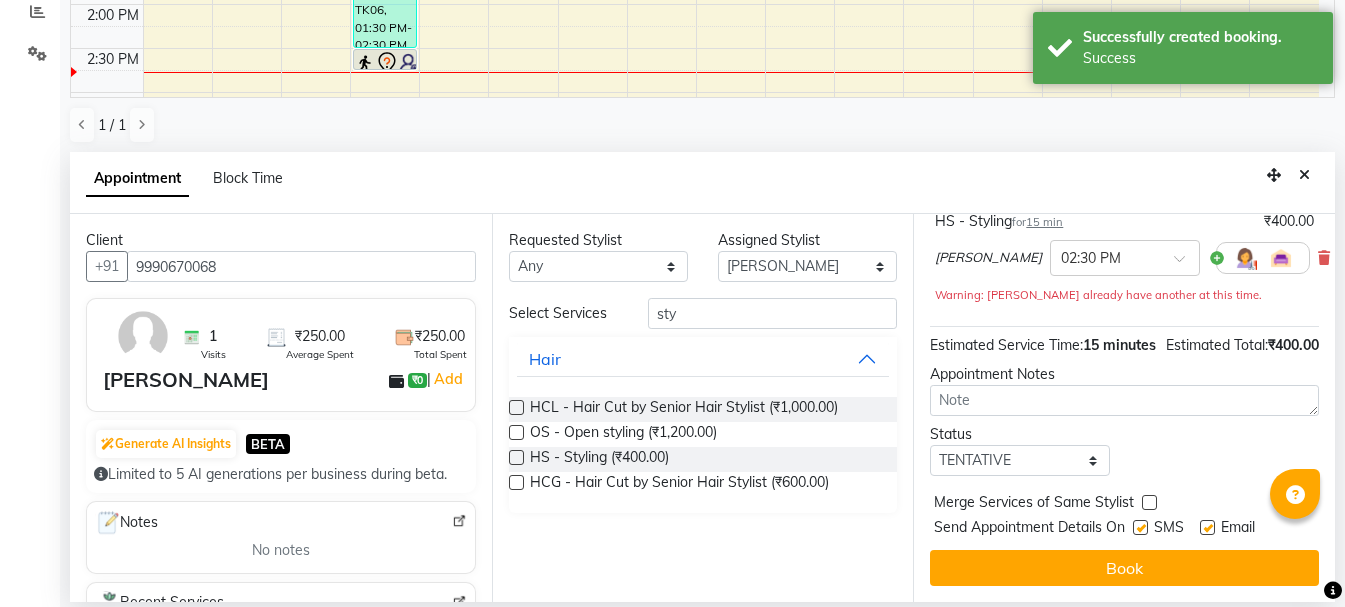 scroll, scrollTop: 0, scrollLeft: 0, axis: both 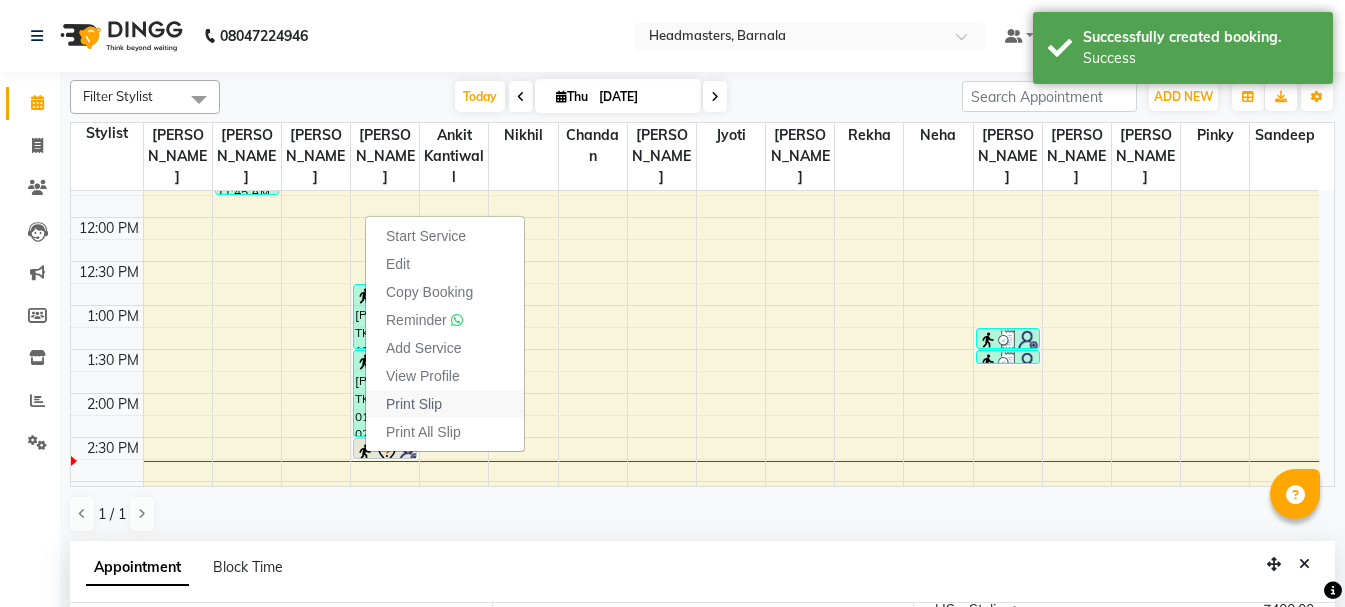 click on "Print Slip" at bounding box center (414, 404) 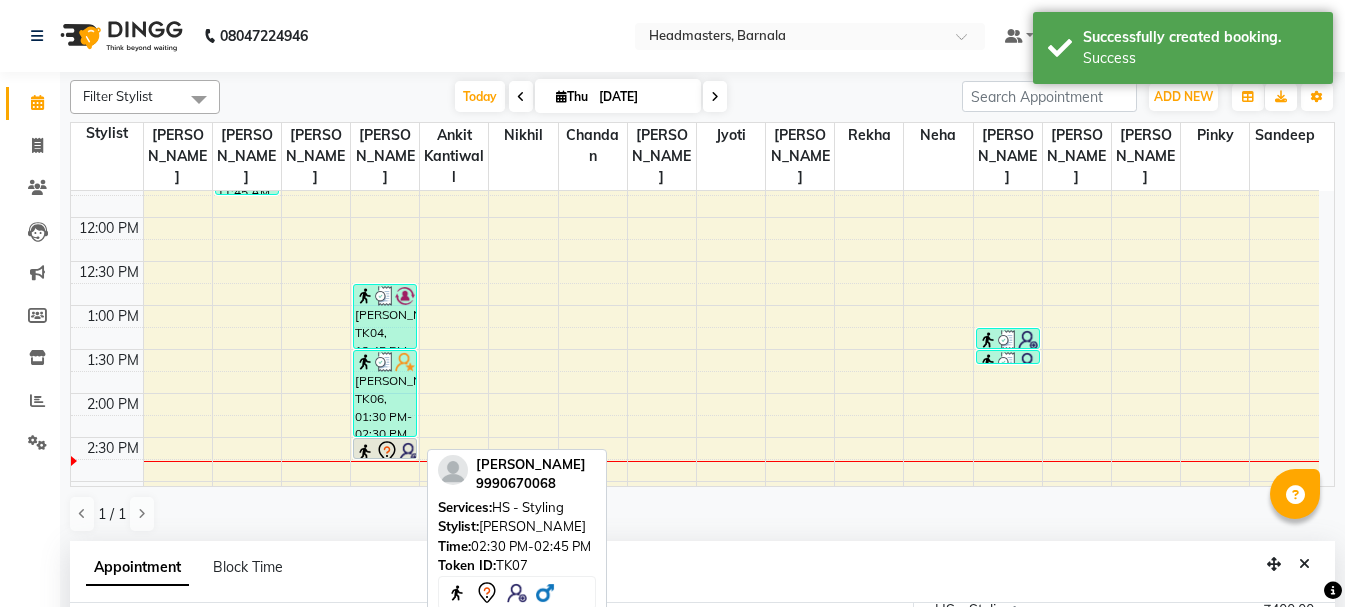 click 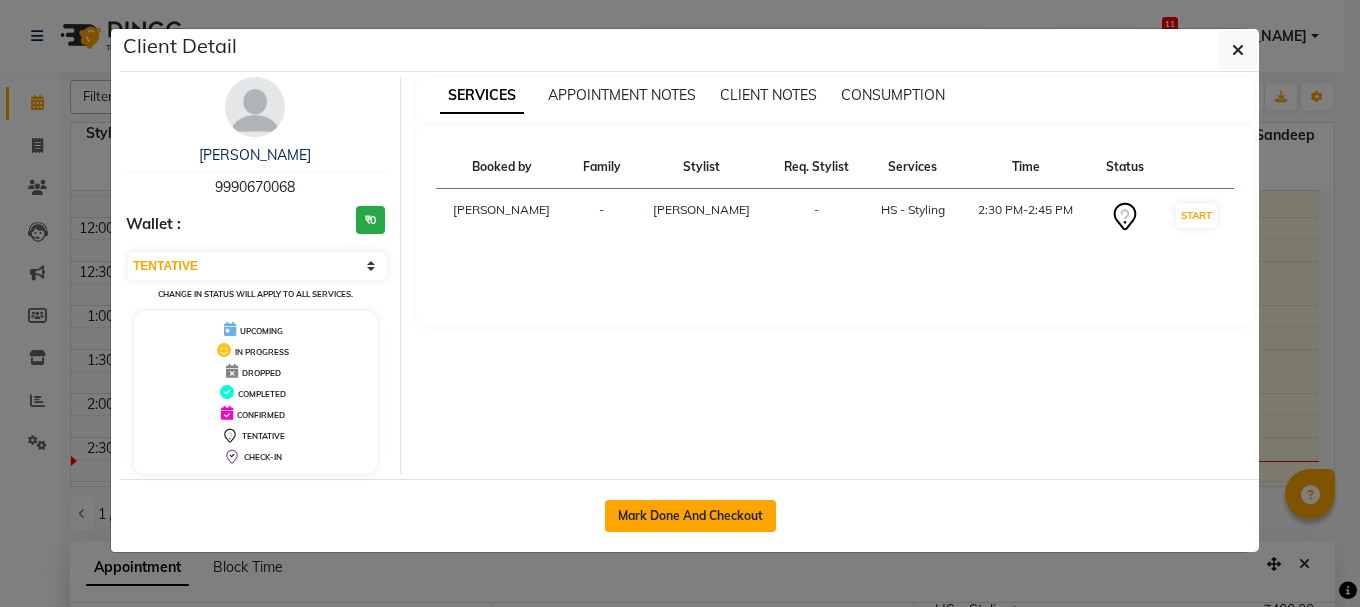 click on "Mark Done And Checkout" 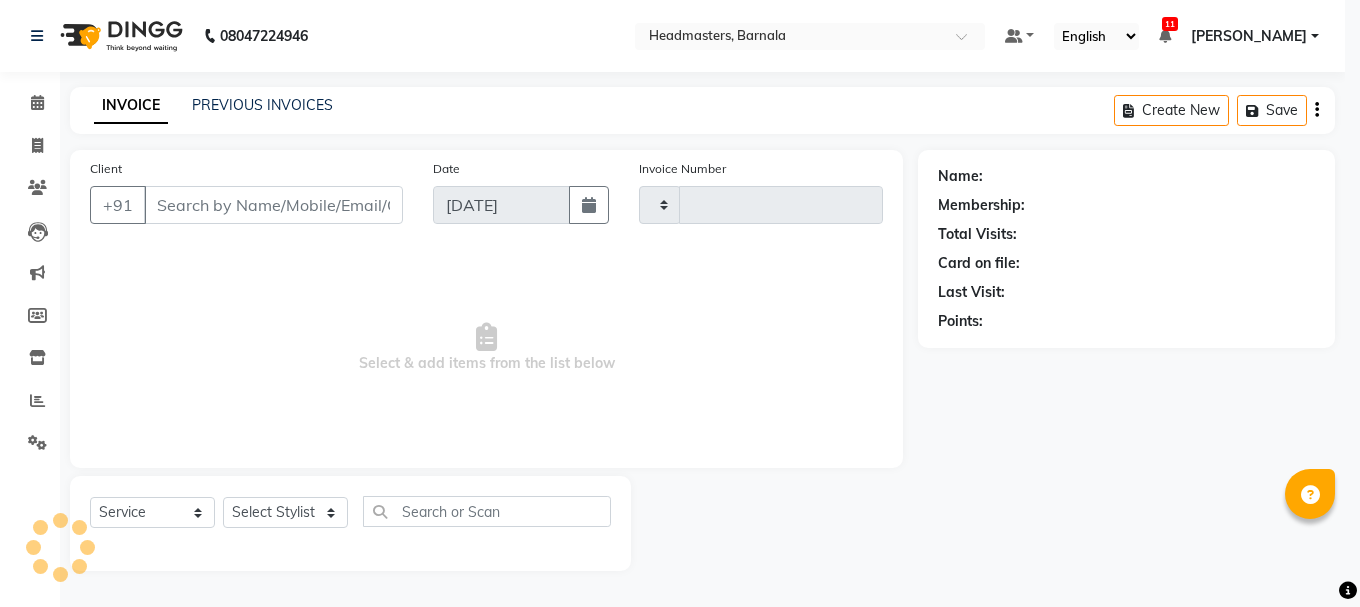 type on "2727" 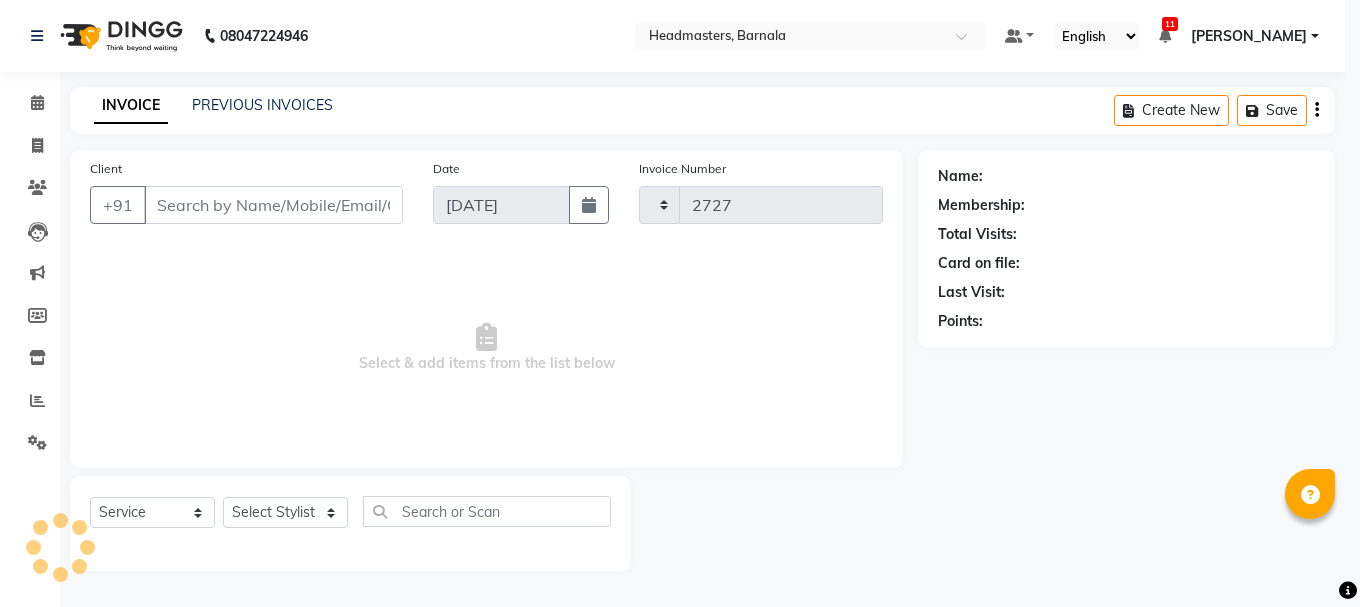 select on "7526" 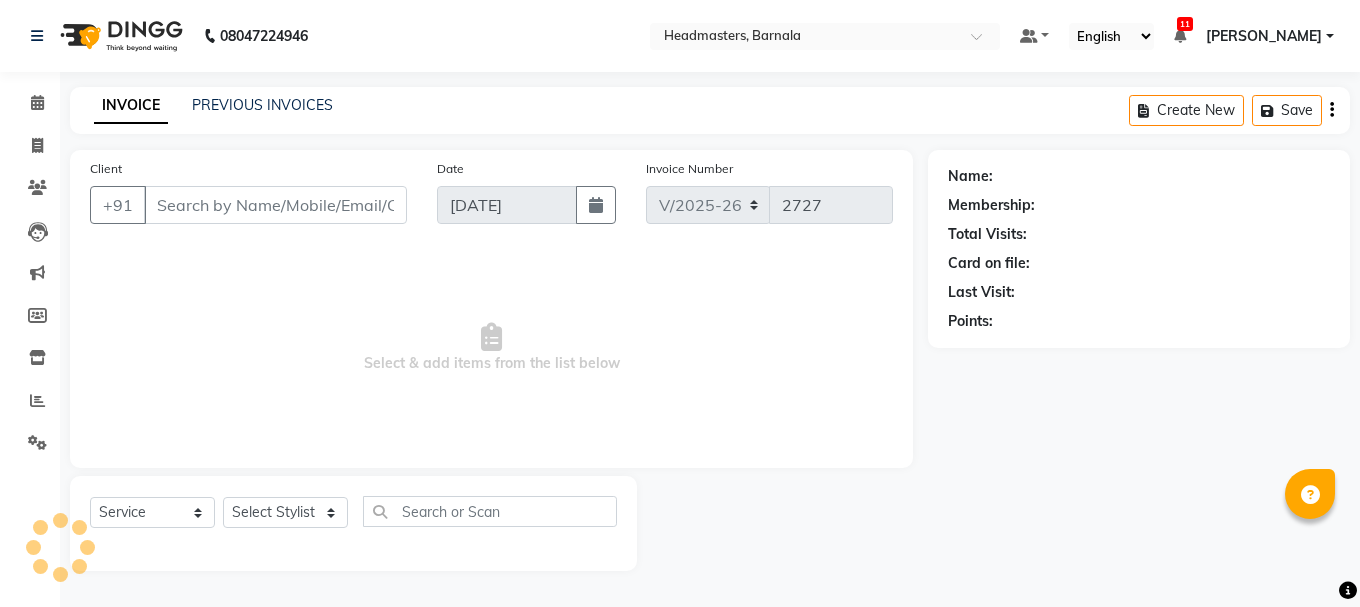 type on "9990670068" 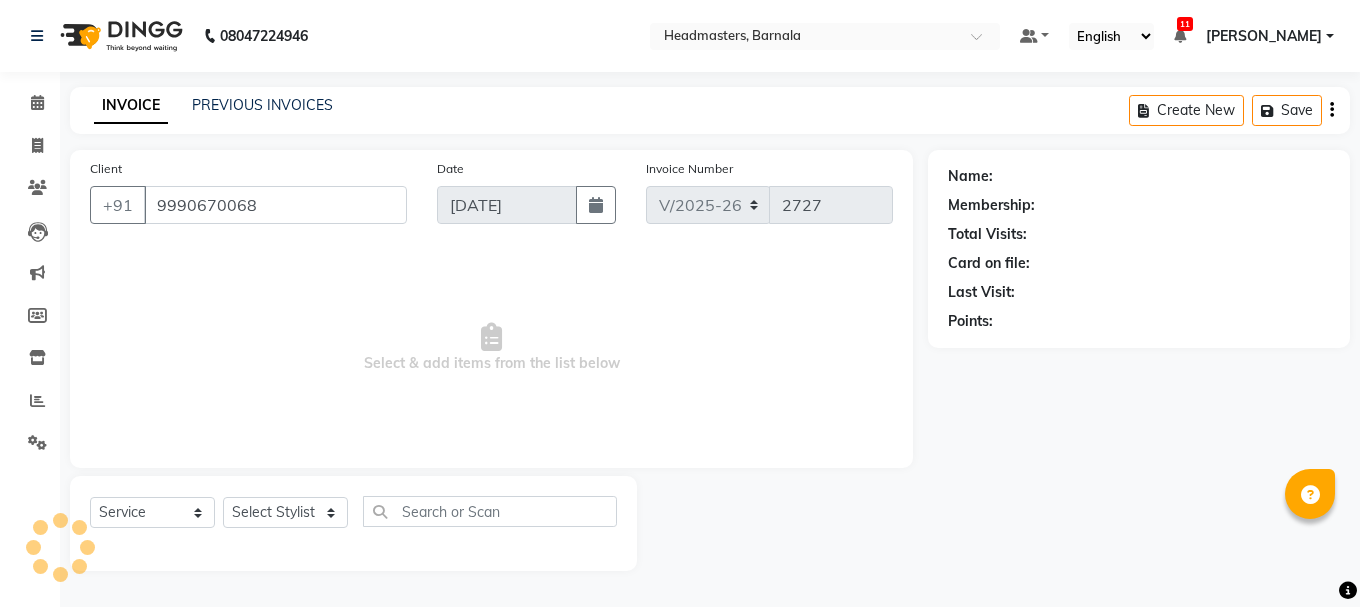 select on "67277" 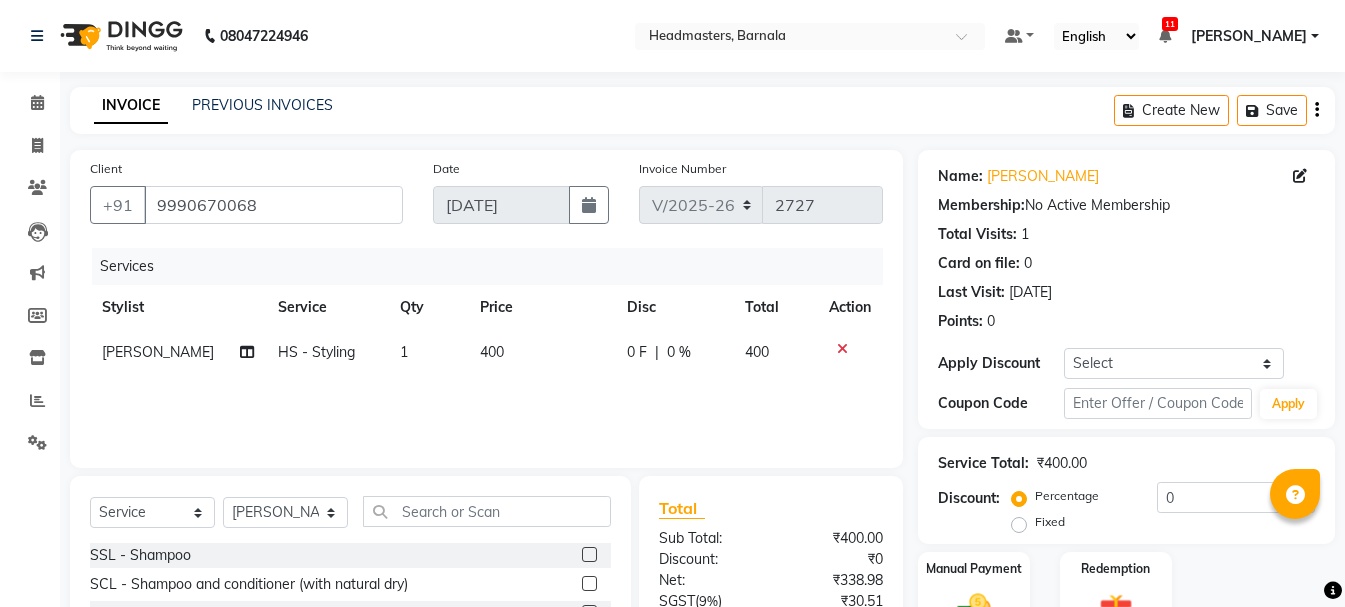 scroll, scrollTop: 194, scrollLeft: 0, axis: vertical 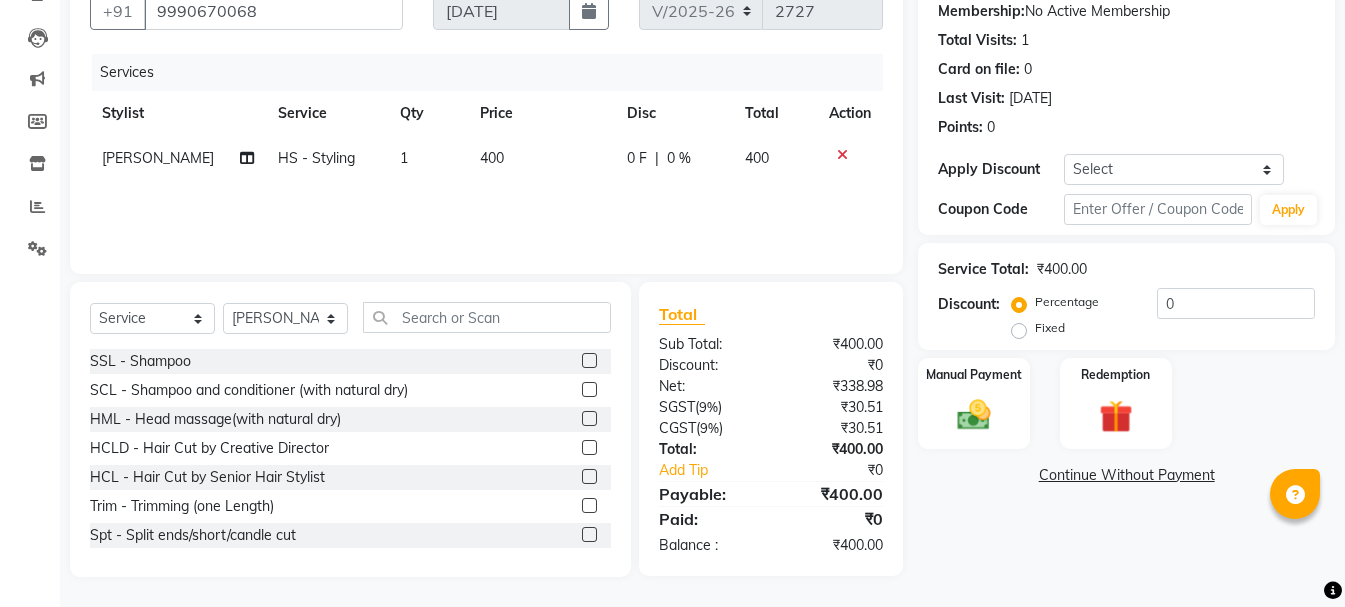 click on "Fixed" 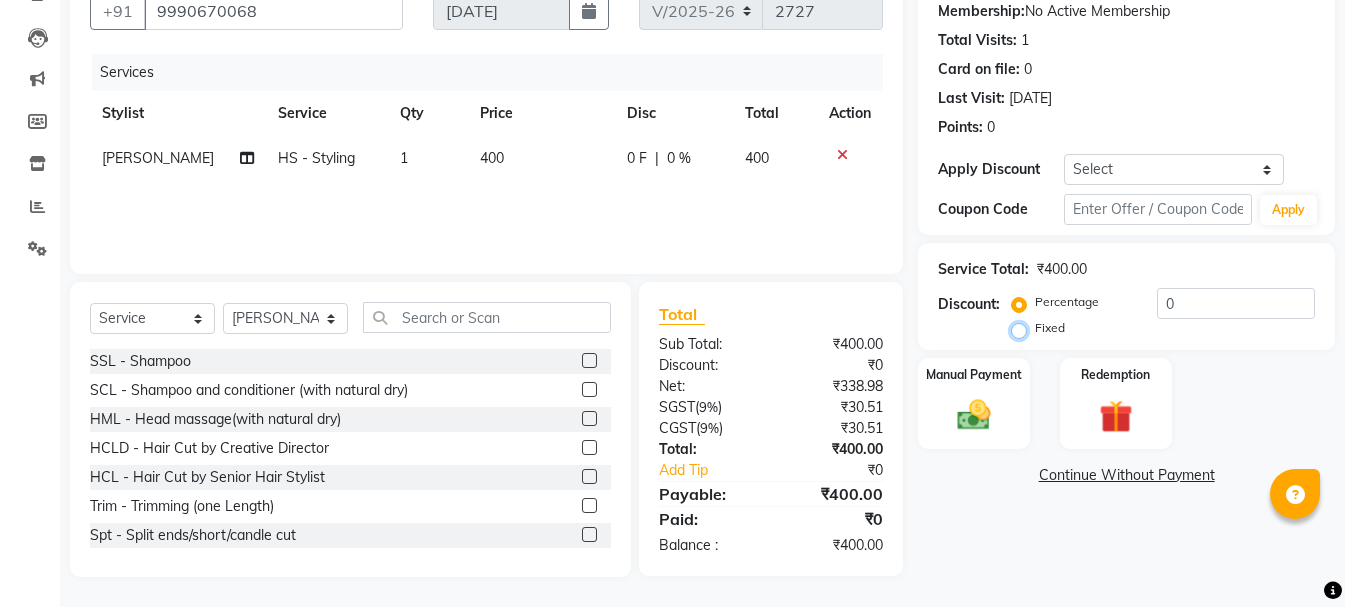 click on "Fixed" at bounding box center [1023, 328] 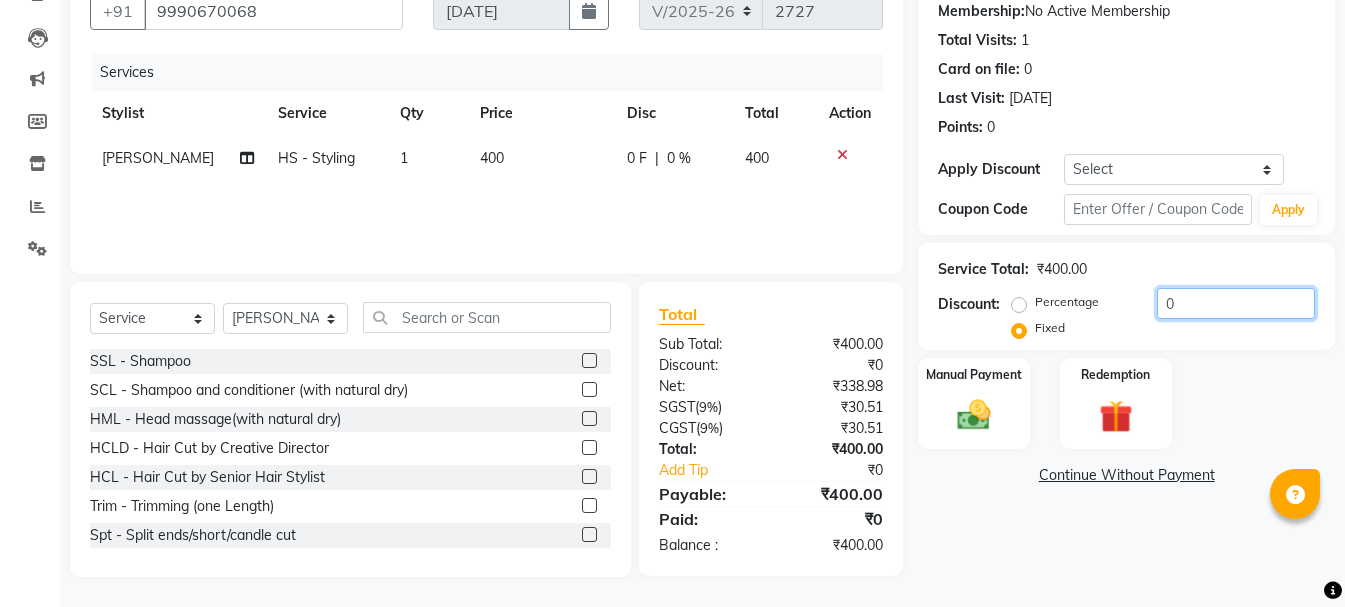 drag, startPoint x: 1179, startPoint y: 307, endPoint x: 1135, endPoint y: 318, distance: 45.35416 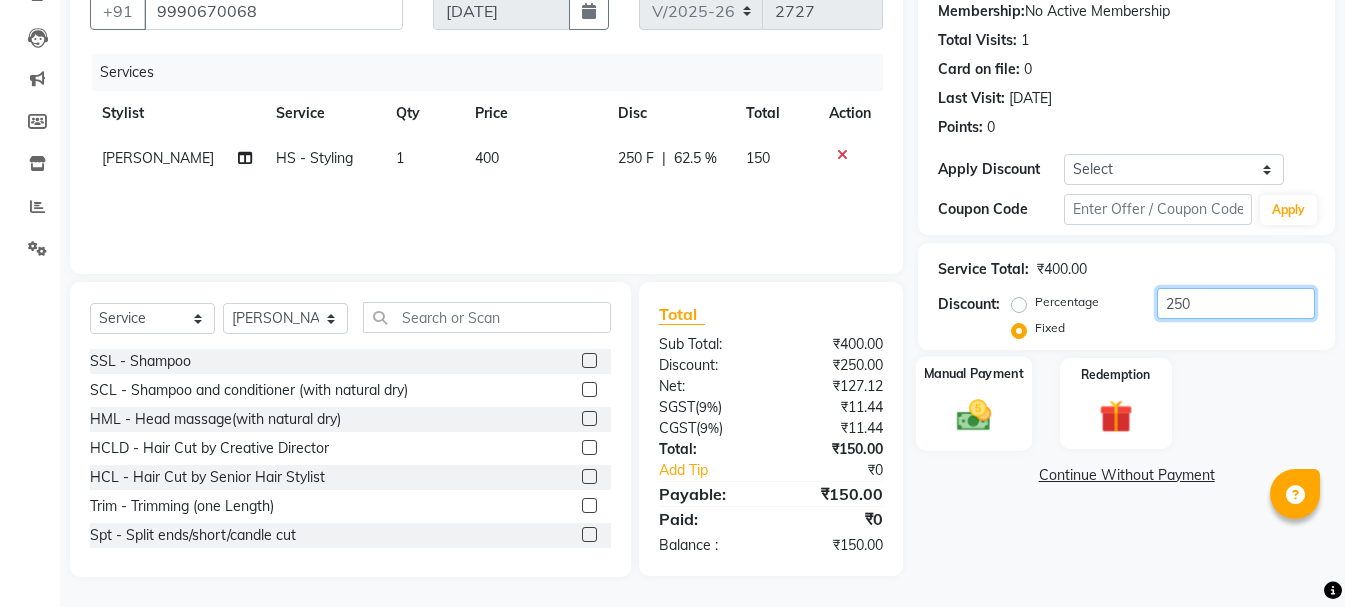 type on "250" 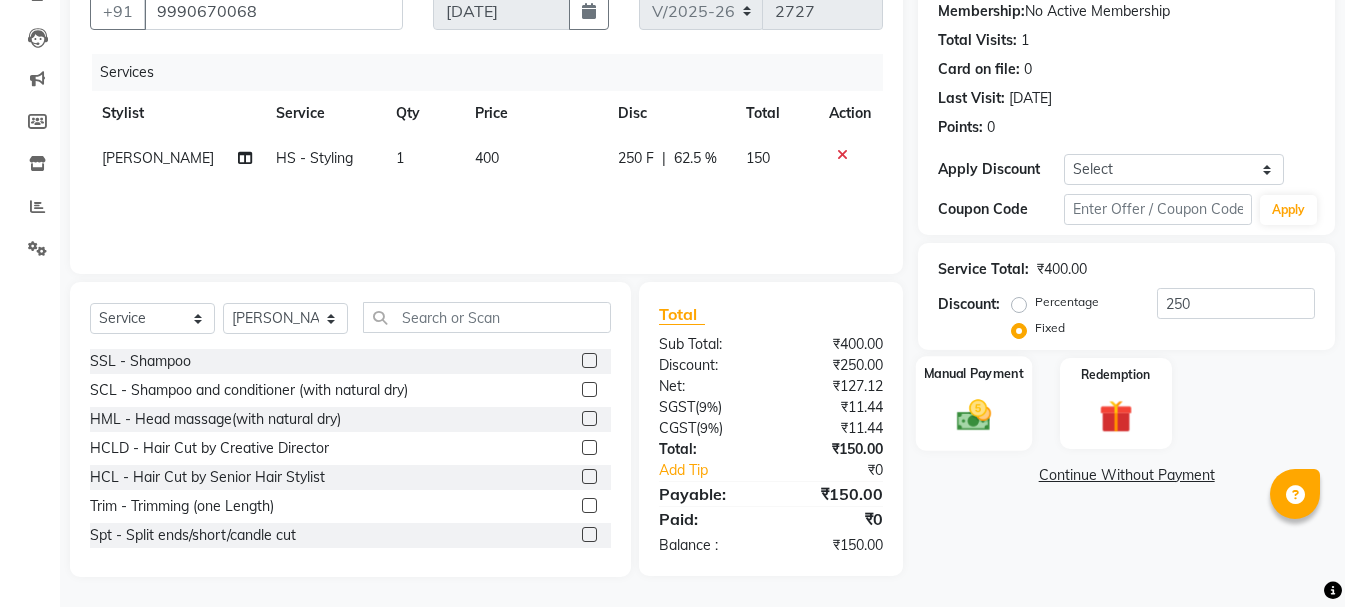 click on "Manual Payment" 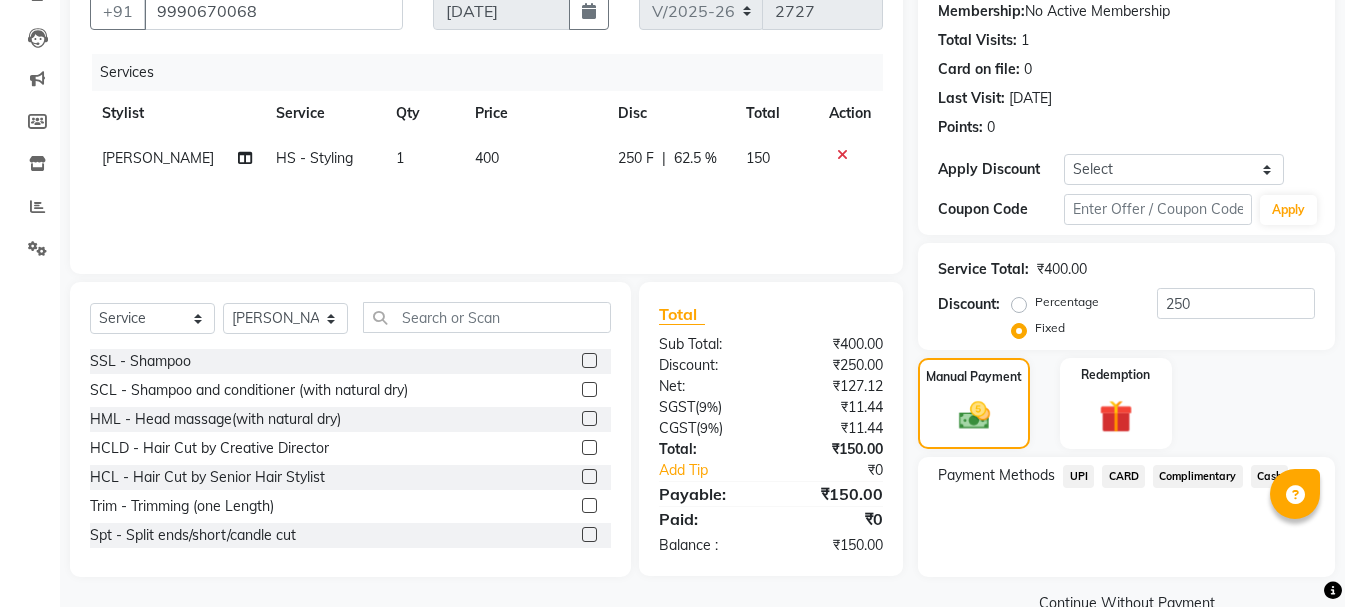 click on "Cash" 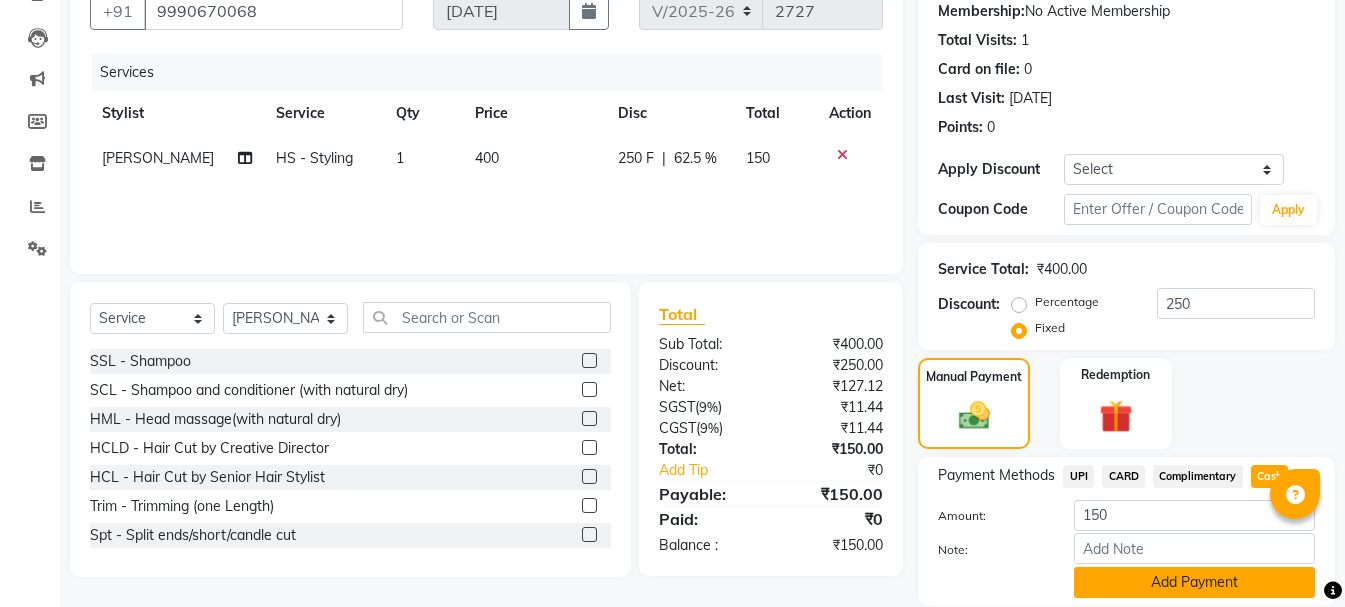 click on "Add Payment" 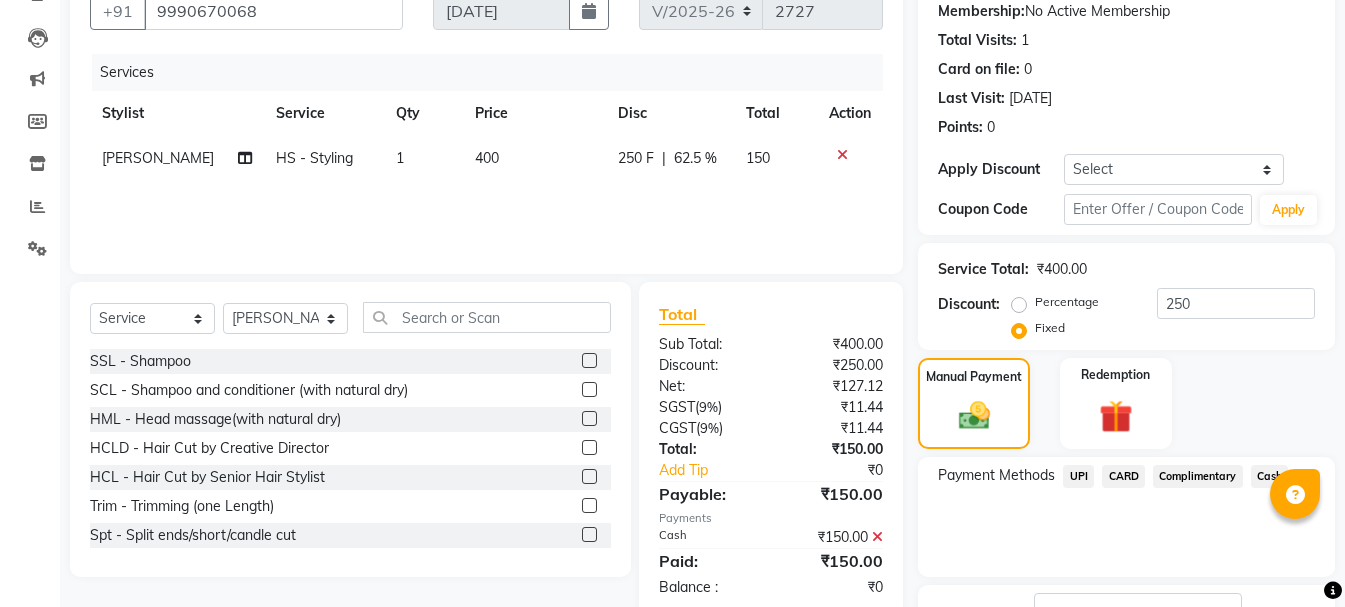scroll, scrollTop: 348, scrollLeft: 0, axis: vertical 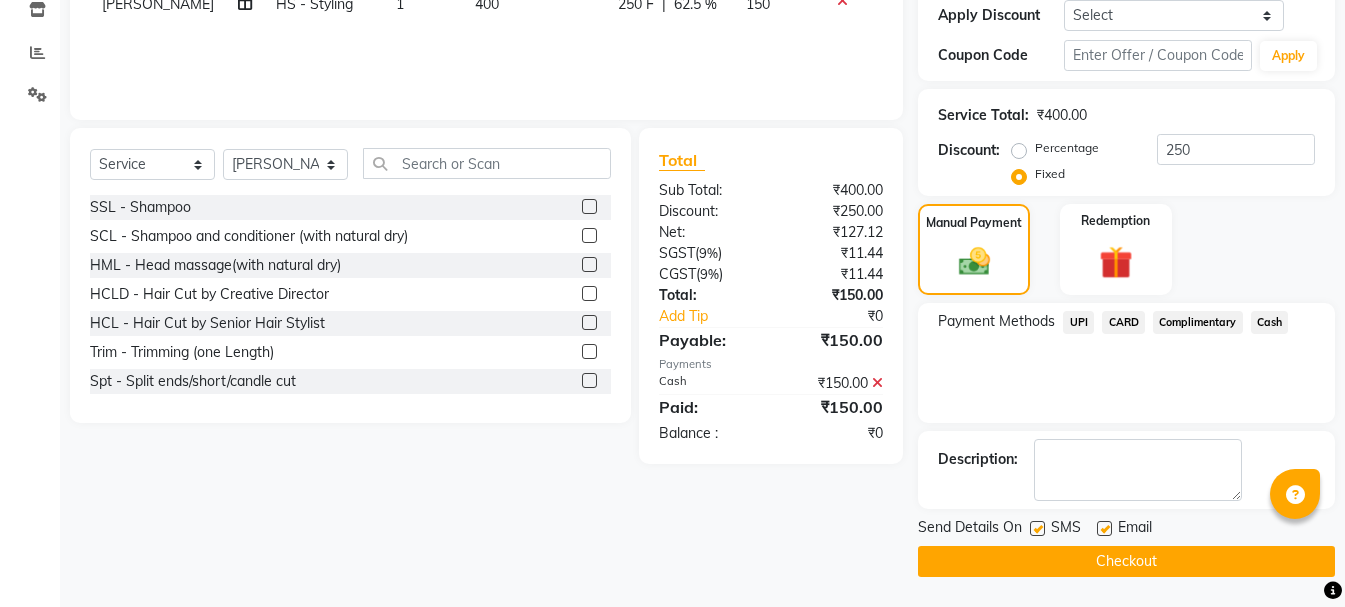 click on "Checkout" 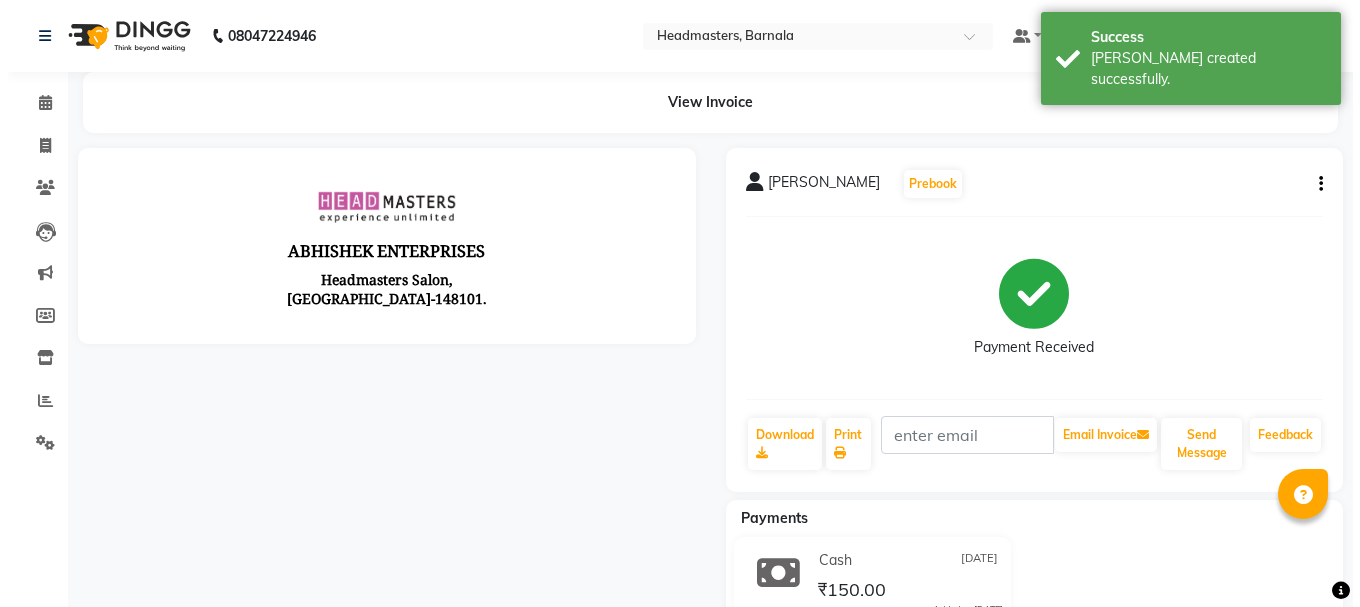 scroll, scrollTop: 0, scrollLeft: 0, axis: both 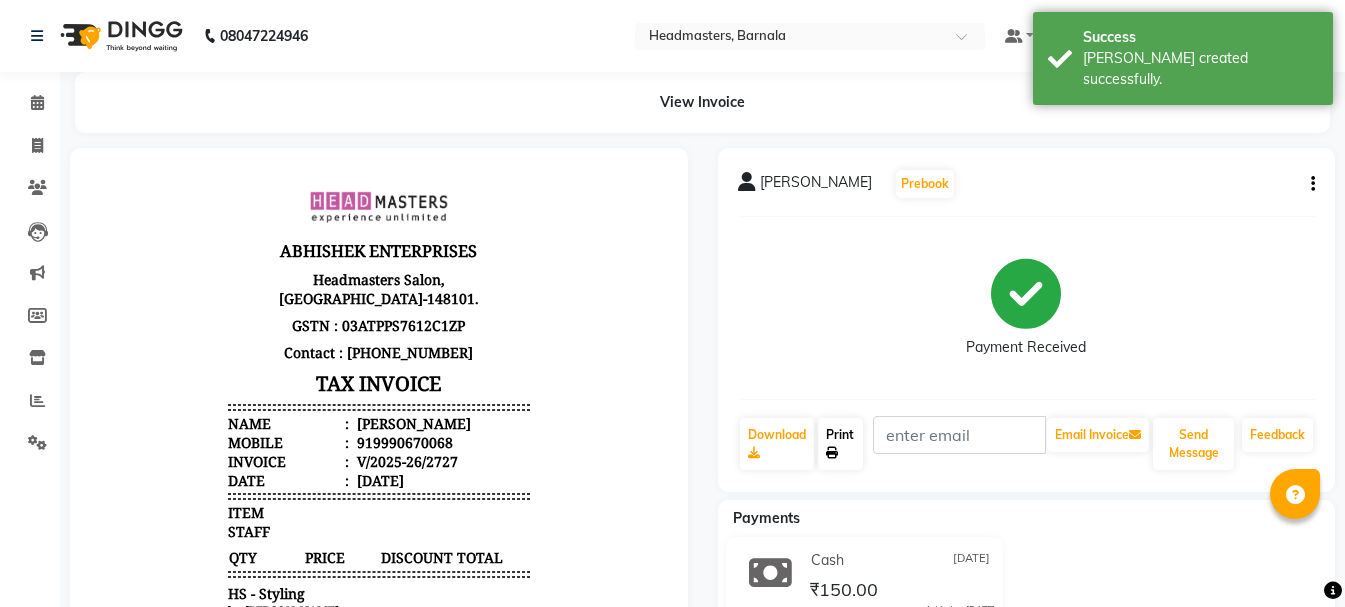 click on "Print" 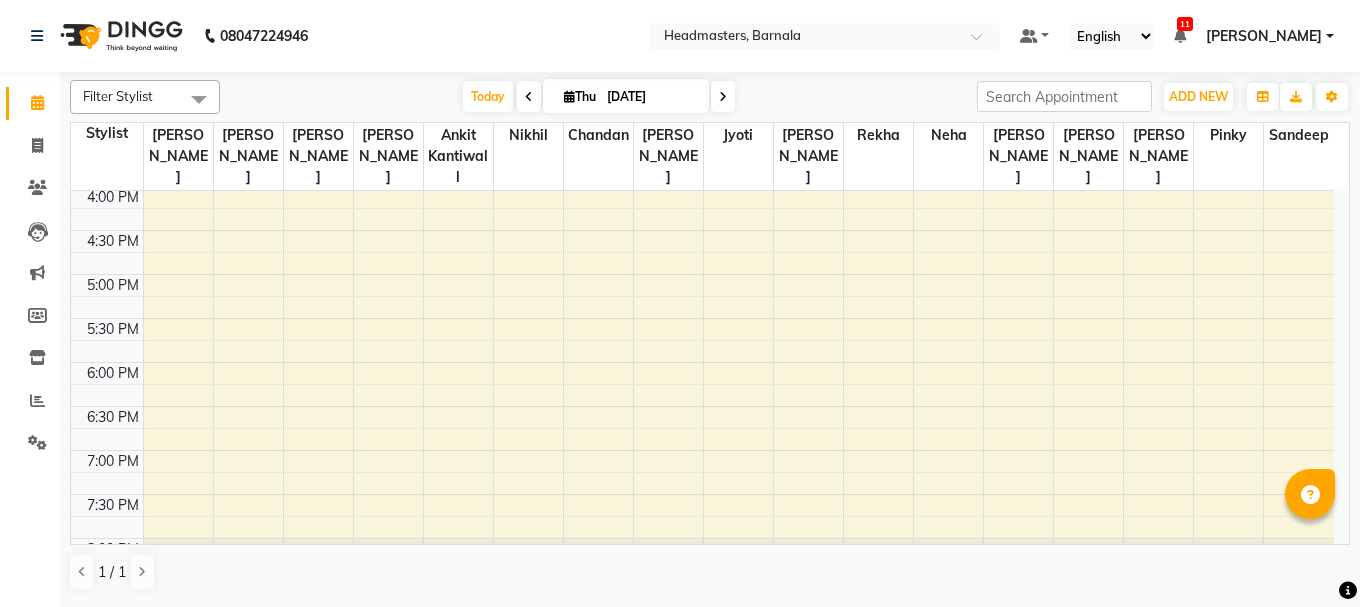 scroll, scrollTop: 0, scrollLeft: 0, axis: both 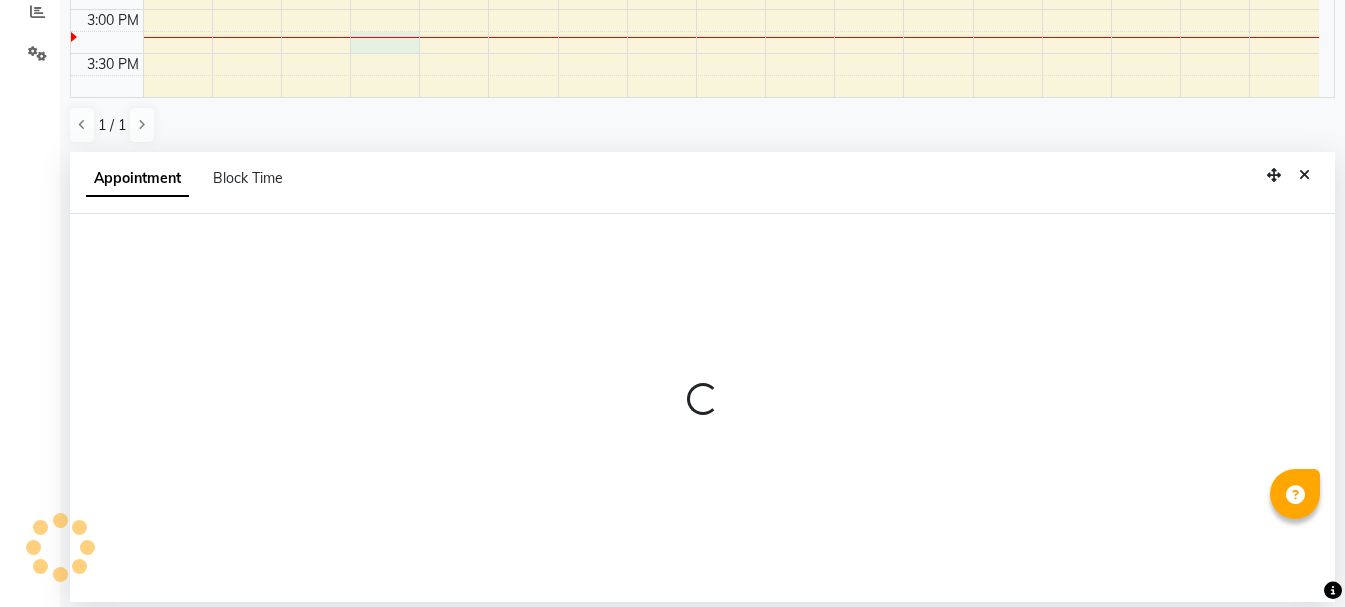select on "67277" 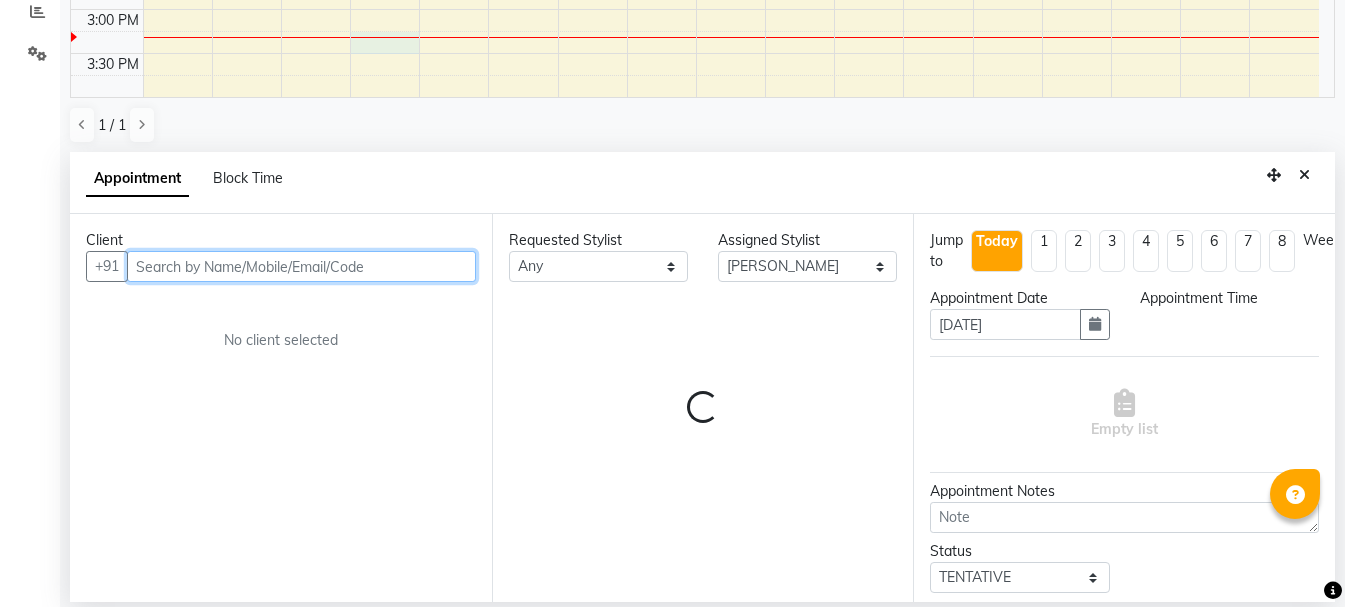 select on "915" 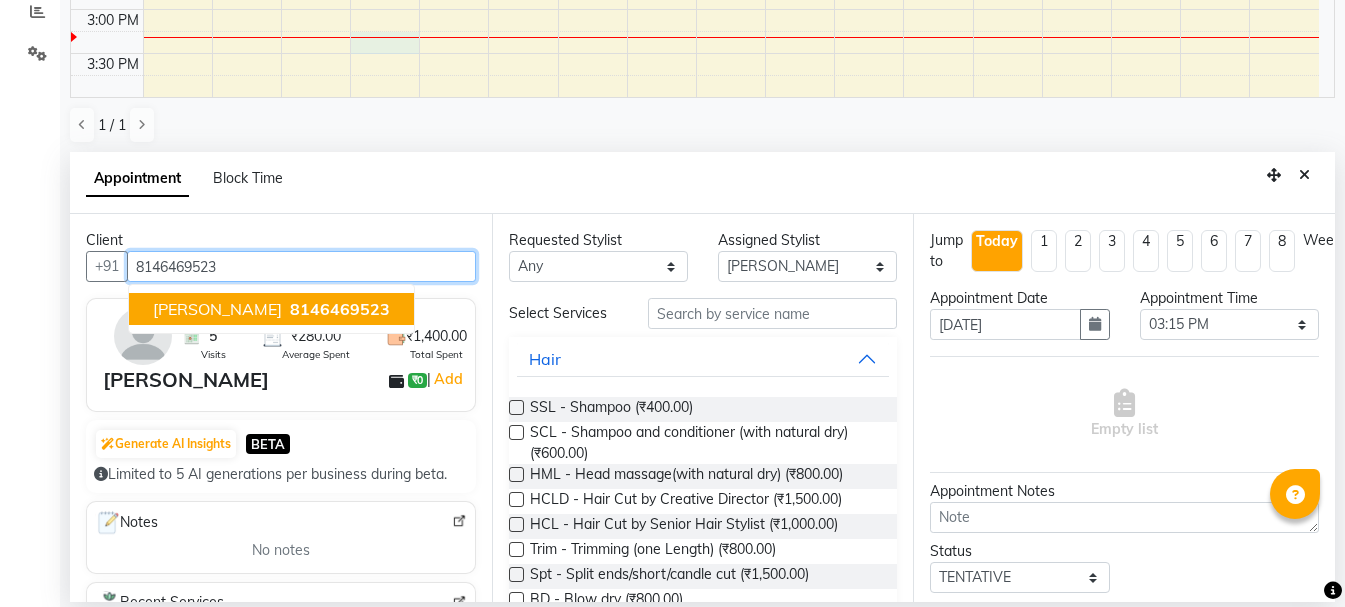 click on "[PERSON_NAME]   8146469523" at bounding box center [271, 309] 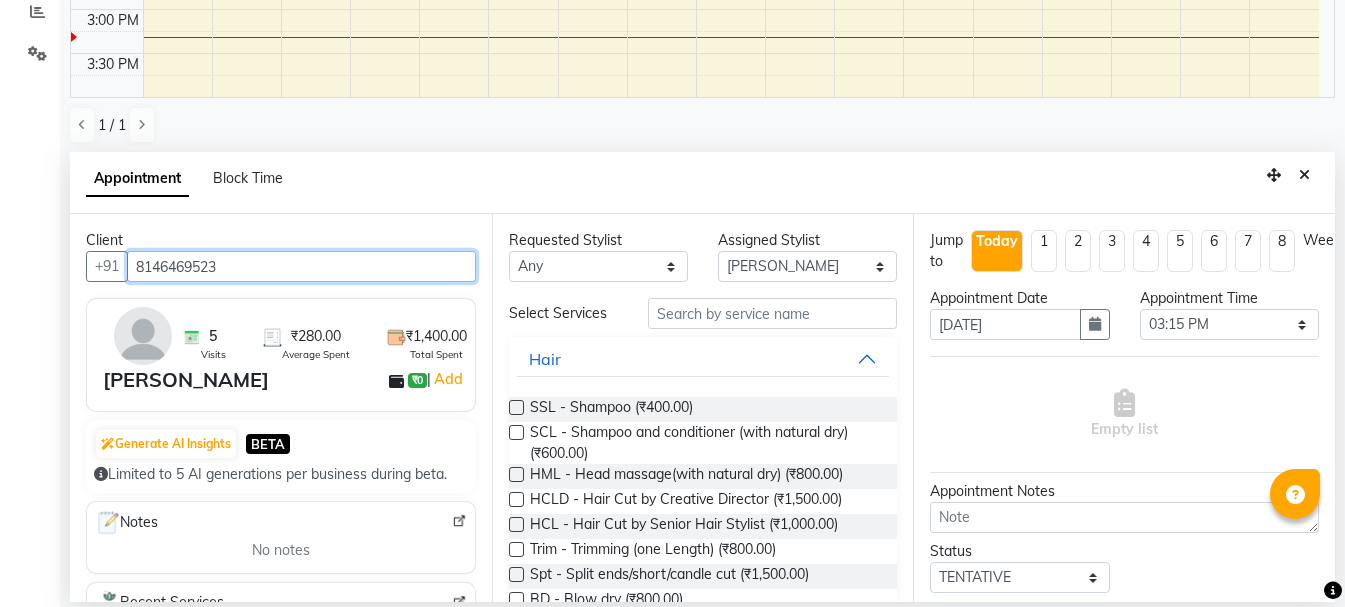 type on "8146469523" 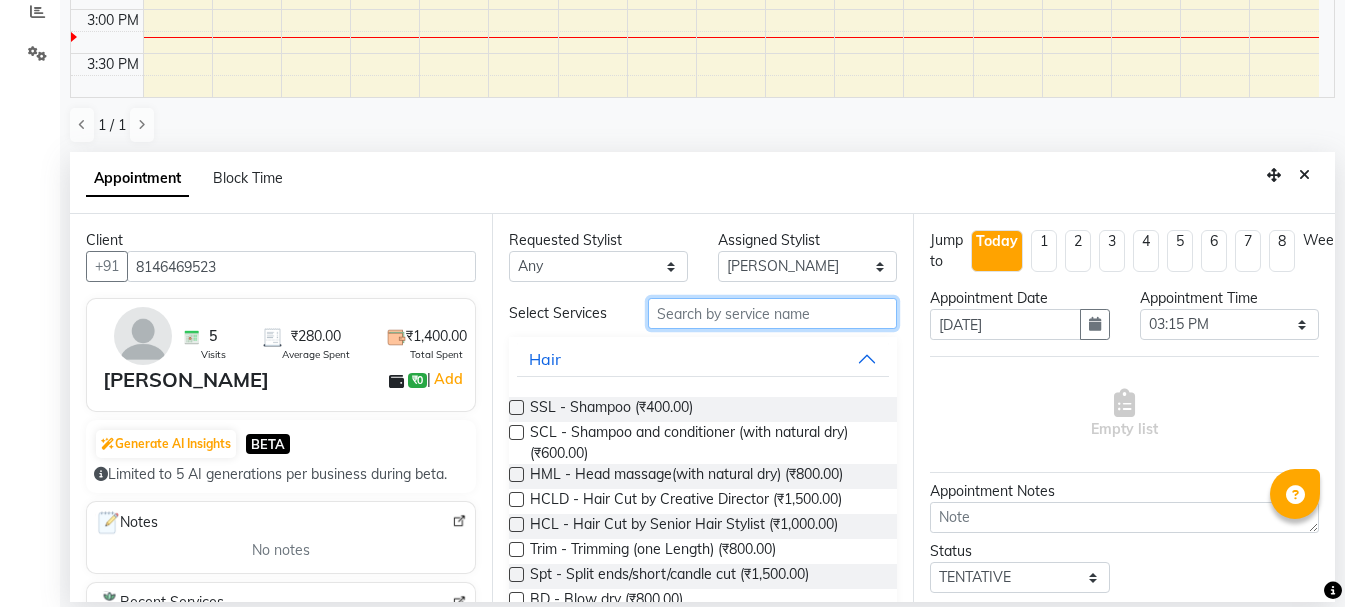 click at bounding box center (772, 313) 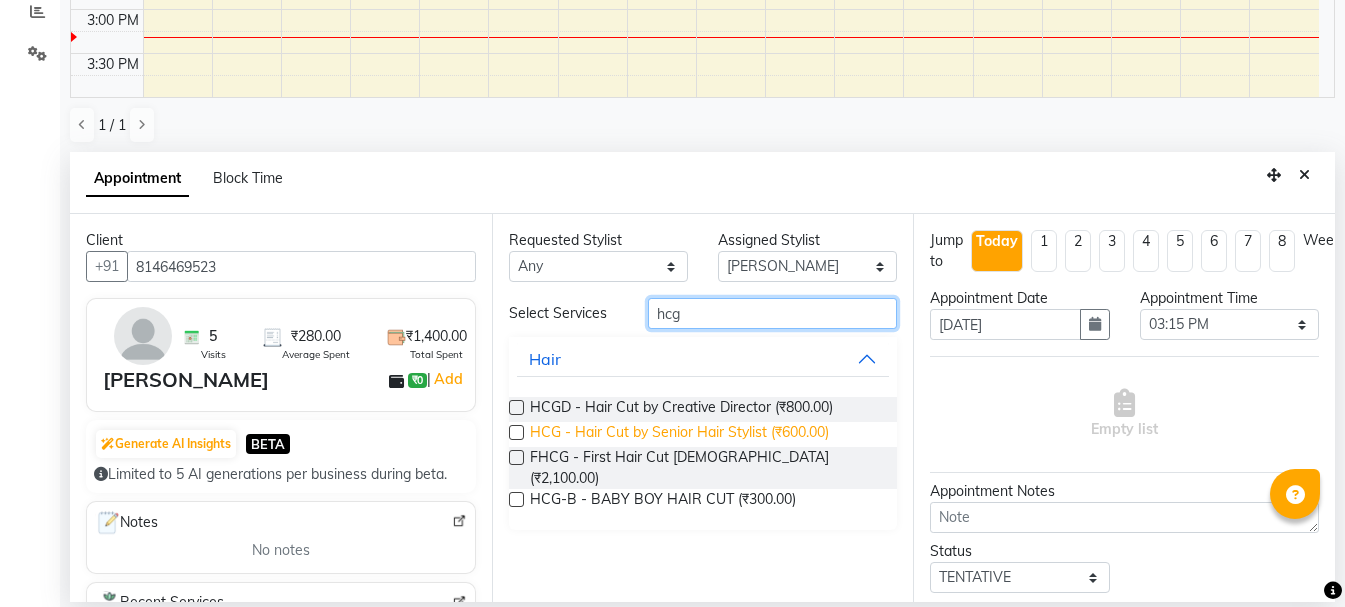type on "hcg" 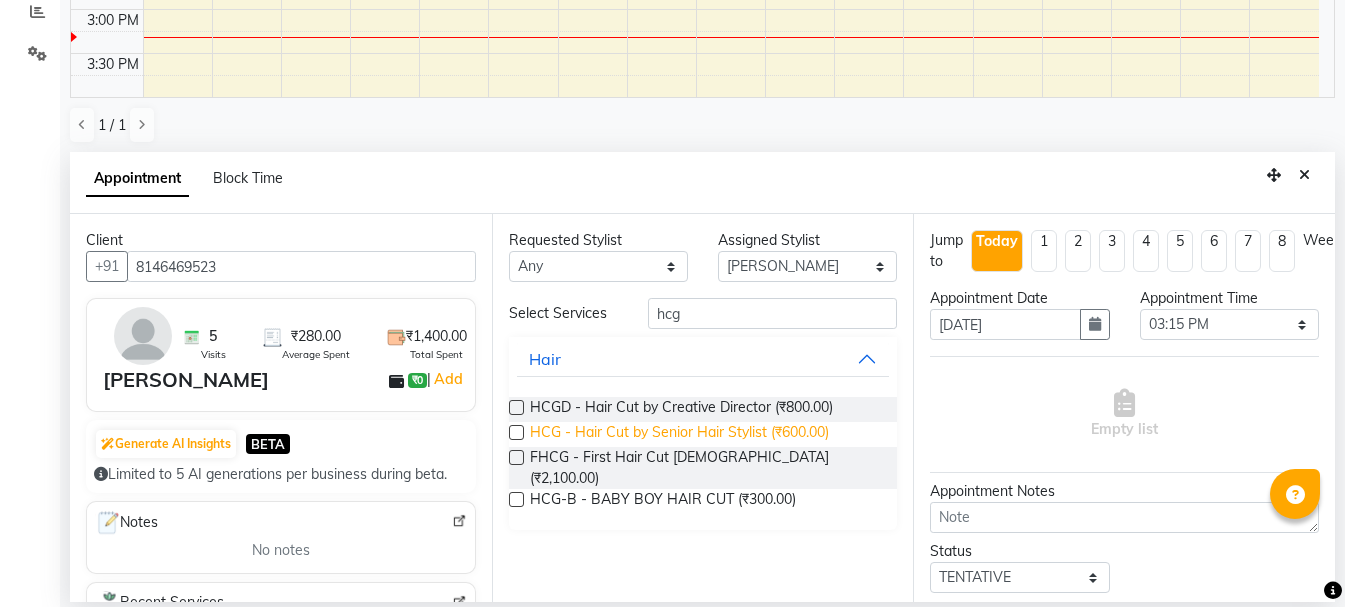 click on "HCG - Hair Cut by Senior Hair Stylist (₹600.00)" at bounding box center [679, 434] 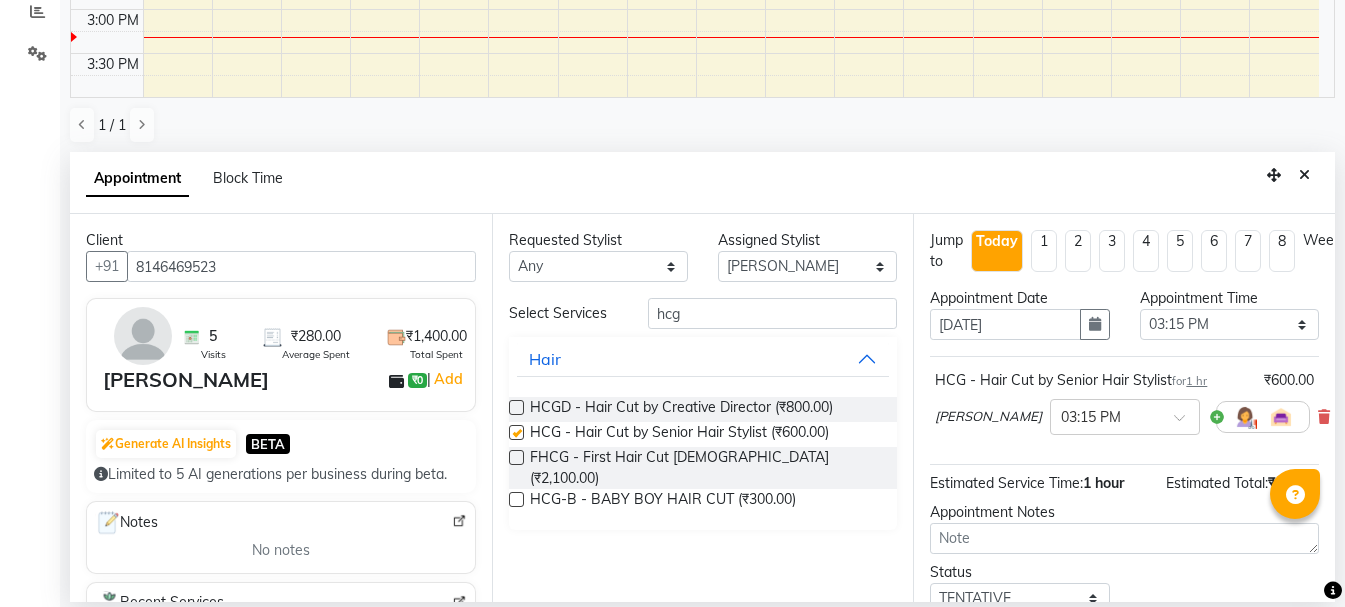 checkbox on "false" 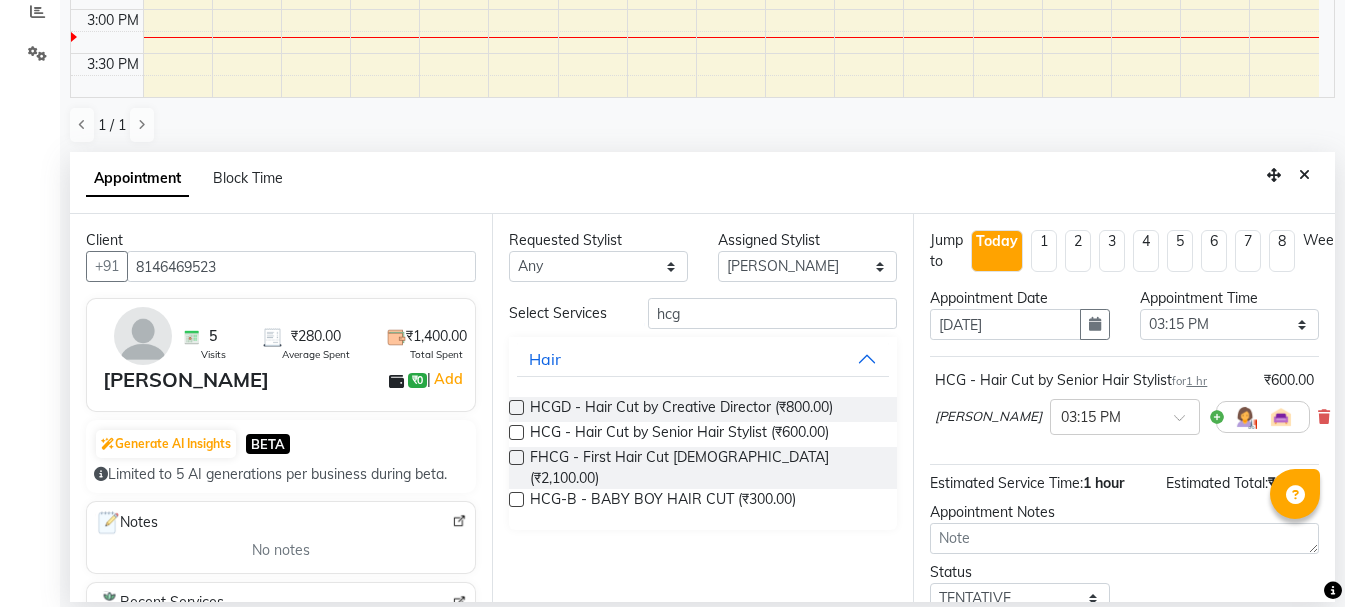 scroll, scrollTop: 156, scrollLeft: 0, axis: vertical 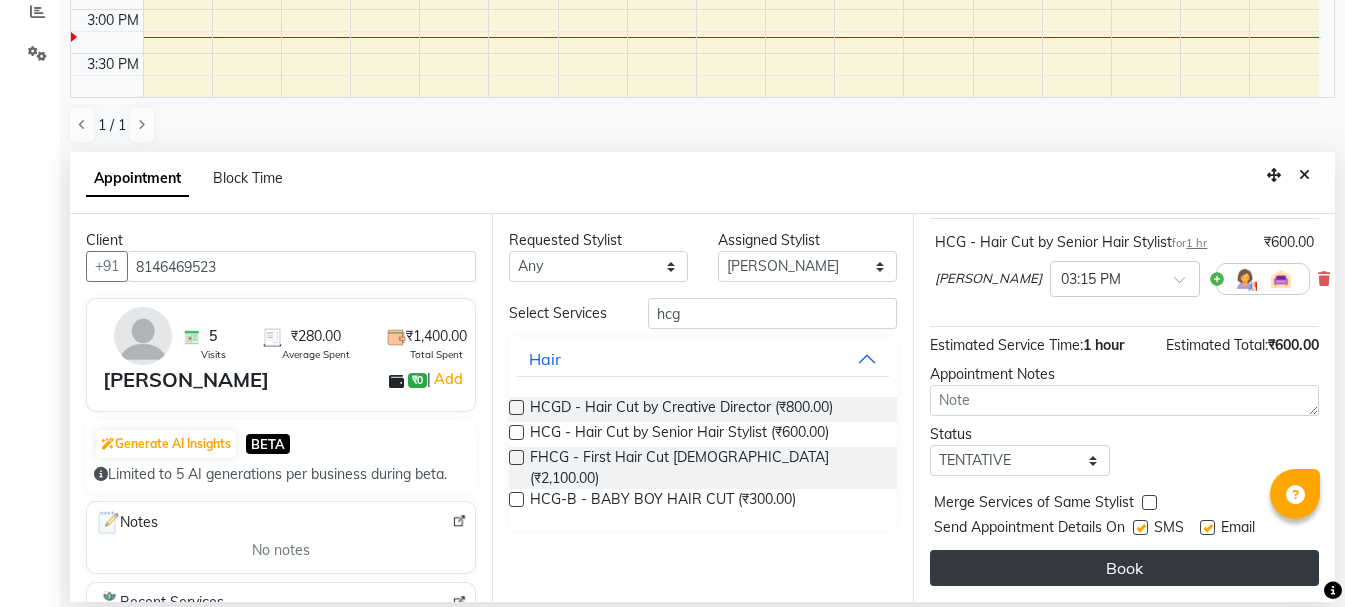 click on "Book" at bounding box center [1124, 568] 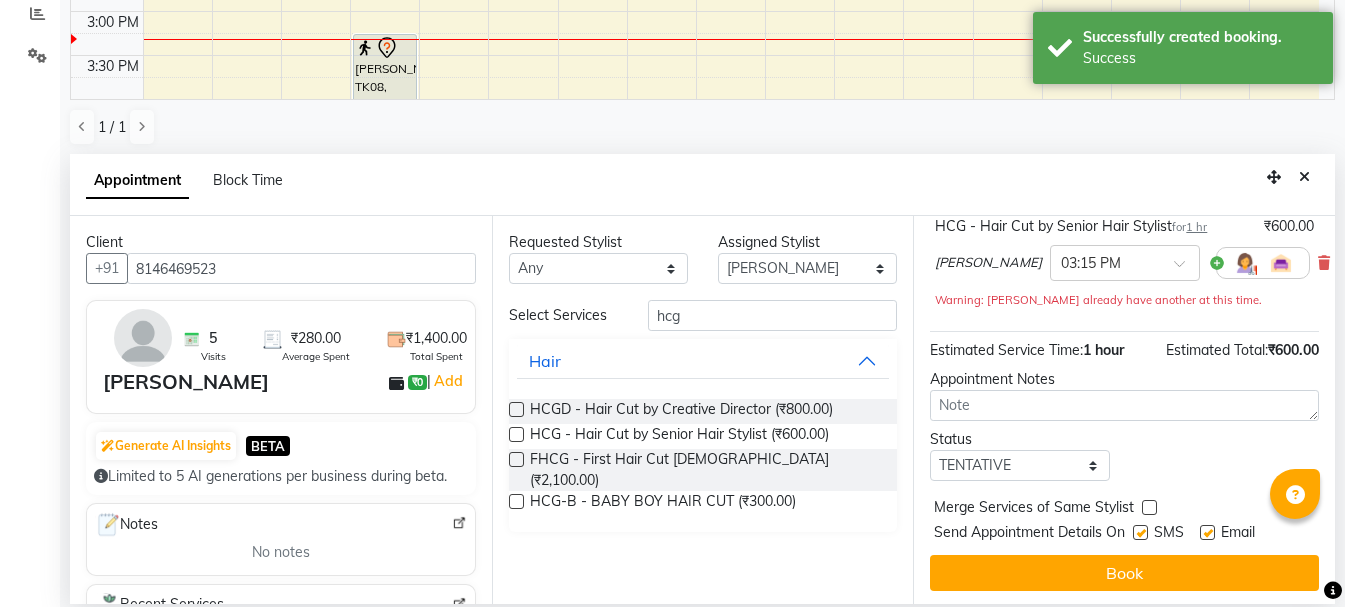 scroll, scrollTop: 0, scrollLeft: 0, axis: both 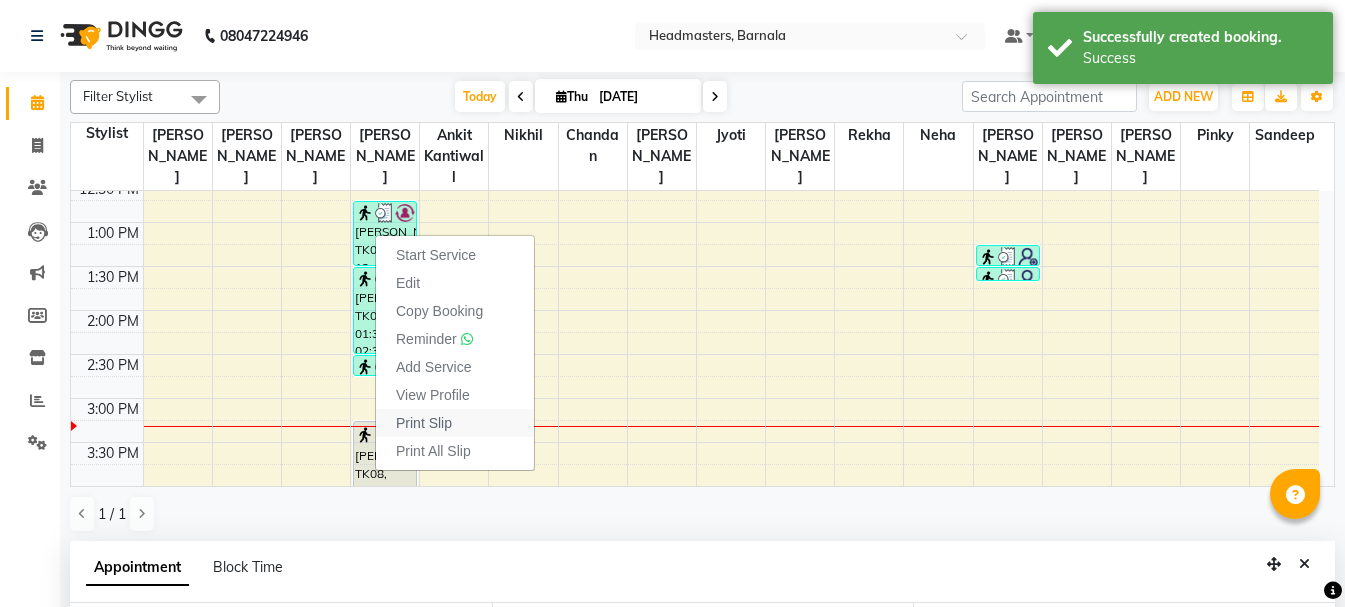 click on "Print Slip" at bounding box center (455, 423) 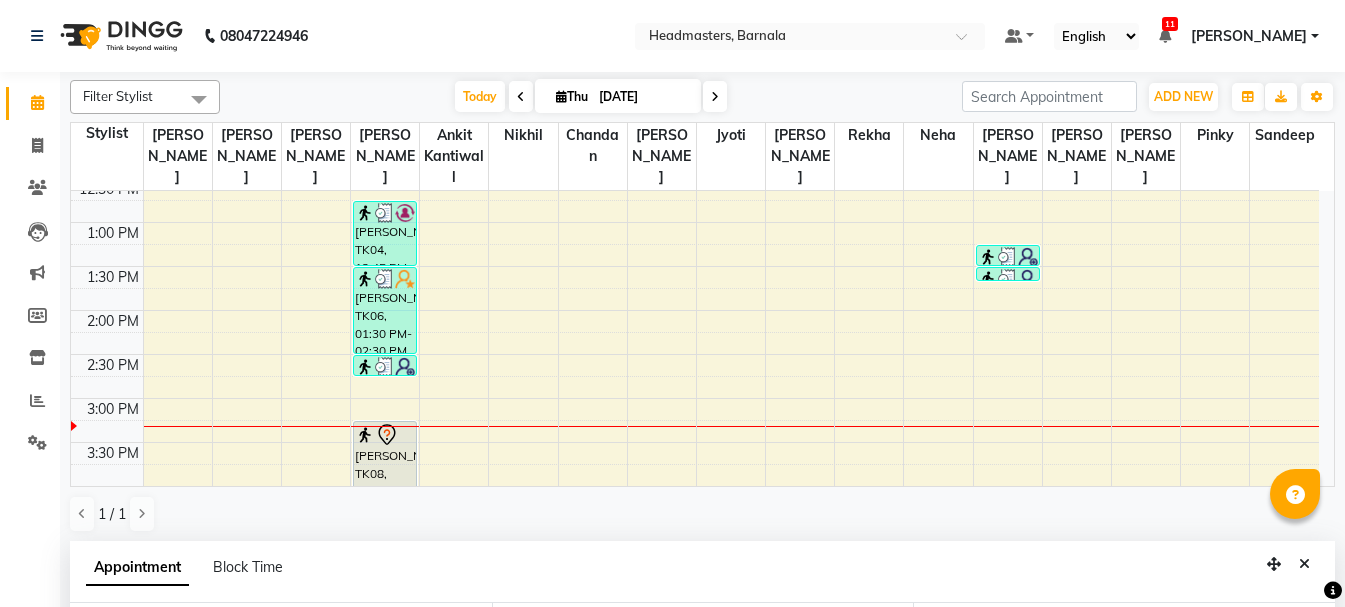 click at bounding box center (385, 426) 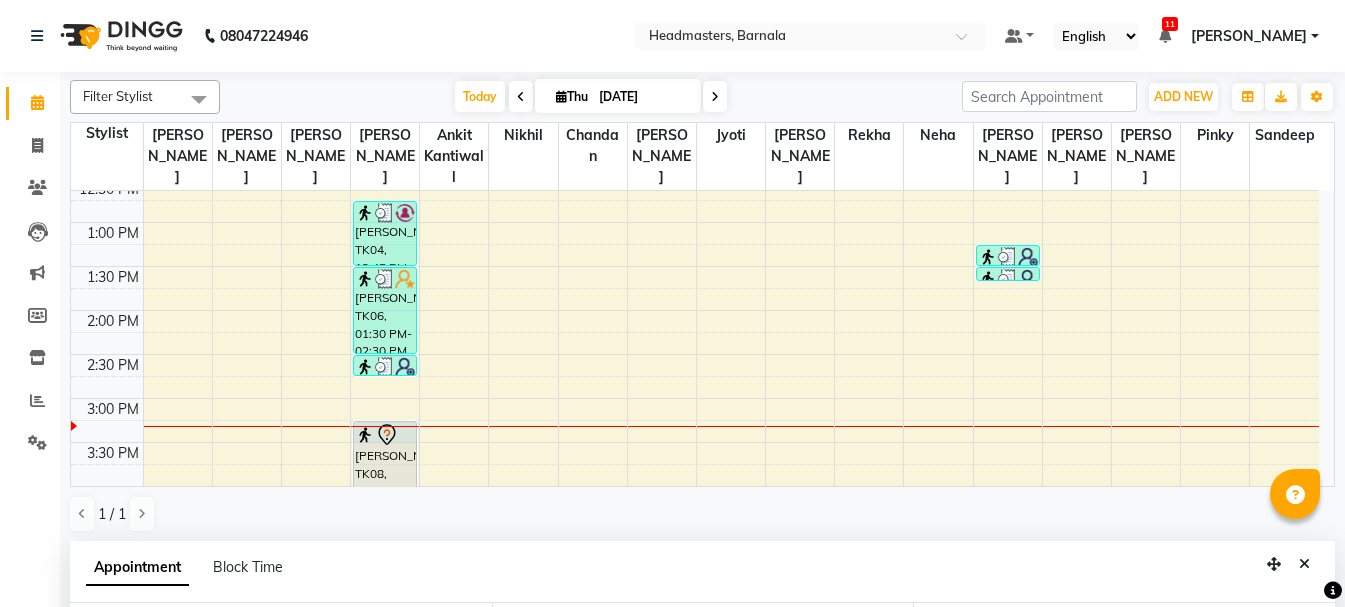 scroll, scrollTop: 389, scrollLeft: 0, axis: vertical 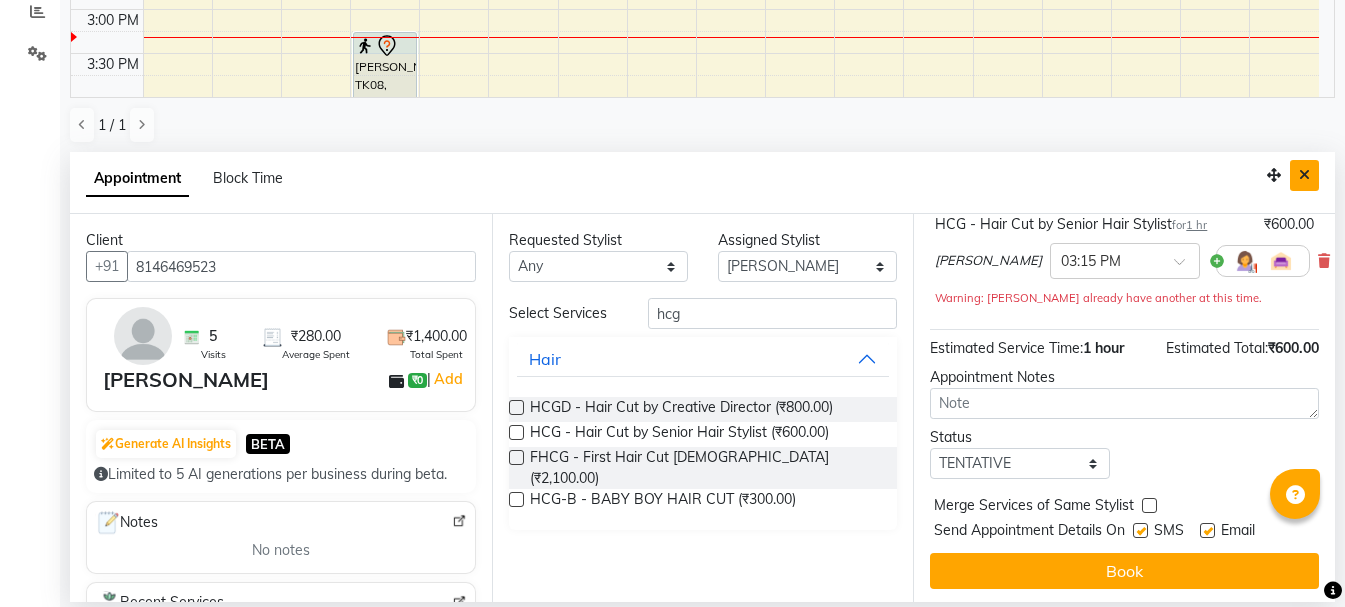 click at bounding box center (1304, 175) 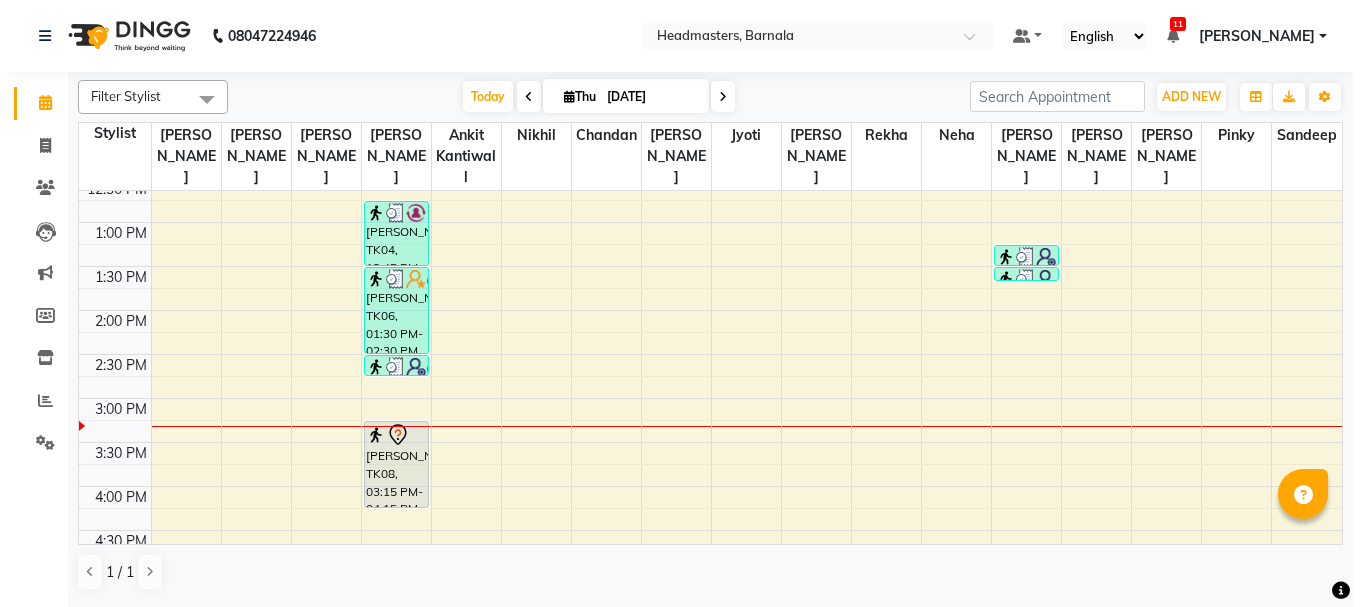 scroll, scrollTop: 0, scrollLeft: 0, axis: both 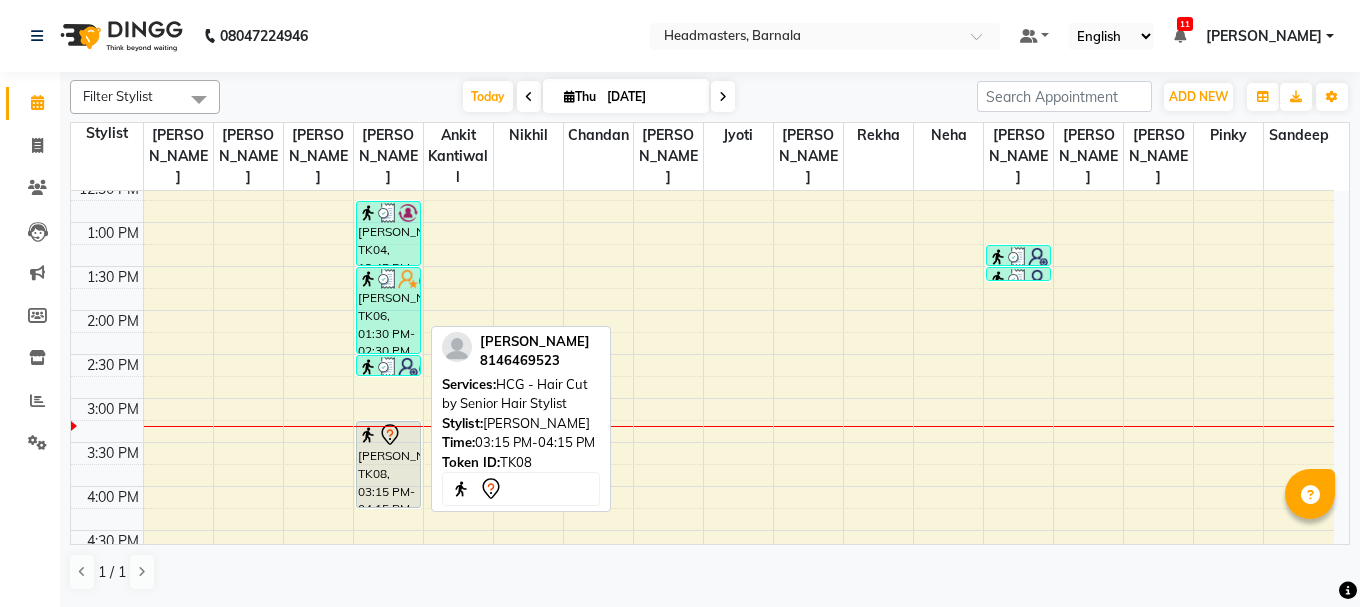 click on "[PERSON_NAME], TK08, 03:15 PM-04:15 PM, HCG - Hair Cut by Senior Hair Stylist" at bounding box center (388, 464) 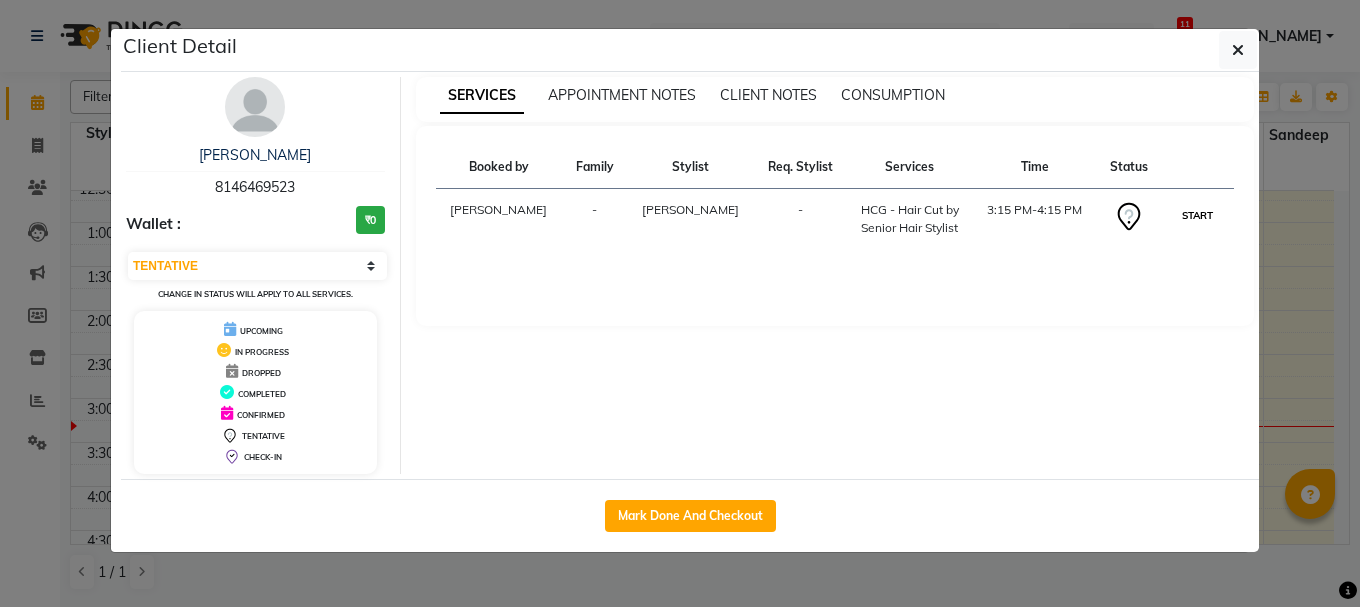 click on "START" at bounding box center [1197, 215] 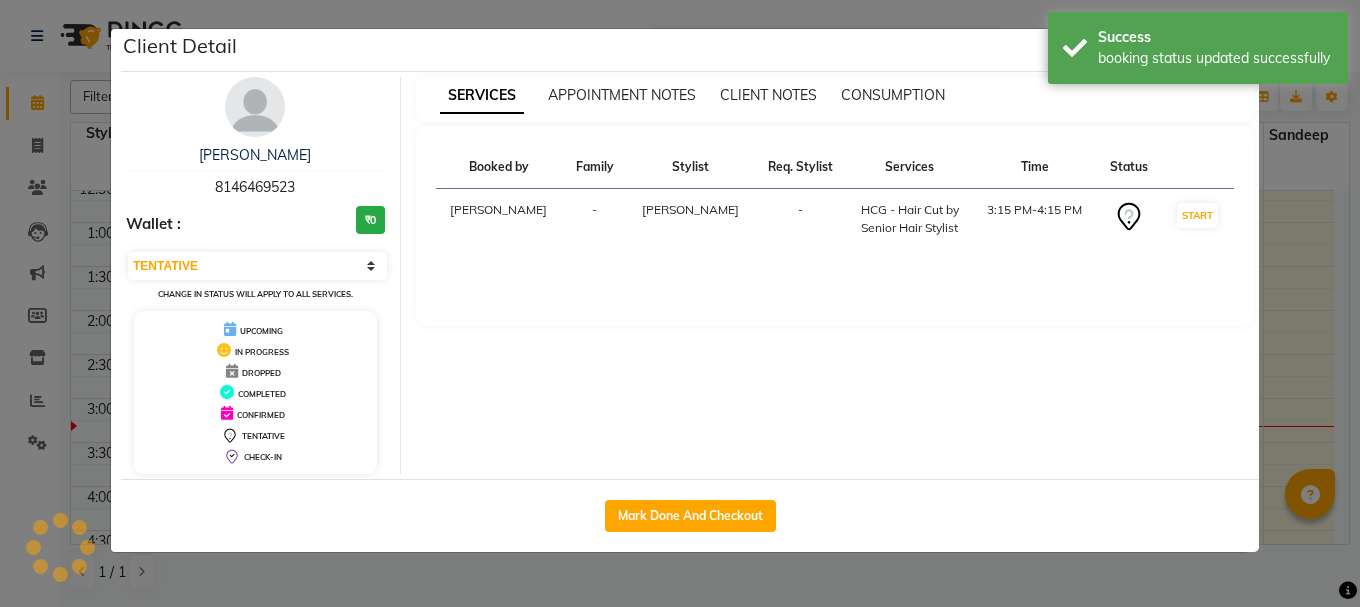 select on "1" 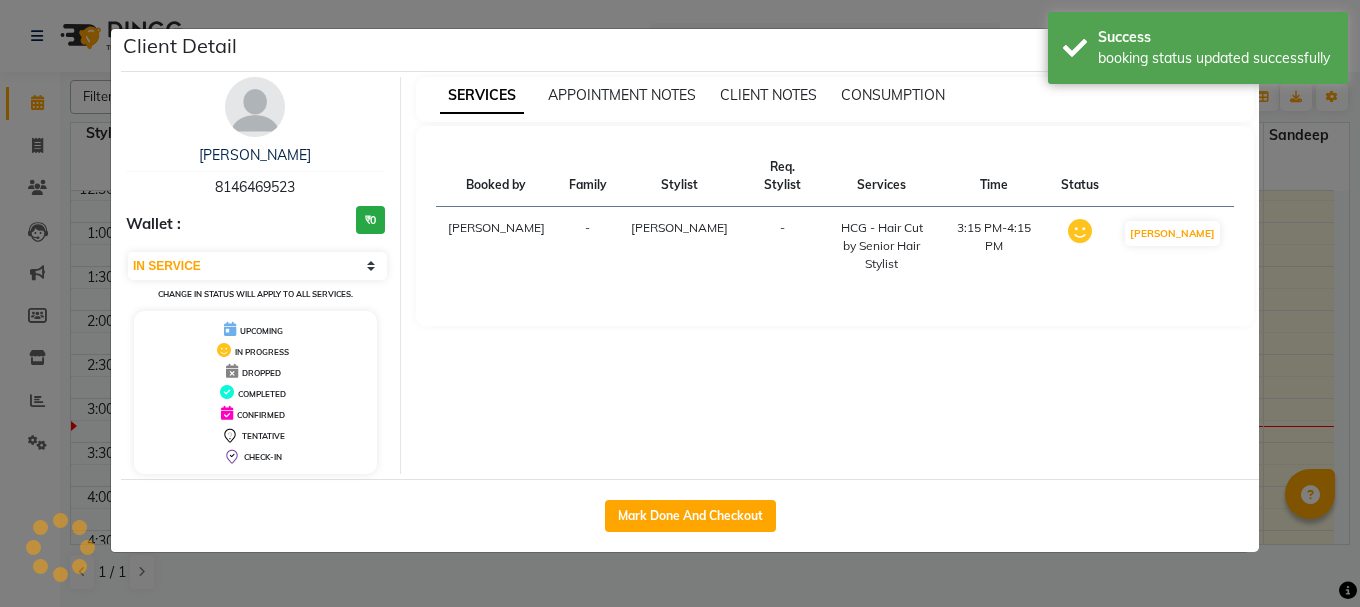 click on "Client Detail  [PERSON_NAME]    8146469523 Wallet : ₹0 Select IN SERVICE CONFIRMED TENTATIVE CHECK IN MARK DONE UPCOMING Change in status will apply to all services. UPCOMING IN PROGRESS DROPPED COMPLETED CONFIRMED TENTATIVE CHECK-IN SERVICES APPOINTMENT NOTES CLIENT NOTES CONSUMPTION Booked by Family Stylist Req. Stylist Services Time Status  [PERSON_NAME]  -  [PERSON_NAME] -  HCG - Hair Cut by Senior Hair Stylist   3:15 PM-4:15 PM   MARK DONE   Mark Done And Checkout" 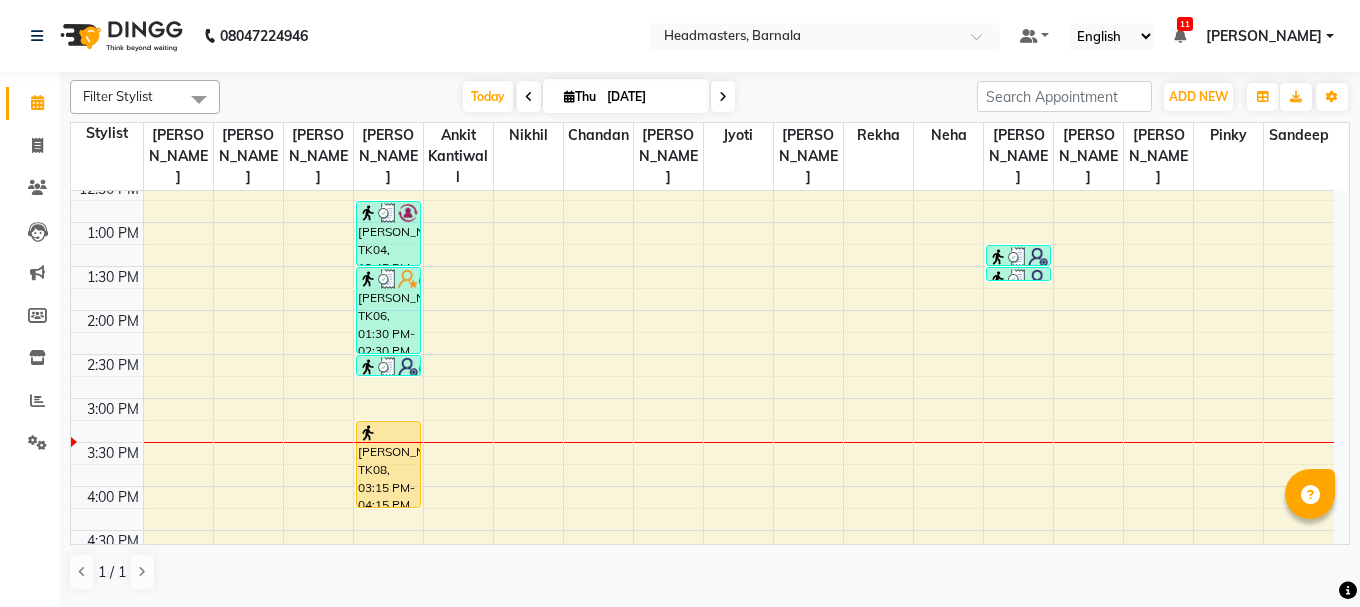 scroll, scrollTop: 0, scrollLeft: 0, axis: both 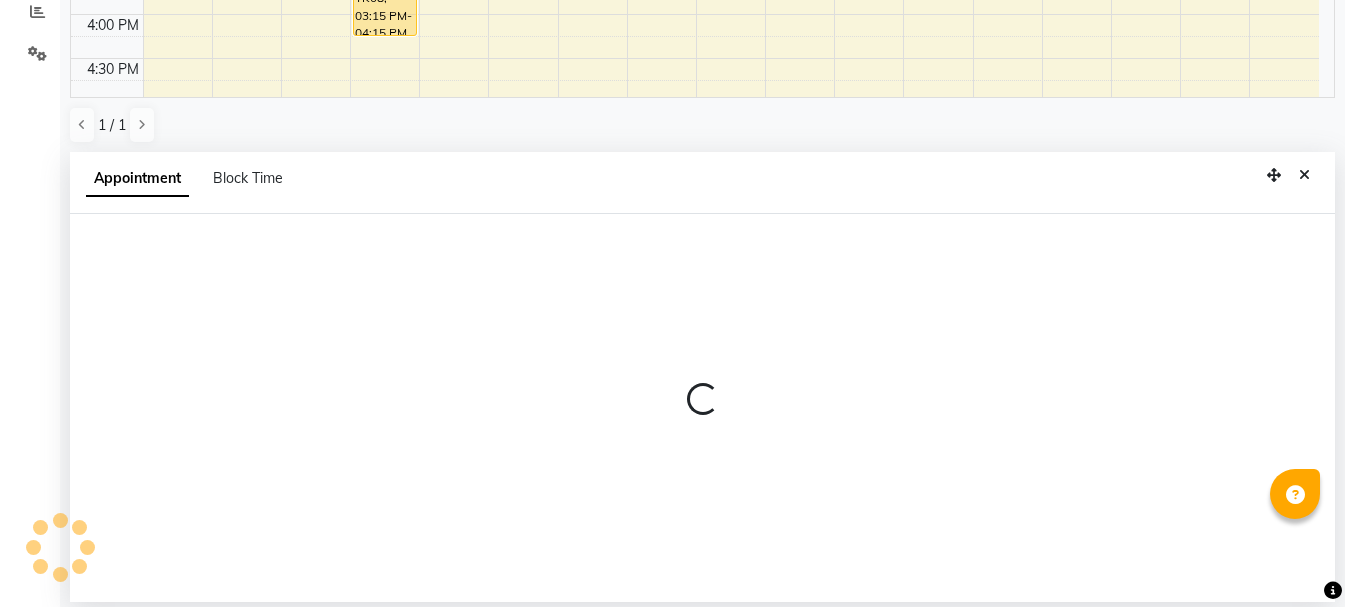 select on "71857" 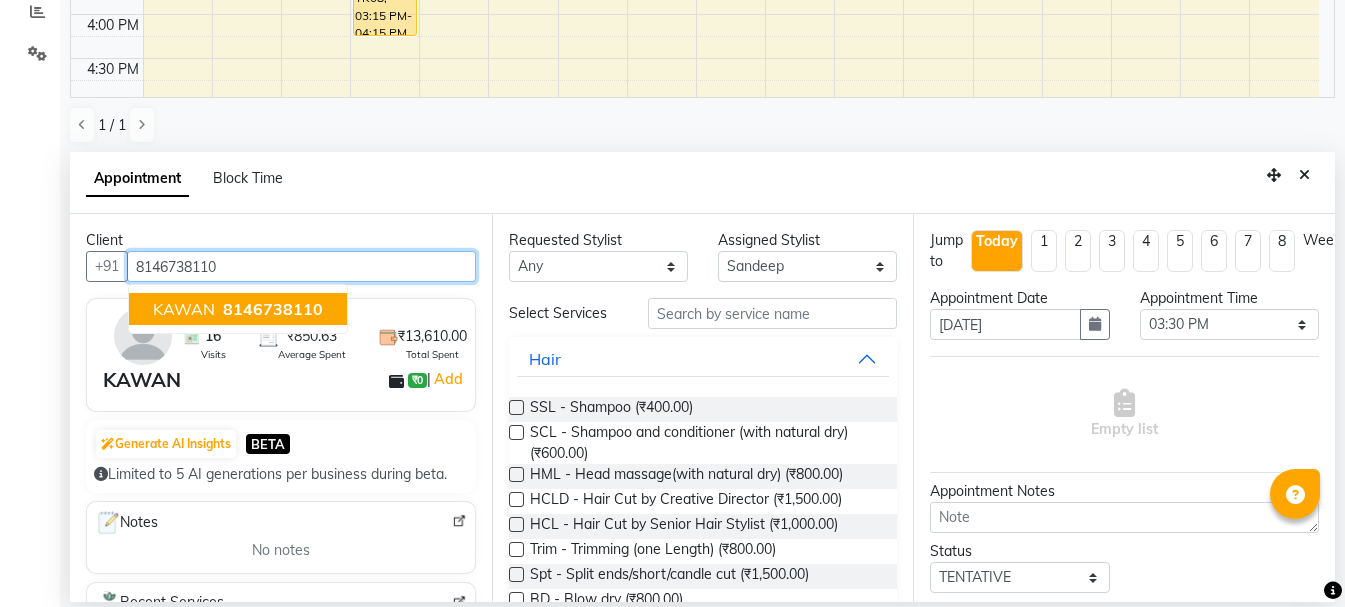 click on "8146738110" at bounding box center (273, 309) 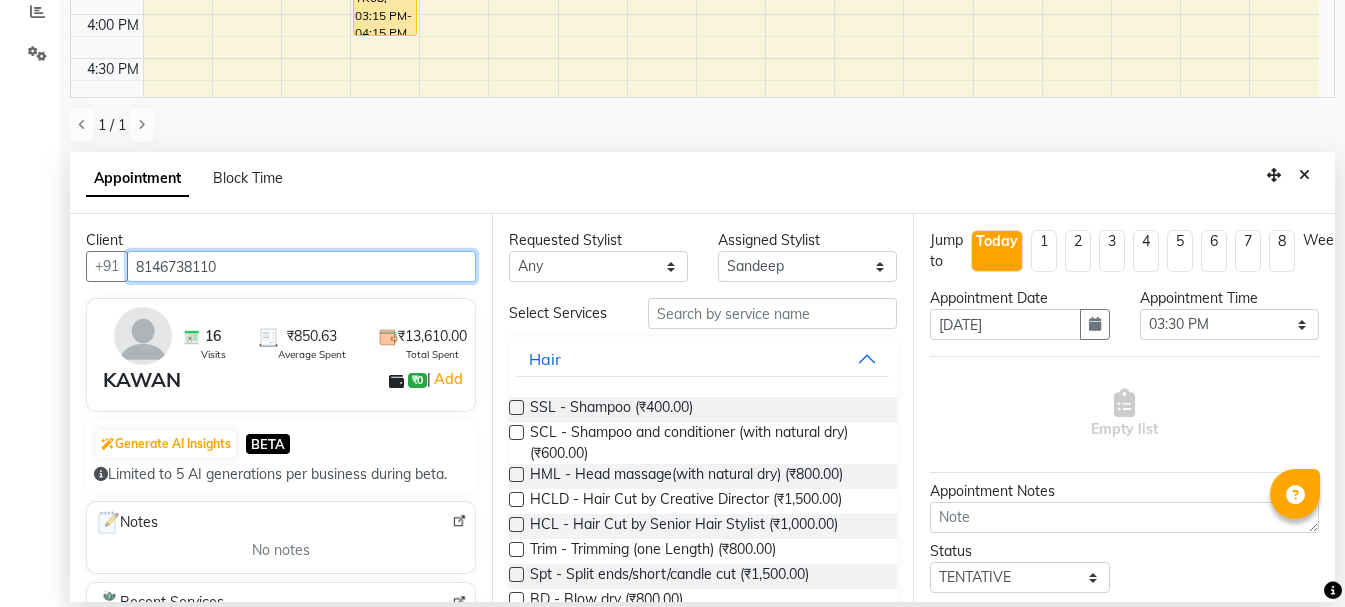 type on "8146738110" 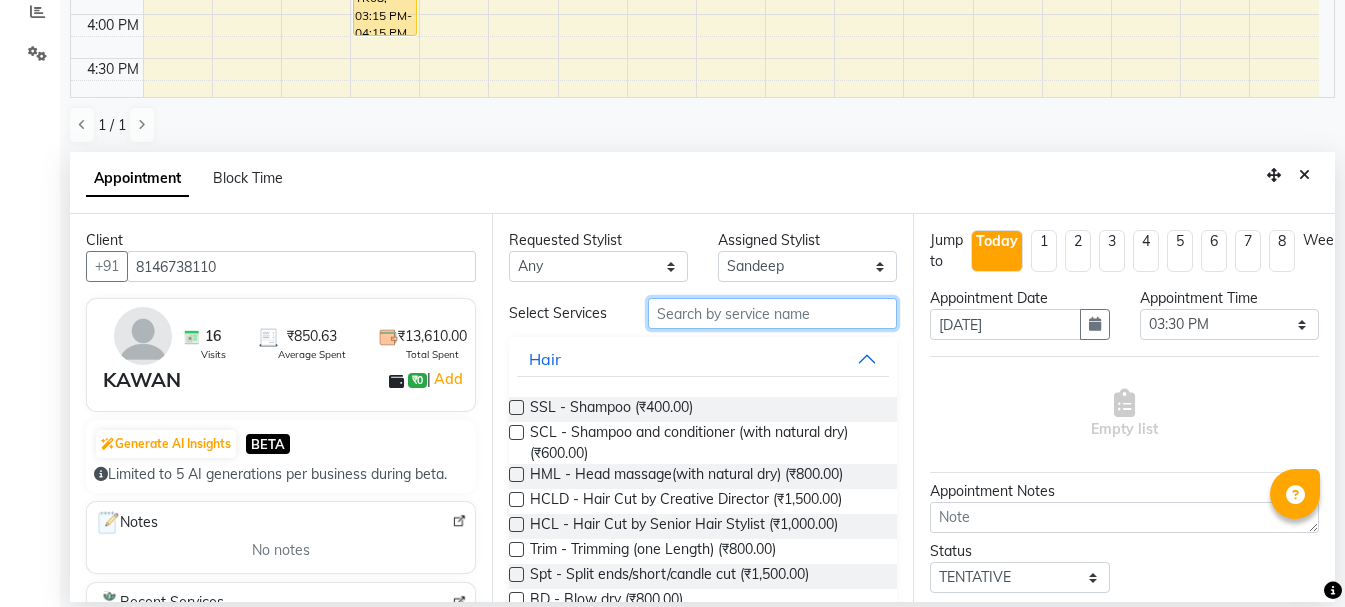 click at bounding box center (772, 313) 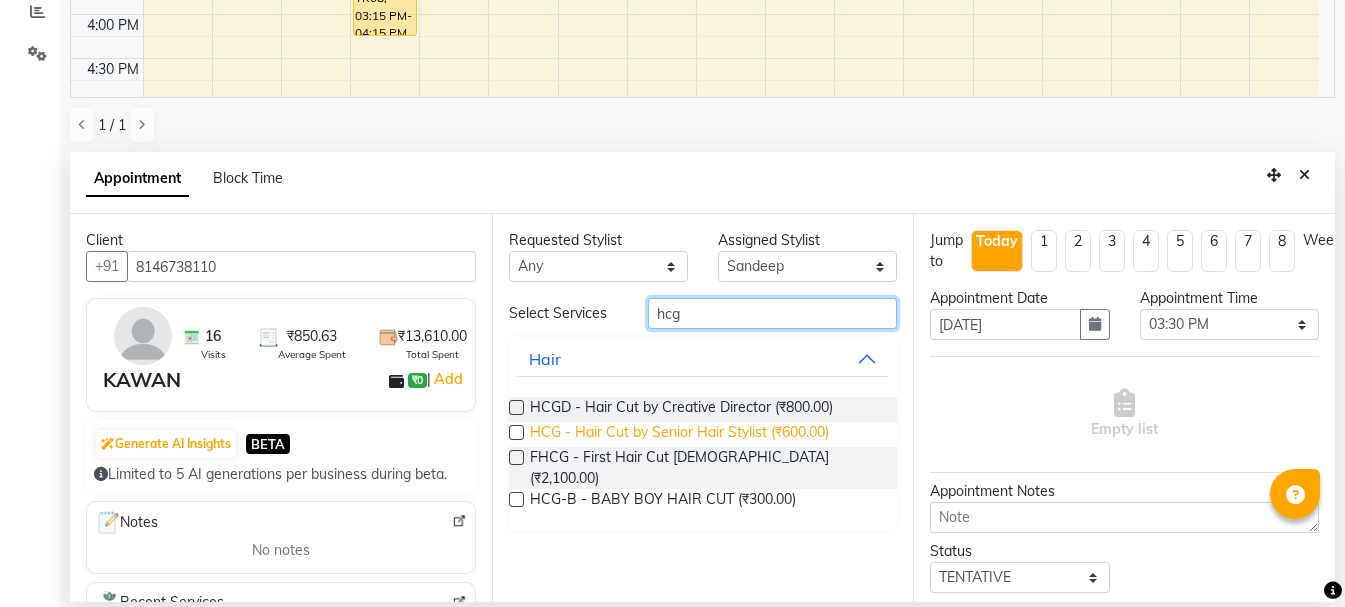 type on "hcg" 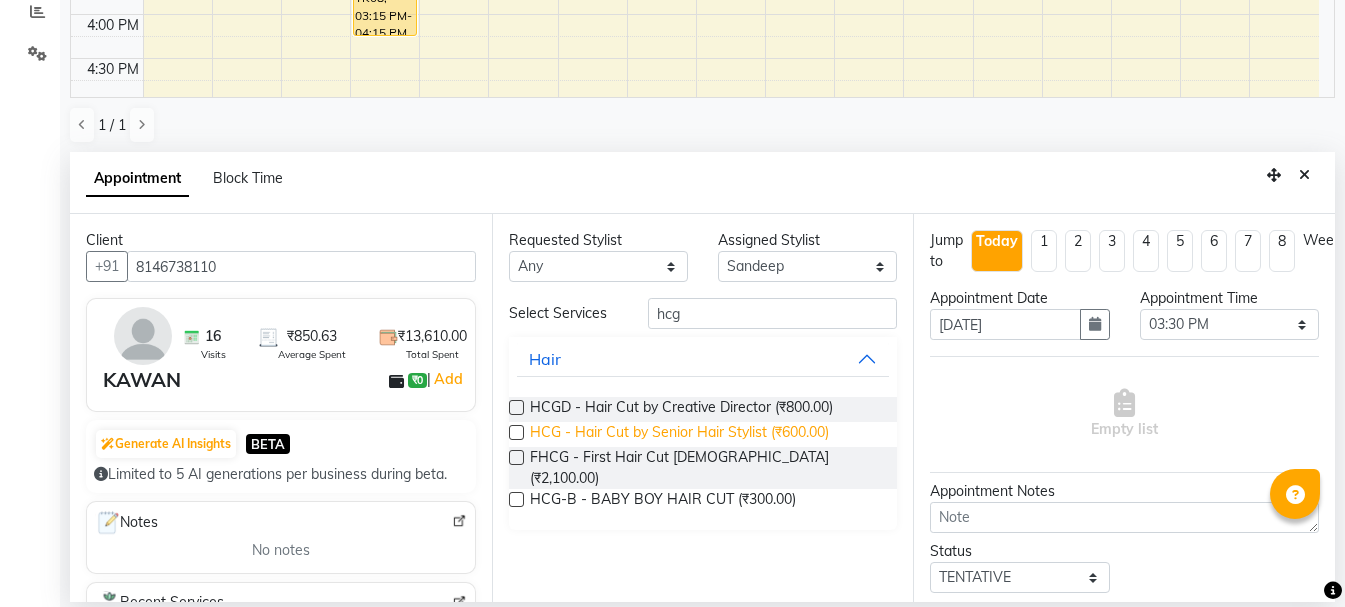 click on "HCG - Hair Cut by Senior Hair Stylist (₹600.00)" at bounding box center (679, 434) 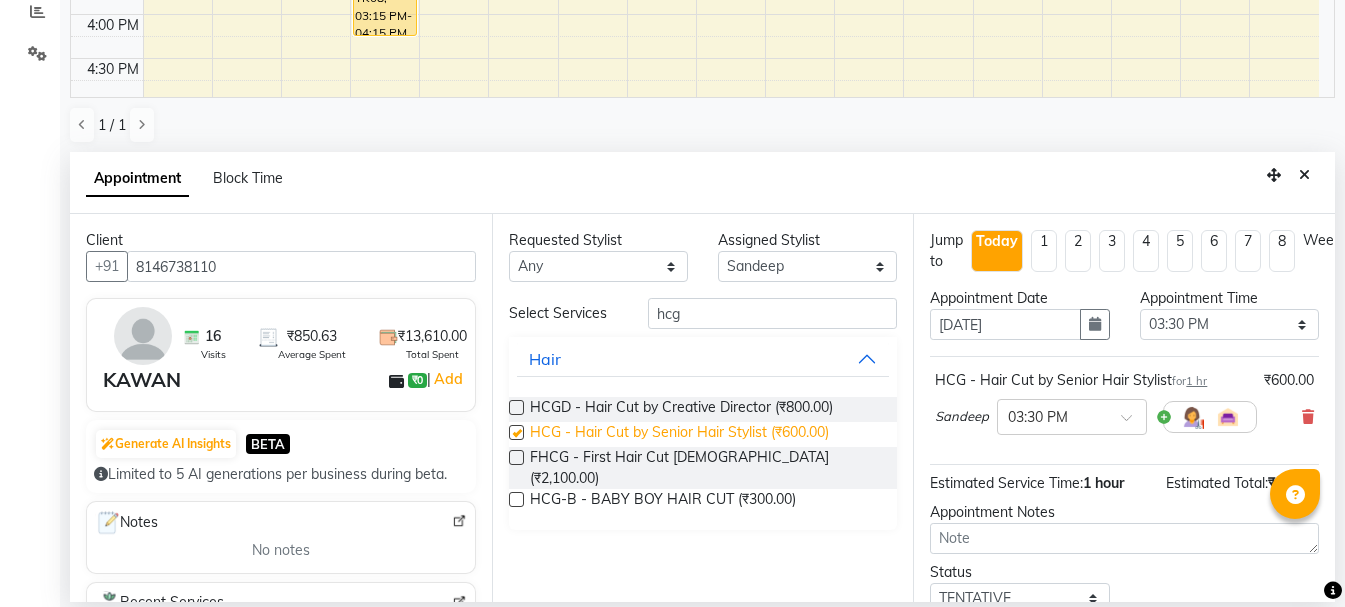 checkbox on "false" 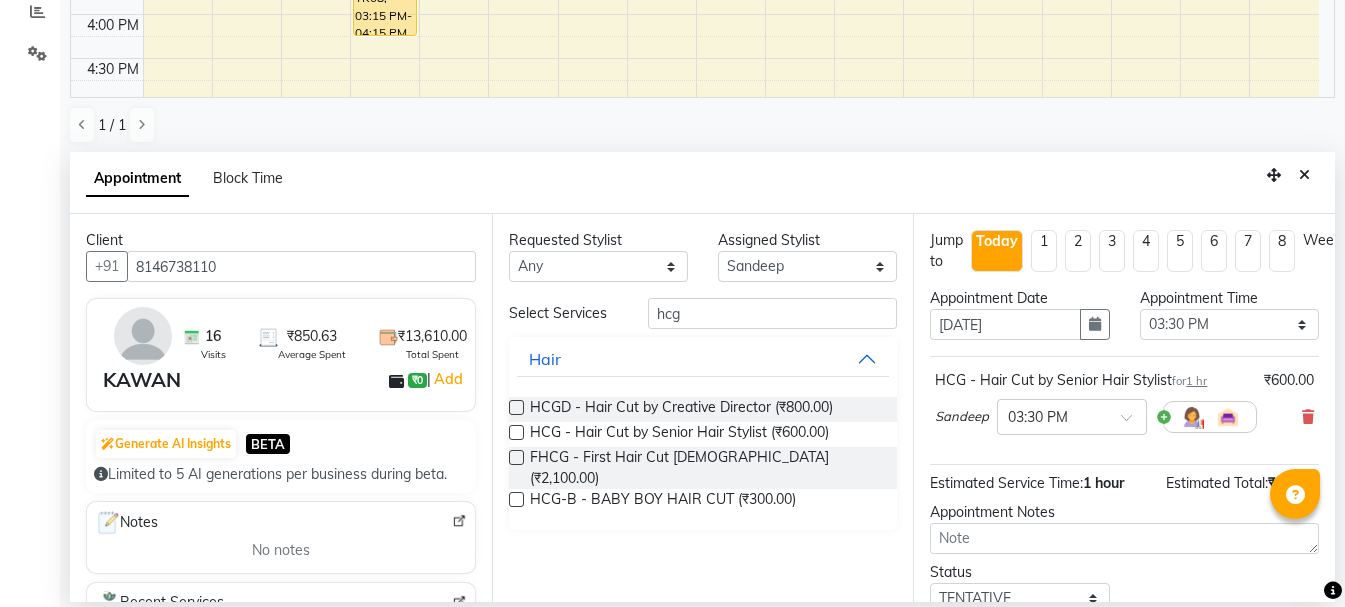 scroll, scrollTop: 153, scrollLeft: 0, axis: vertical 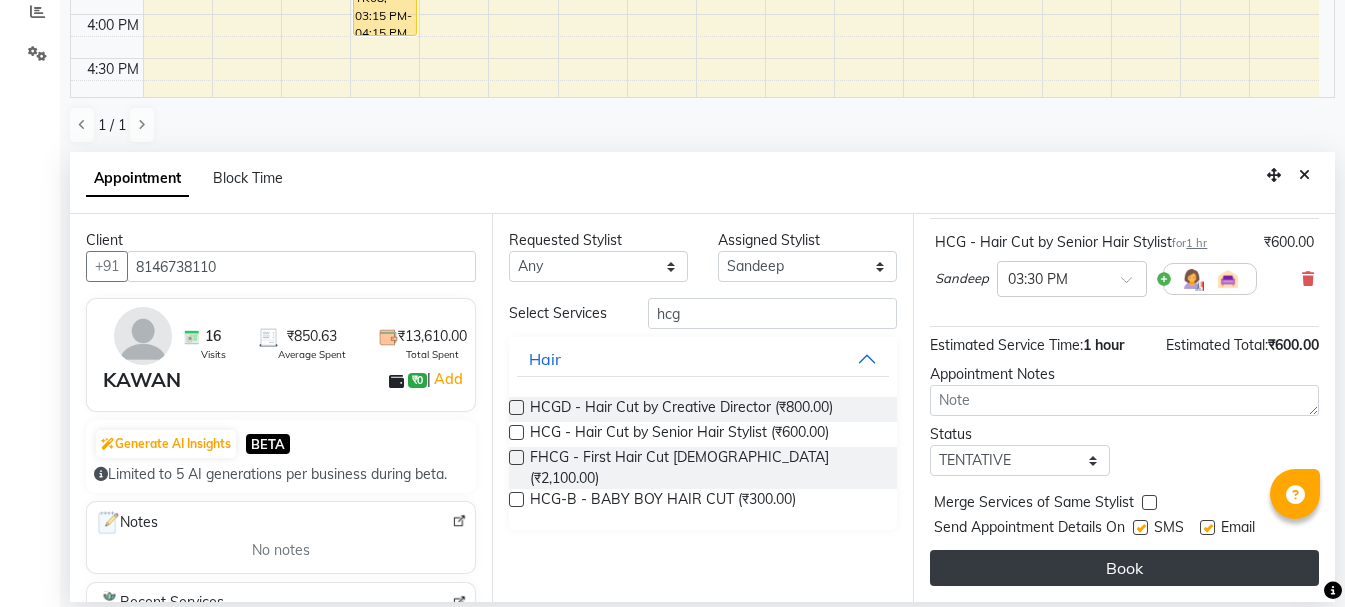 click on "Book" at bounding box center (1124, 568) 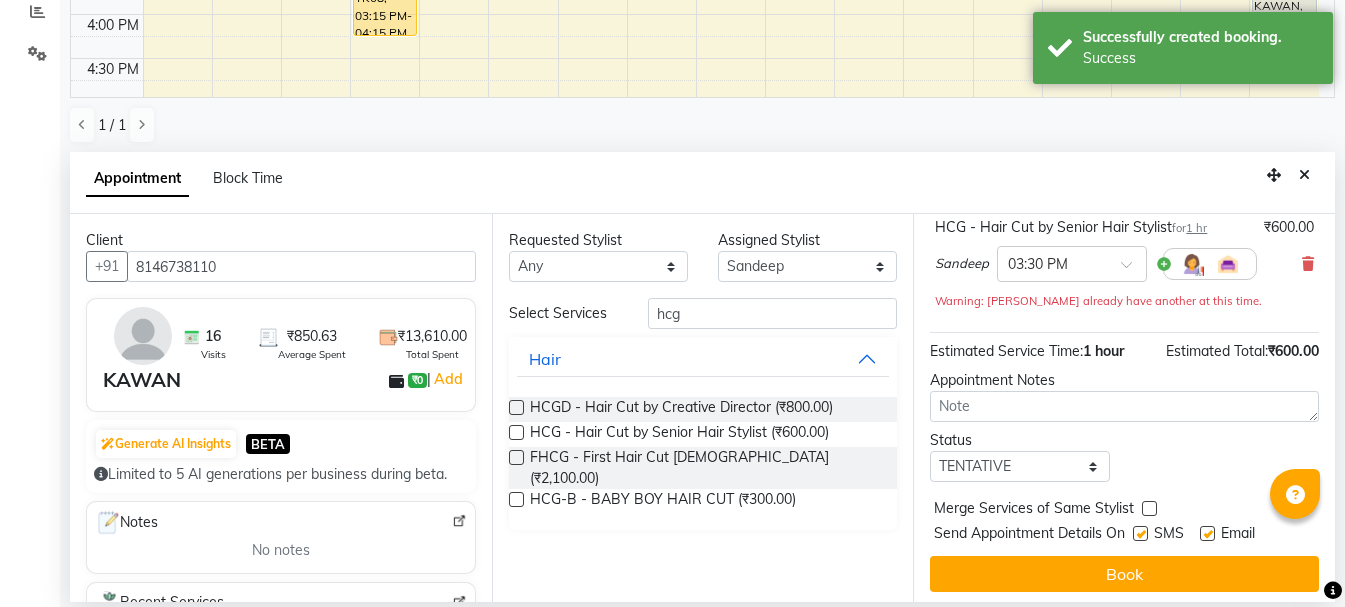 scroll, scrollTop: 0, scrollLeft: 0, axis: both 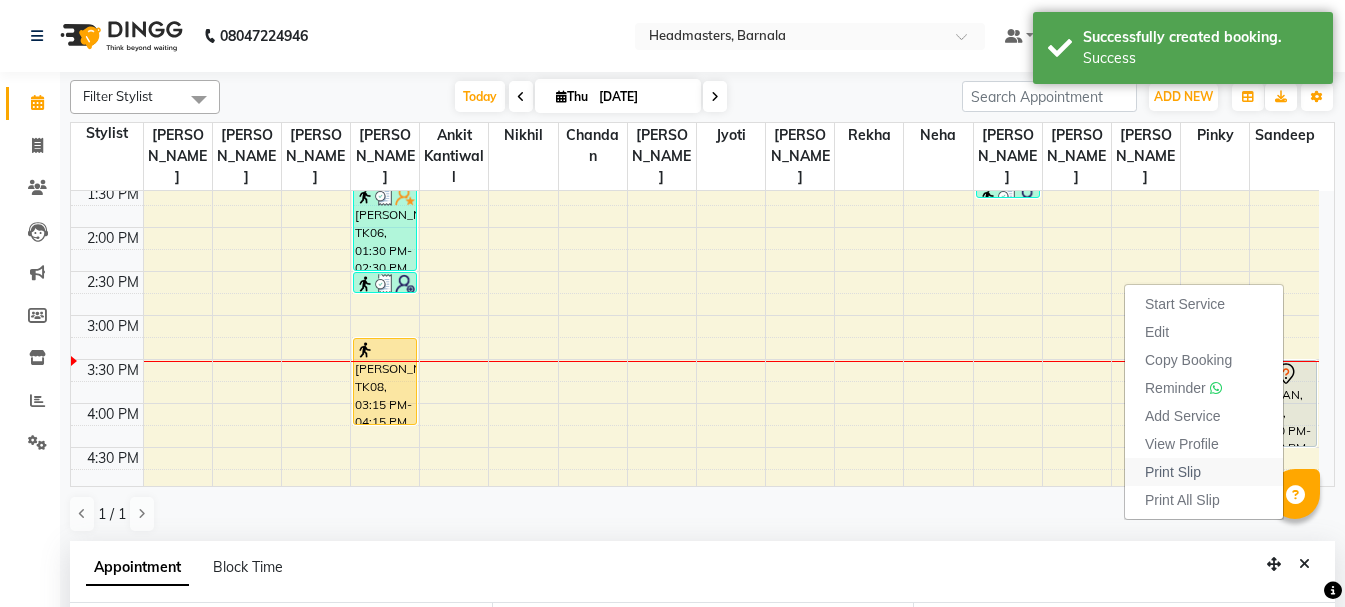 click on "Print Slip" at bounding box center [1204, 472] 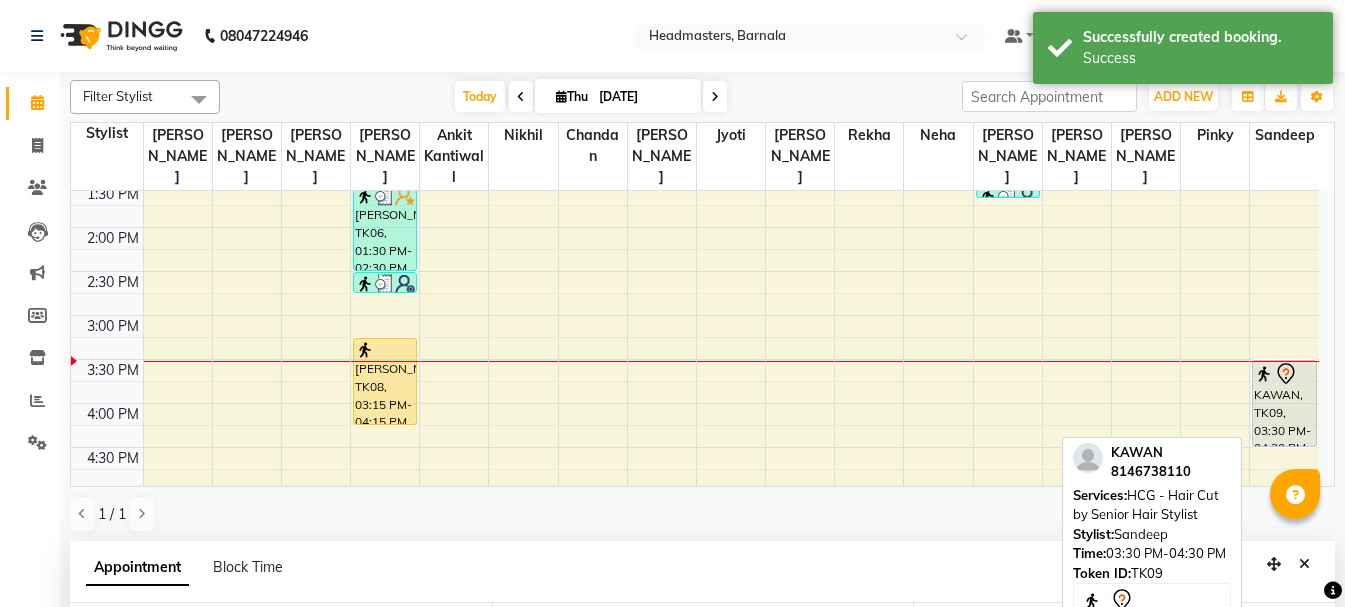 click on "KAWAN, TK09, 03:30 PM-04:30 PM, HCG - Hair Cut by Senior Hair Stylist" at bounding box center (1284, 403) 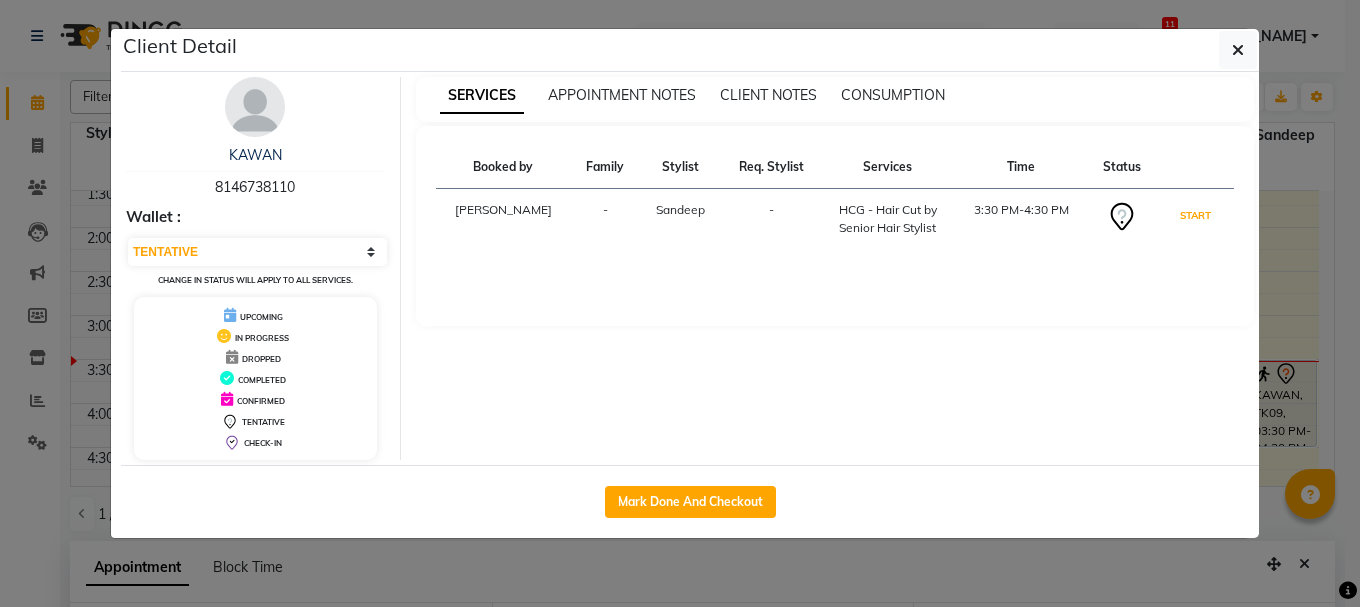 drag, startPoint x: 1189, startPoint y: 224, endPoint x: 1238, endPoint y: 177, distance: 67.89698 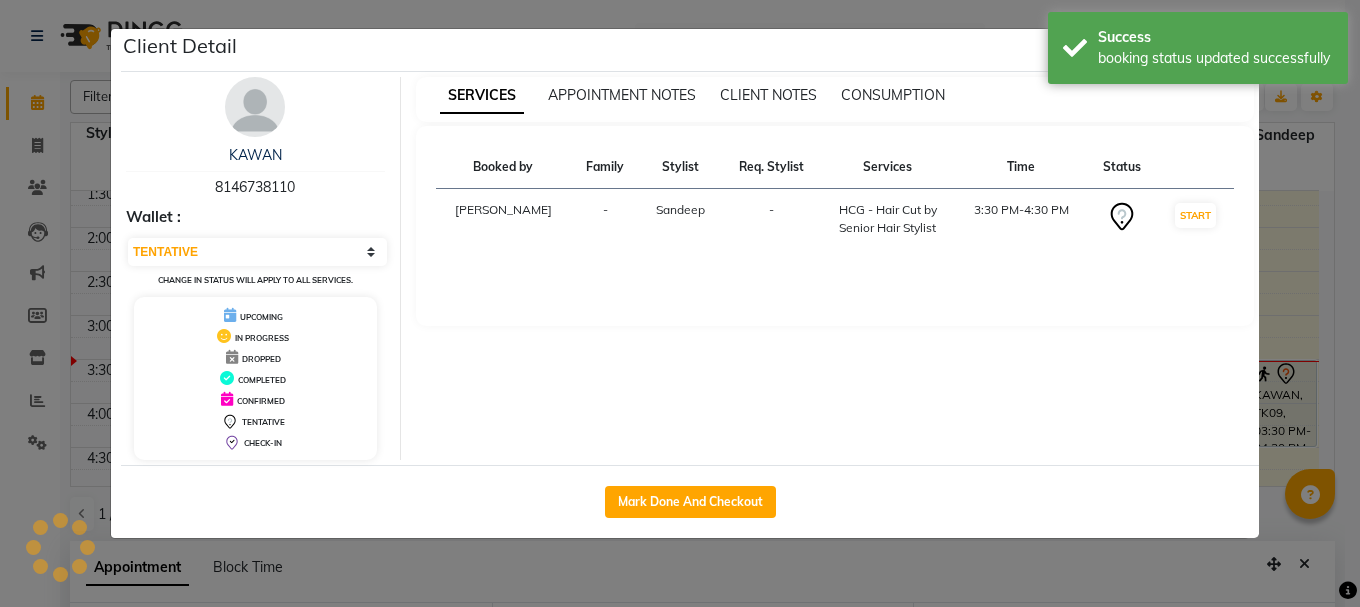 select on "1" 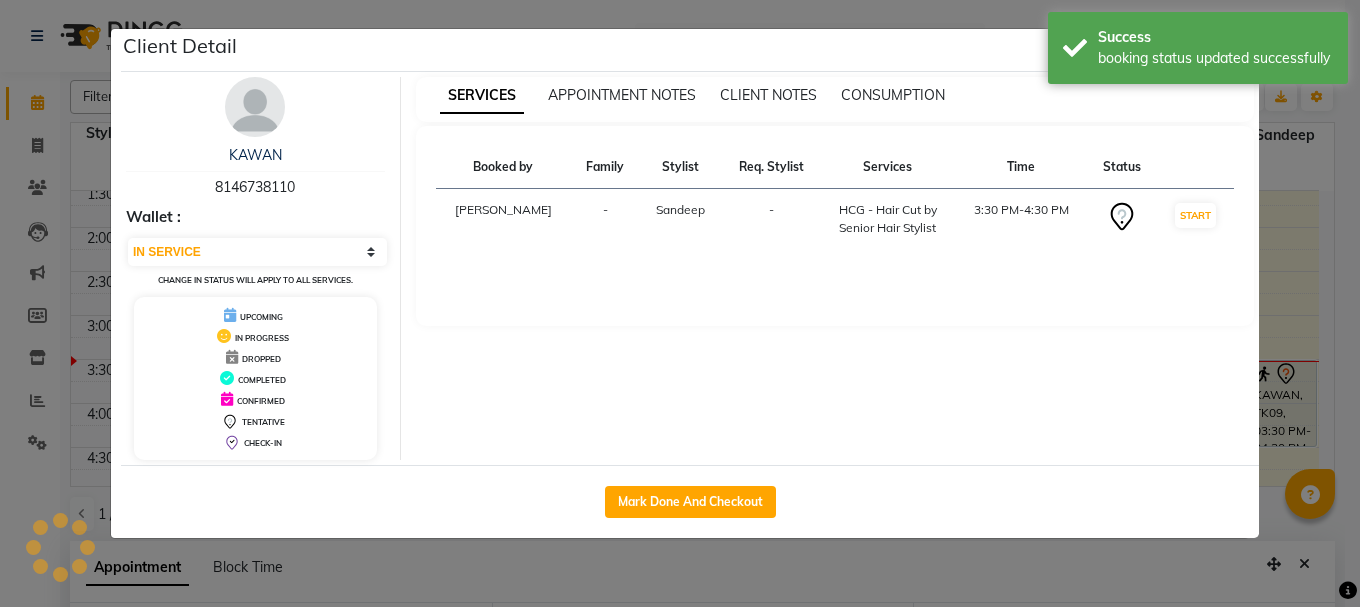 click on "Client Detail  KAWAN    8146738110 Wallet : Select IN SERVICE CONFIRMED TENTATIVE CHECK IN MARK DONE UPCOMING Change in status will apply to all services. UPCOMING IN PROGRESS DROPPED COMPLETED CONFIRMED TENTATIVE CHECK-IN SERVICES APPOINTMENT NOTES CLIENT NOTES CONSUMPTION Booked by Family Stylist Req. Stylist Services Time Status  [PERSON_NAME] -  HCG - Hair Cut by Senior Hair Stylist   3:30 PM-4:30 PM   START   Mark Done And Checkout" 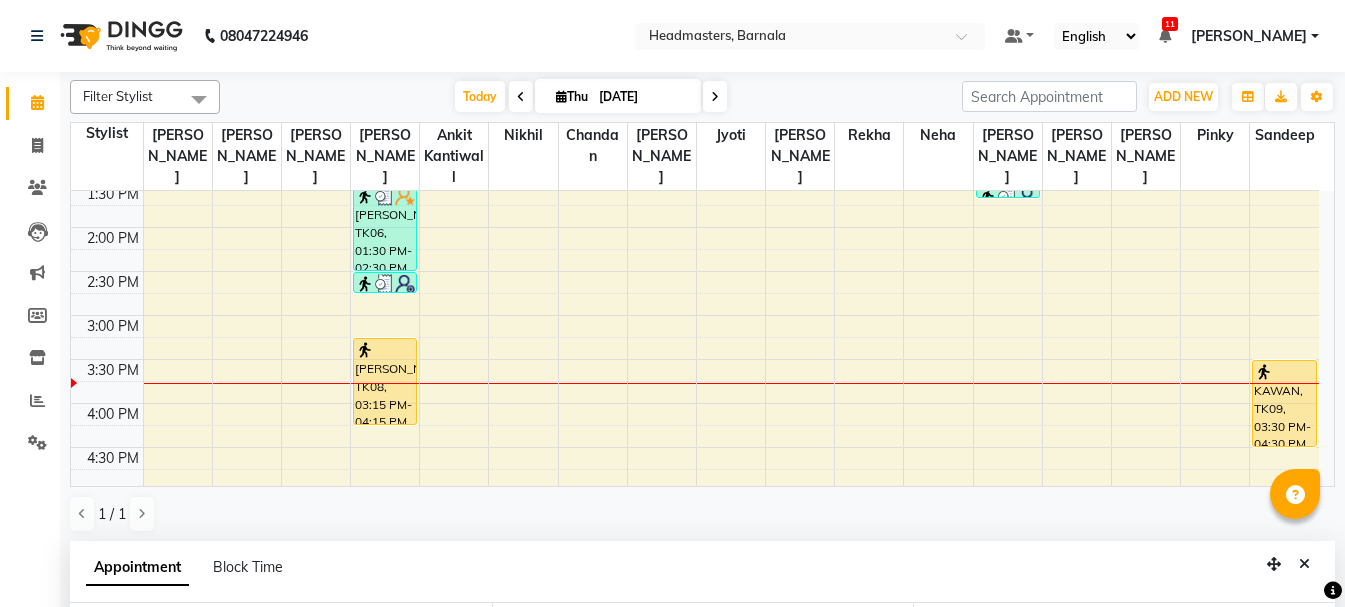 scroll, scrollTop: 389, scrollLeft: 0, axis: vertical 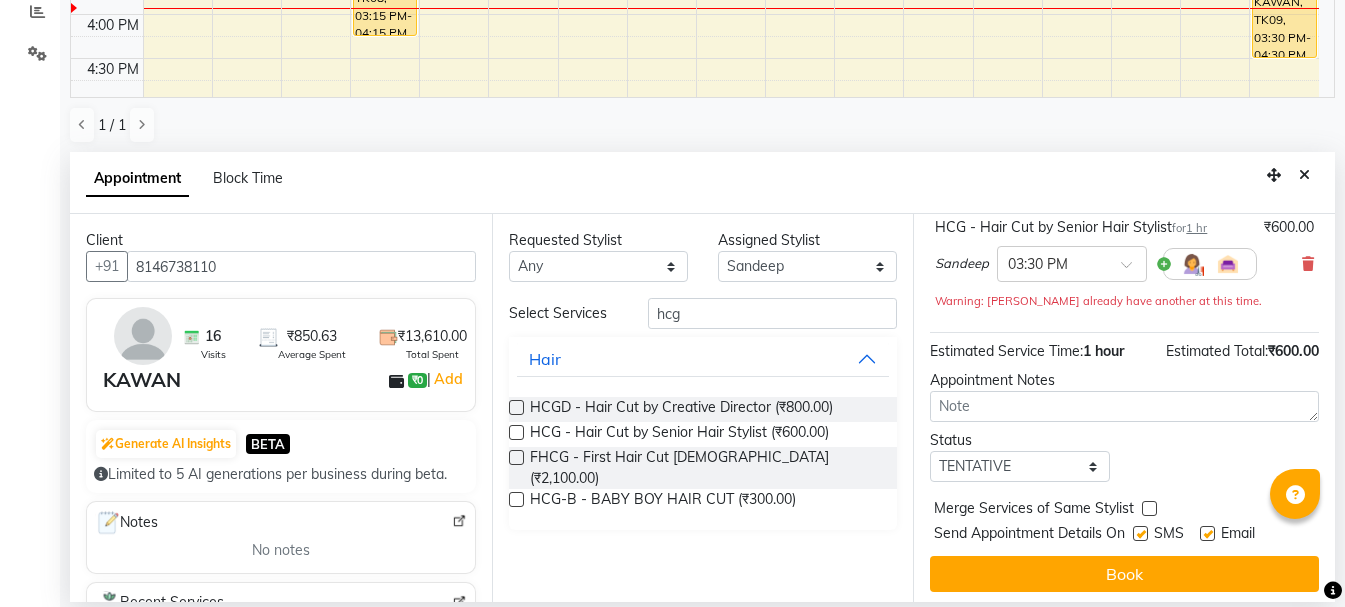 drag, startPoint x: 1305, startPoint y: 177, endPoint x: 0, endPoint y: 178, distance: 1305.0004 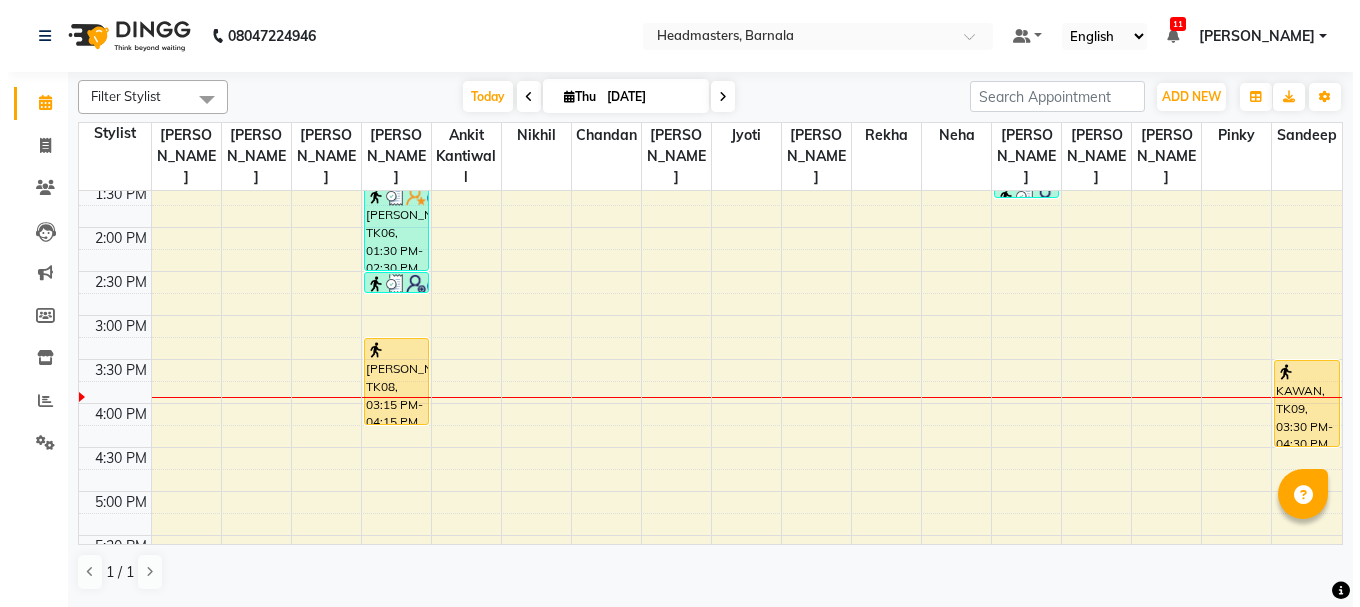 scroll, scrollTop: 0, scrollLeft: 0, axis: both 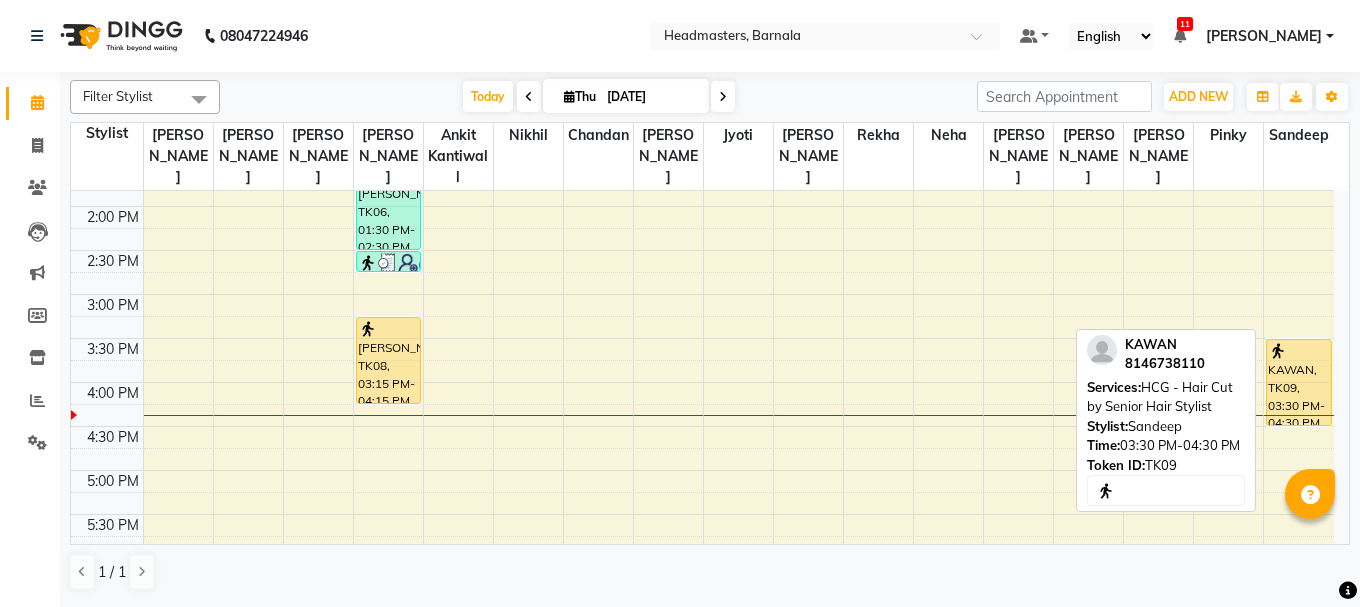 click at bounding box center [1299, 351] 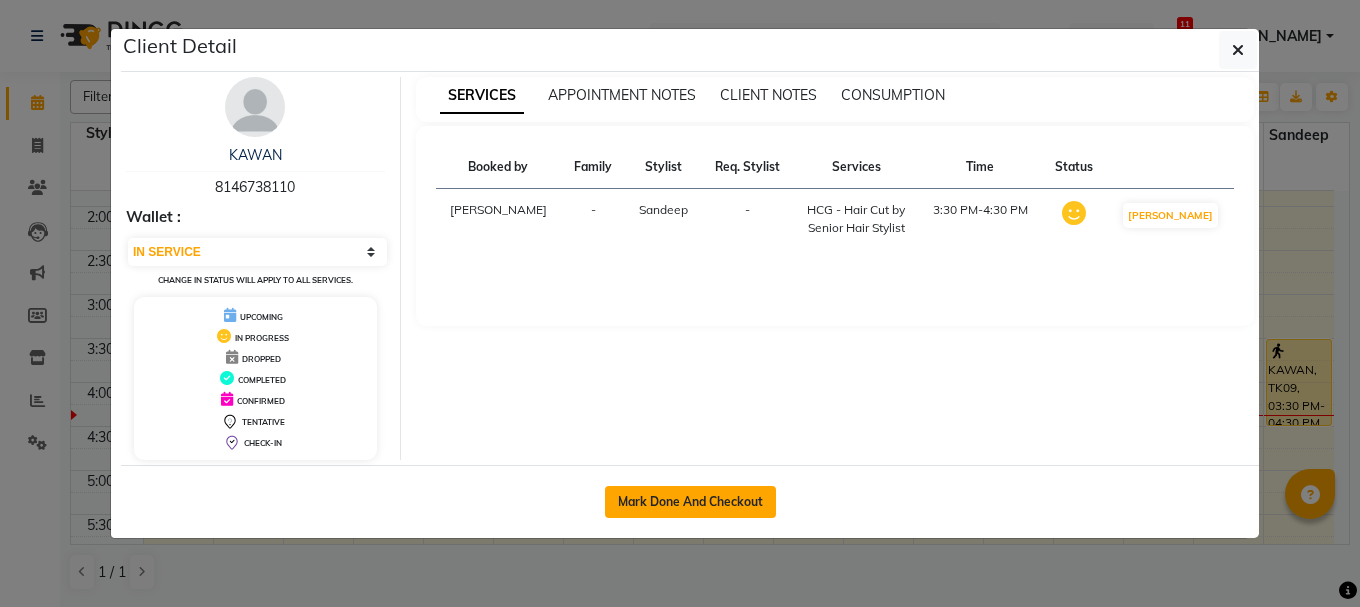 click on "Mark Done And Checkout" 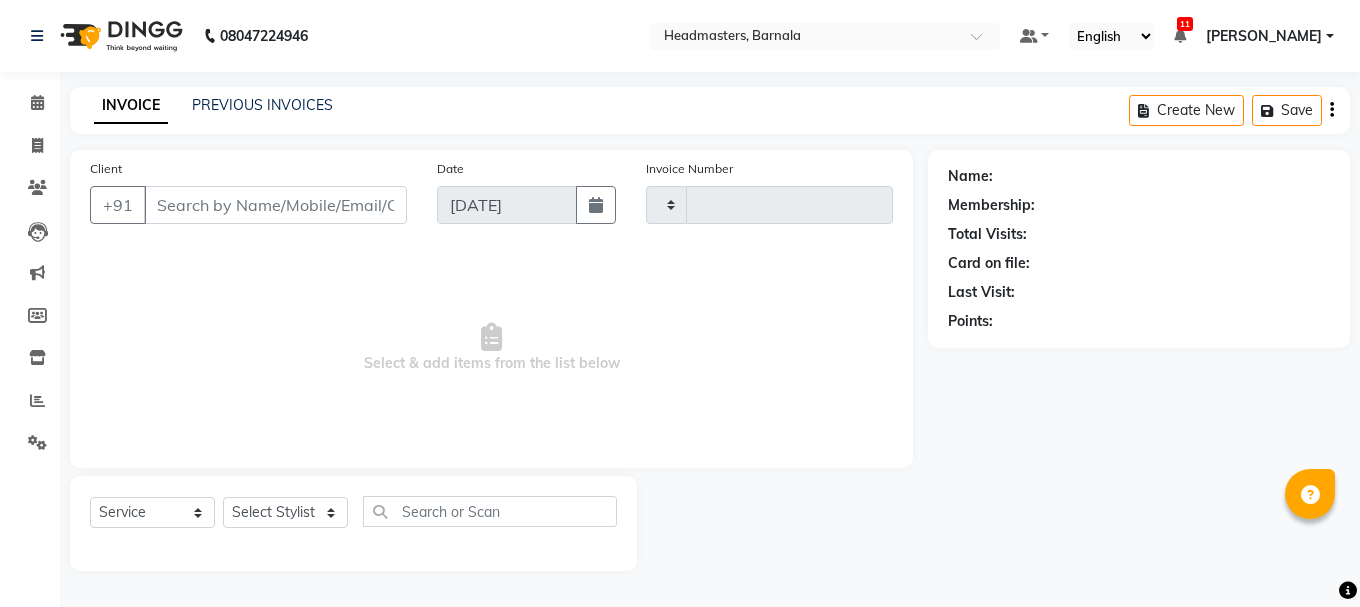 type on "2728" 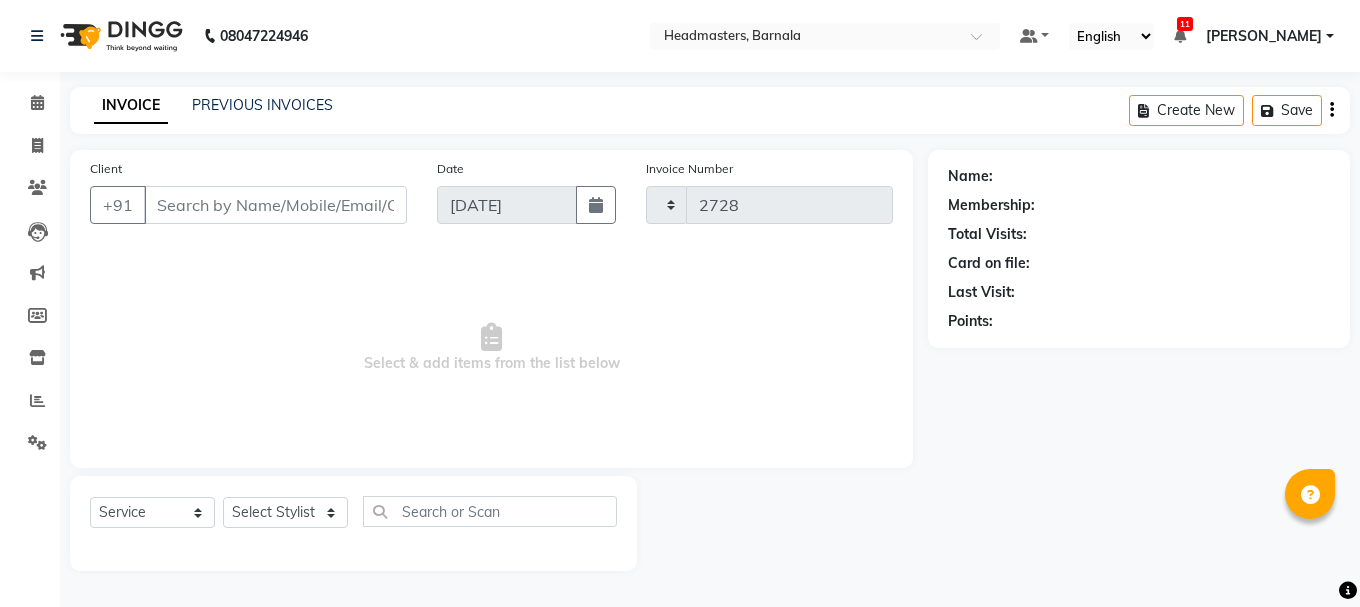 select on "7526" 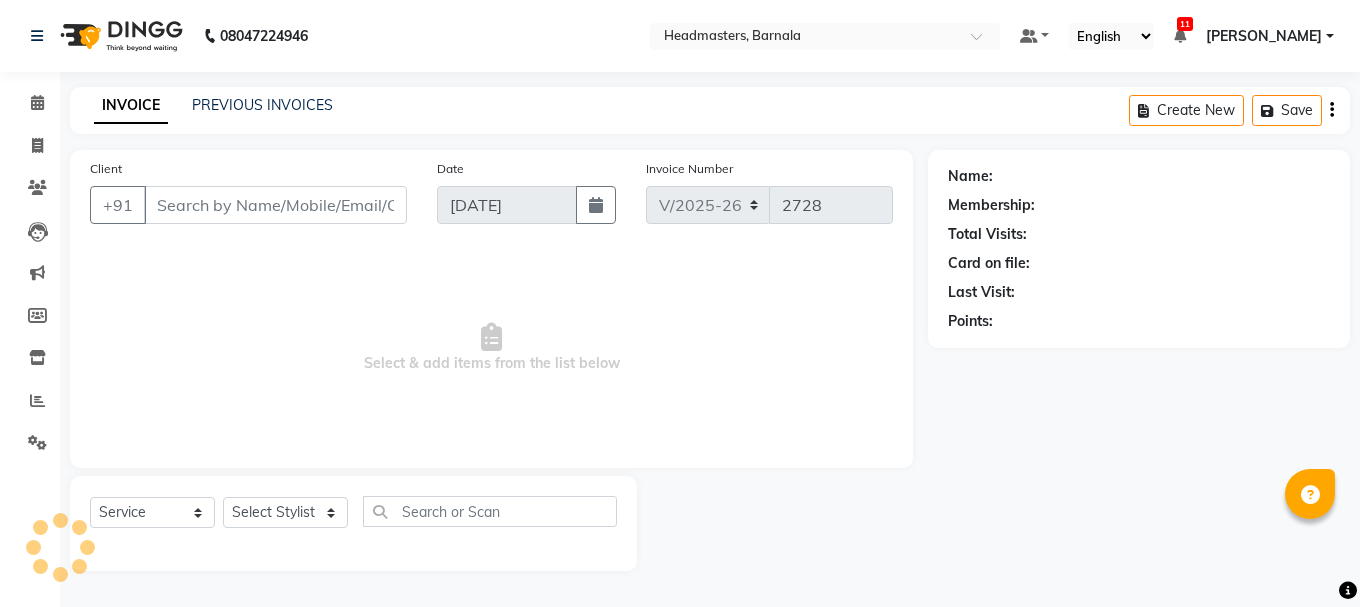 type on "8146738110" 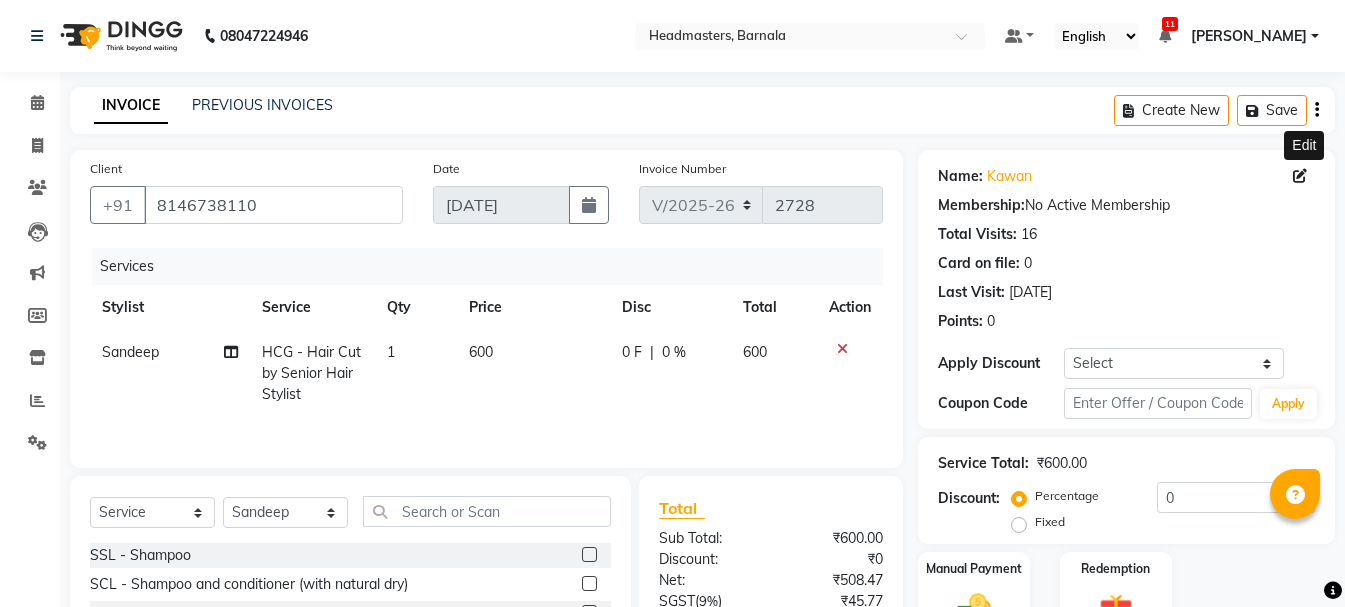click 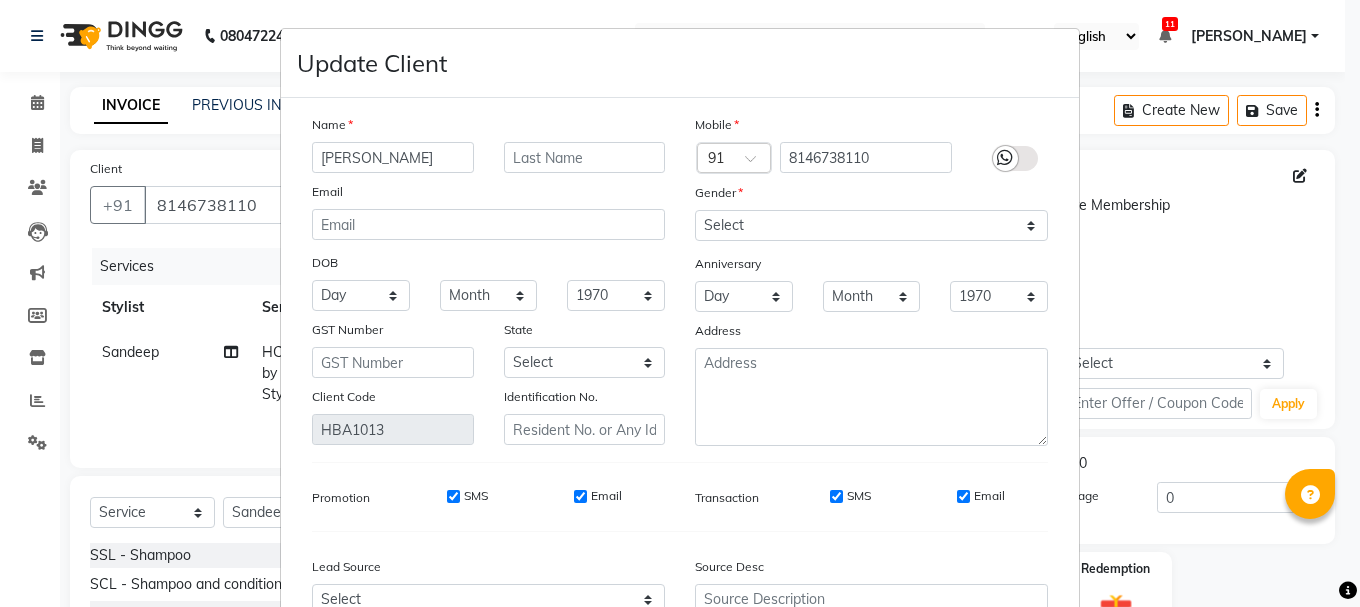 type on "[PERSON_NAME]" 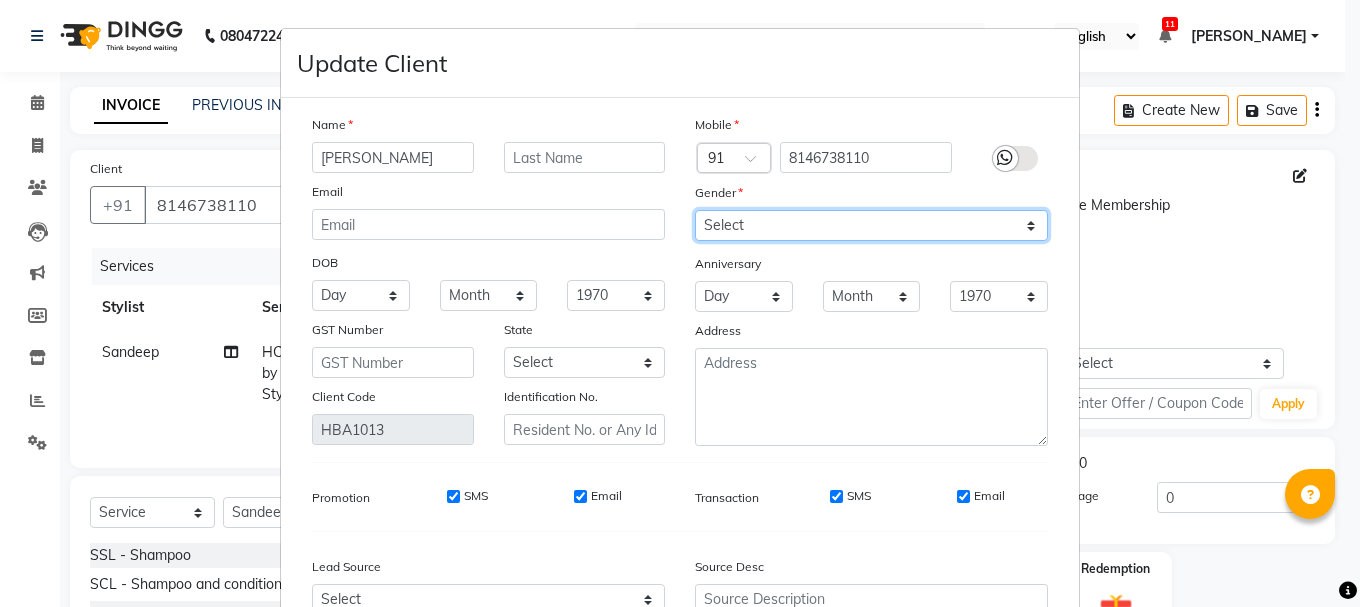 click on "Select [DEMOGRAPHIC_DATA] [DEMOGRAPHIC_DATA] Other Prefer Not To Say" at bounding box center (871, 225) 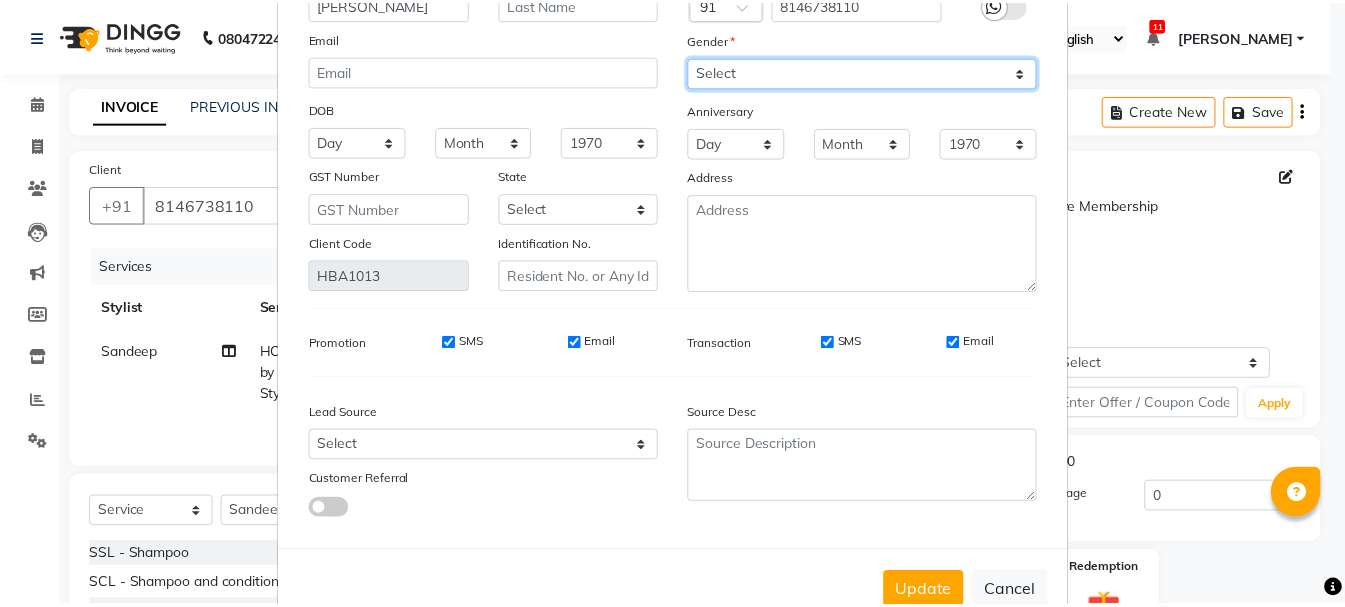 scroll, scrollTop: 206, scrollLeft: 0, axis: vertical 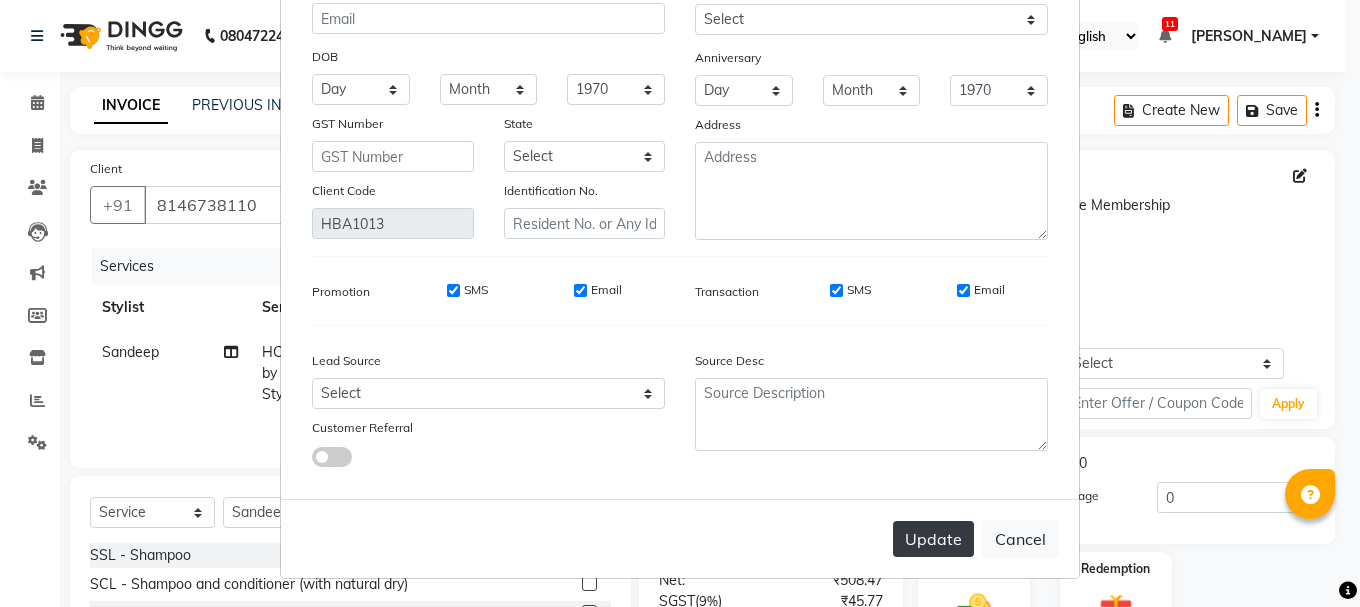 click on "Update" at bounding box center (933, 539) 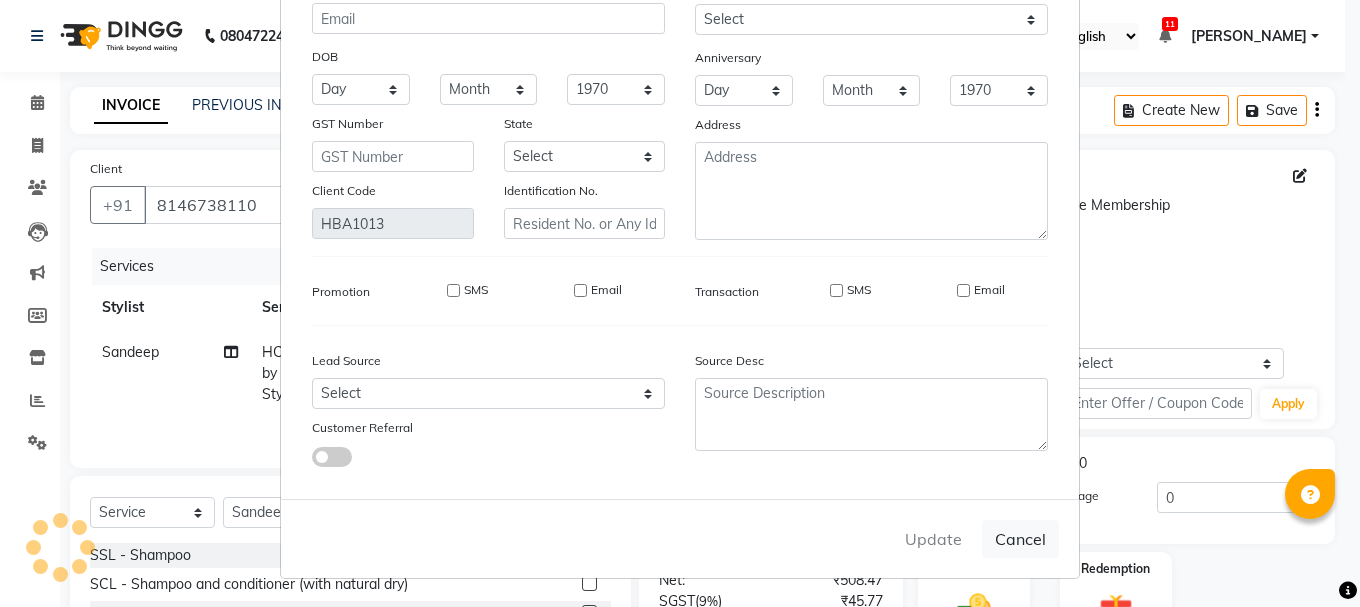 type 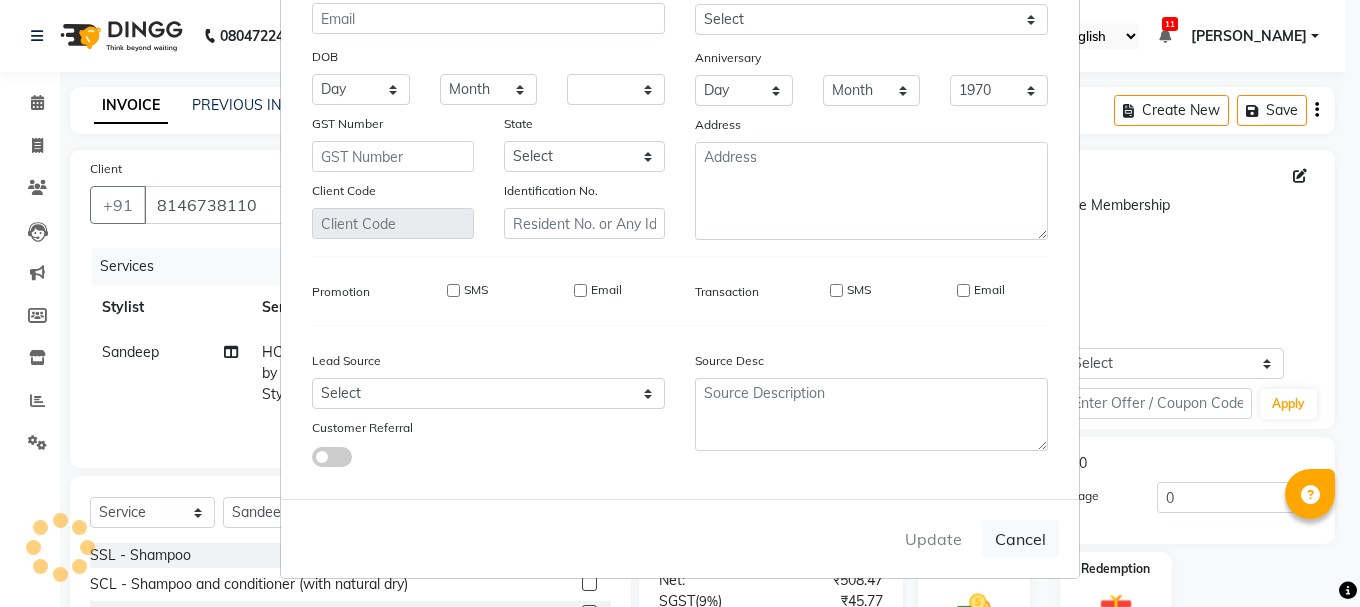 select 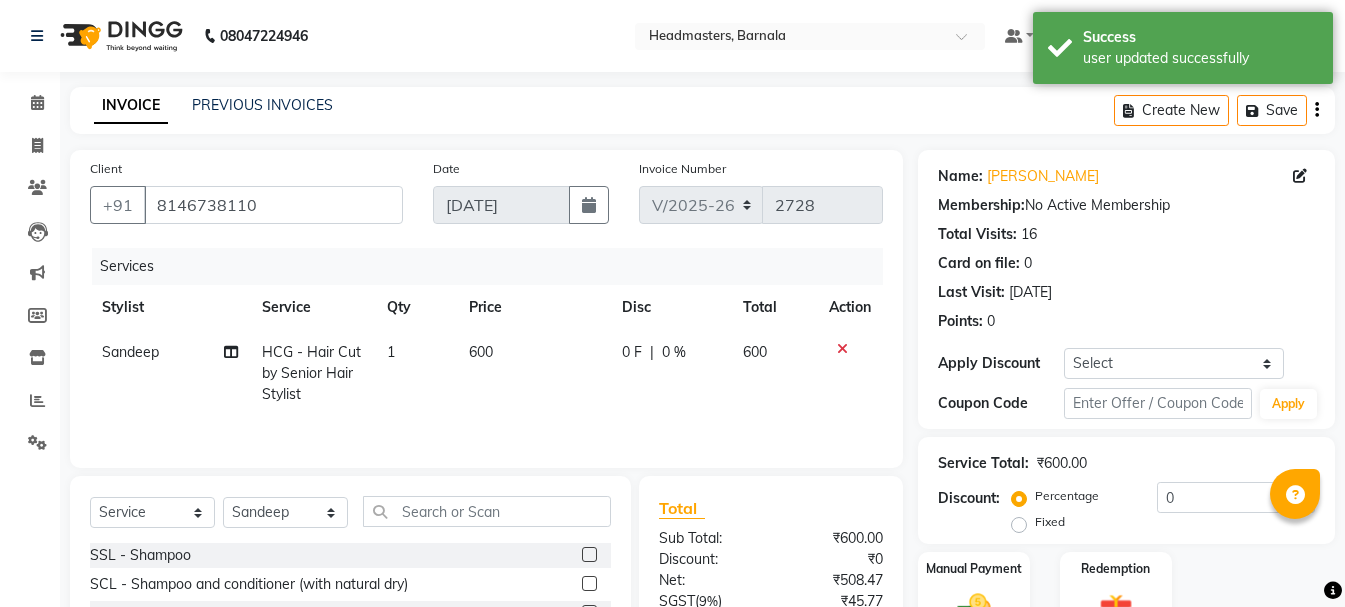 scroll, scrollTop: 194, scrollLeft: 0, axis: vertical 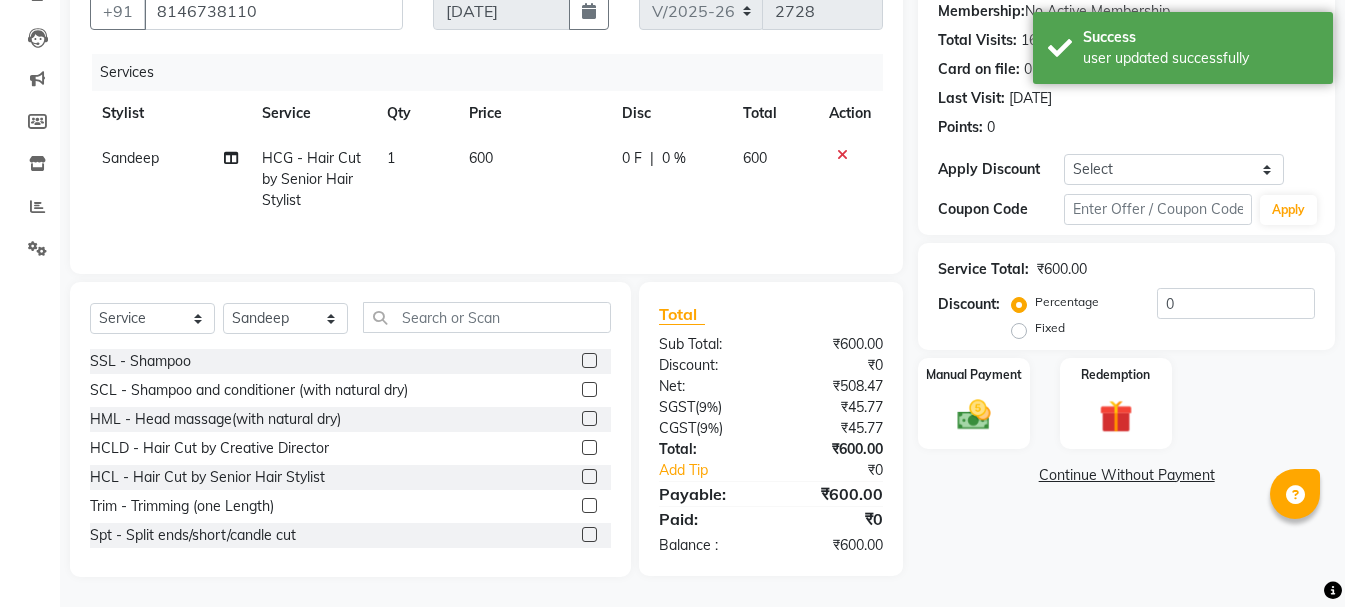 click on "Fixed" 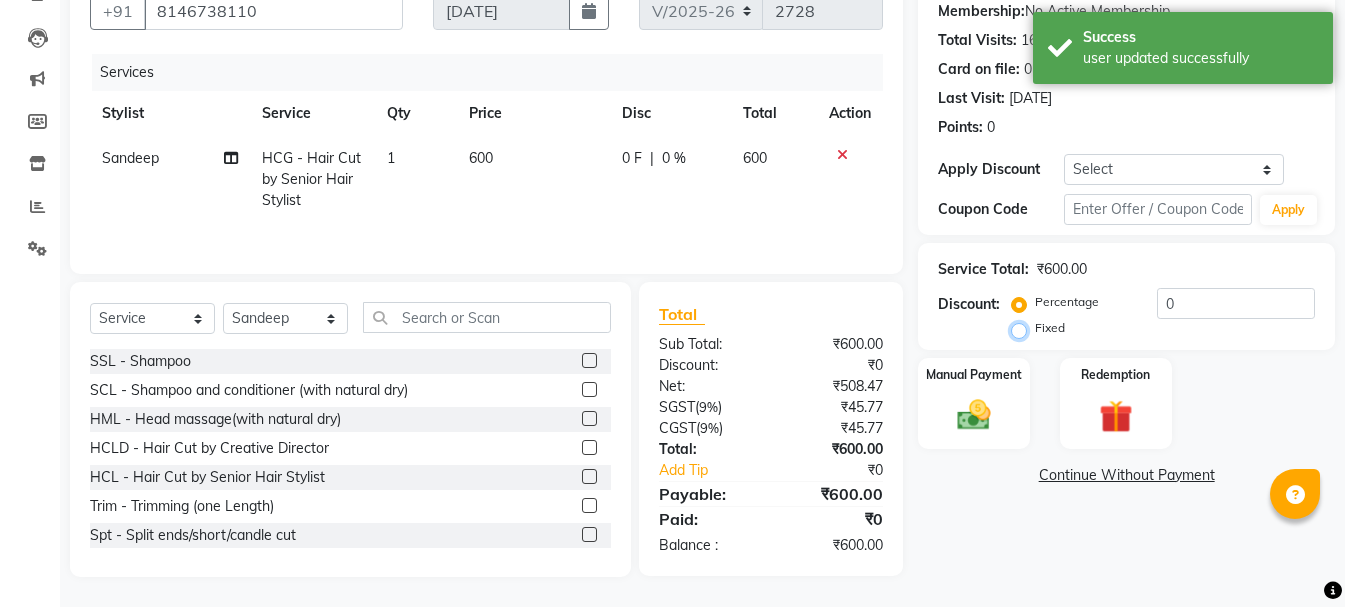 click on "Fixed" at bounding box center (1023, 328) 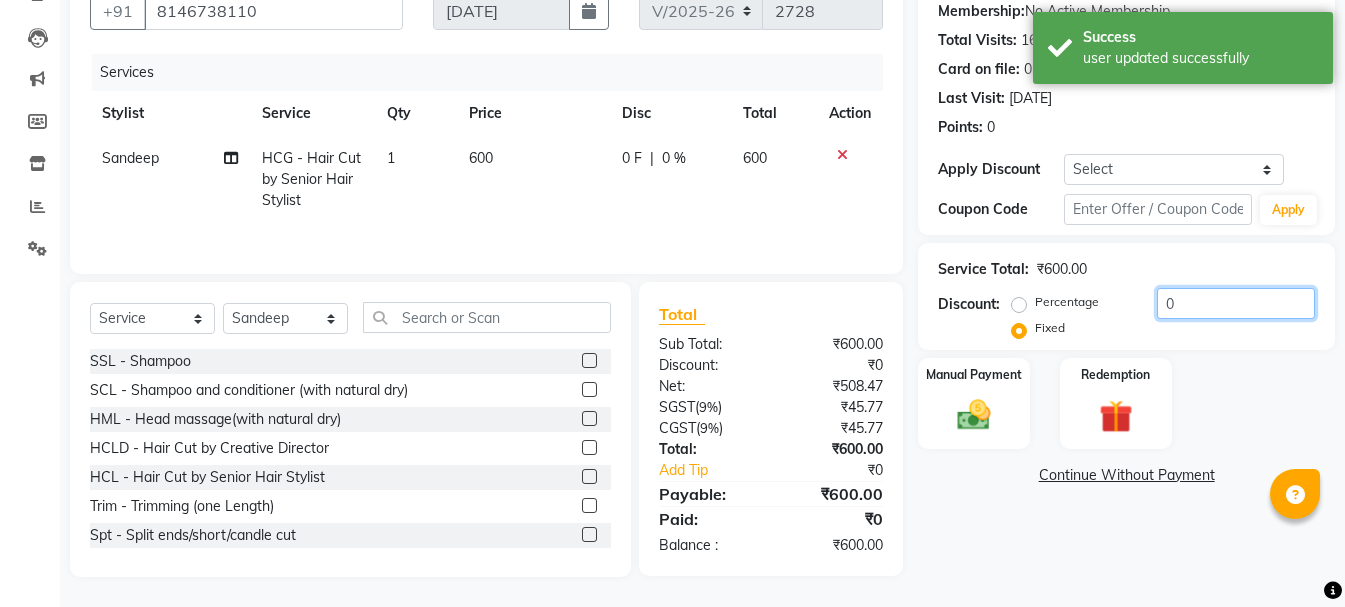 click on "0" 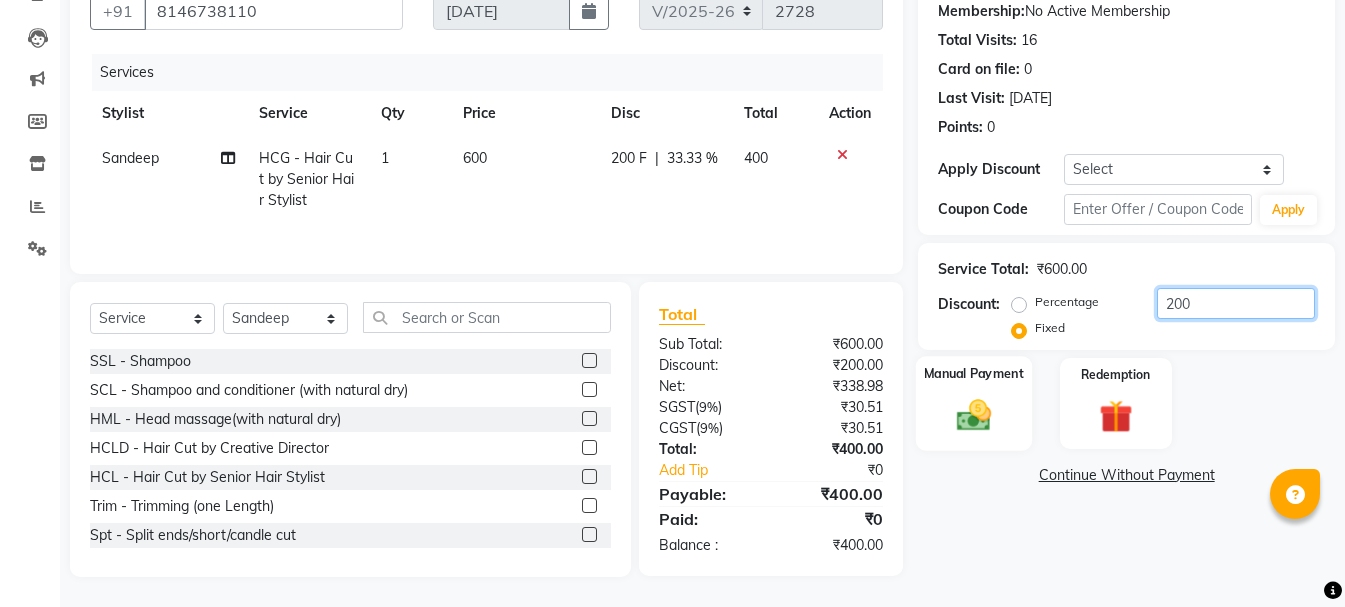 type on "200" 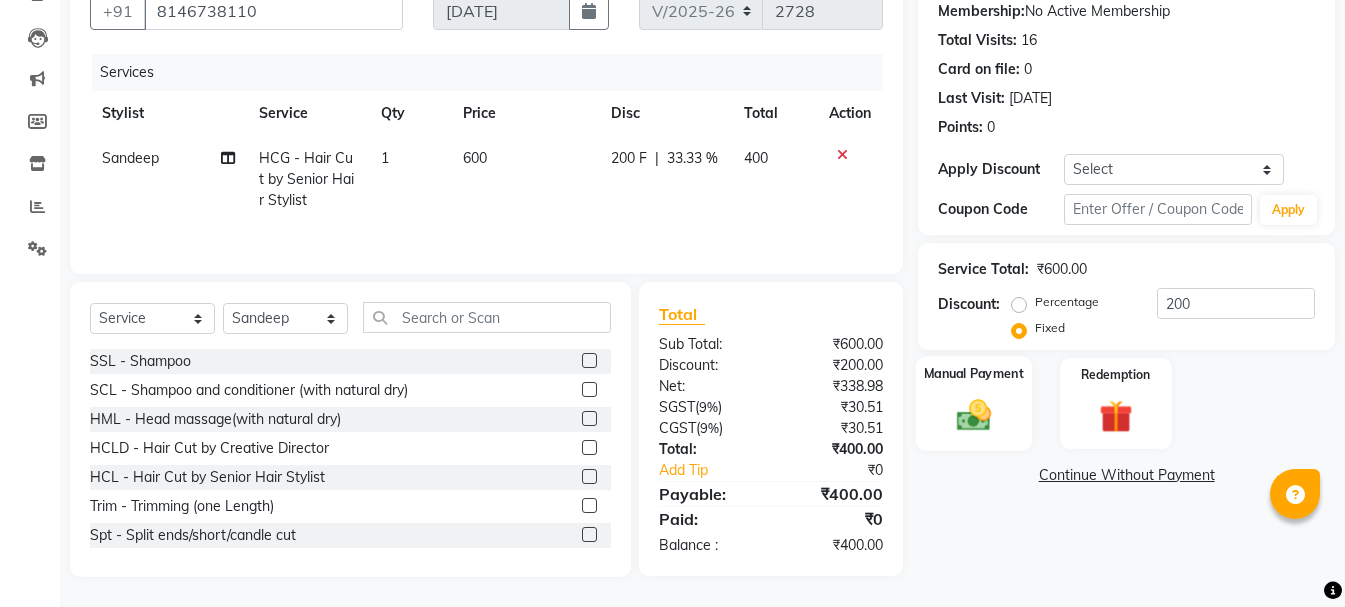 click 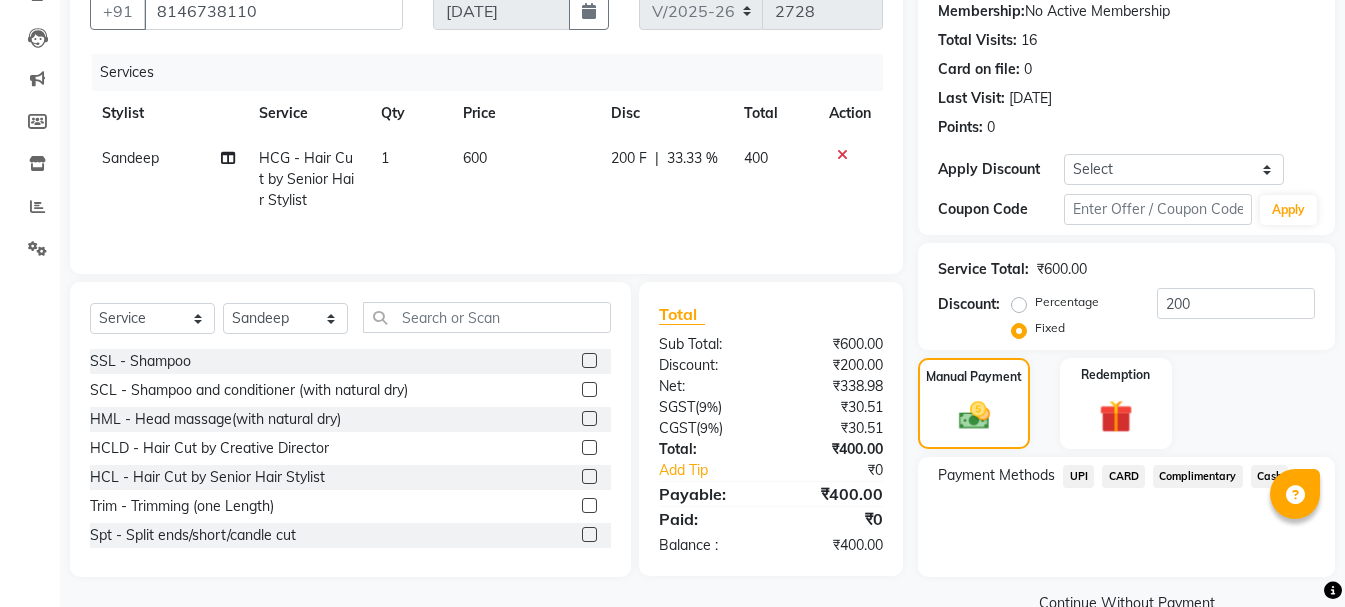 click on "Cash" 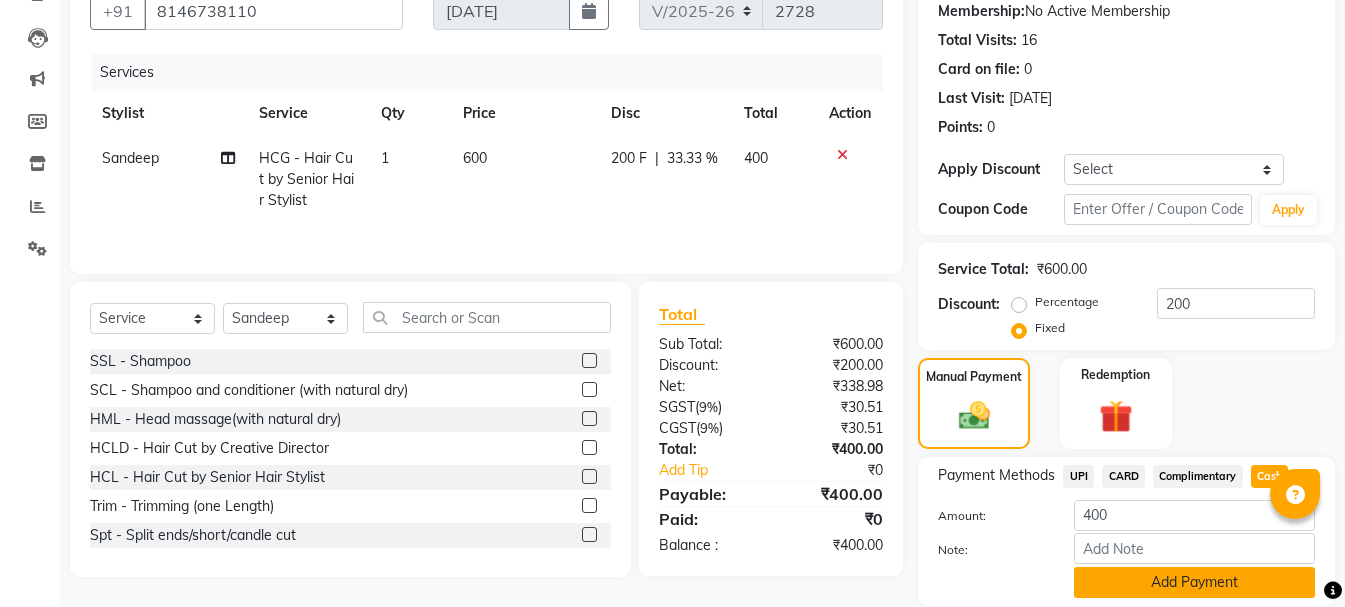 click on "Add Payment" 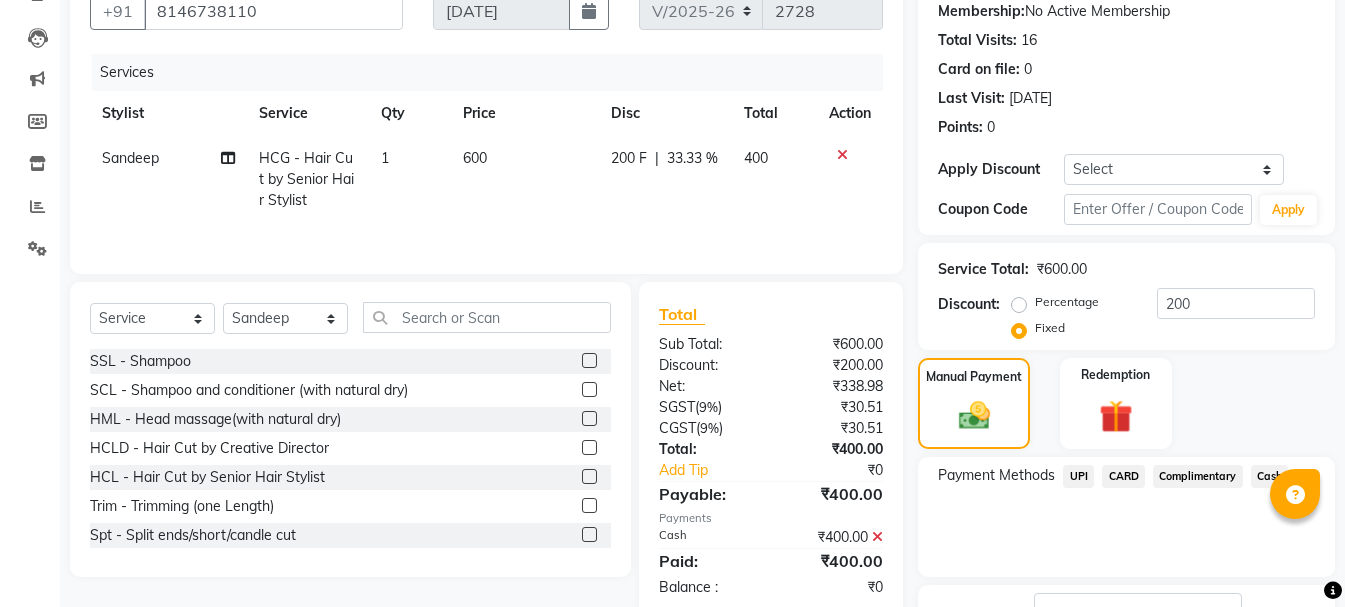 scroll, scrollTop: 343, scrollLeft: 0, axis: vertical 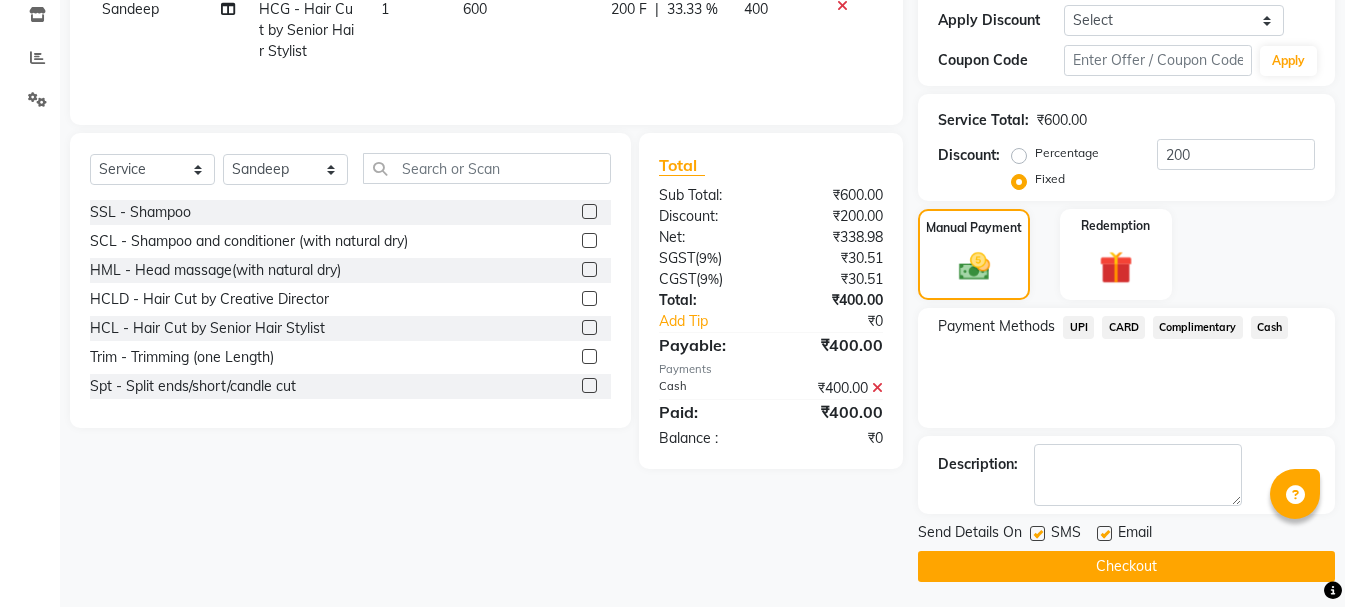 click on "Checkout" 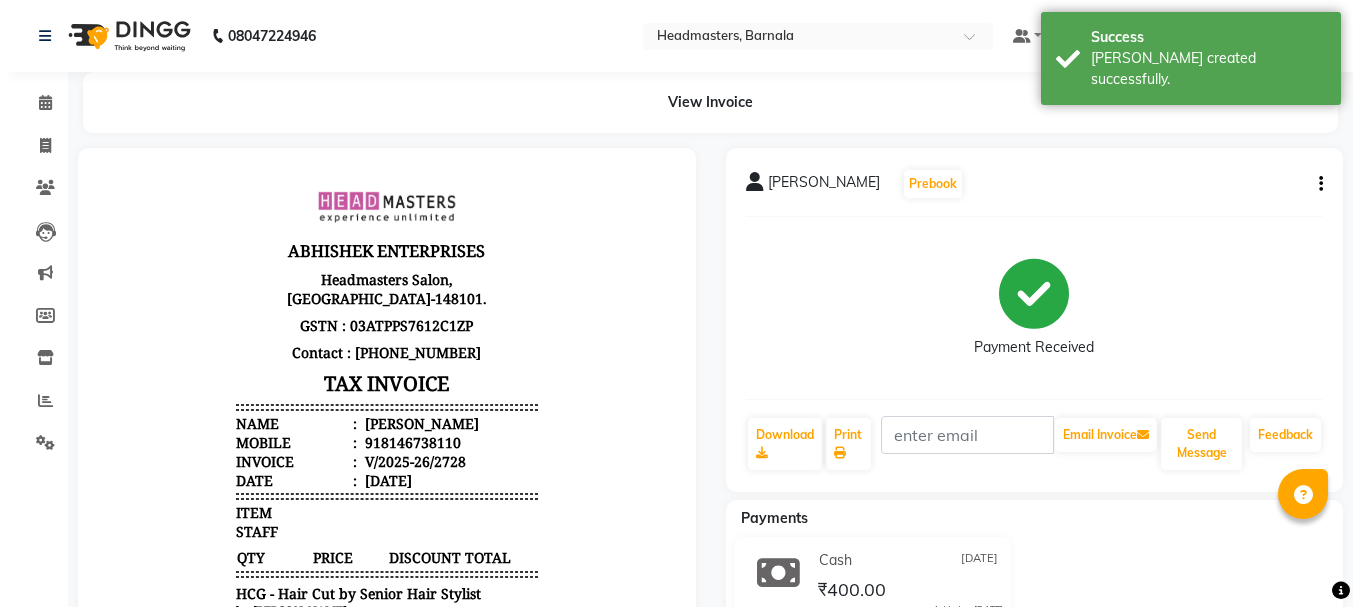 scroll, scrollTop: 0, scrollLeft: 0, axis: both 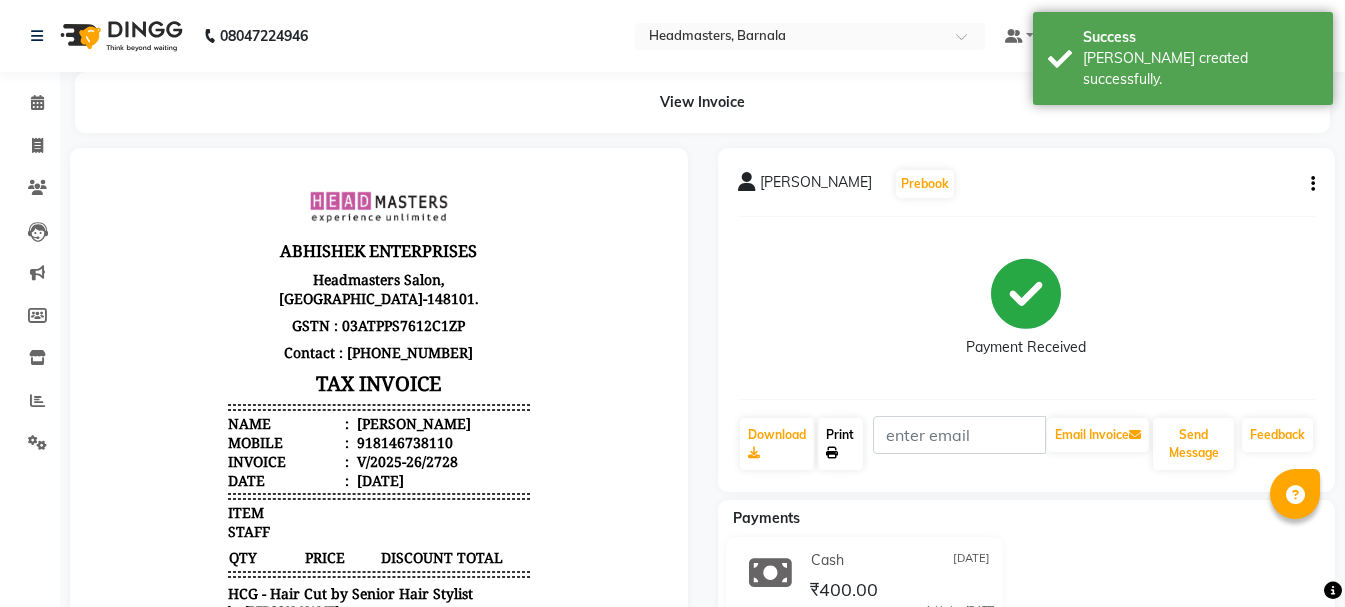 click on "Print" 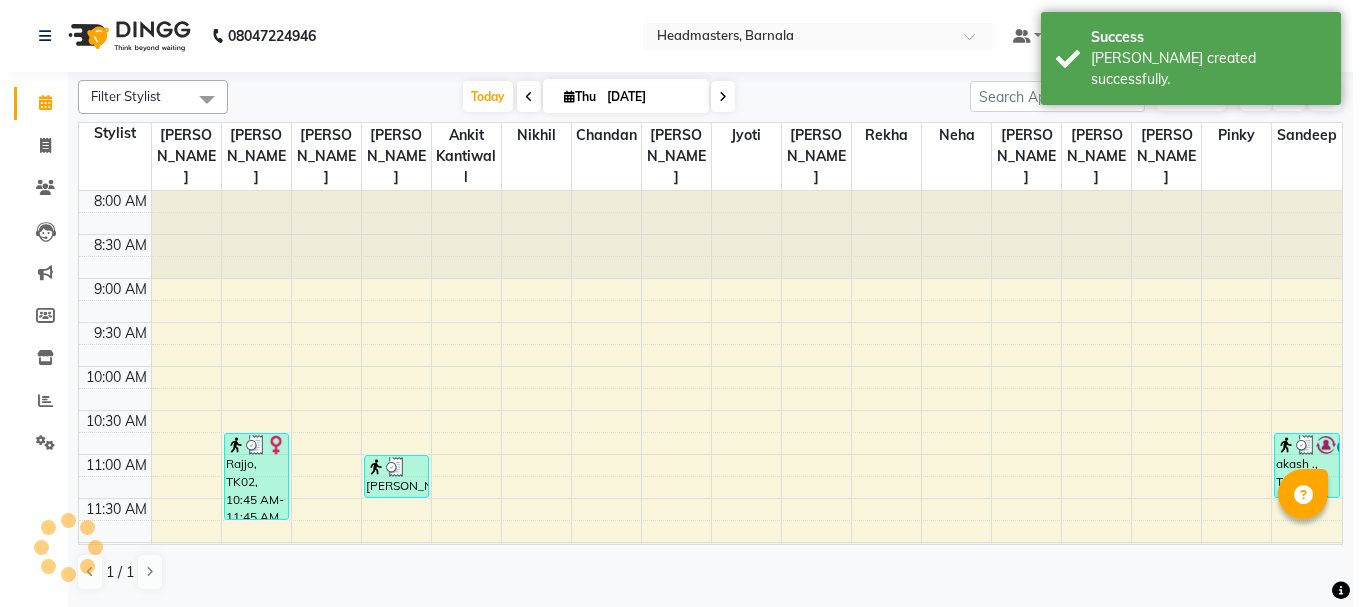 scroll, scrollTop: 0, scrollLeft: 0, axis: both 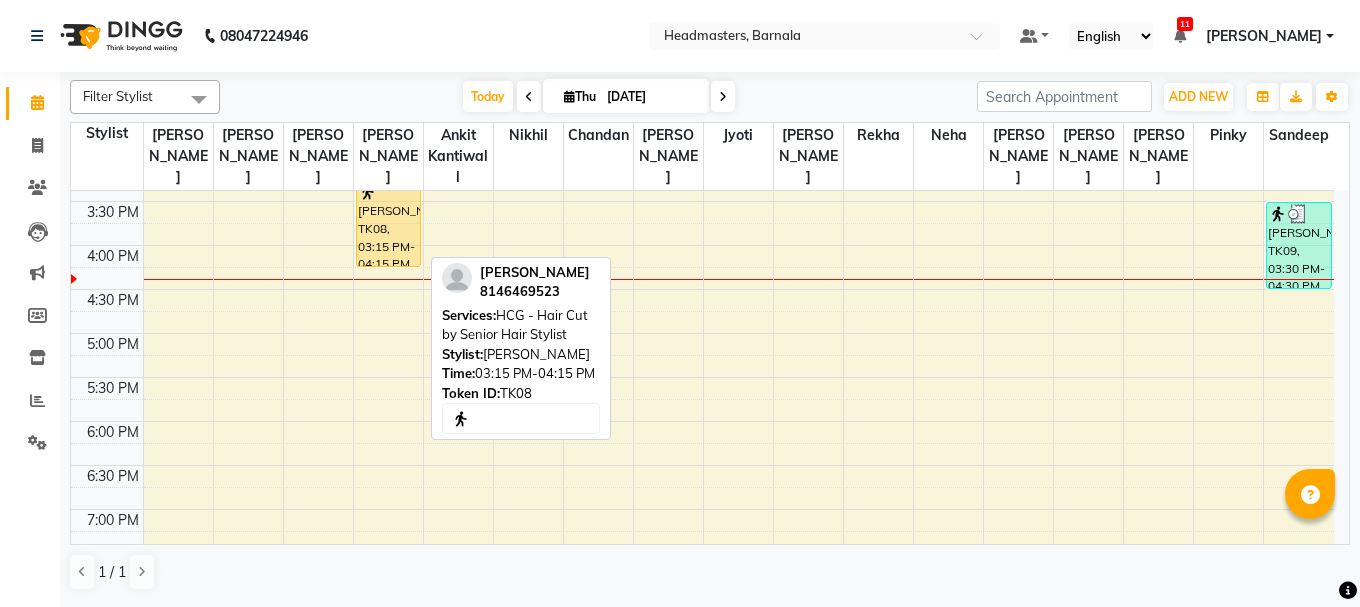 click on "[PERSON_NAME], TK08, 03:15 PM-04:15 PM, HCG - Hair Cut by Senior Hair Stylist" at bounding box center (388, 223) 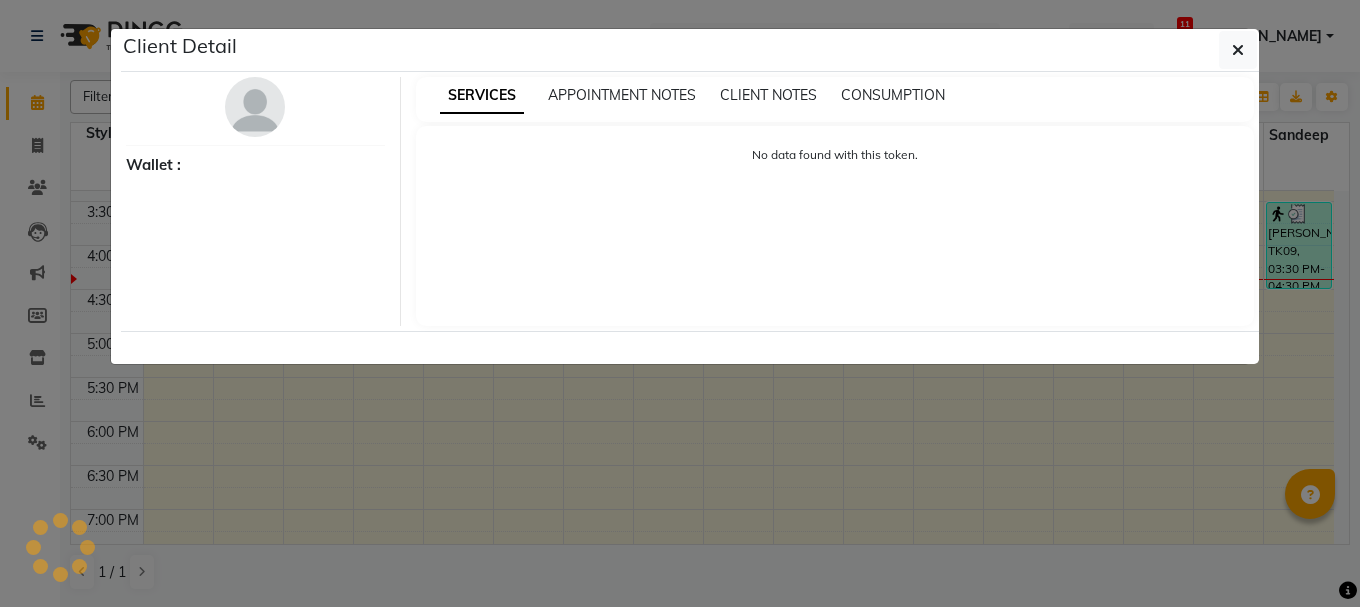 select on "1" 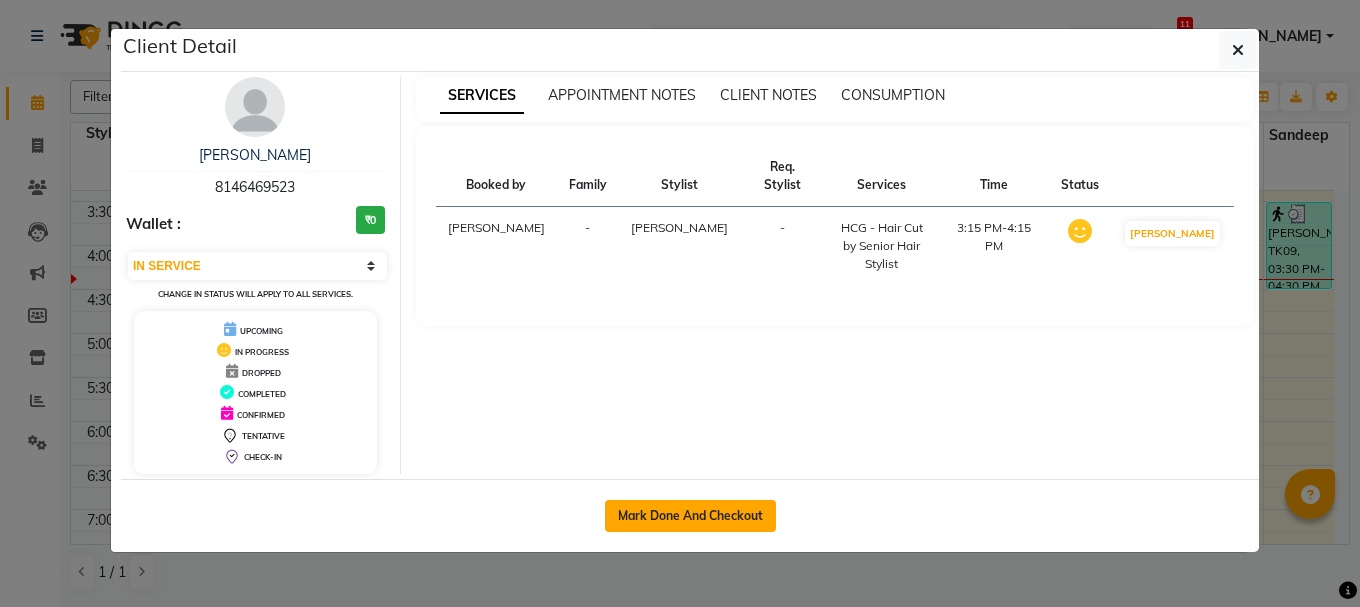 click on "Mark Done And Checkout" 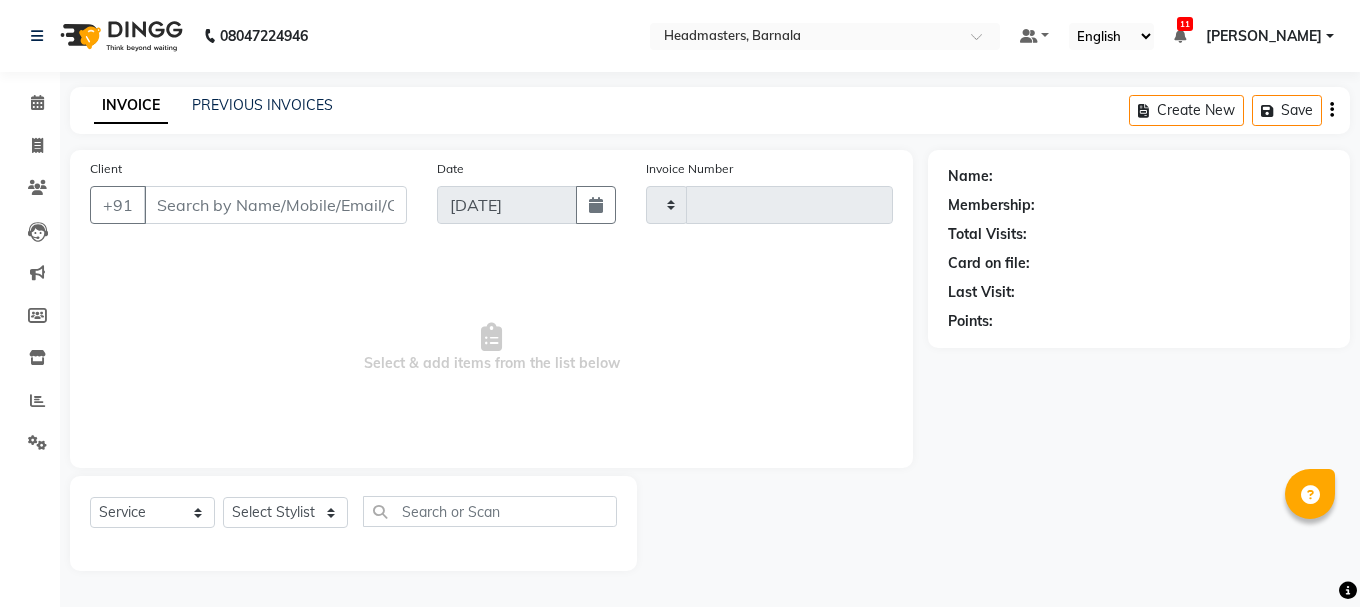 type on "2729" 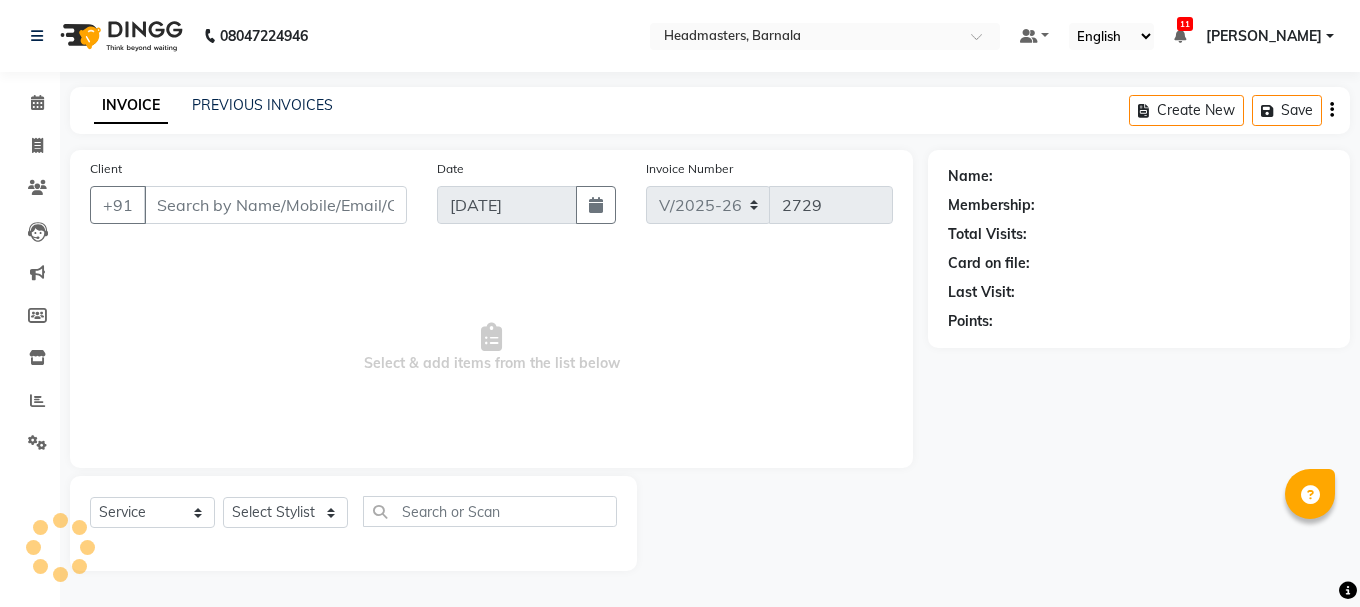 type on "8146469523" 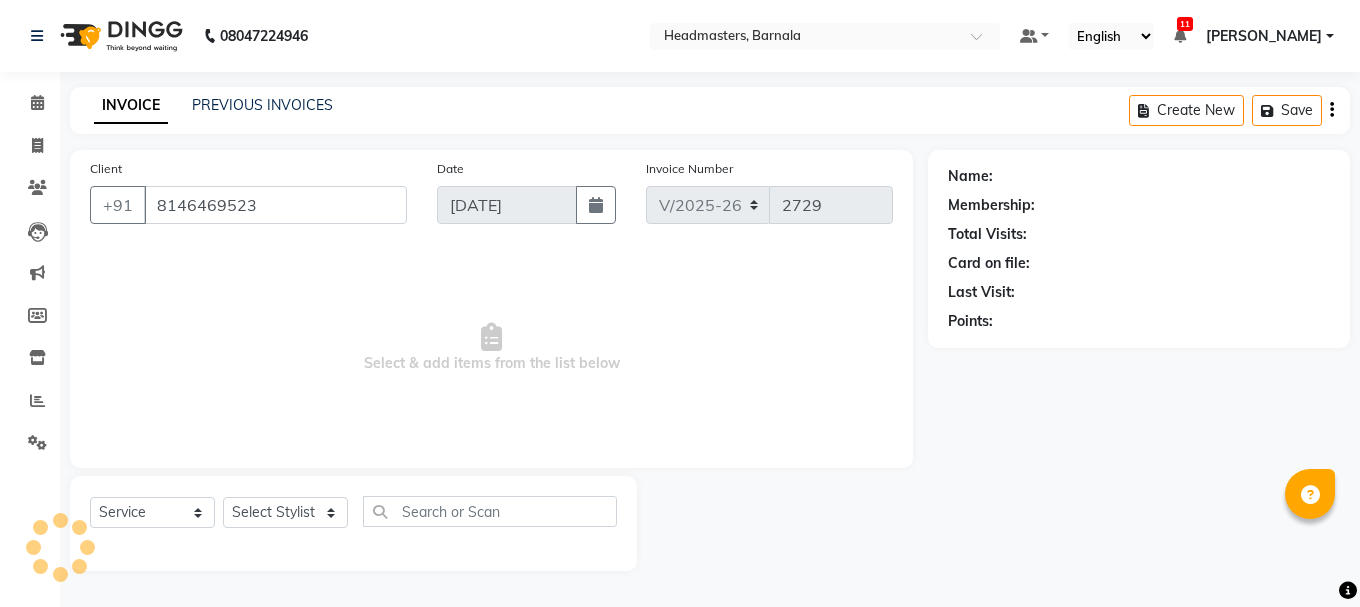 select on "67277" 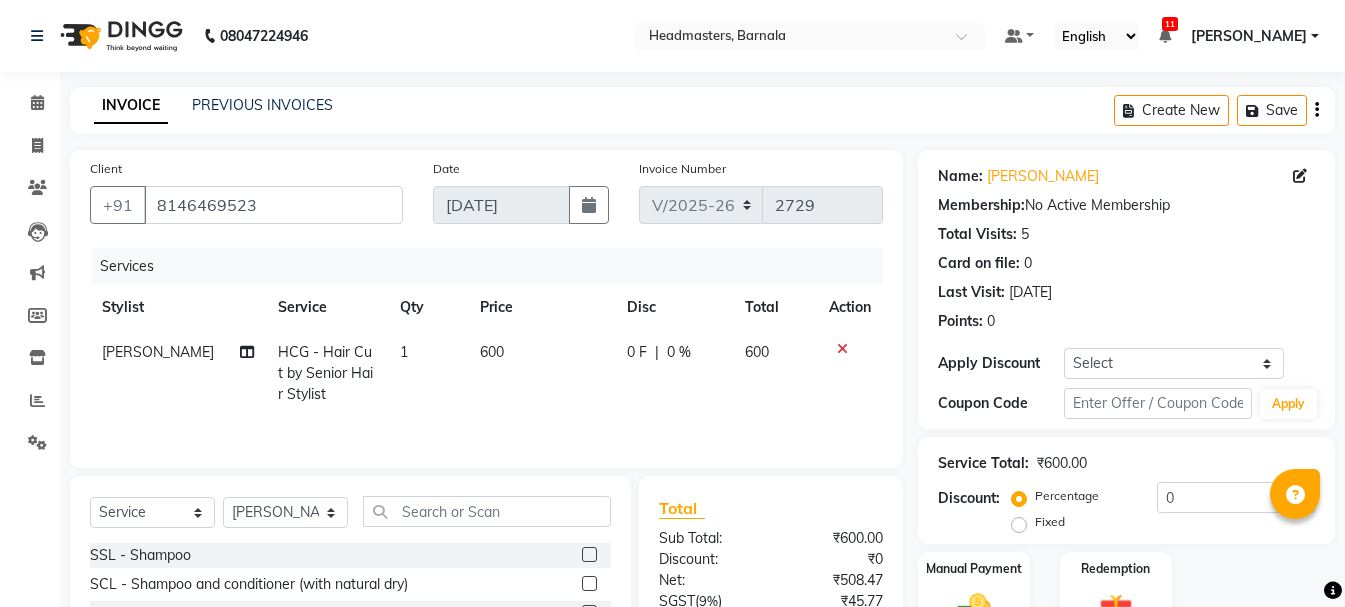 scroll, scrollTop: 194, scrollLeft: 0, axis: vertical 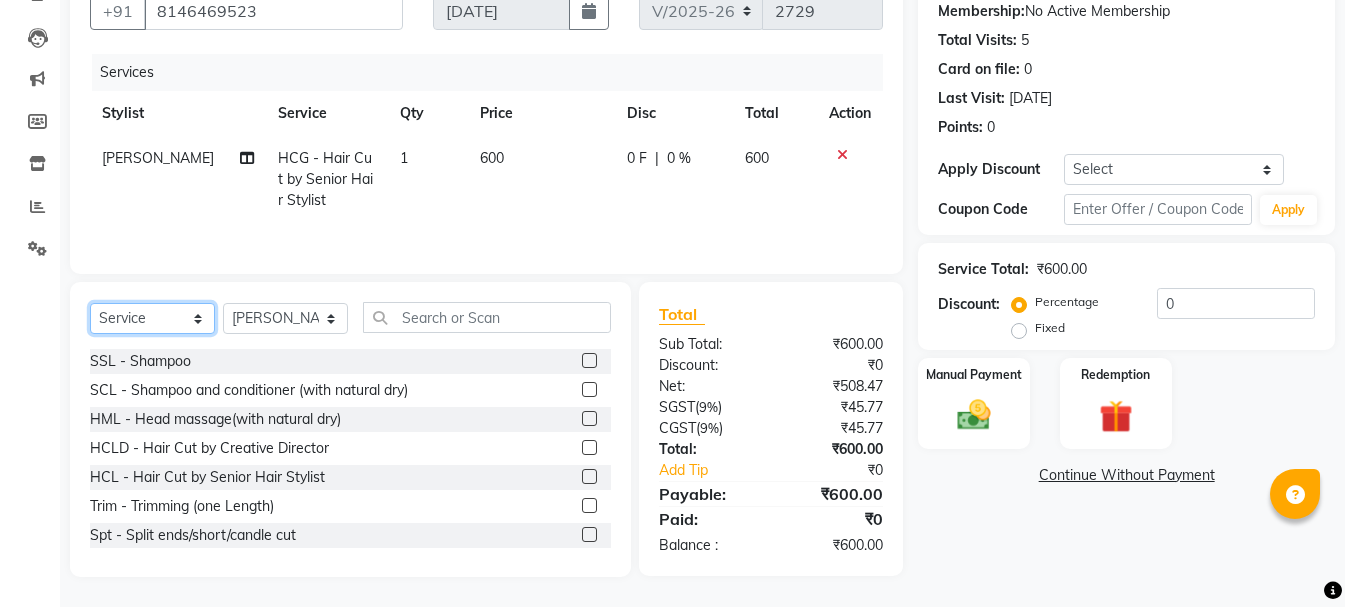 click on "Select  Service  Product  Membership  Package Voucher Prepaid Gift Card" 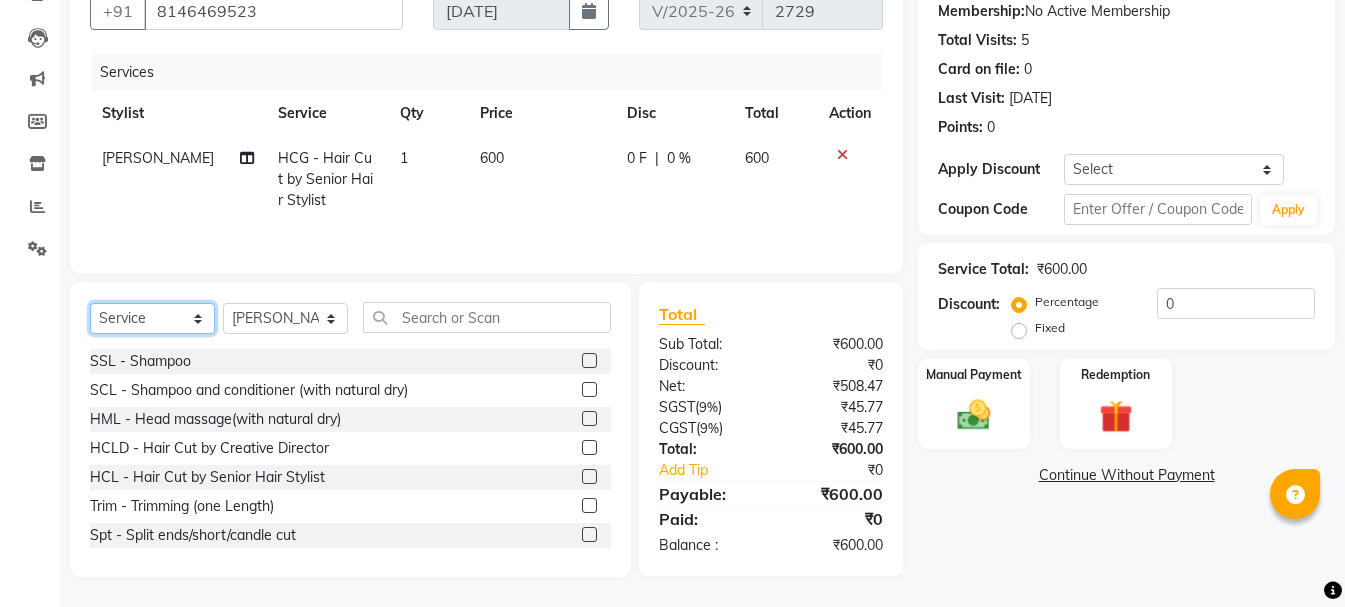 select on "product" 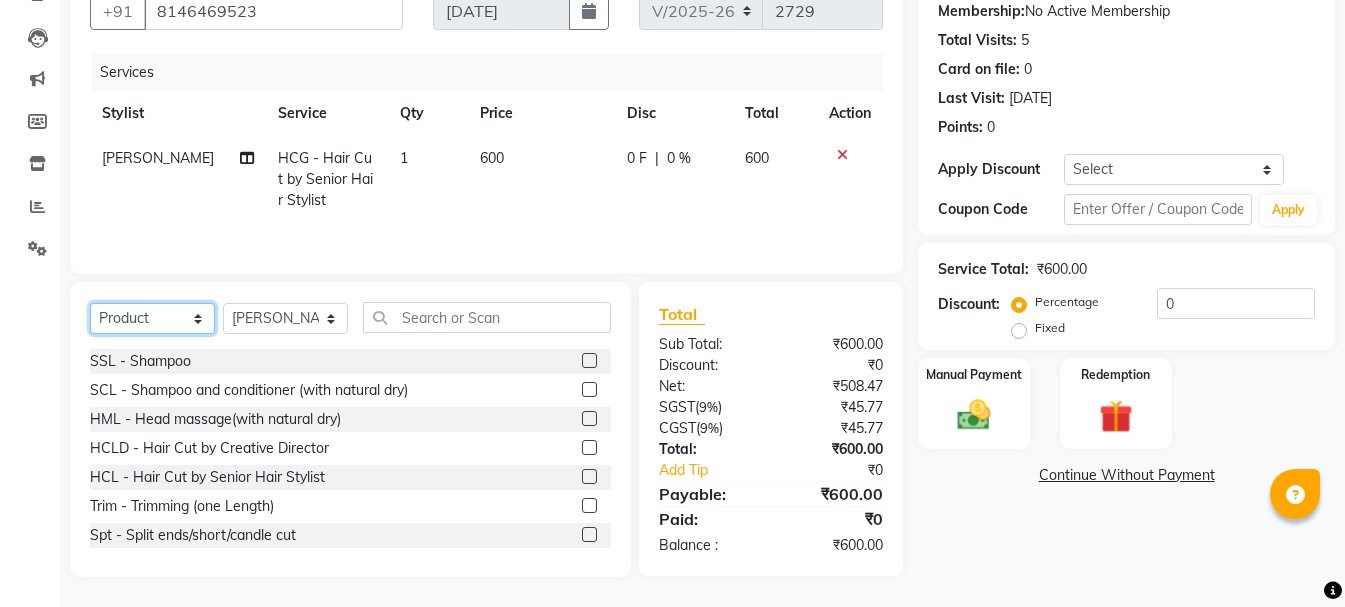 click on "Select  Service  Product  Membership  Package Voucher Prepaid Gift Card" 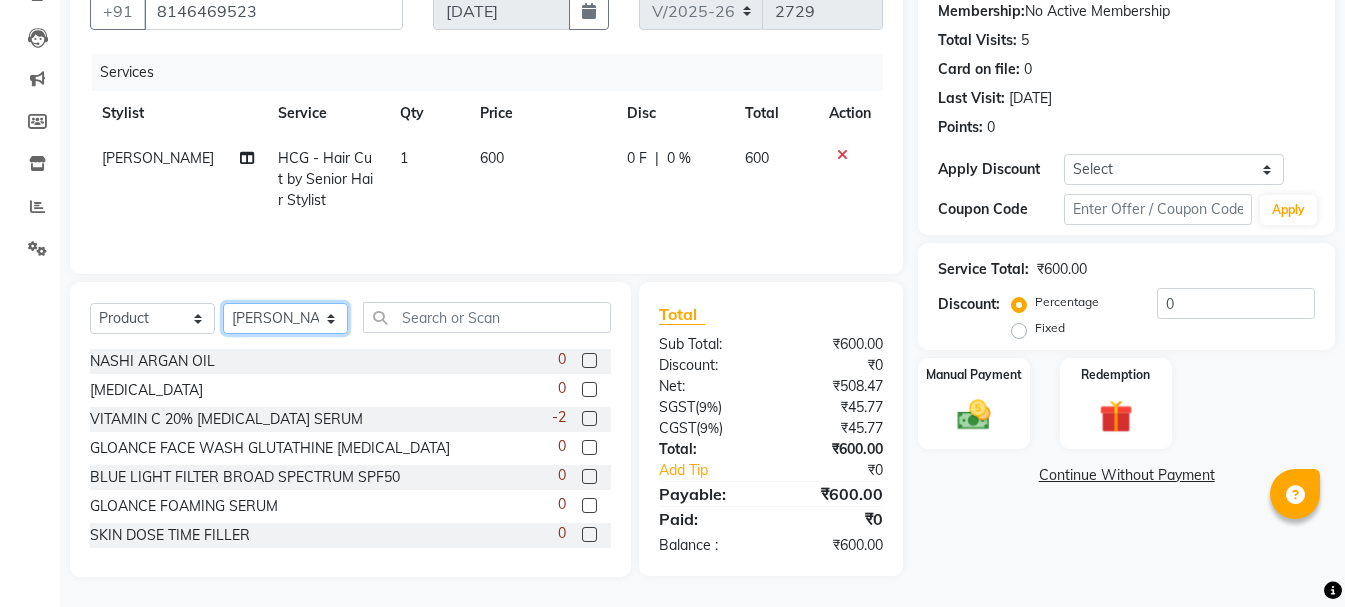 click on "Select Stylist  Ankit kantiwall Chandan [PERSON_NAME] [PERSON_NAME] [PERSON_NAME] [PERSON_NAME] [PERSON_NAME] [PERSON_NAME] [PERSON_NAME] [PERSON_NAME]" 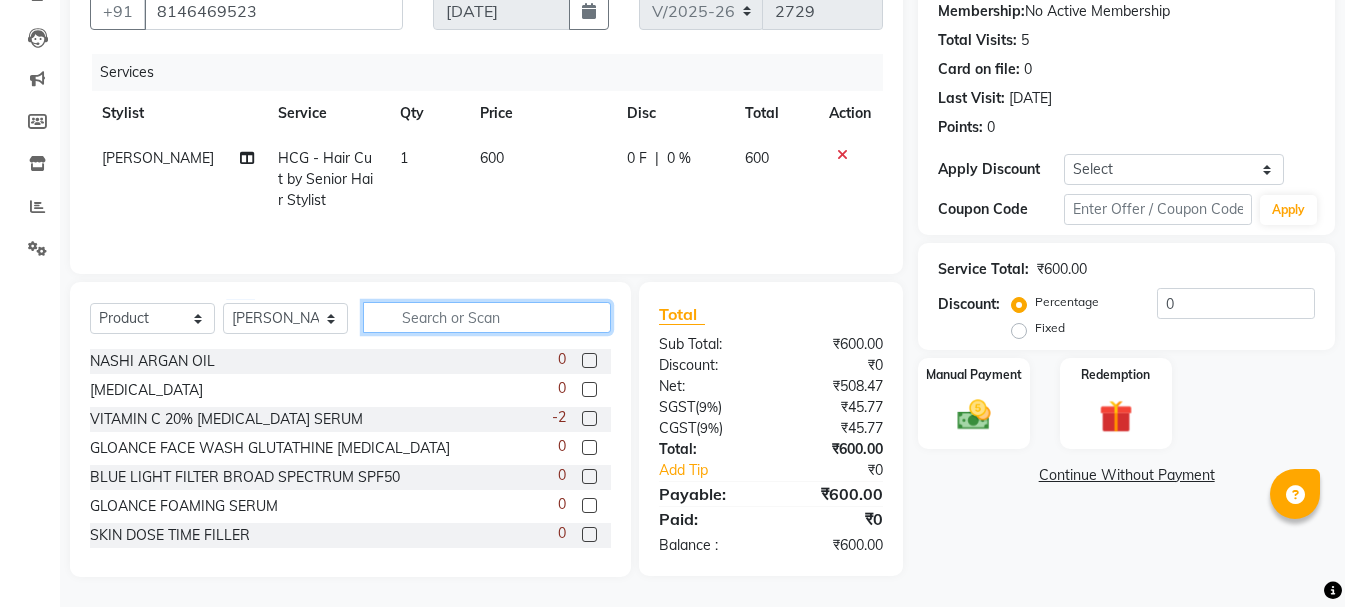 click 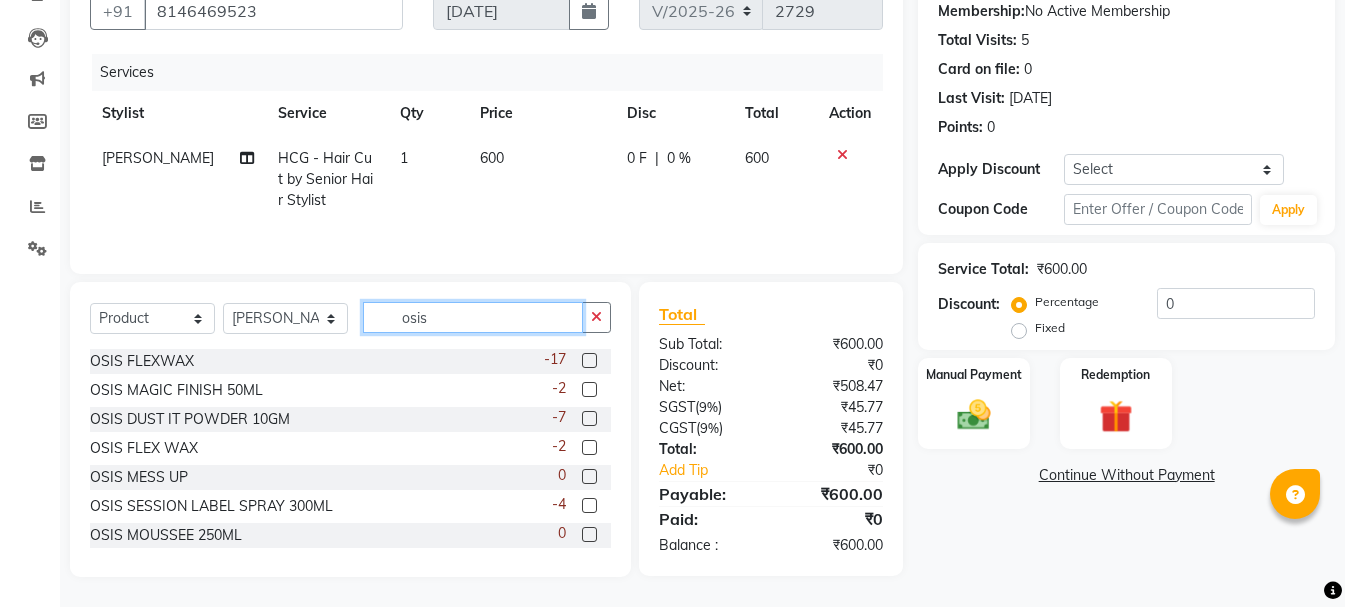 type on "osis" 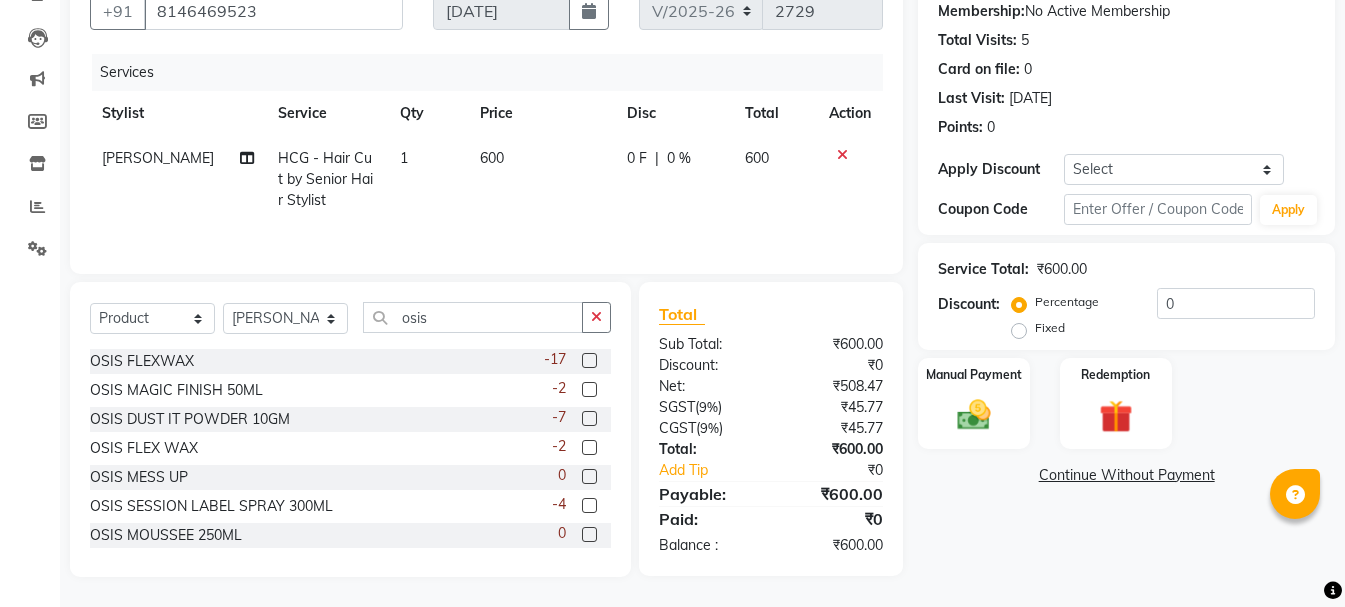 click on "-7" 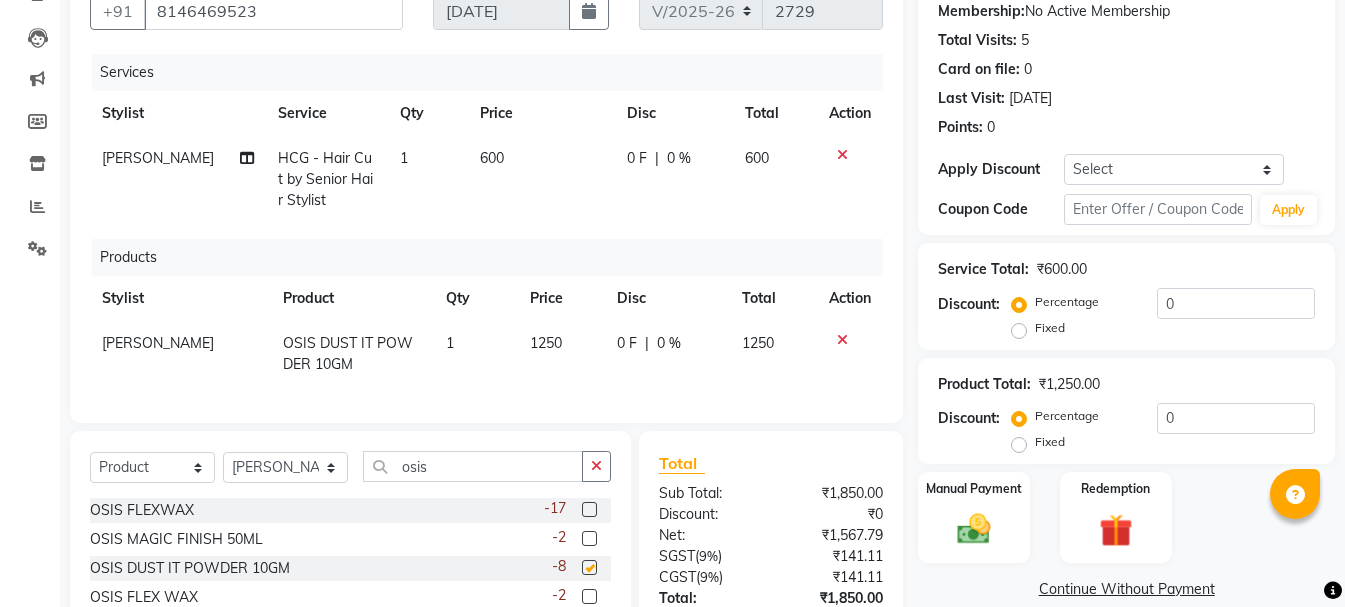 checkbox on "false" 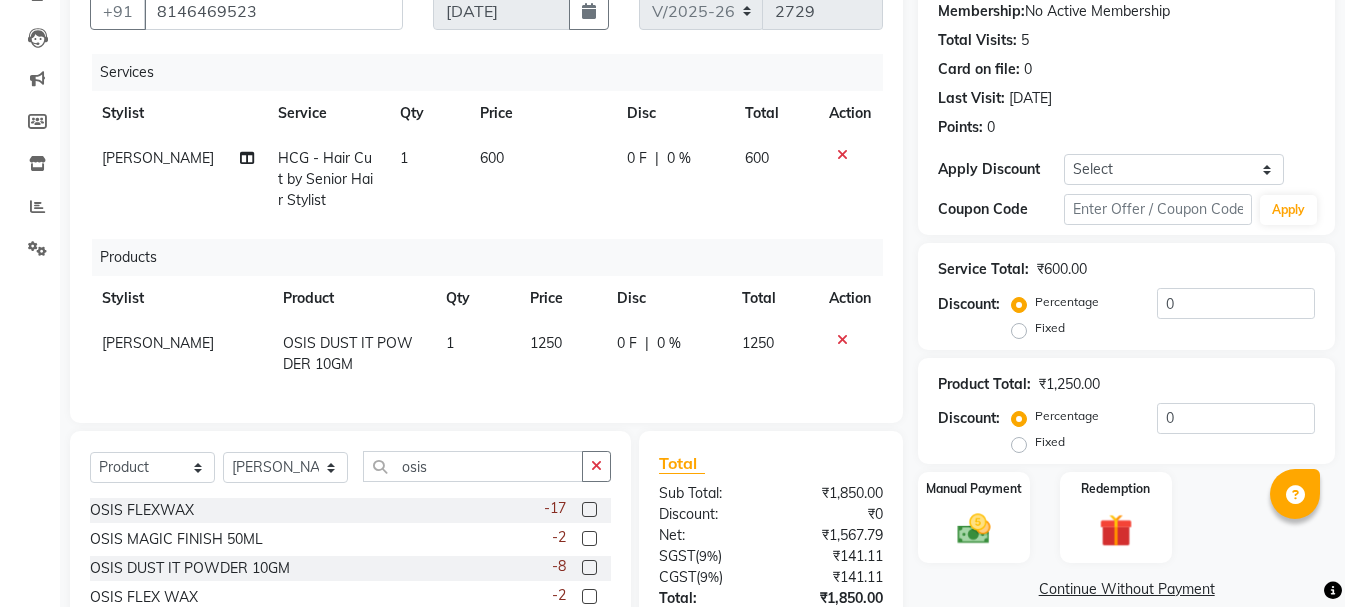 click on "Fixed" 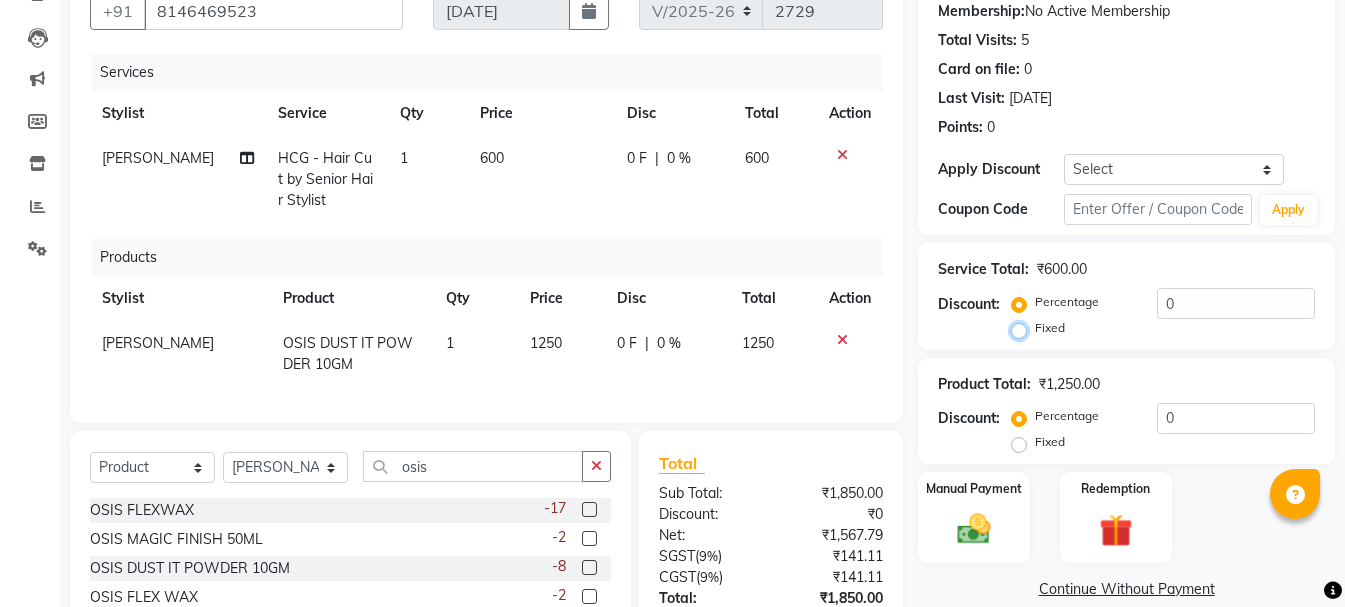 click on "Fixed" at bounding box center [1023, 328] 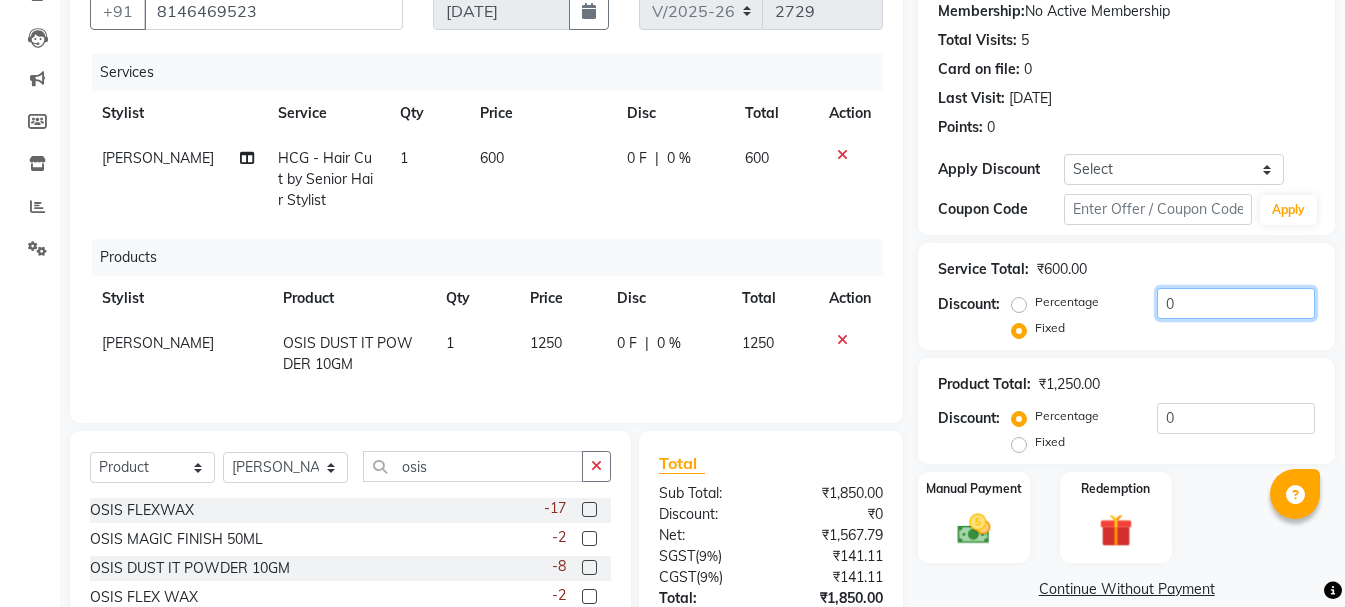 click on "0" 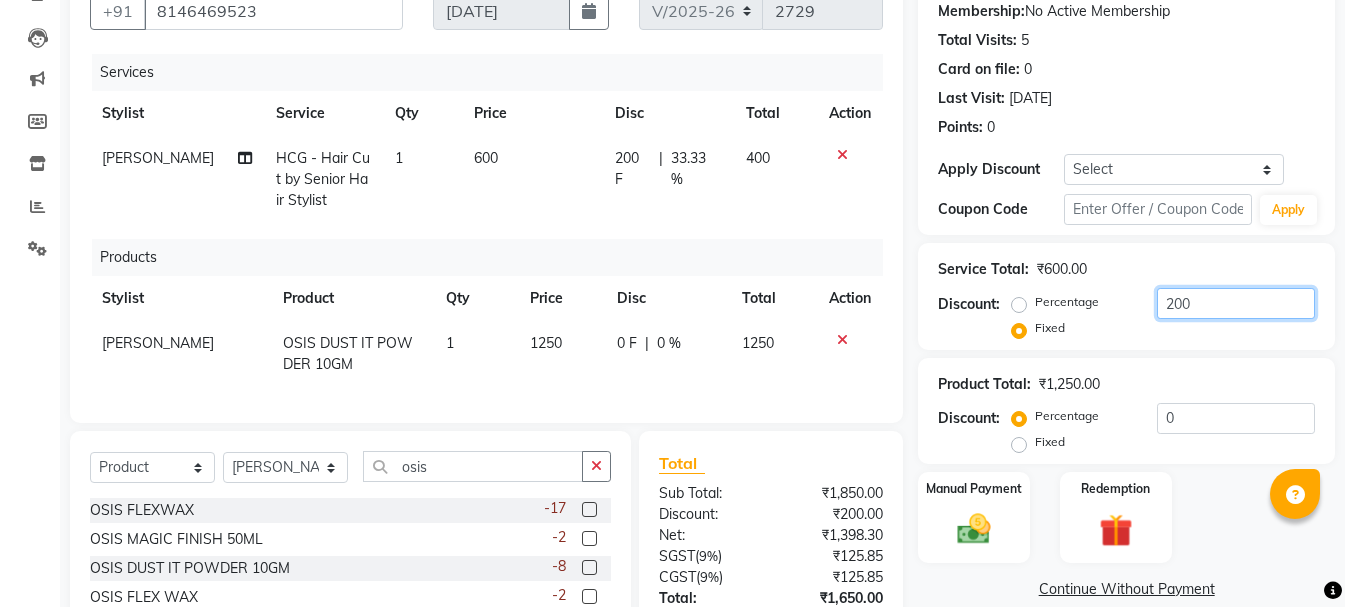 type on "200" 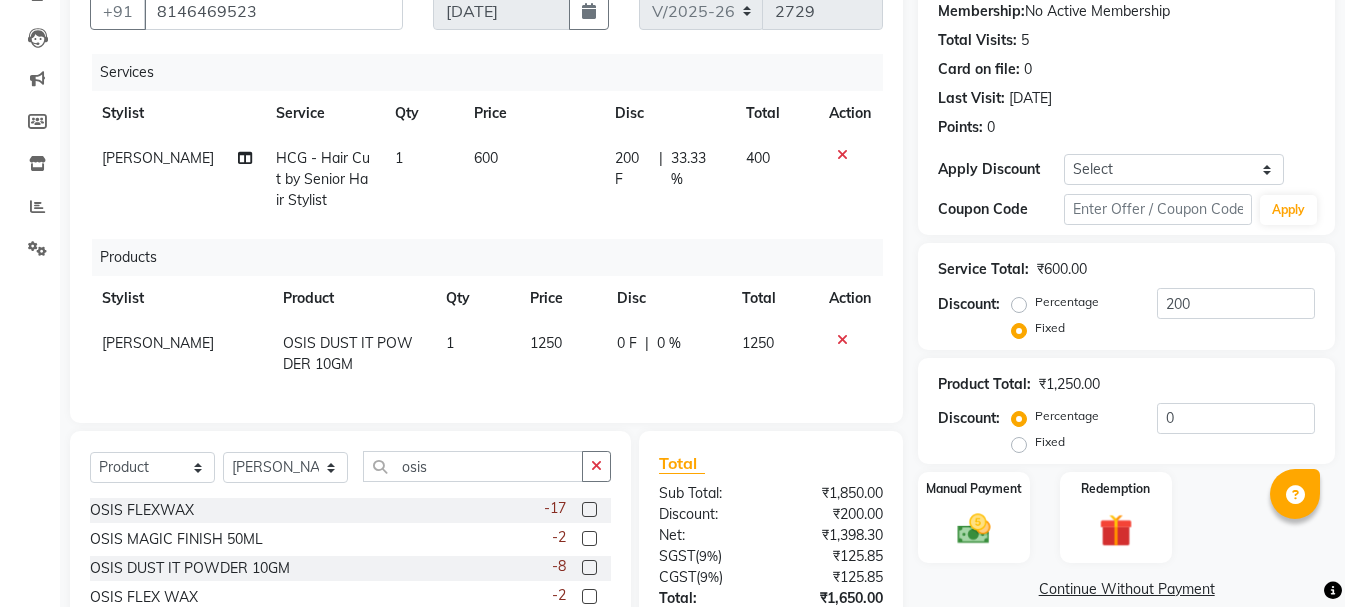 click on "Fixed" 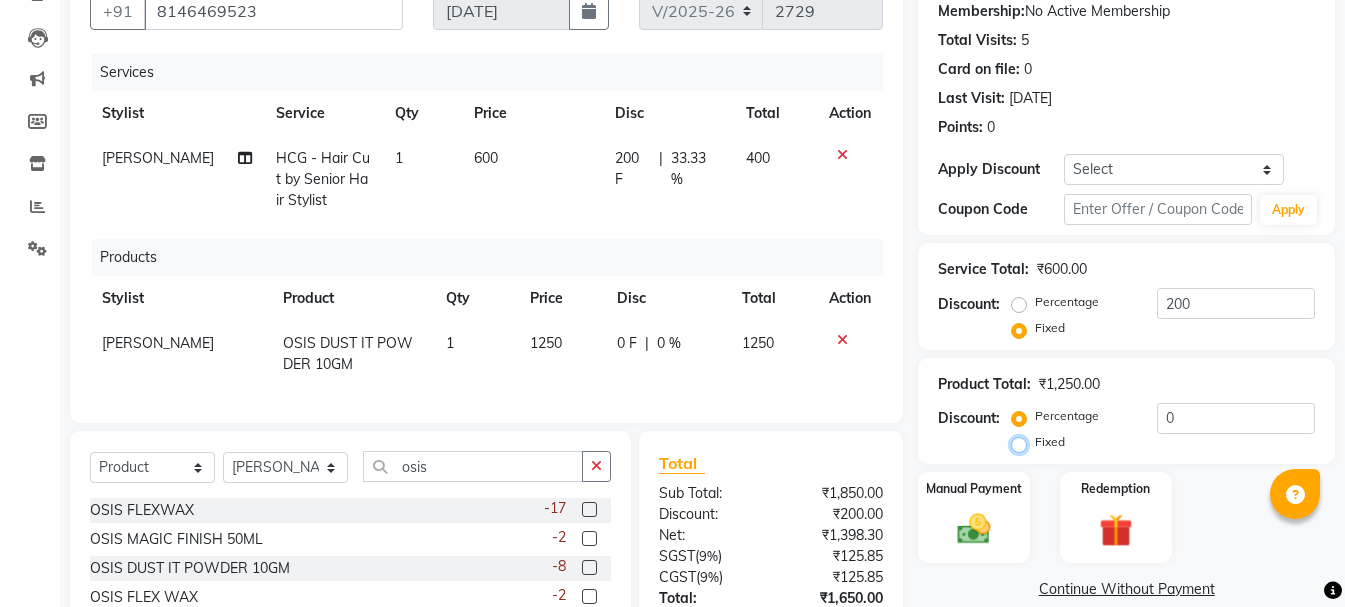 click on "Fixed" at bounding box center (1023, 442) 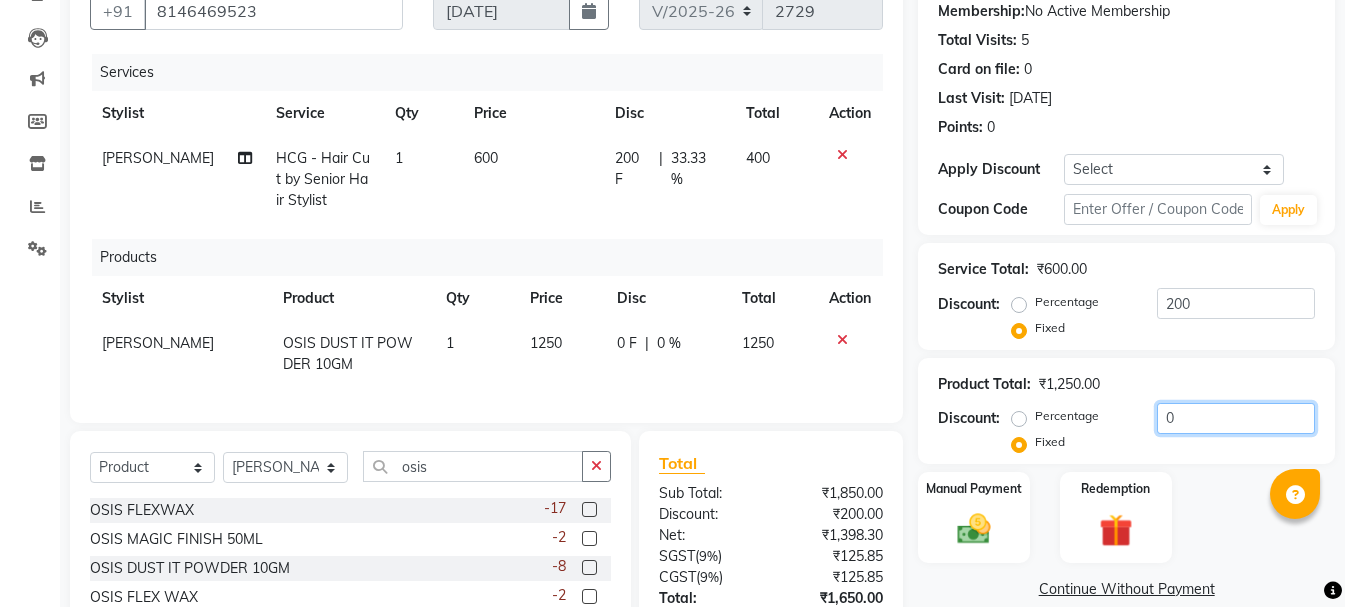 click on "0" 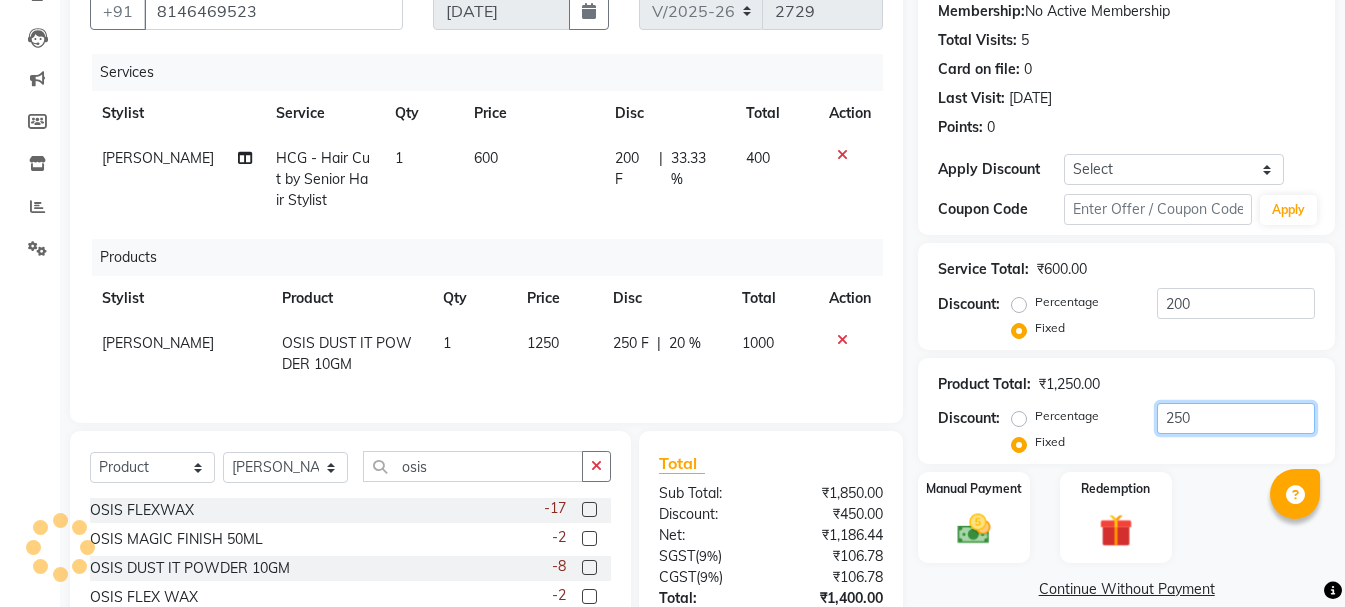 scroll, scrollTop: 358, scrollLeft: 0, axis: vertical 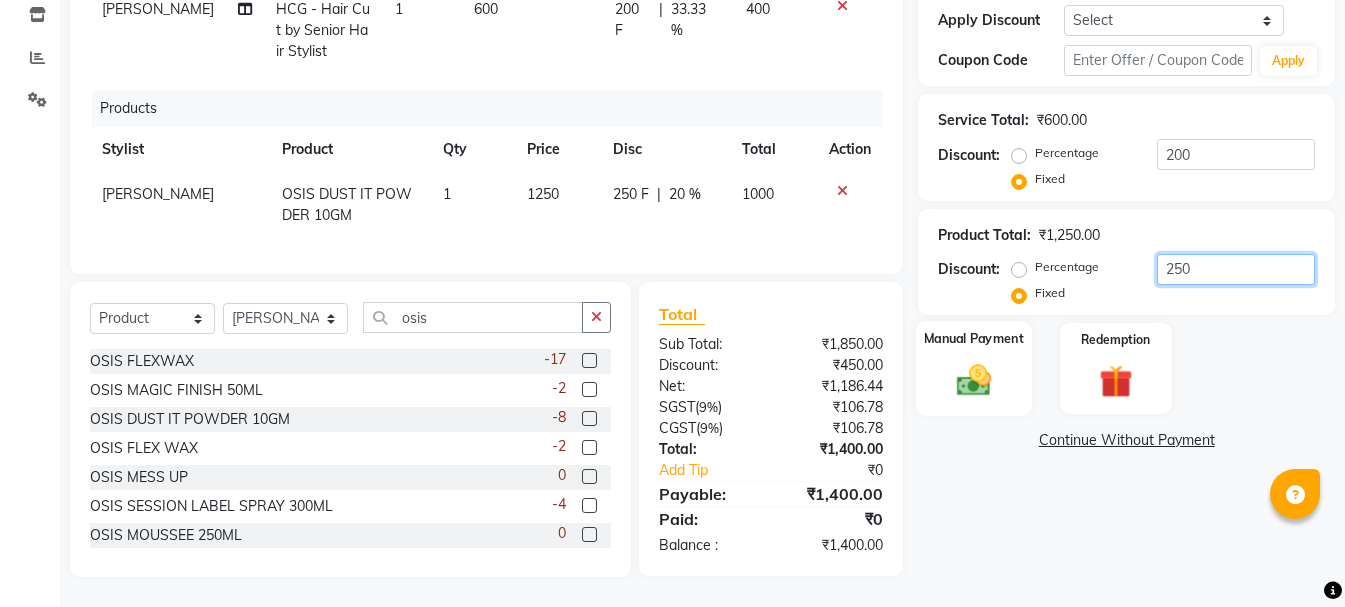 type on "250" 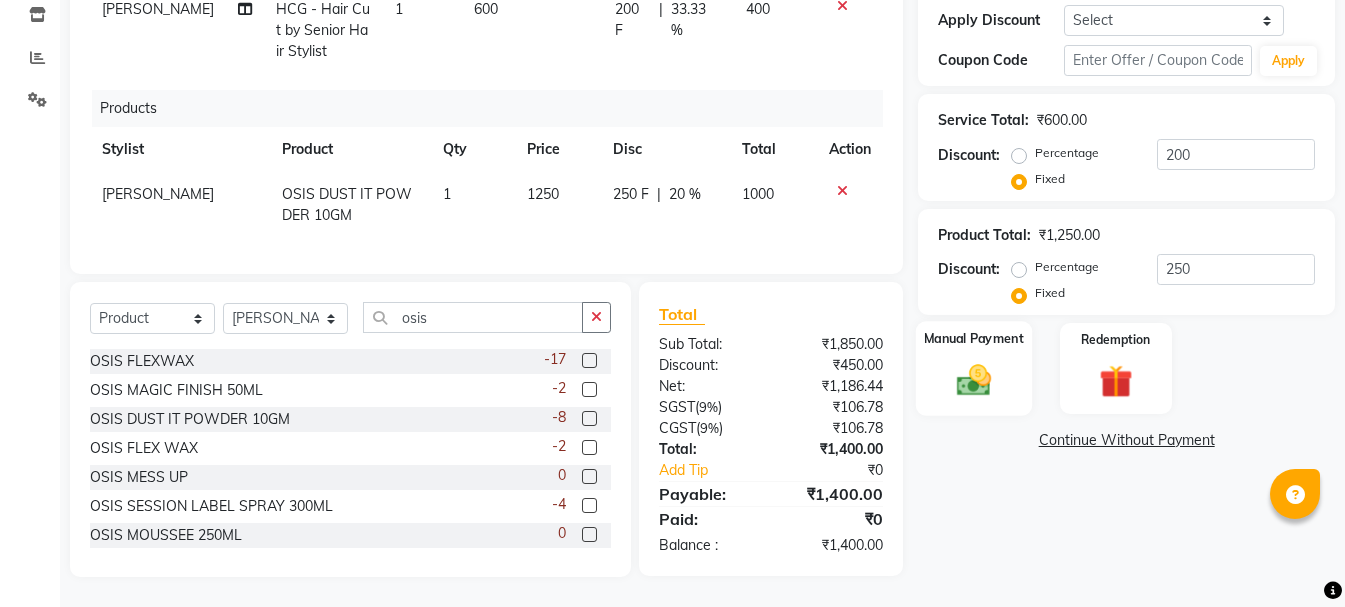 click 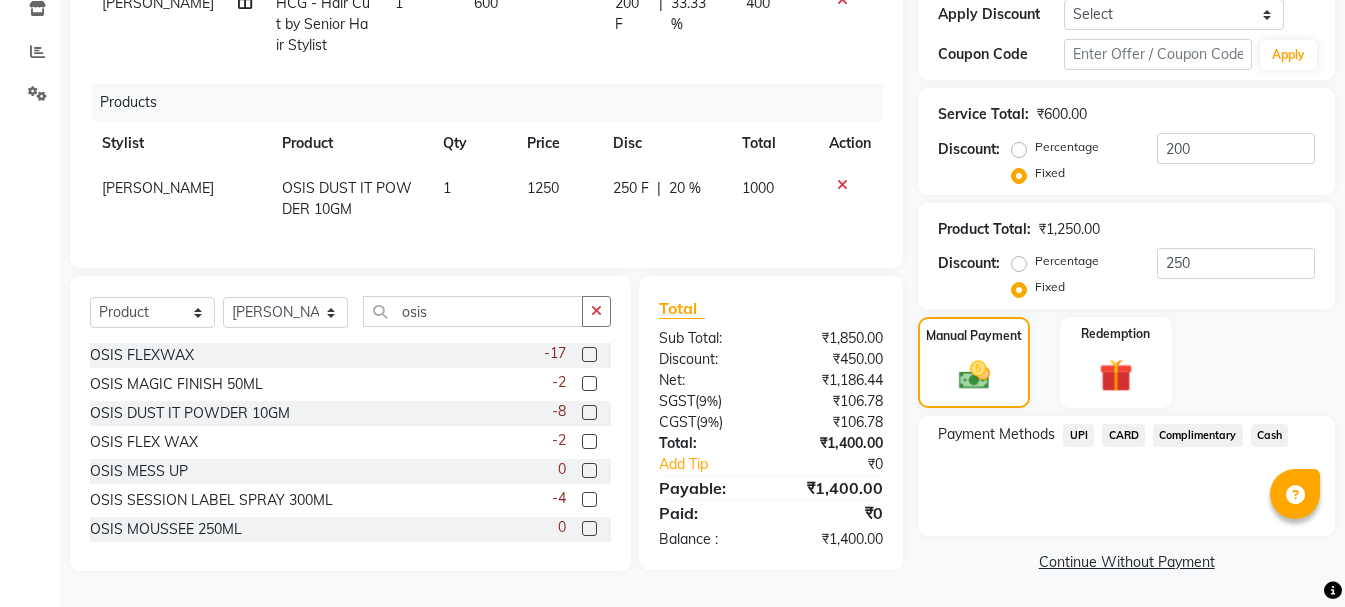click on "UPI" 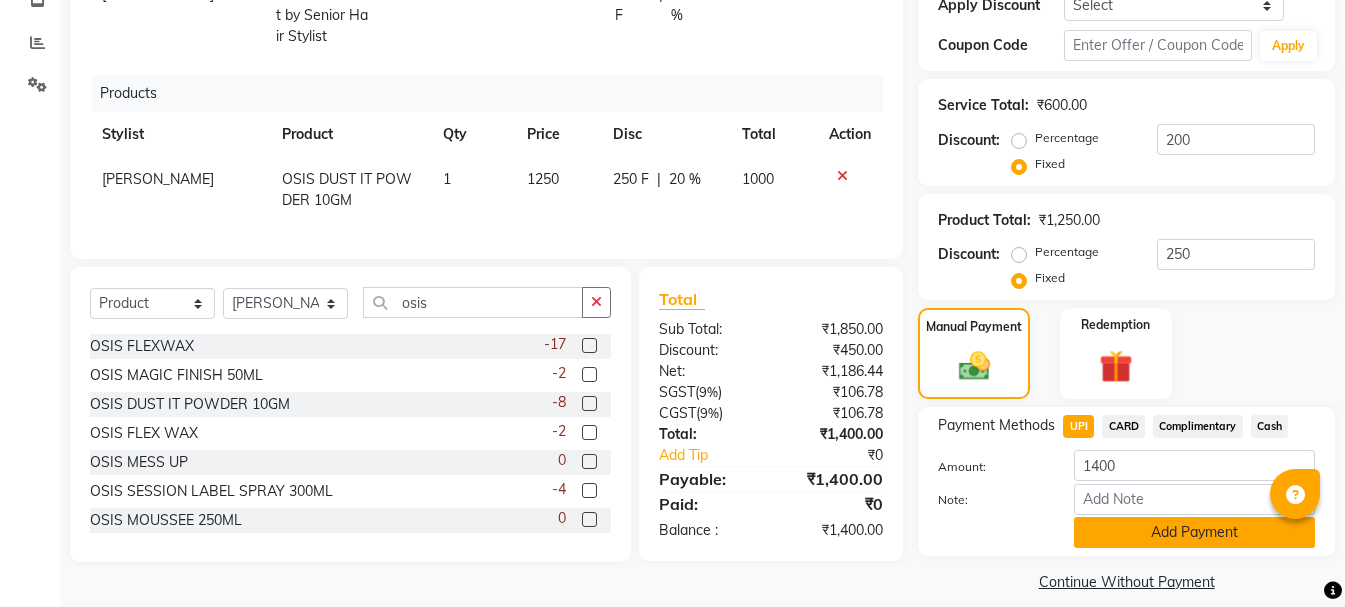 click on "Add Payment" 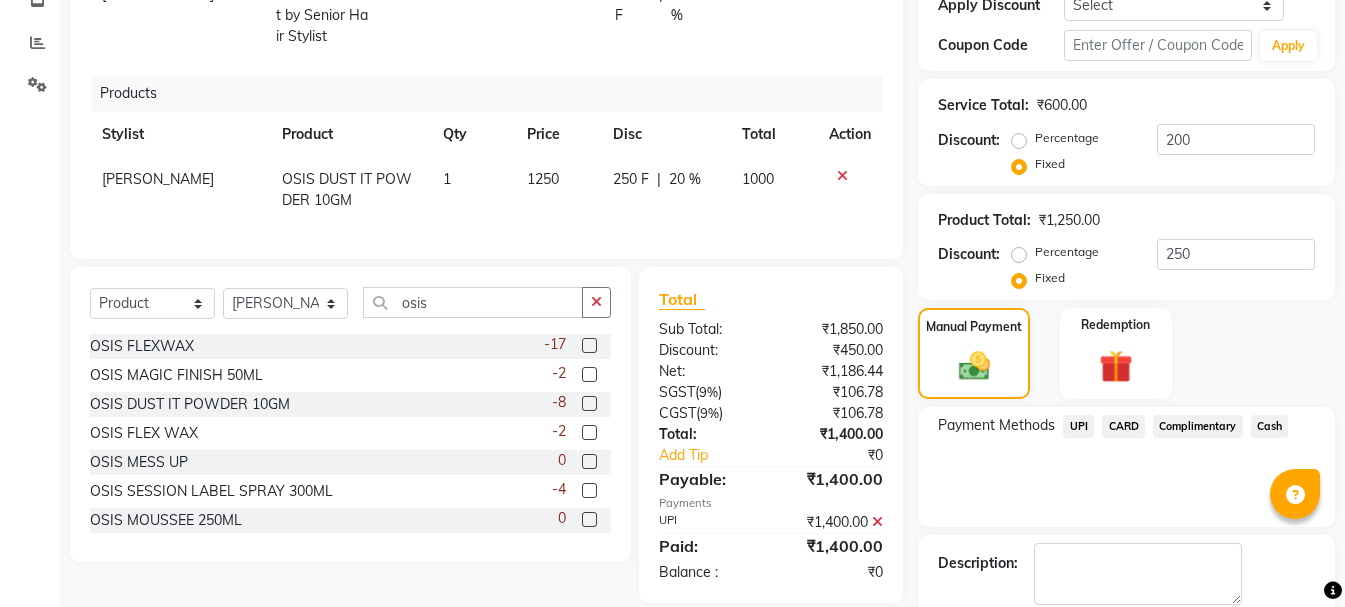 scroll, scrollTop: 462, scrollLeft: 0, axis: vertical 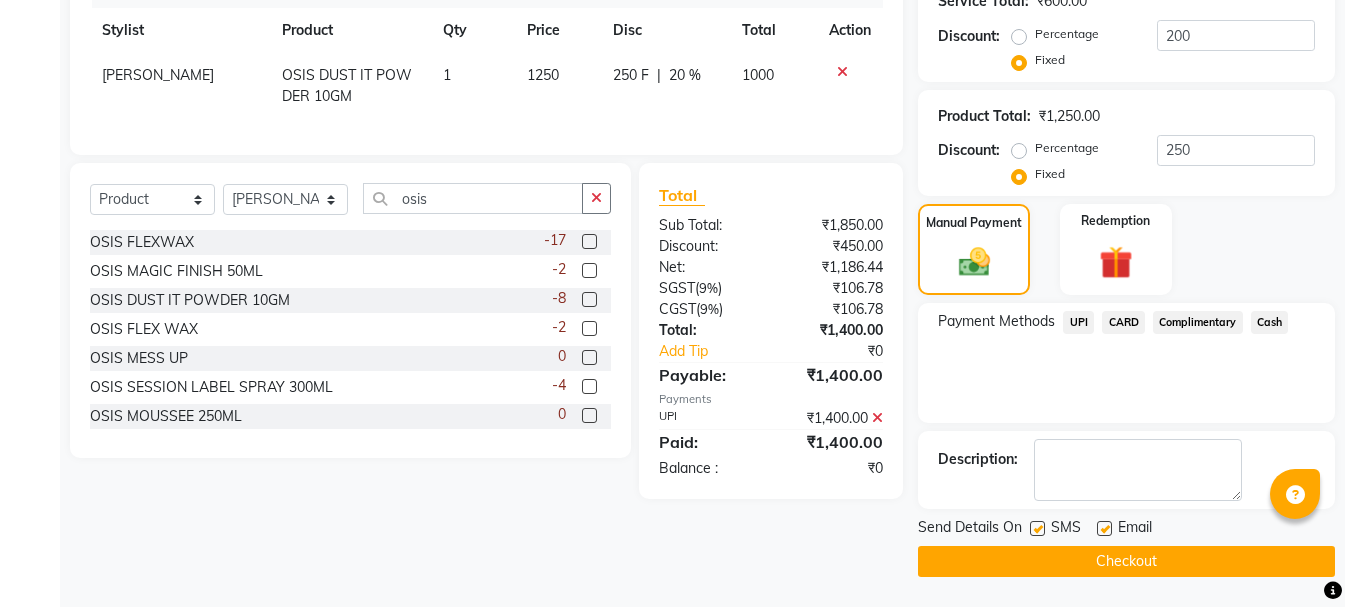 click on "Checkout" 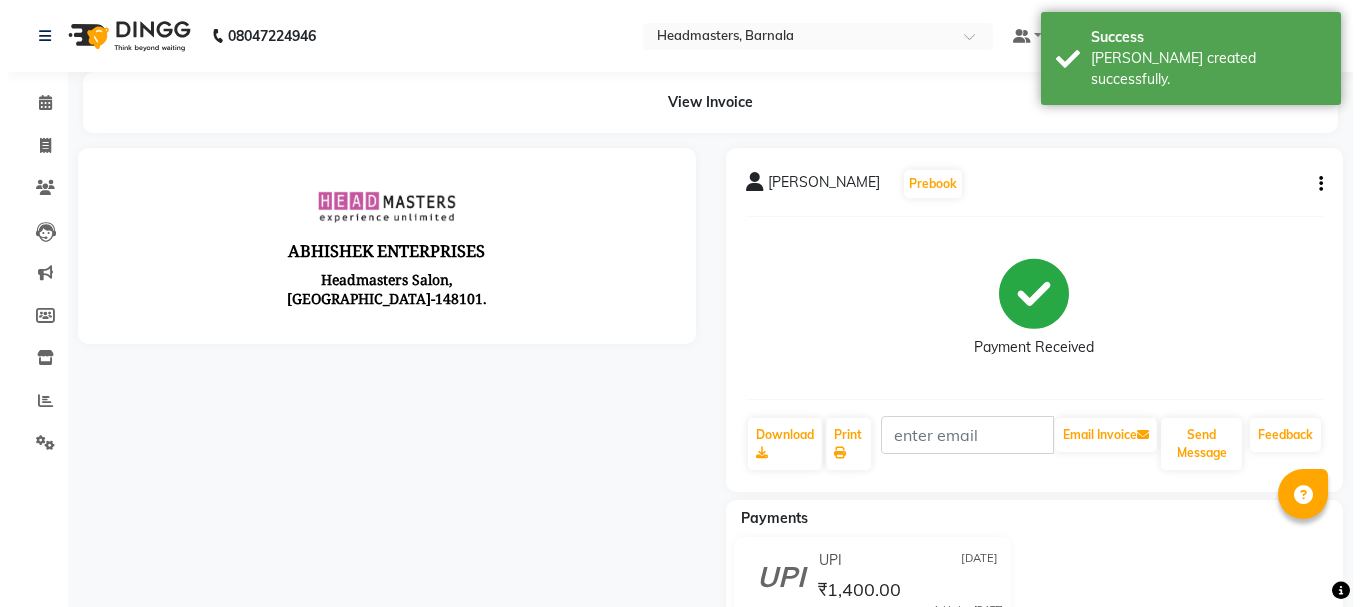 scroll, scrollTop: 0, scrollLeft: 0, axis: both 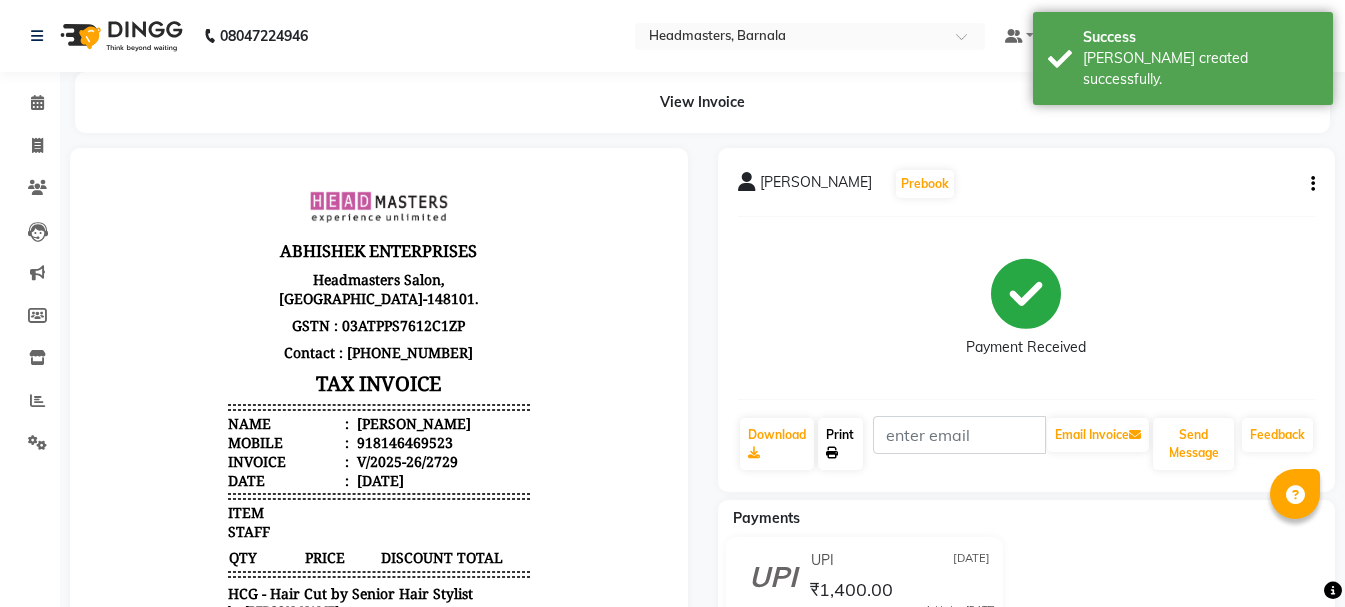 click on "Print" 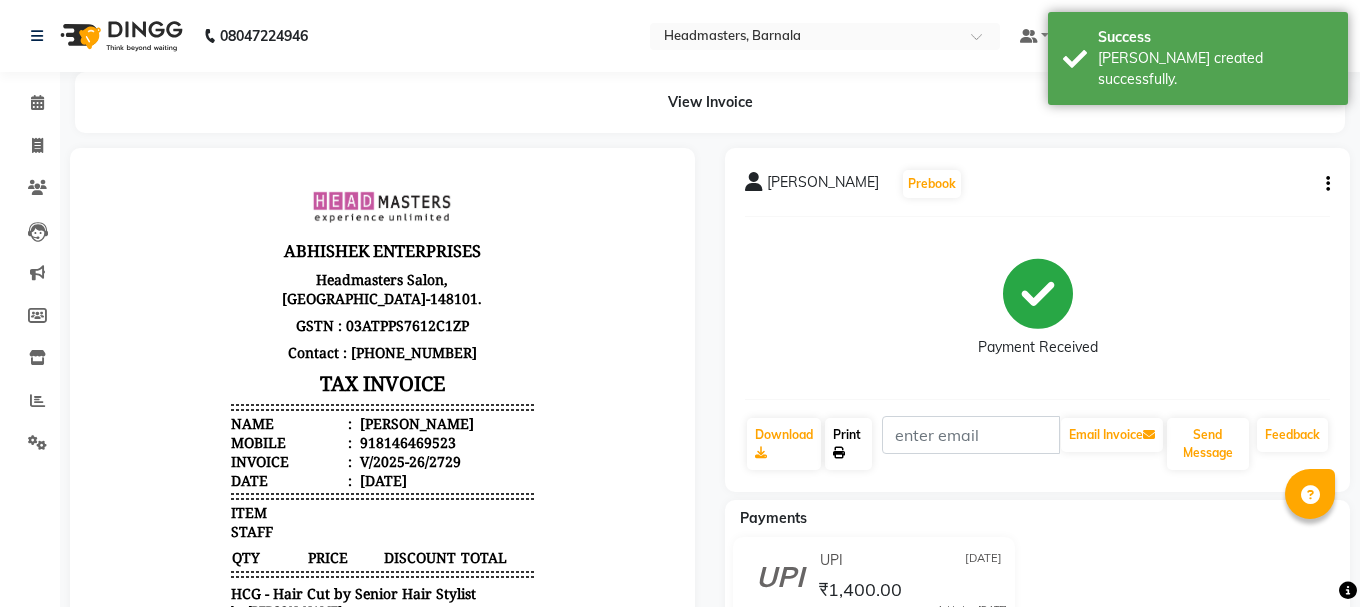 select on "service" 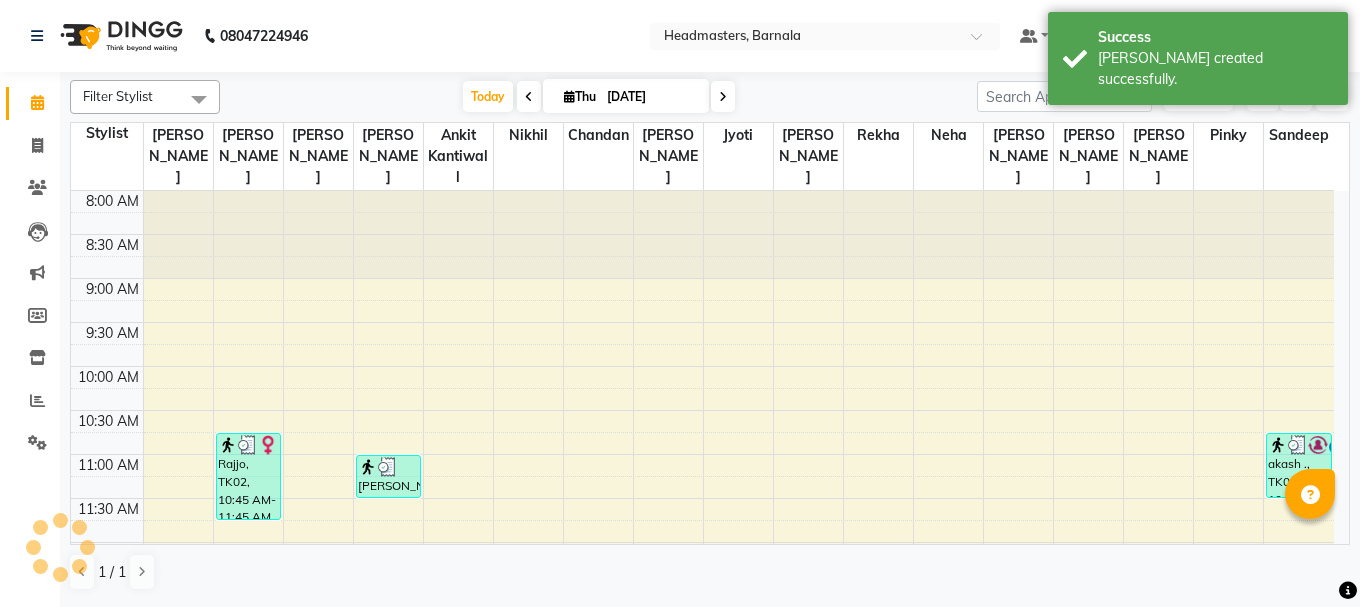 scroll, scrollTop: 0, scrollLeft: 0, axis: both 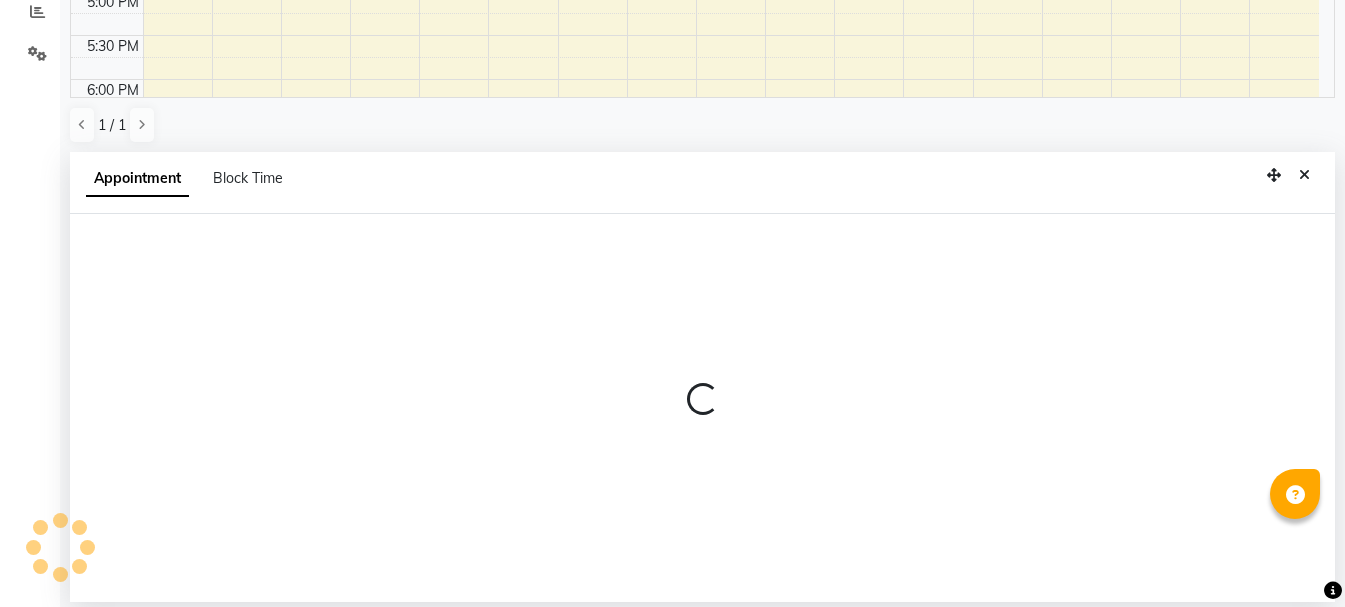 select on "67280" 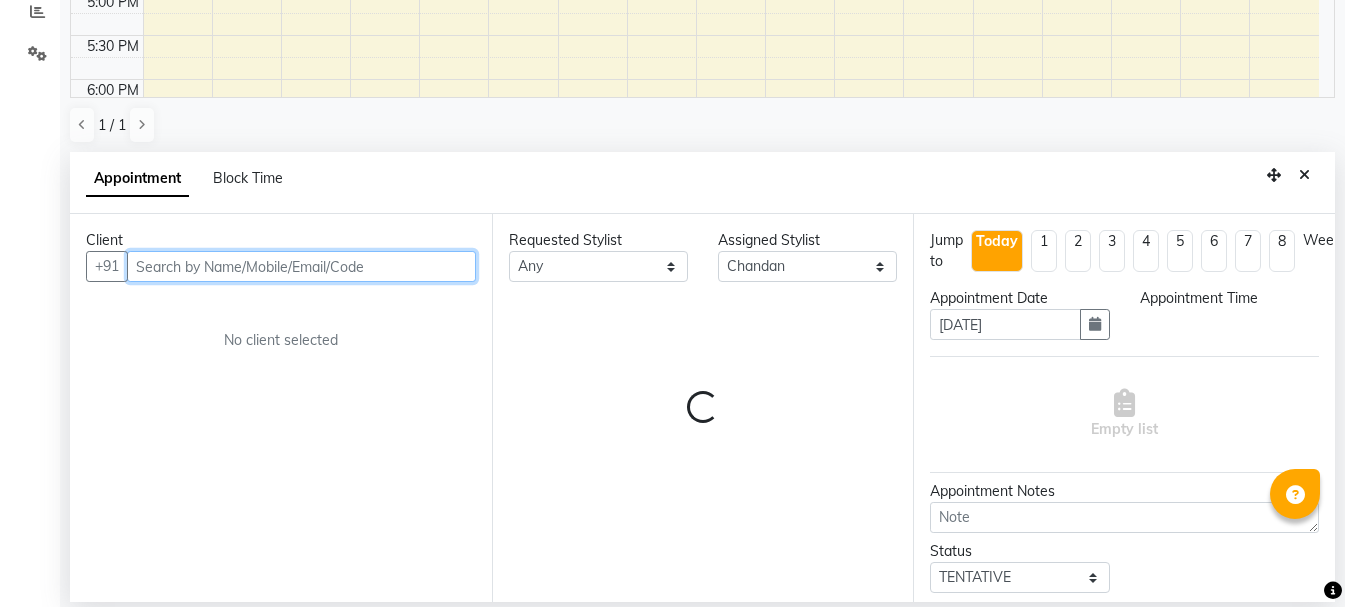 select on "1005" 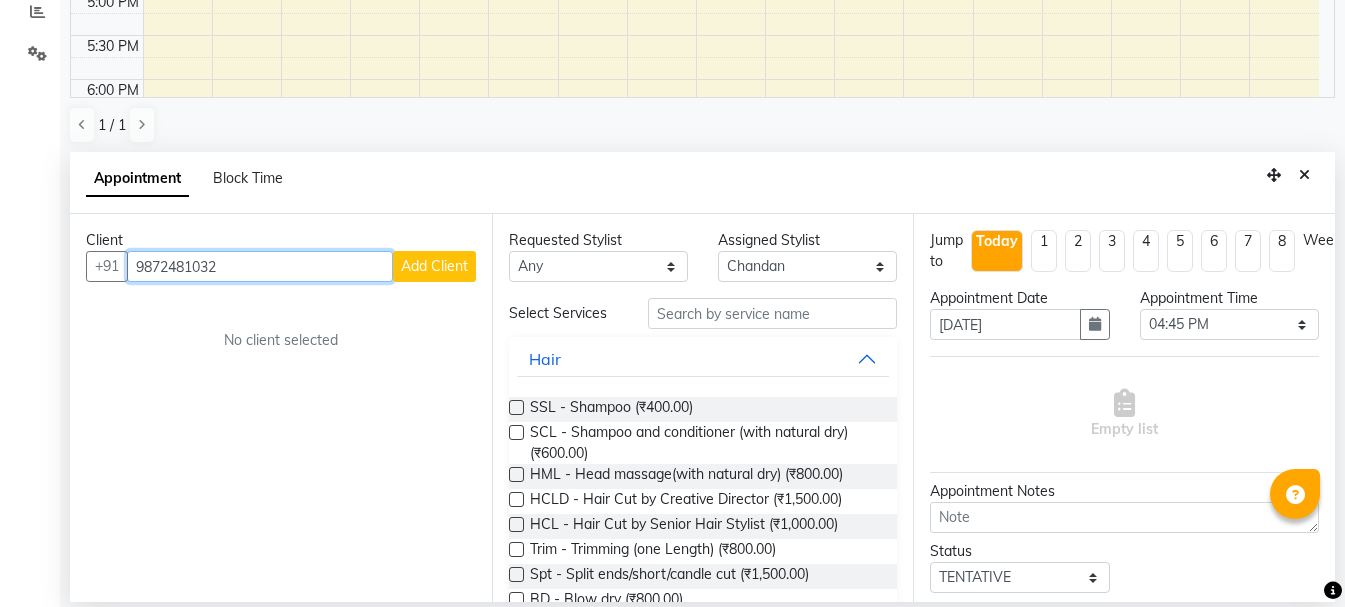 type on "9872481032" 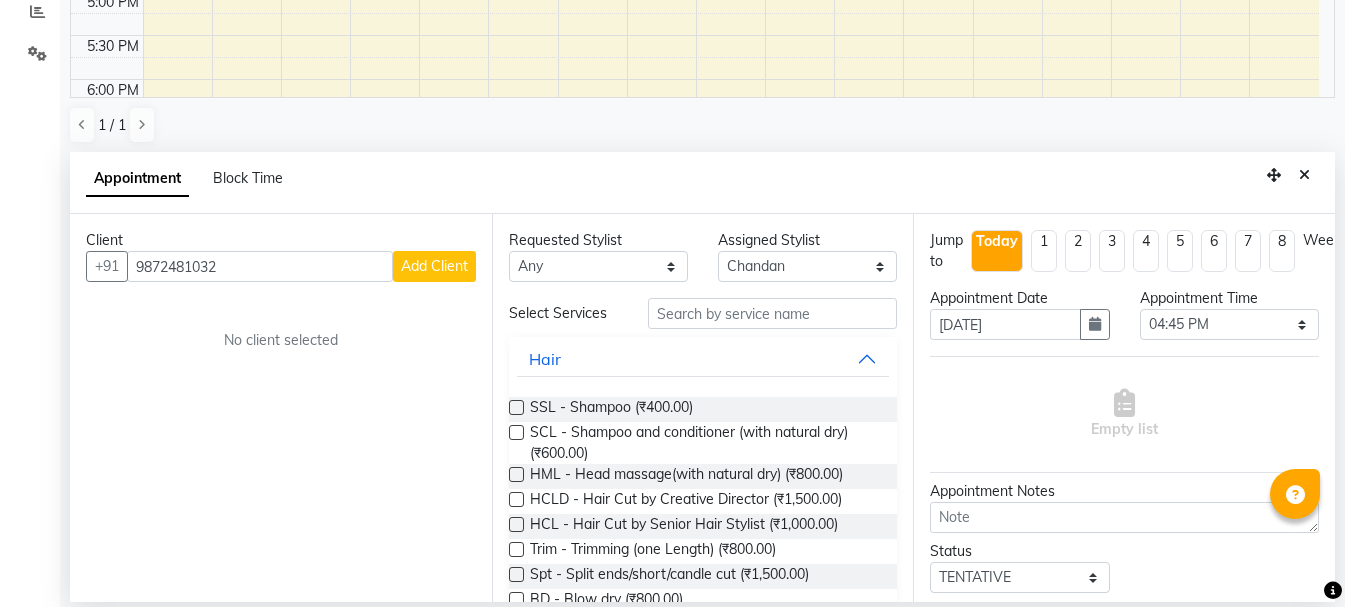 click on "Add Client" at bounding box center (434, 266) 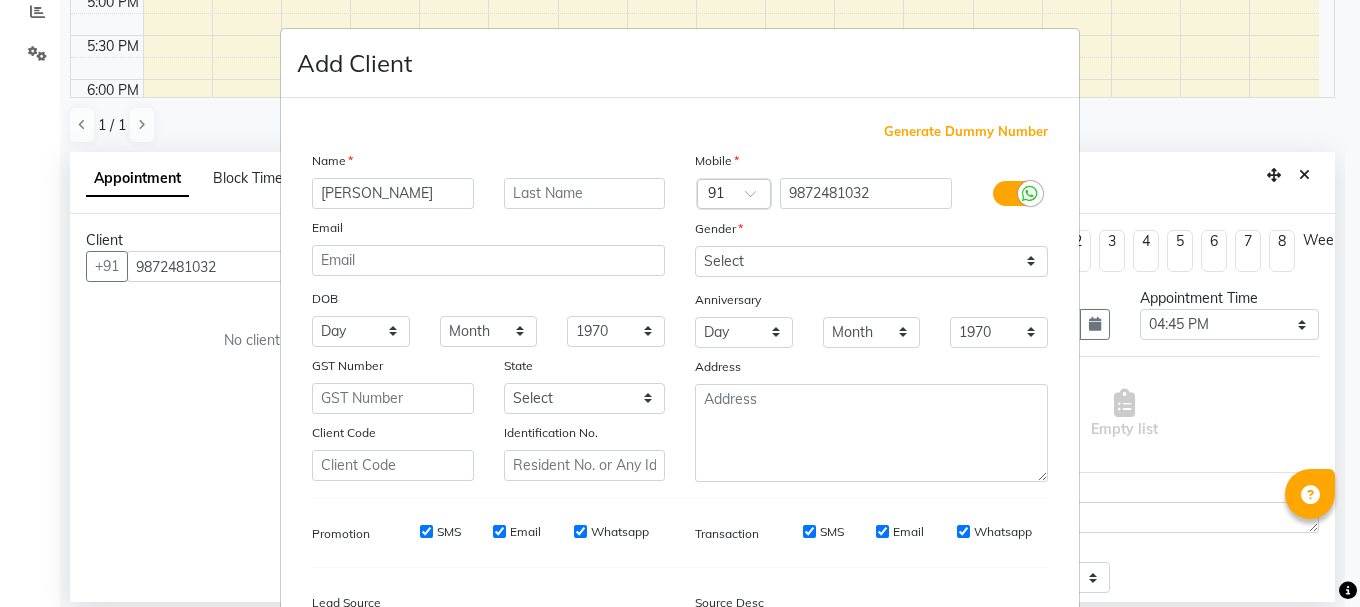 type on "[PERSON_NAME]" 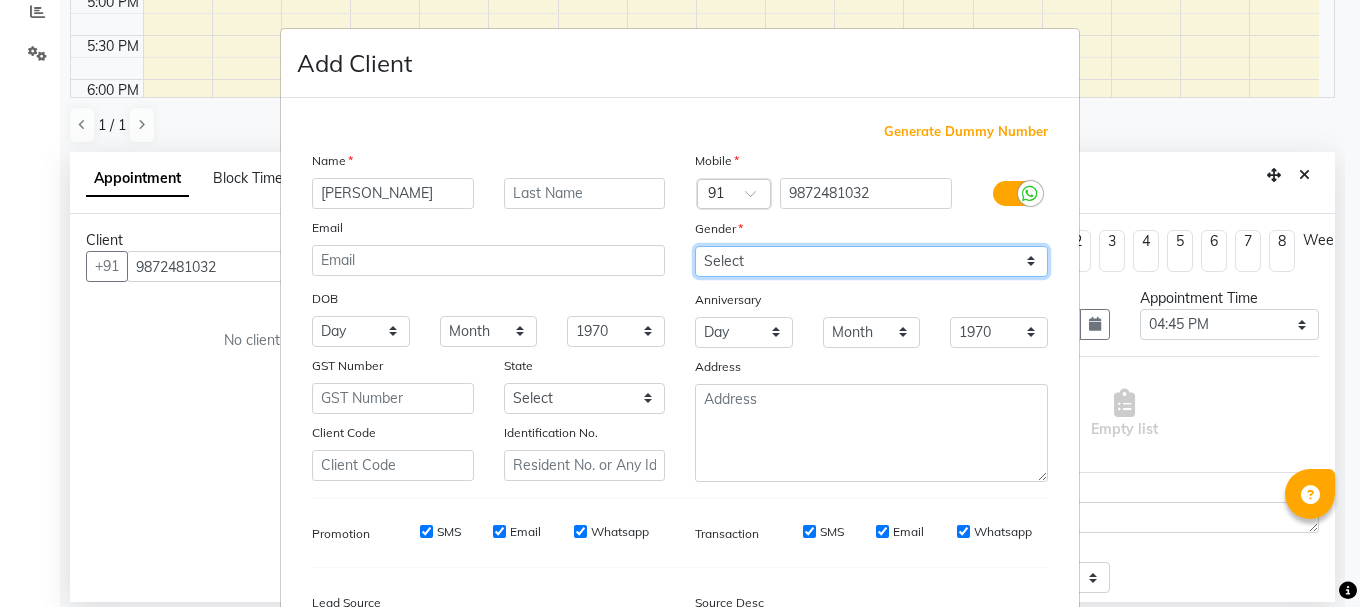 drag, startPoint x: 825, startPoint y: 250, endPoint x: 825, endPoint y: 276, distance: 26 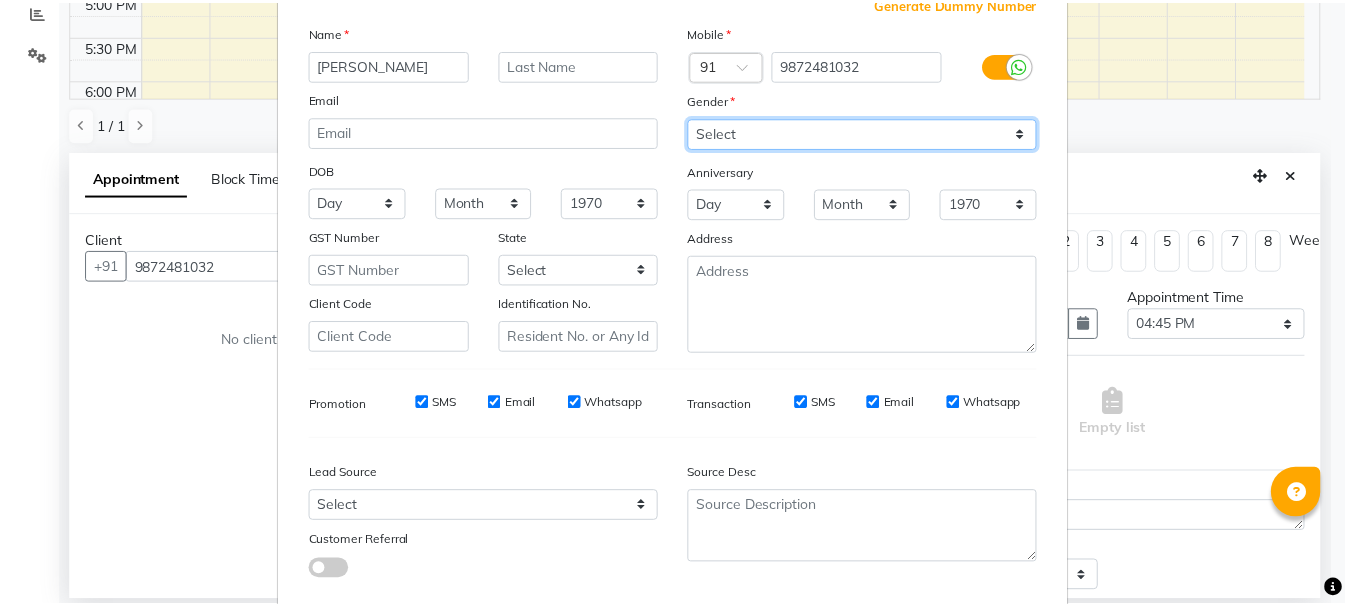 scroll, scrollTop: 242, scrollLeft: 0, axis: vertical 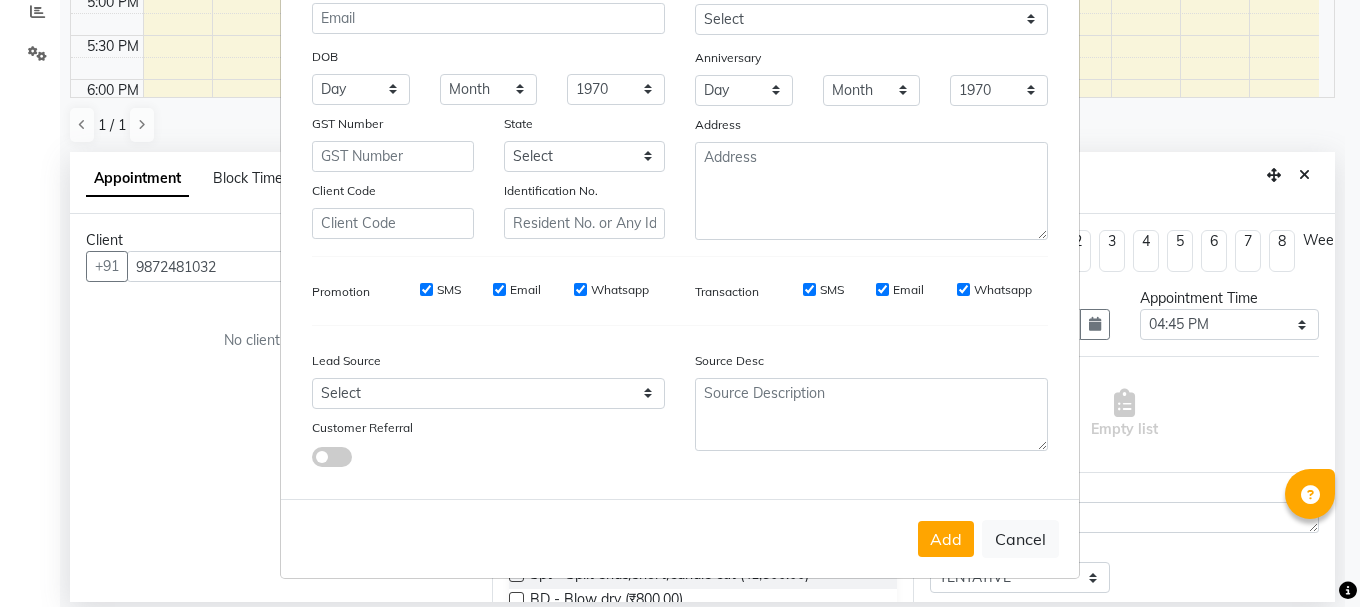 drag, startPoint x: 925, startPoint y: 540, endPoint x: 903, endPoint y: 479, distance: 64.84597 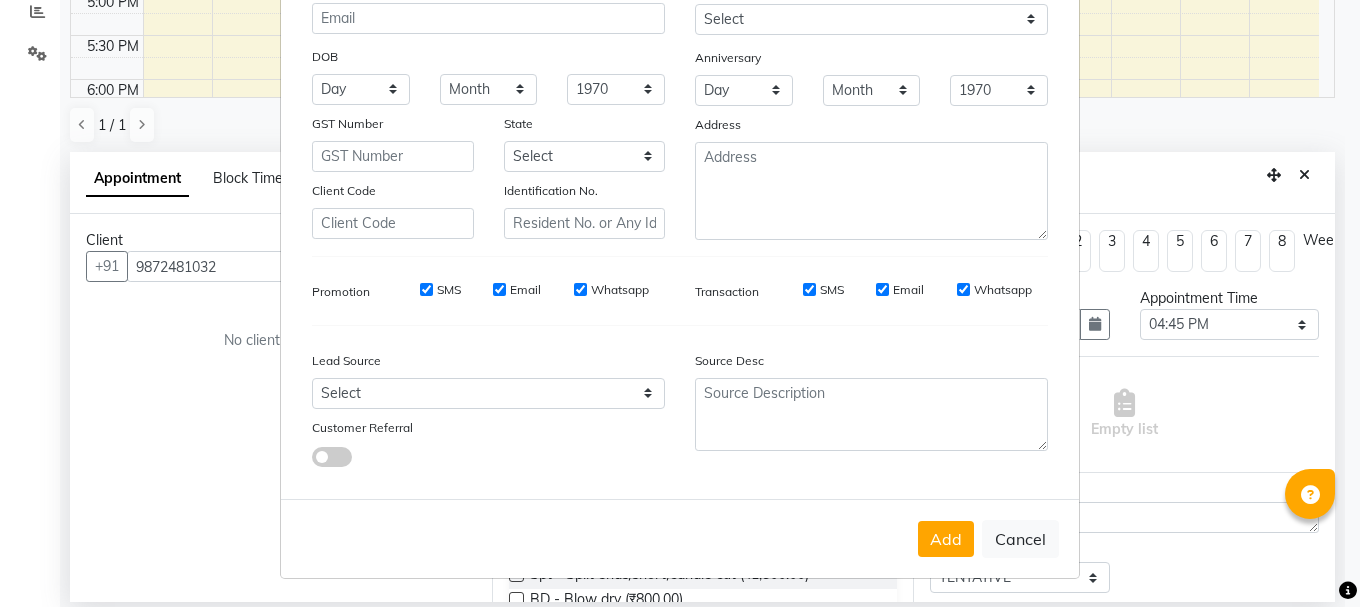 click on "Add Client Generate Dummy Number Name [PERSON_NAME] Email DOB Day 01 02 03 04 05 06 07 08 09 10 11 12 13 14 15 16 17 18 19 20 21 22 23 24 25 26 27 28 29 30 31 Month January February March April May June July August September October November [DATE] 1941 1942 1943 1944 1945 1946 1947 1948 1949 1950 1951 1952 1953 1954 1955 1956 1957 1958 1959 1960 1961 1962 1963 1964 1965 1966 1967 1968 1969 1970 1971 1972 1973 1974 1975 1976 1977 1978 1979 1980 1981 1982 1983 1984 1985 1986 1987 1988 1989 1990 1991 1992 1993 1994 1995 1996 1997 1998 1999 2000 2001 2002 2003 2004 2005 2006 2007 2008 2009 2010 2011 2012 2013 2014 2015 2016 2017 2018 2019 2020 2021 2022 2023 2024 GST Number State Select [GEOGRAPHIC_DATA] and [GEOGRAPHIC_DATA] [GEOGRAPHIC_DATA] [GEOGRAPHIC_DATA] [GEOGRAPHIC_DATA] [GEOGRAPHIC_DATA] [GEOGRAPHIC_DATA] [GEOGRAPHIC_DATA] [GEOGRAPHIC_DATA] and [GEOGRAPHIC_DATA] [GEOGRAPHIC_DATA] and [GEOGRAPHIC_DATA] [GEOGRAPHIC_DATA] [GEOGRAPHIC_DATA] [GEOGRAPHIC_DATA] [GEOGRAPHIC_DATA] [GEOGRAPHIC_DATA] [GEOGRAPHIC_DATA] and [GEOGRAPHIC_DATA] [GEOGRAPHIC_DATA] [GEOGRAPHIC_DATA] [GEOGRAPHIC_DATA] [GEOGRAPHIC_DATA] [GEOGRAPHIC_DATA] [GEOGRAPHIC_DATA] [GEOGRAPHIC_DATA] [GEOGRAPHIC_DATA] [GEOGRAPHIC_DATA] [GEOGRAPHIC_DATA] [GEOGRAPHIC_DATA] [GEOGRAPHIC_DATA] [GEOGRAPHIC_DATA]" at bounding box center [680, 182] 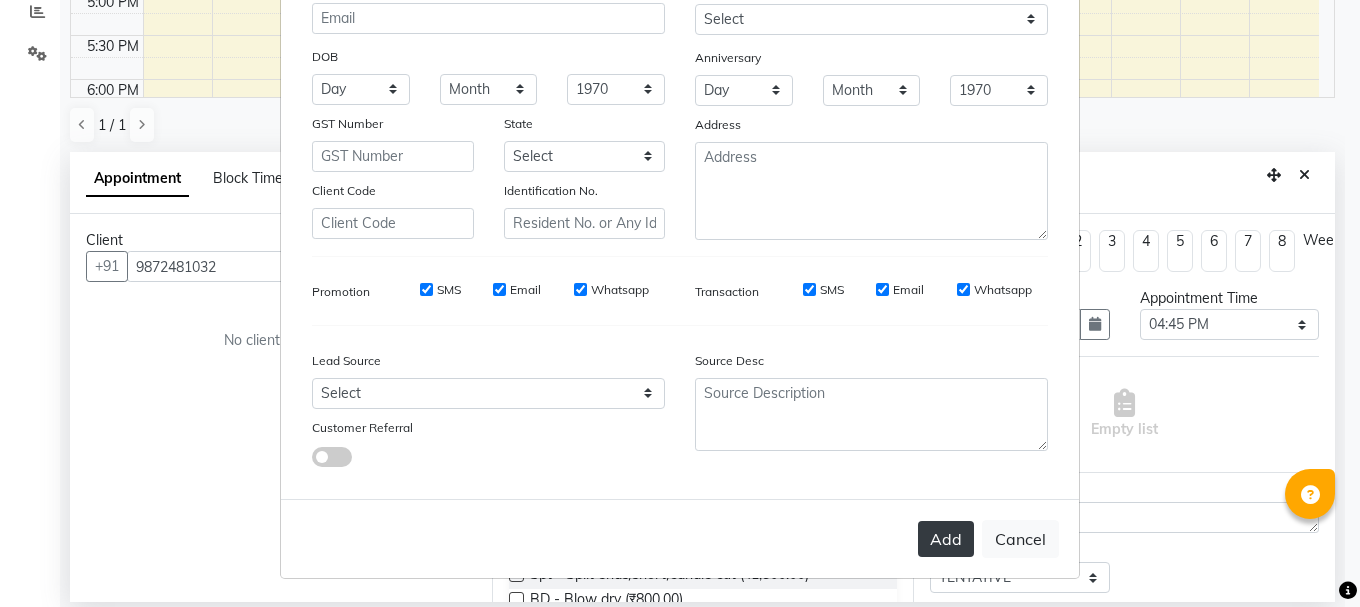 click on "Add" at bounding box center [946, 539] 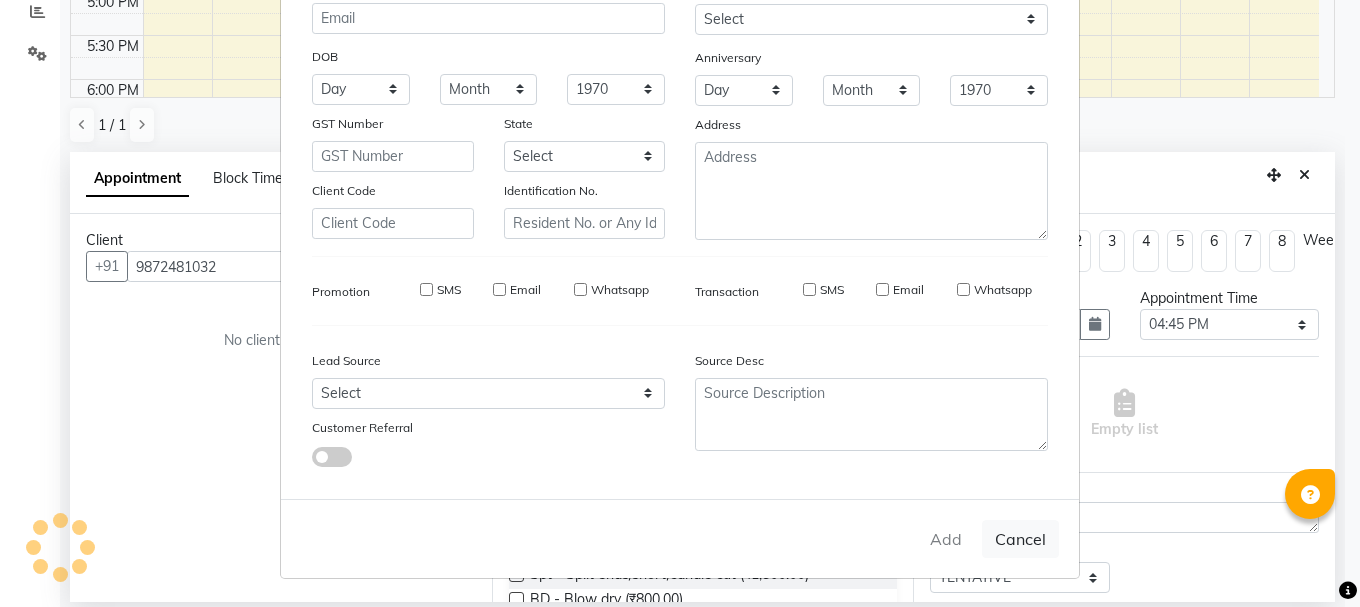type 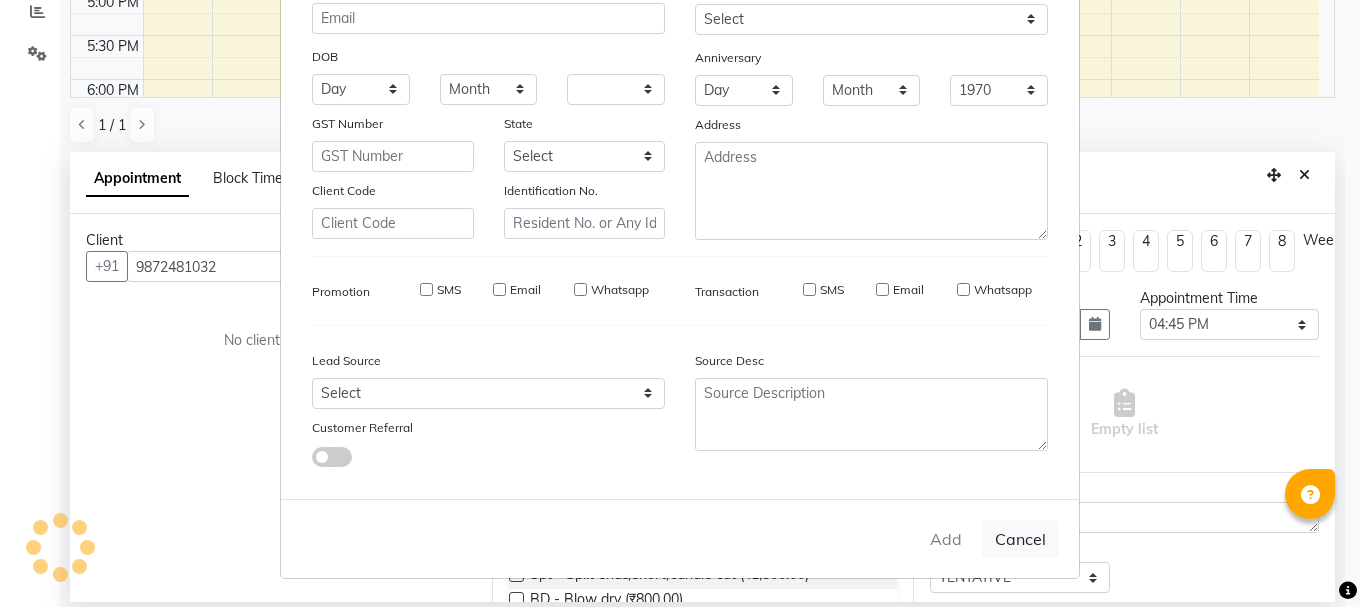 select 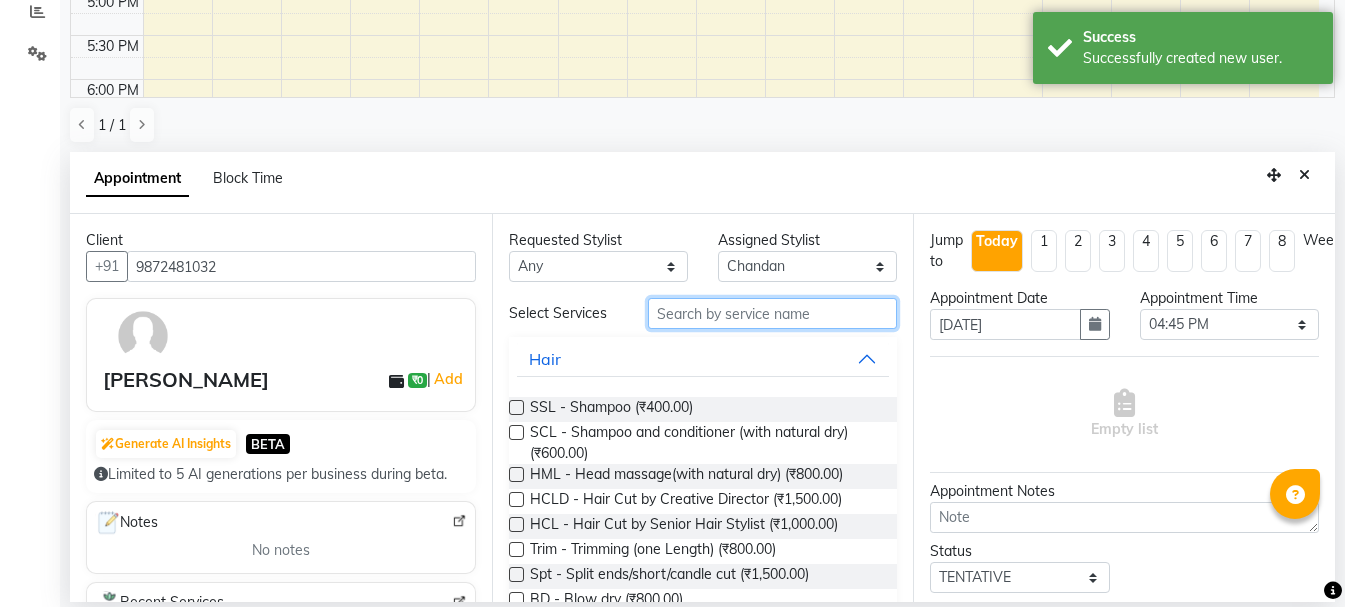 click at bounding box center (772, 313) 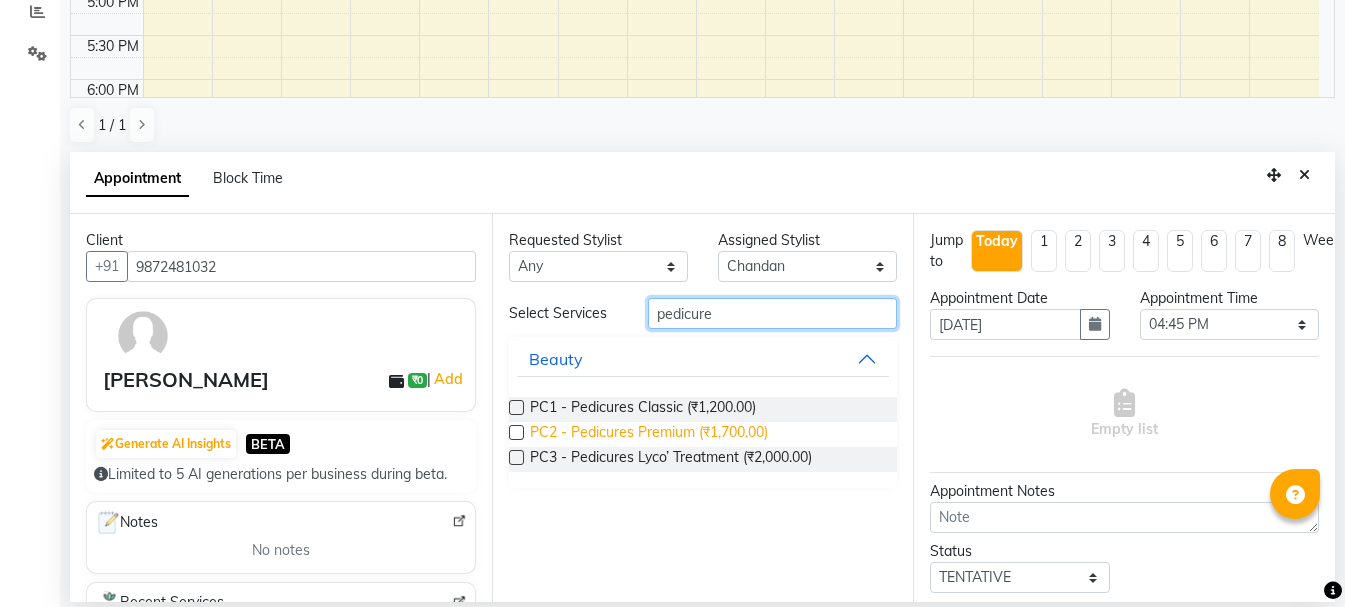 type on "pedicure" 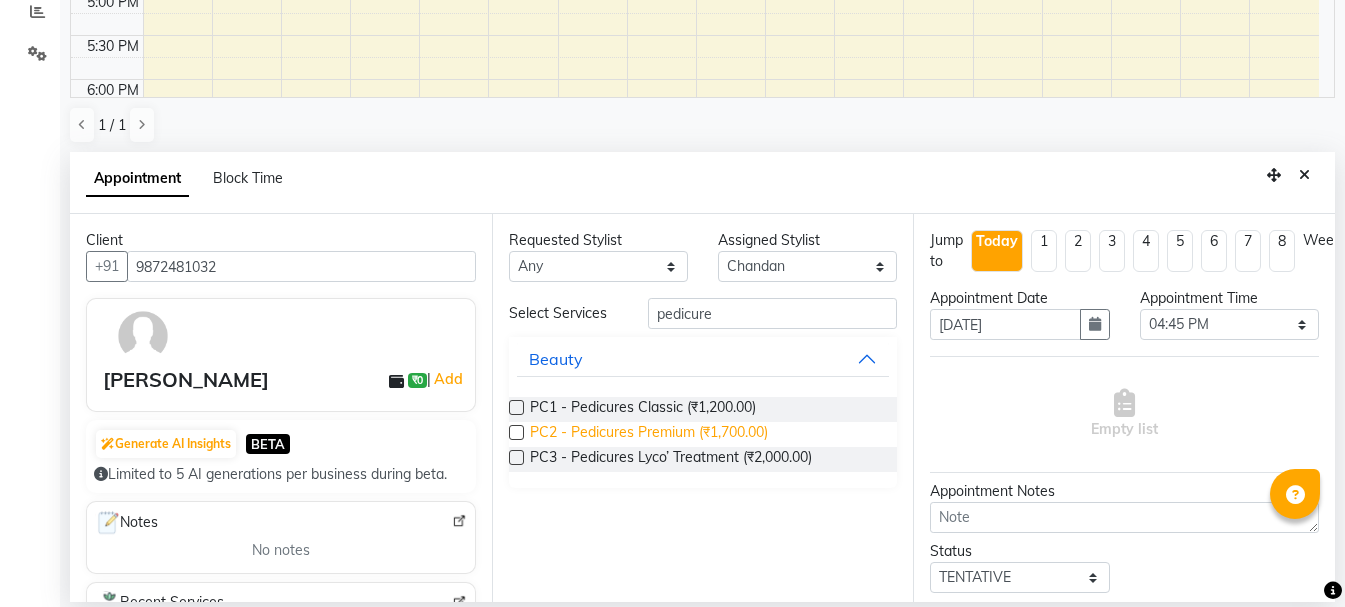 click on "PC2 - Pedicures Premium (₹1,700.00)" at bounding box center [649, 434] 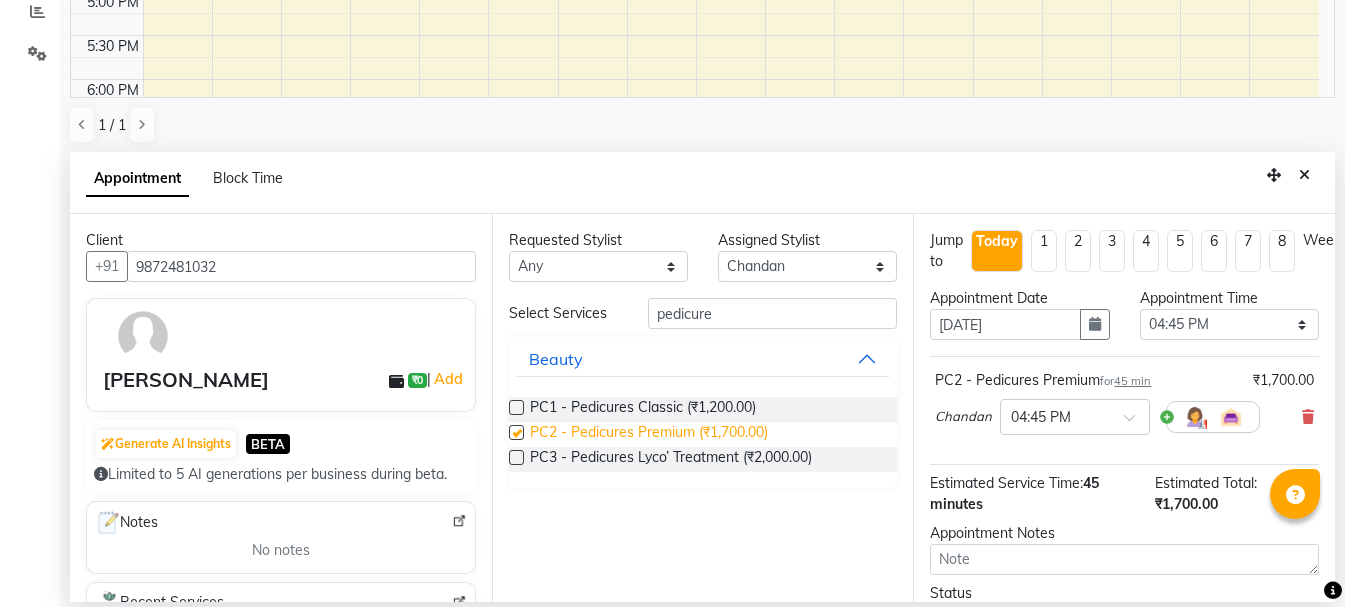 checkbox on "false" 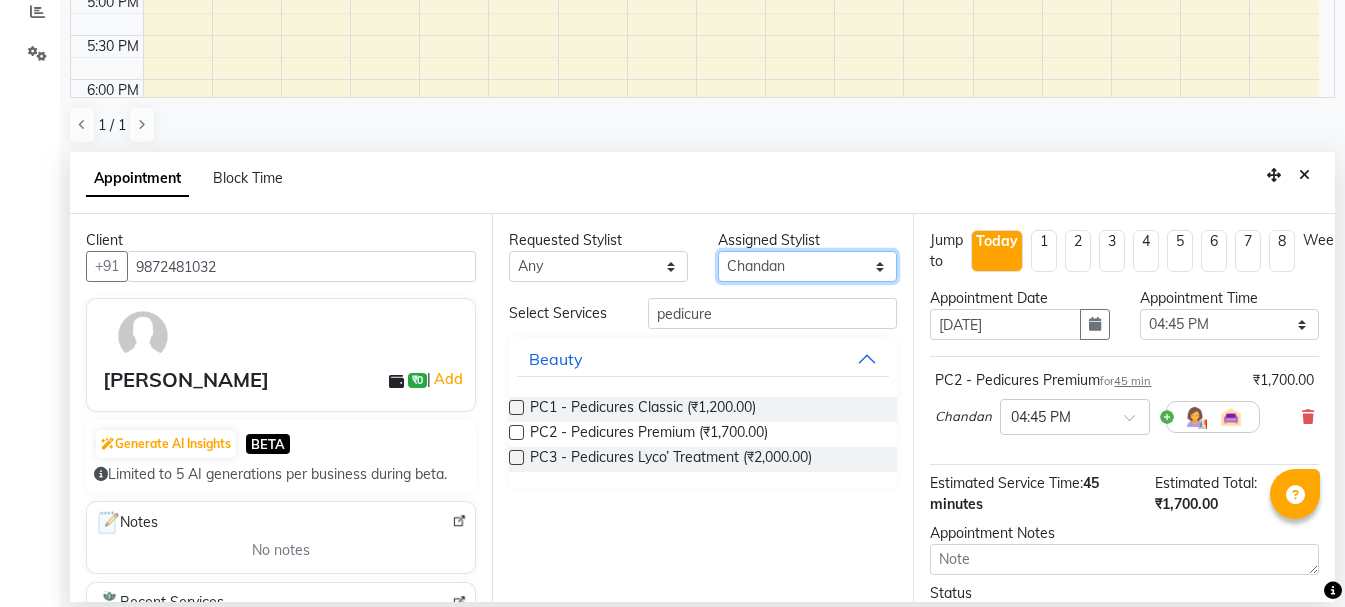 click on "Select  Ankit kantiwall Chandan [PERSON_NAME] [PERSON_NAME] [PERSON_NAME] Neha Nikhil  [PERSON_NAME] [PERSON_NAME] [PERSON_NAME] [PERSON_NAME] [PERSON_NAME]" at bounding box center [807, 266] 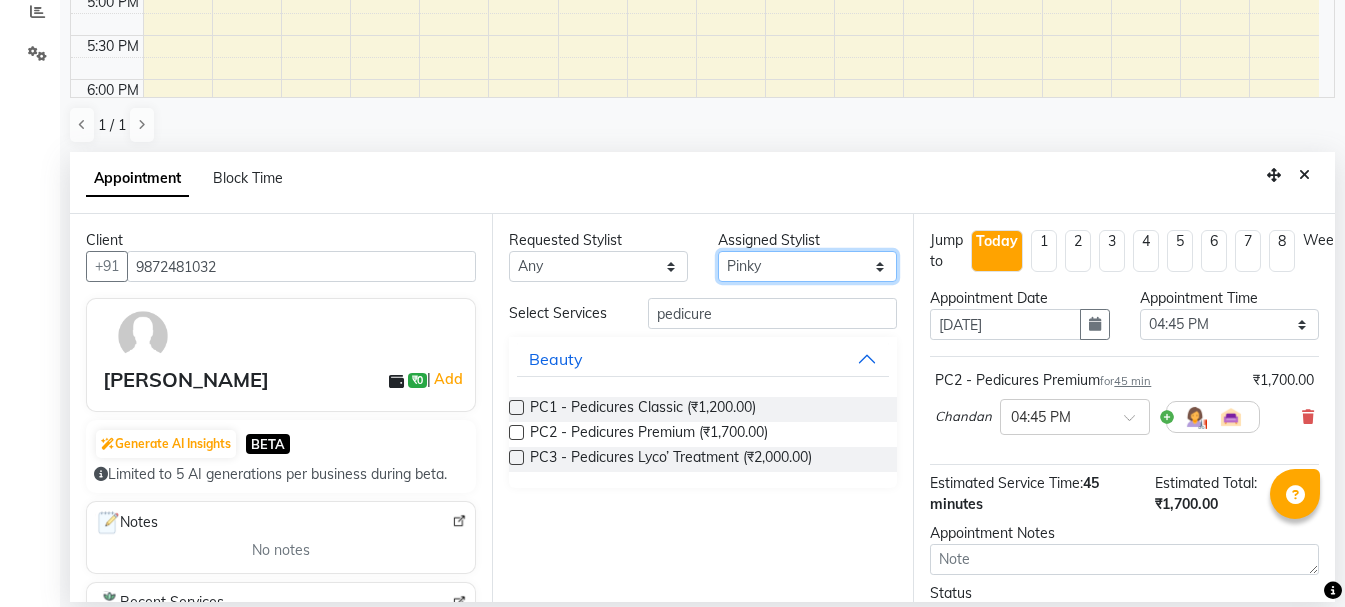 click on "Select  Ankit kantiwall Chandan [PERSON_NAME] [PERSON_NAME] [PERSON_NAME] Neha Nikhil  [PERSON_NAME] [PERSON_NAME] [PERSON_NAME] [PERSON_NAME] [PERSON_NAME]" at bounding box center [807, 266] 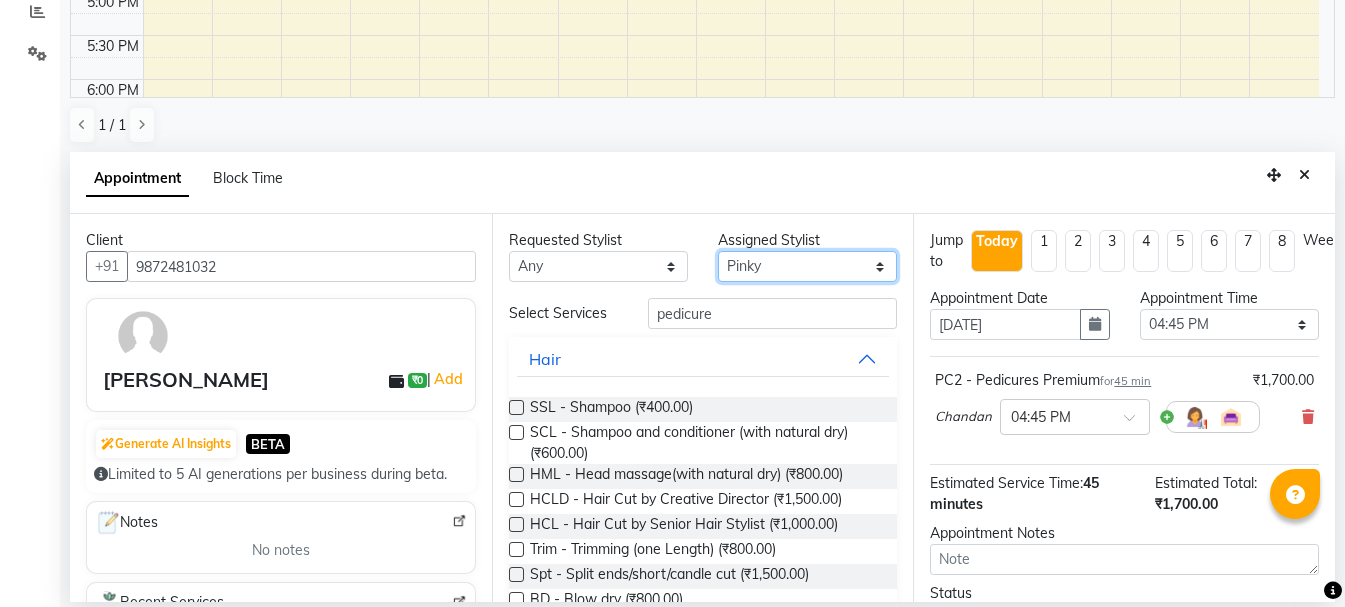 click on "Select  Ankit kantiwall Chandan [PERSON_NAME] [PERSON_NAME] [PERSON_NAME] Neha Nikhil  [PERSON_NAME] [PERSON_NAME] [PERSON_NAME] [PERSON_NAME] [PERSON_NAME]" at bounding box center [807, 266] 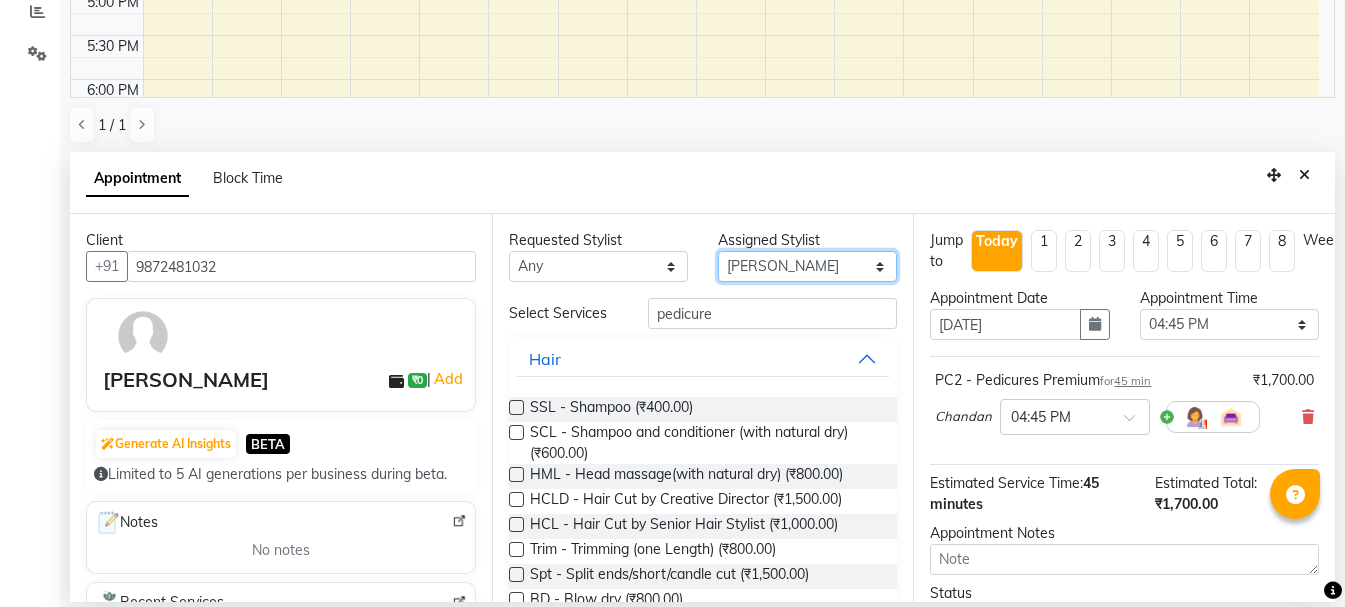 click on "Select  Ankit kantiwall Chandan [PERSON_NAME] [PERSON_NAME] [PERSON_NAME] Neha Nikhil  [PERSON_NAME] [PERSON_NAME] [PERSON_NAME] [PERSON_NAME] [PERSON_NAME]" at bounding box center (807, 266) 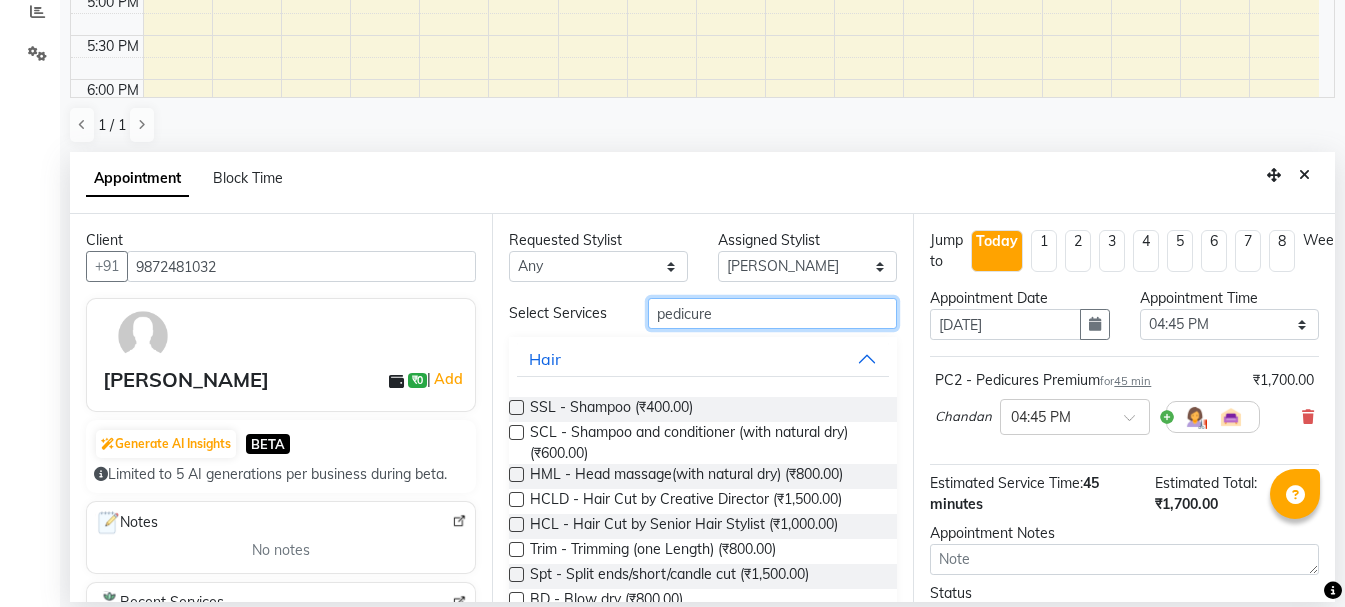 drag, startPoint x: 736, startPoint y: 322, endPoint x: 577, endPoint y: 336, distance: 159.61516 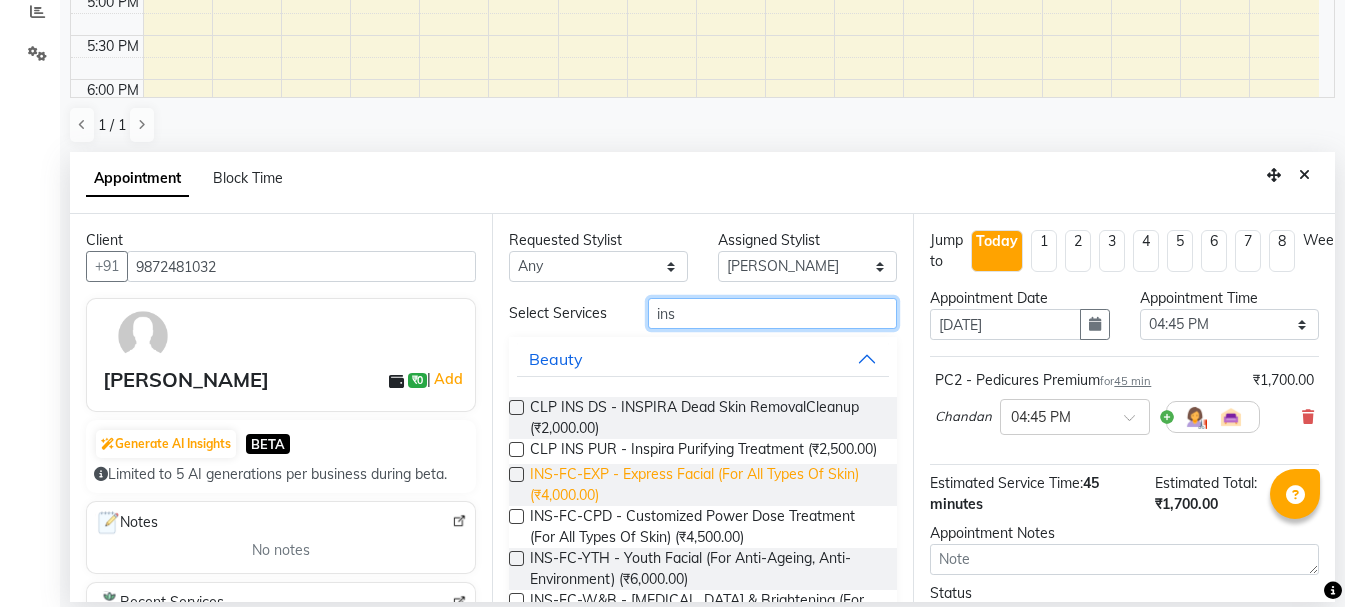 type on "ins" 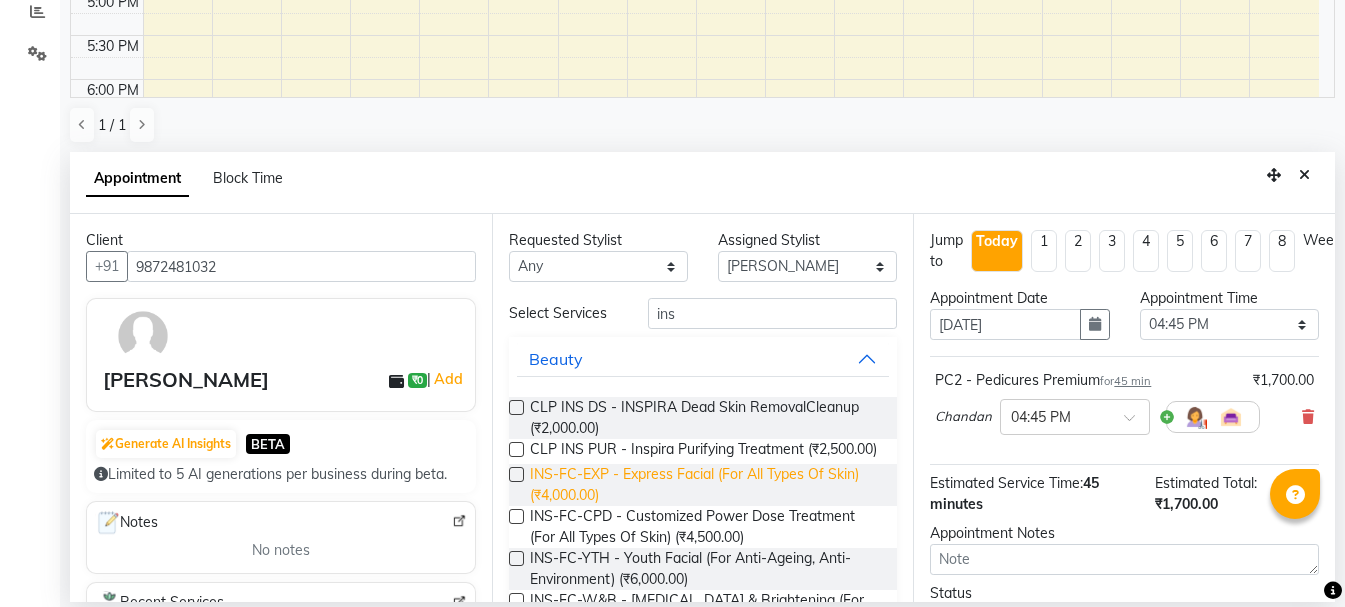 click on "INS-FC-EXP - Express Facial (For All Types Of Skin) (₹4,000.00)" at bounding box center [706, 485] 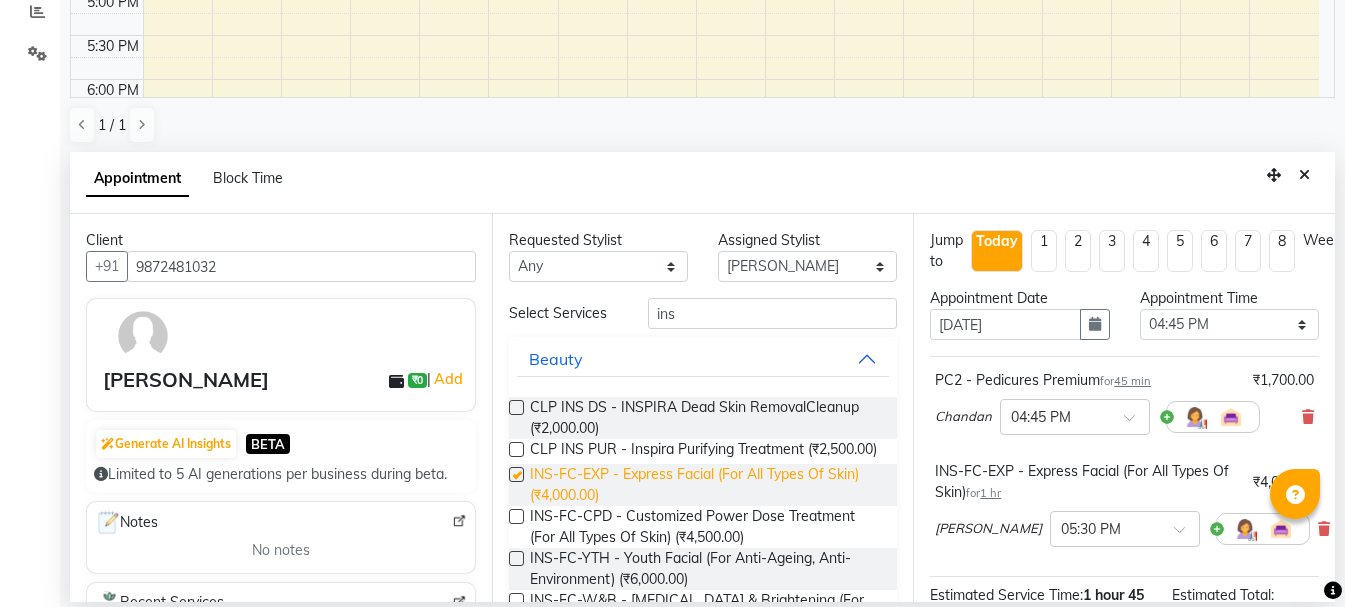 checkbox on "false" 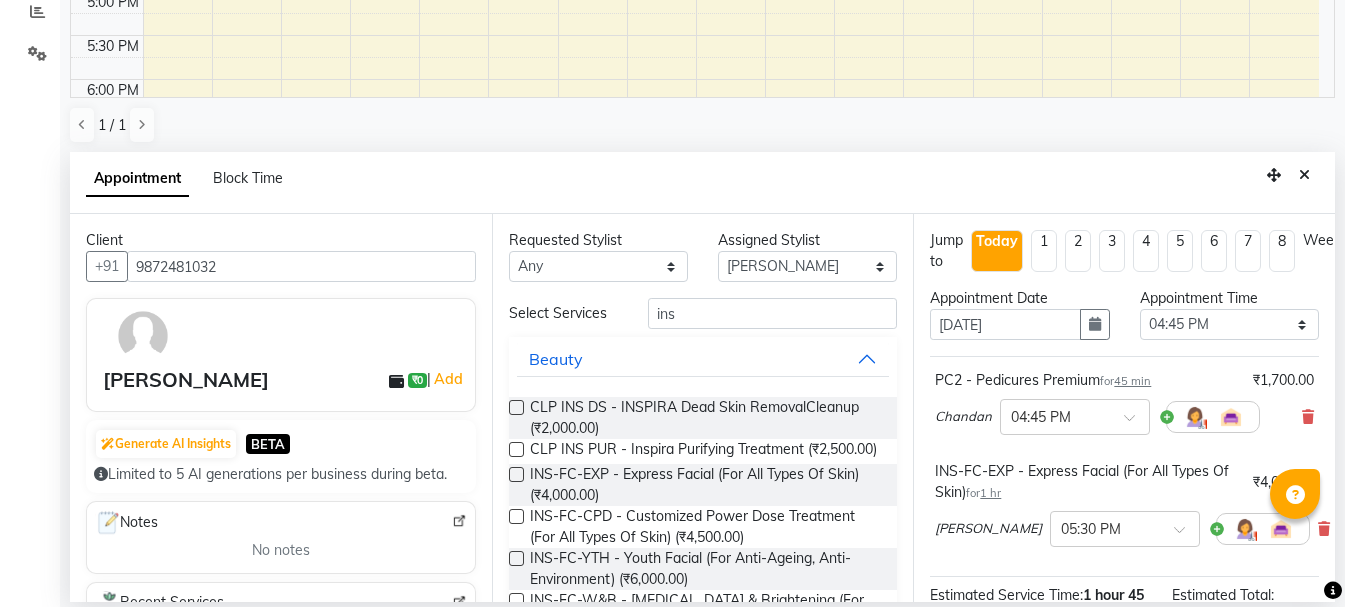 scroll, scrollTop: 289, scrollLeft: 0, axis: vertical 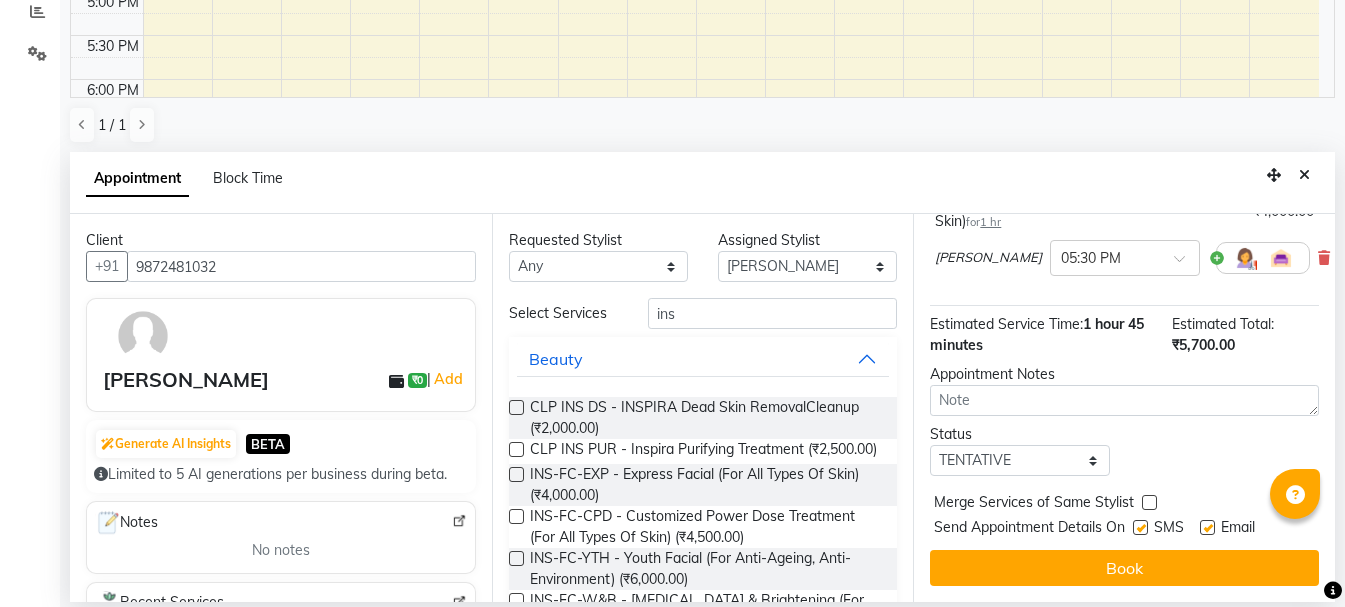 click on "Book" at bounding box center (1124, 568) 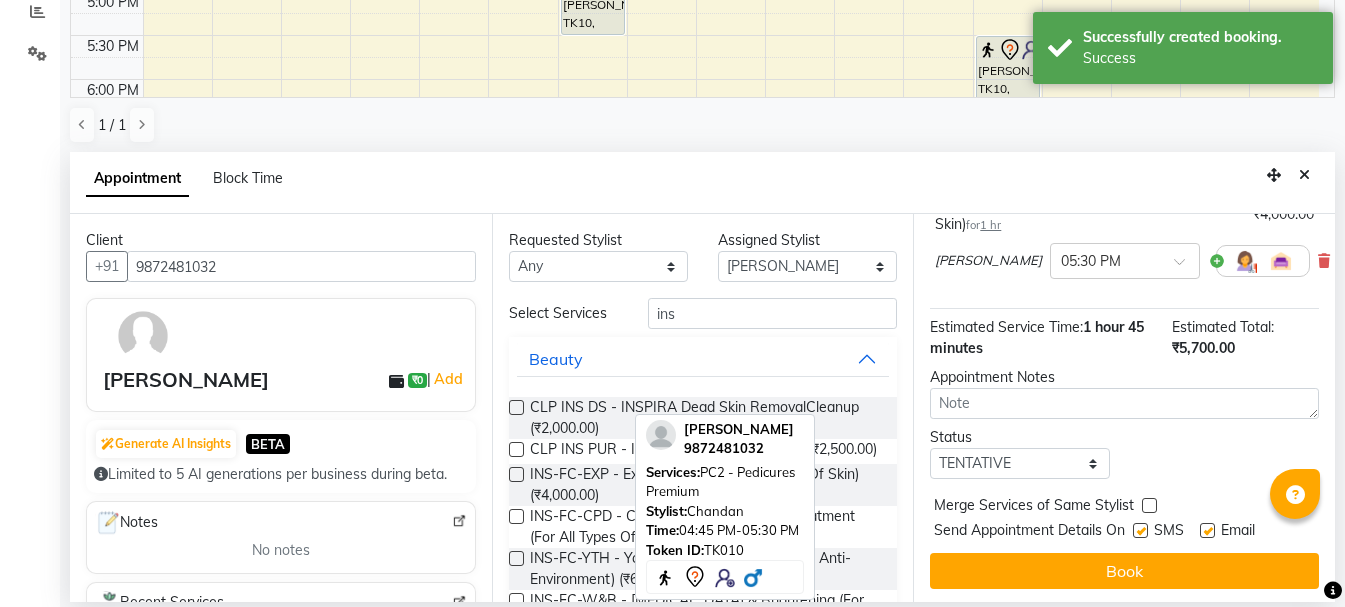 scroll, scrollTop: 0, scrollLeft: 0, axis: both 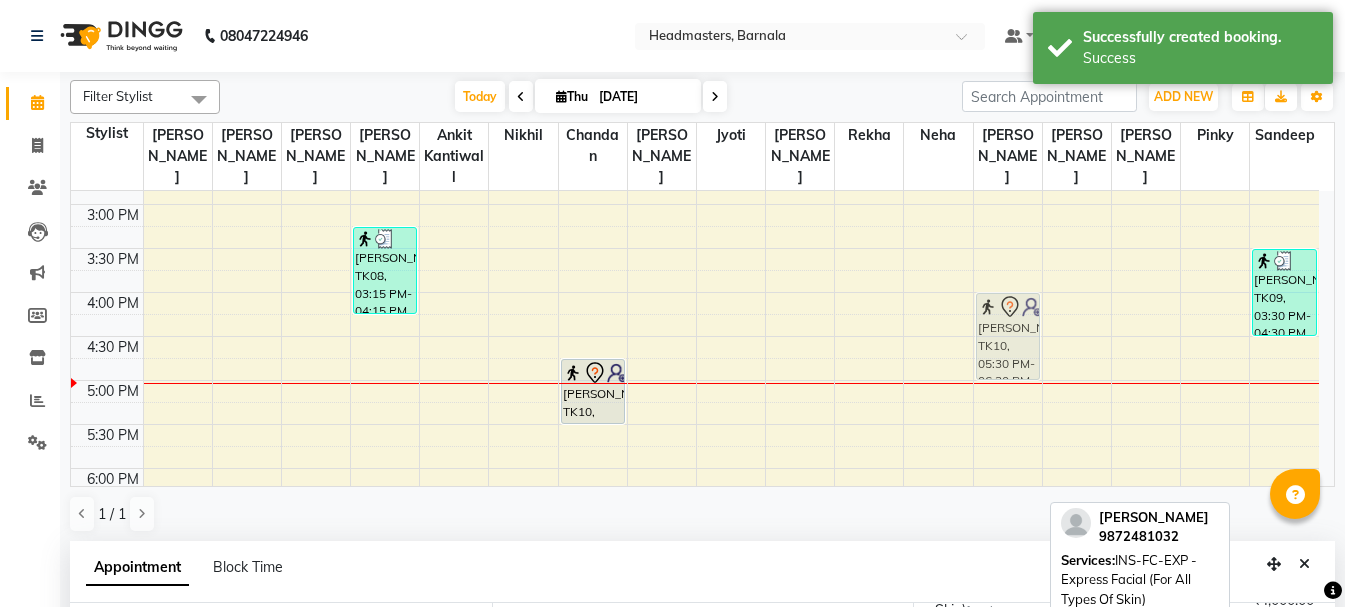 drag, startPoint x: 1026, startPoint y: 464, endPoint x: 1017, endPoint y: 342, distance: 122.33152 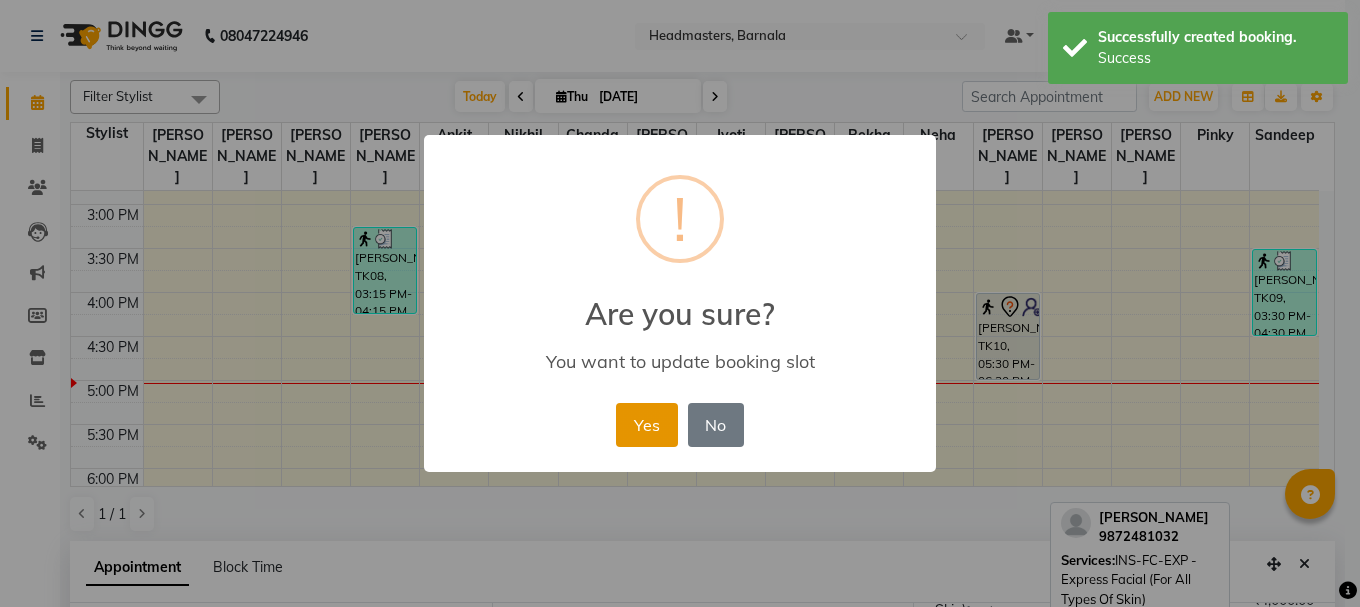 click on "Yes" at bounding box center (646, 425) 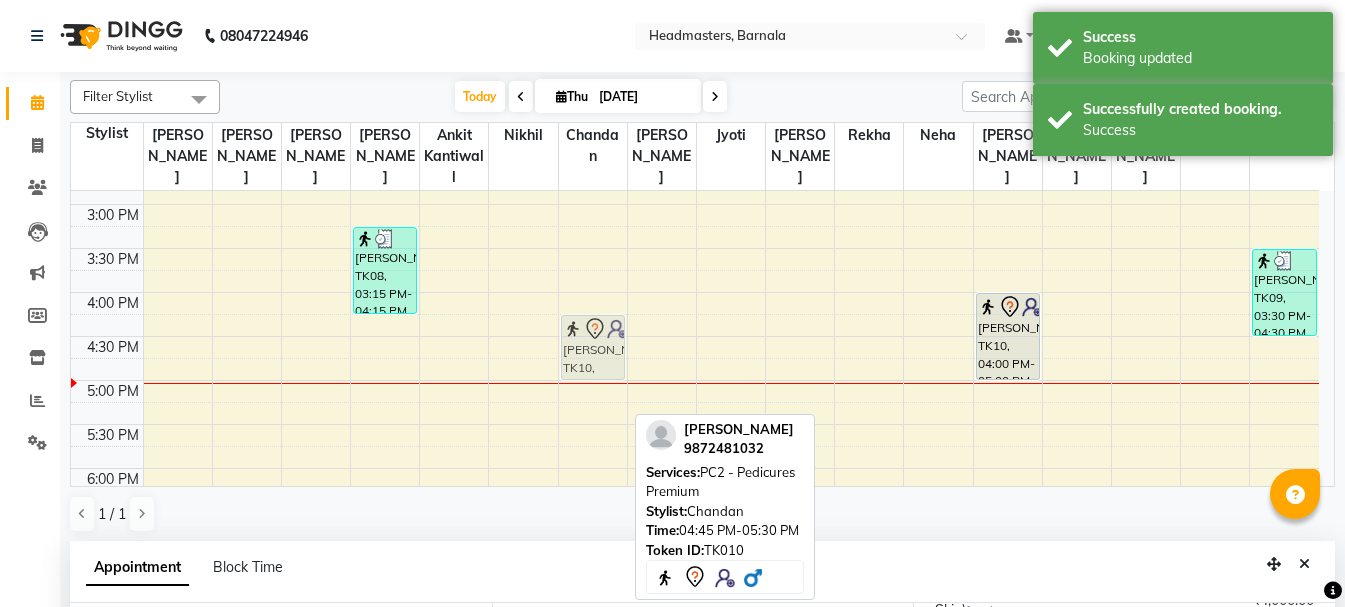 drag, startPoint x: 601, startPoint y: 391, endPoint x: 613, endPoint y: 339, distance: 53.366657 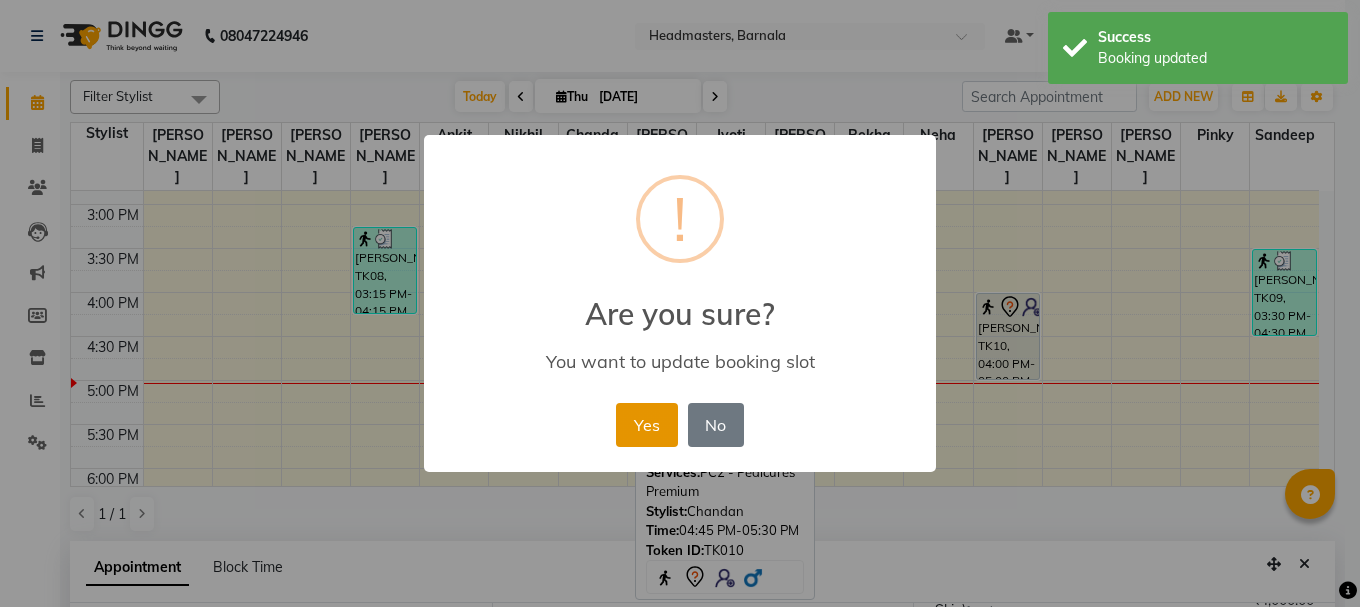 click on "Yes" at bounding box center (646, 425) 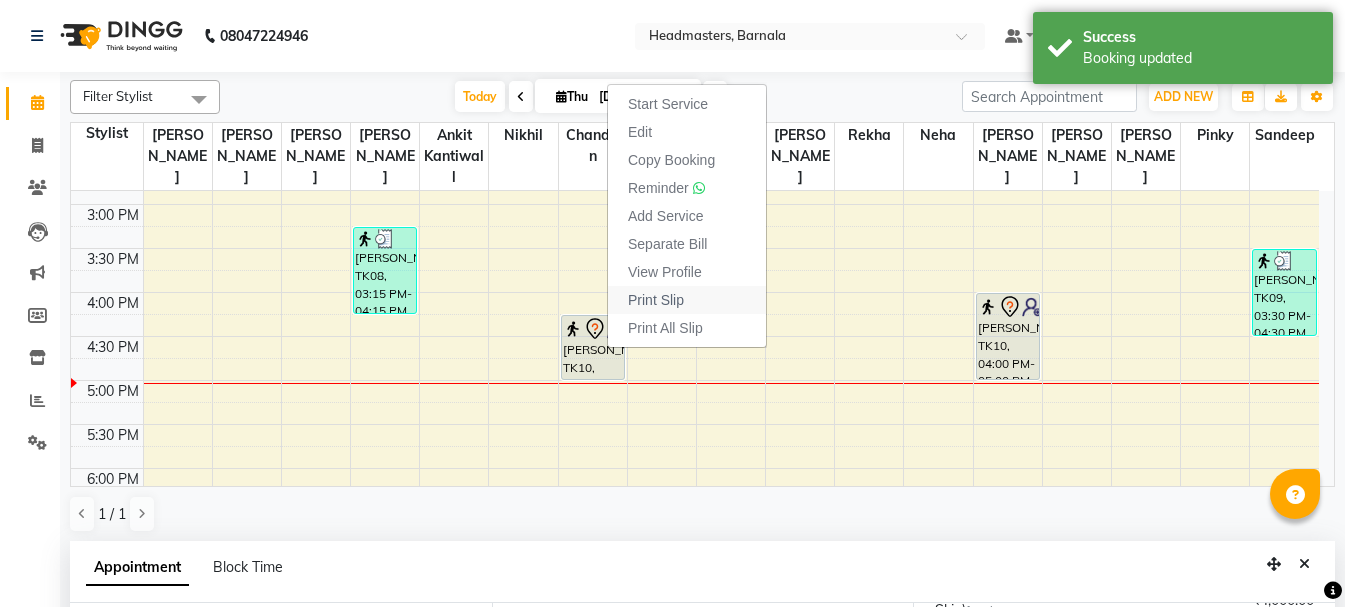 click on "Print Slip" at bounding box center [656, 300] 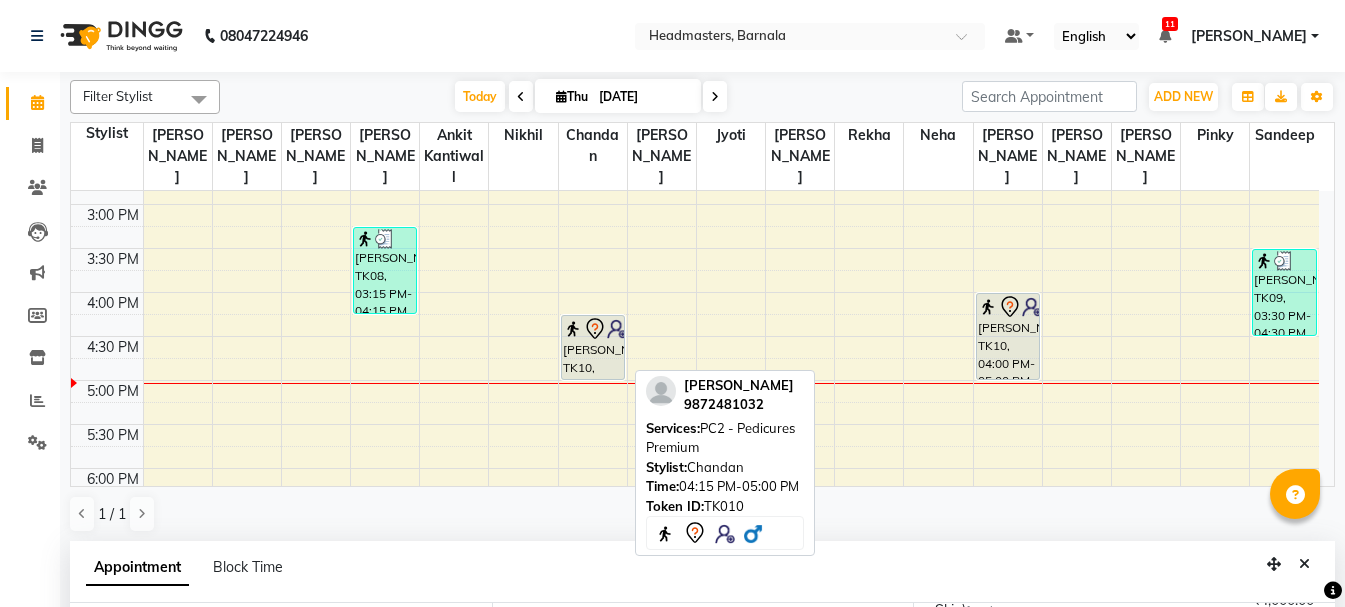 click on "[PERSON_NAME], TK10, 04:15 PM-05:00 PM, PC2 - Pedicures Premium" at bounding box center (593, 347) 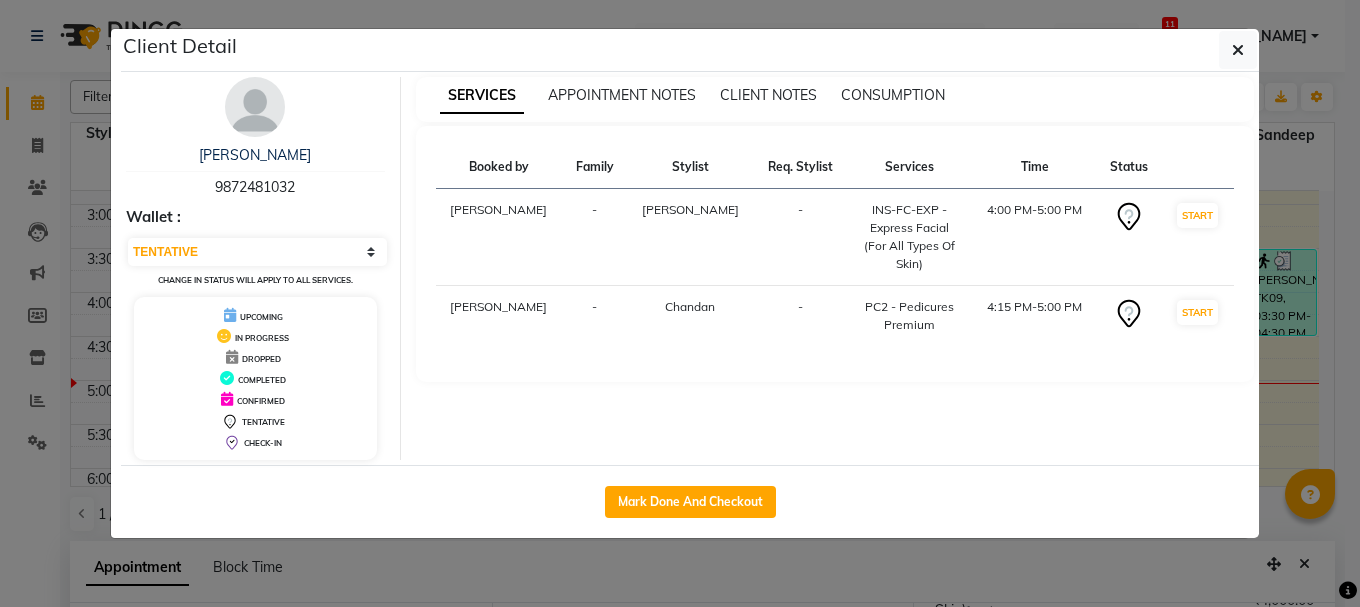 click on "START" at bounding box center (1198, 237) 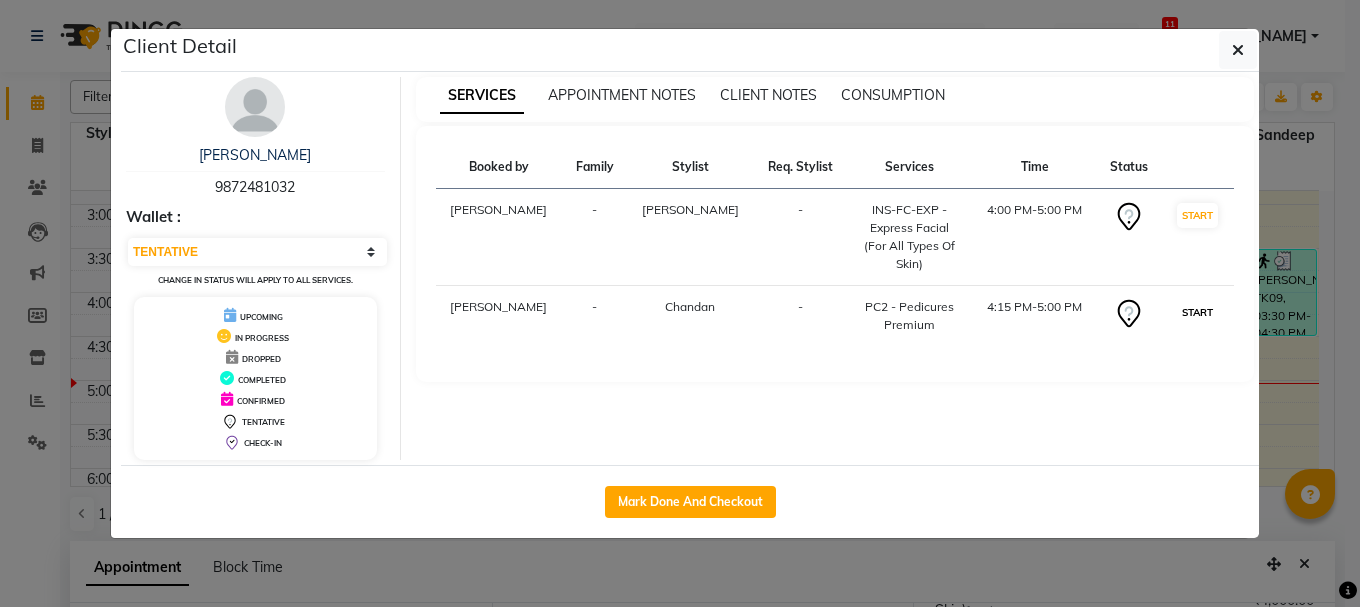 click on "START" at bounding box center [1197, 312] 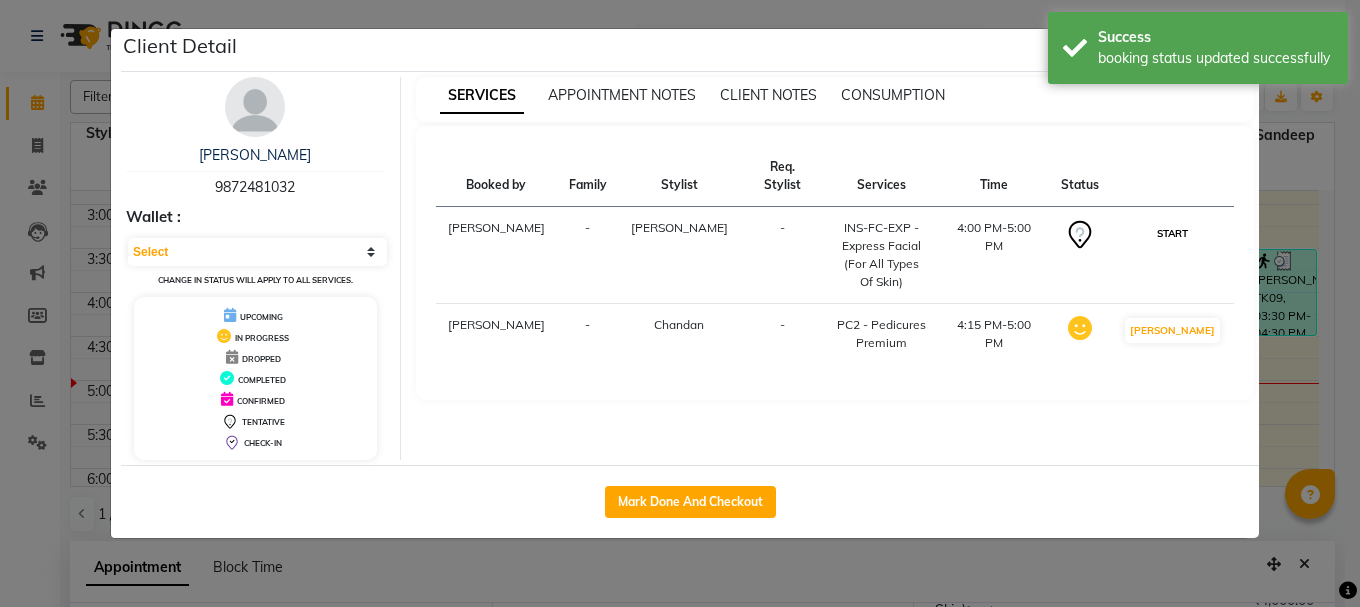 click on "START" at bounding box center (1172, 233) 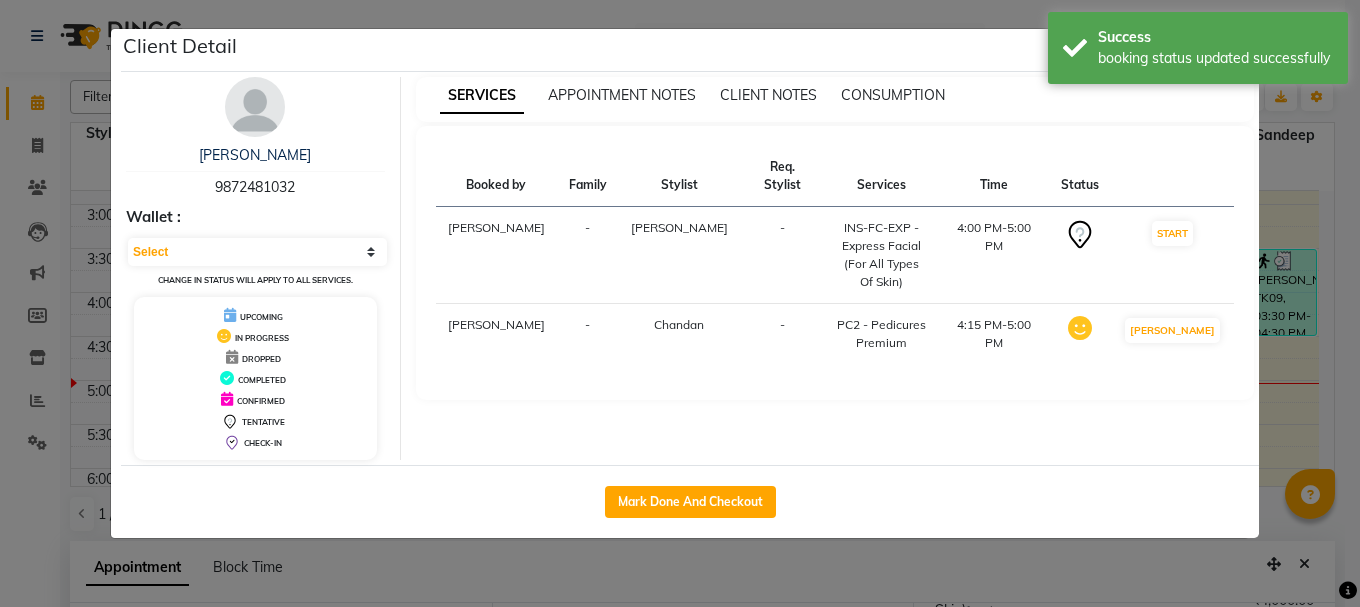 select on "1" 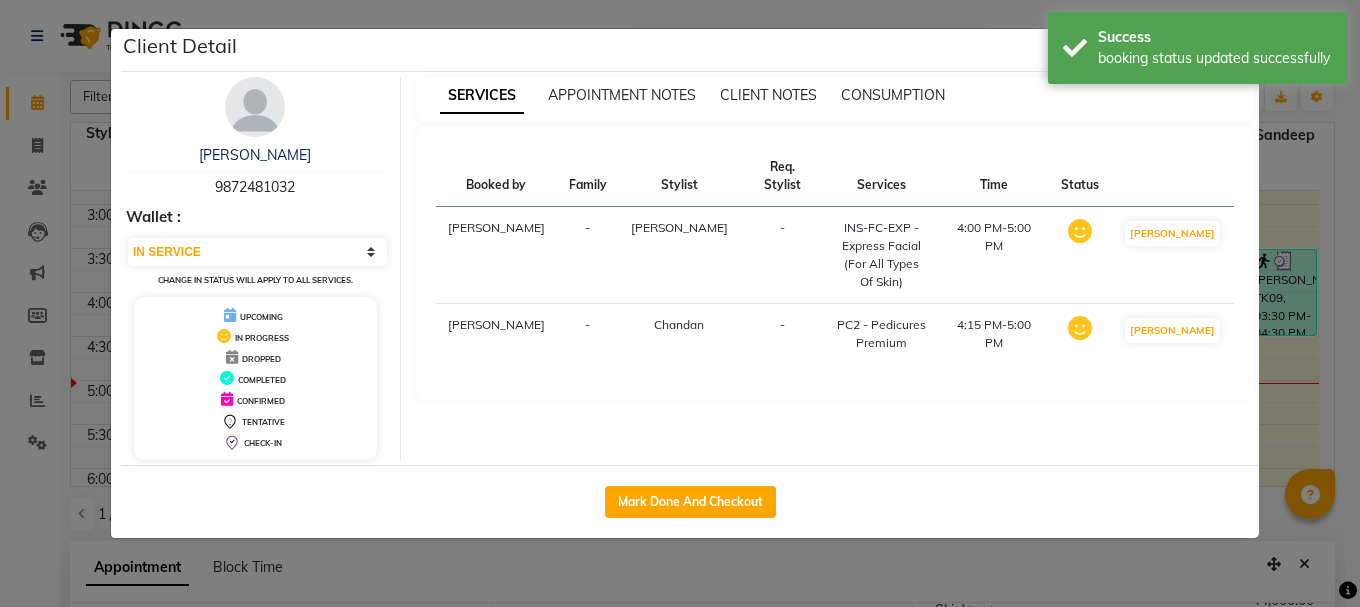 click on "Client Detail  [PERSON_NAME]    9872481032 Wallet : Select IN SERVICE CONFIRMED TENTATIVE CHECK IN MARK DONE UPCOMING Change in status will apply to all services. UPCOMING IN PROGRESS DROPPED COMPLETED CONFIRMED TENTATIVE CHECK-IN SERVICES APPOINTMENT NOTES CLIENT NOTES CONSUMPTION Booked by Family Stylist Req. Stylist Services Time Status  [PERSON_NAME] -  INS-FC-EXP - Express Facial (For All Types Of Skin)   4:00 PM-5:00 PM   MARK DONE   [PERSON_NAME] -  PC2 - Pedicures Premium   4:15 PM-5:00 PM   MARK DONE   Mark Done And Checkout" 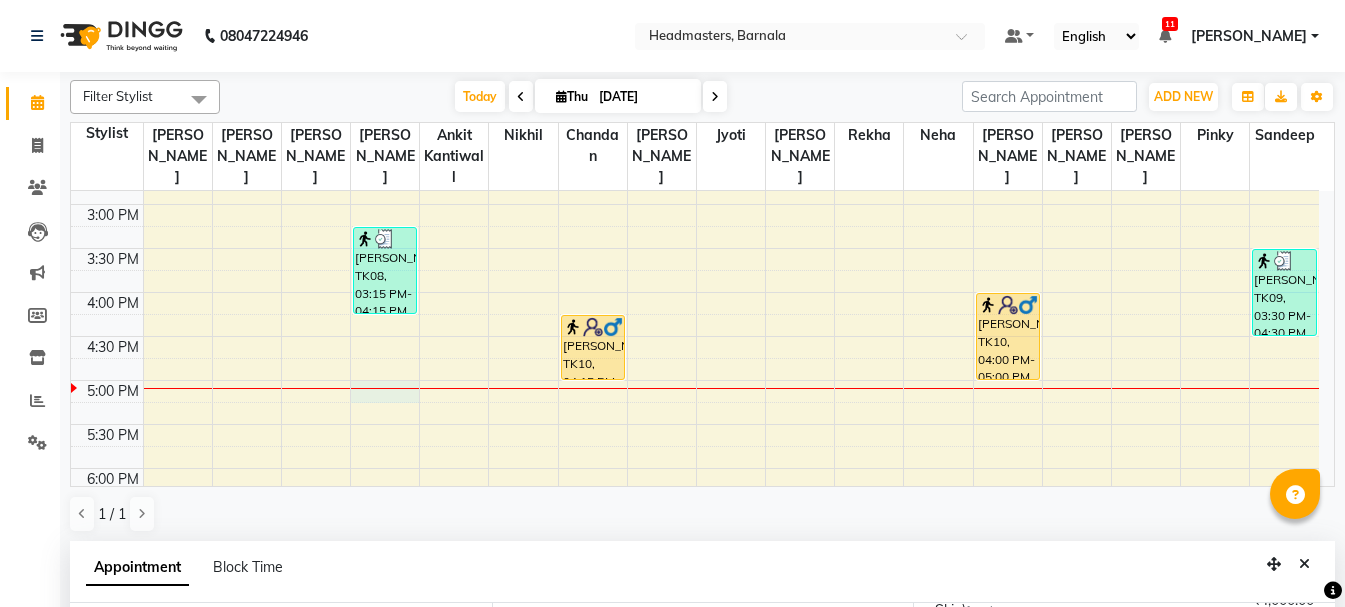 click on "8:00 AM 8:30 AM 9:00 AM 9:30 AM 10:00 AM 10:30 AM 11:00 AM 11:30 AM 12:00 PM 12:30 PM 1:00 PM 1:30 PM 2:00 PM 2:30 PM 3:00 PM 3:30 PM 4:00 PM 4:30 PM 5:00 PM 5:30 PM 6:00 PM 6:30 PM 7:00 PM 7:30 PM 8:00 PM 8:30 PM     [PERSON_NAME], TK02, 10:45 AM-11:45 AM, H-SPA - Essence hair spa     [PERSON_NAME] deep, TK03, 11:00 AM-11:30 AM, HCG-B - BABY BOY HAIR CUT     [PERSON_NAME], TK04, 12:45 PM-01:30 PM, BRD - [PERSON_NAME], TK06, 01:30 PM-02:30 PM, HCG - Hair Cut by Senior Hair Stylist     [PERSON_NAME], TK07, 02:30 PM-02:45 PM, HS - Styling     [PERSON_NAME], TK08, 03:15 PM-04:15 PM, HCG - Hair Cut by Senior Hair Stylist     [PERSON_NAME], TK10, 04:15 PM-05:00 PM, PC2 - Pedicures Premium     [PERSON_NAME], TK05, 01:15 PM-01:30 PM, TH-EB - Eyebrows     [PERSON_NAME], TK05, 01:30 PM-01:35 PM, TH-UL - Upper lips     [PERSON_NAME], TK10, 04:00 PM-05:00 PM, INS-FC-EXP - Express Facial (For All Types Of Skin)     akash ., TK01, 10:45 AM-11:30 AM, BRD - [PERSON_NAME], TK09, 03:30 PM-04:30 PM, HCG - Hair Cut by Senior Hair Stylist" at bounding box center [695, 160] 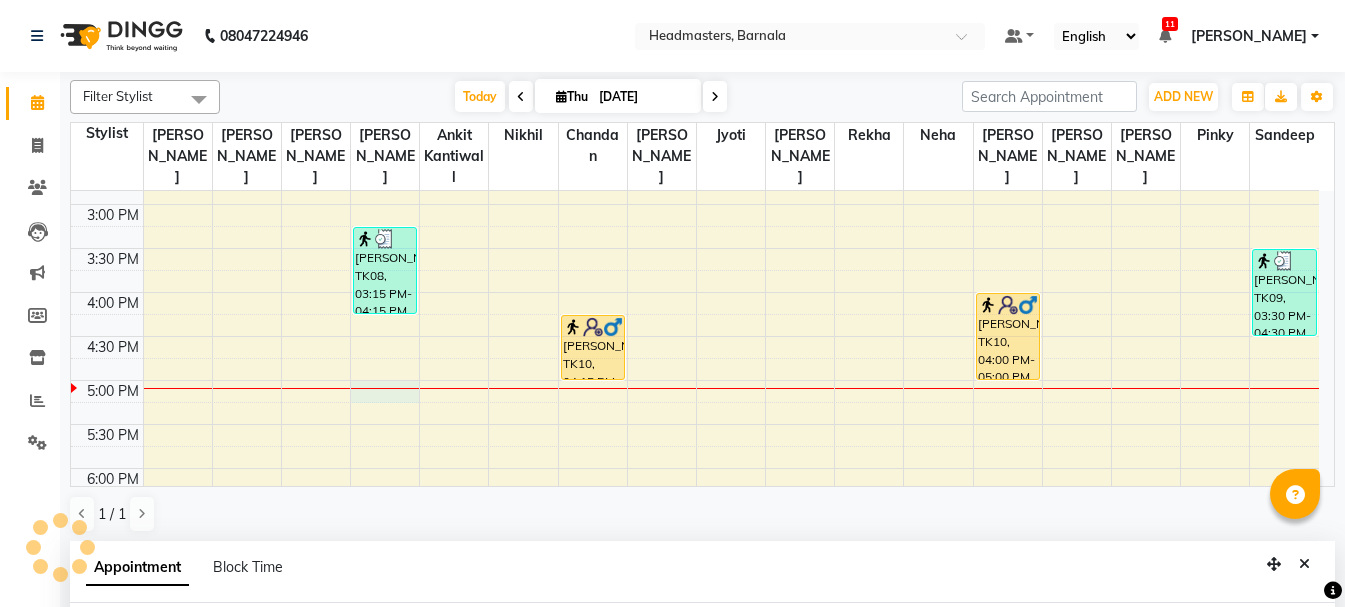 select on "67277" 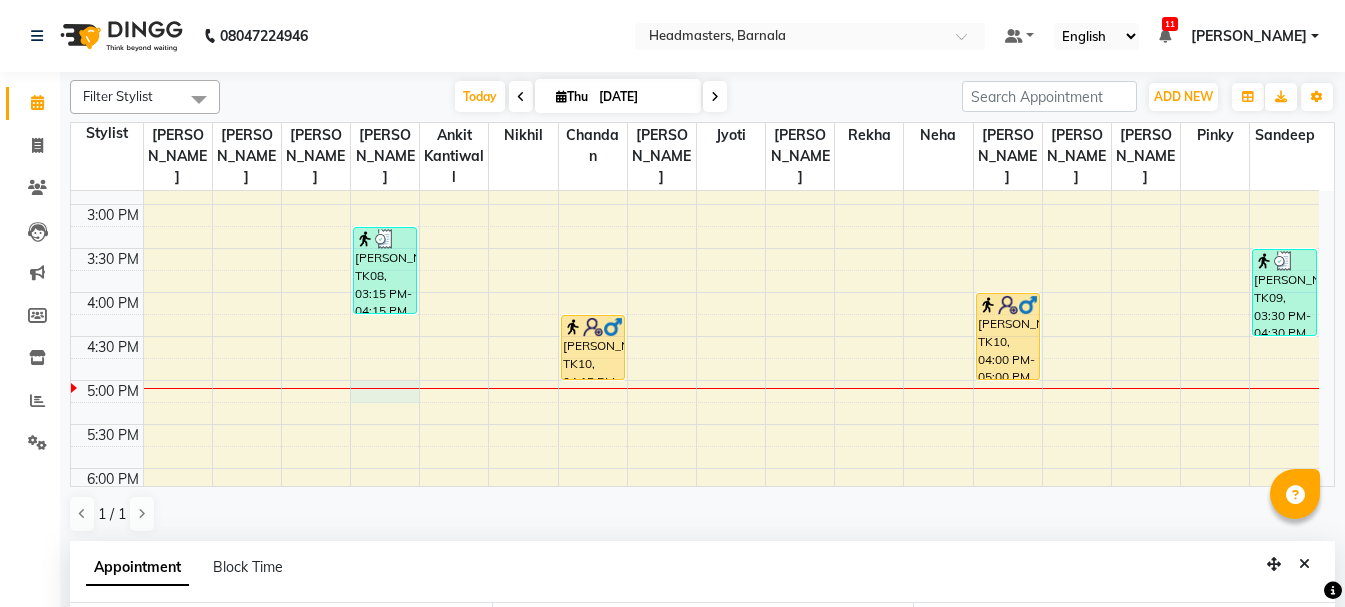 scroll, scrollTop: 389, scrollLeft: 0, axis: vertical 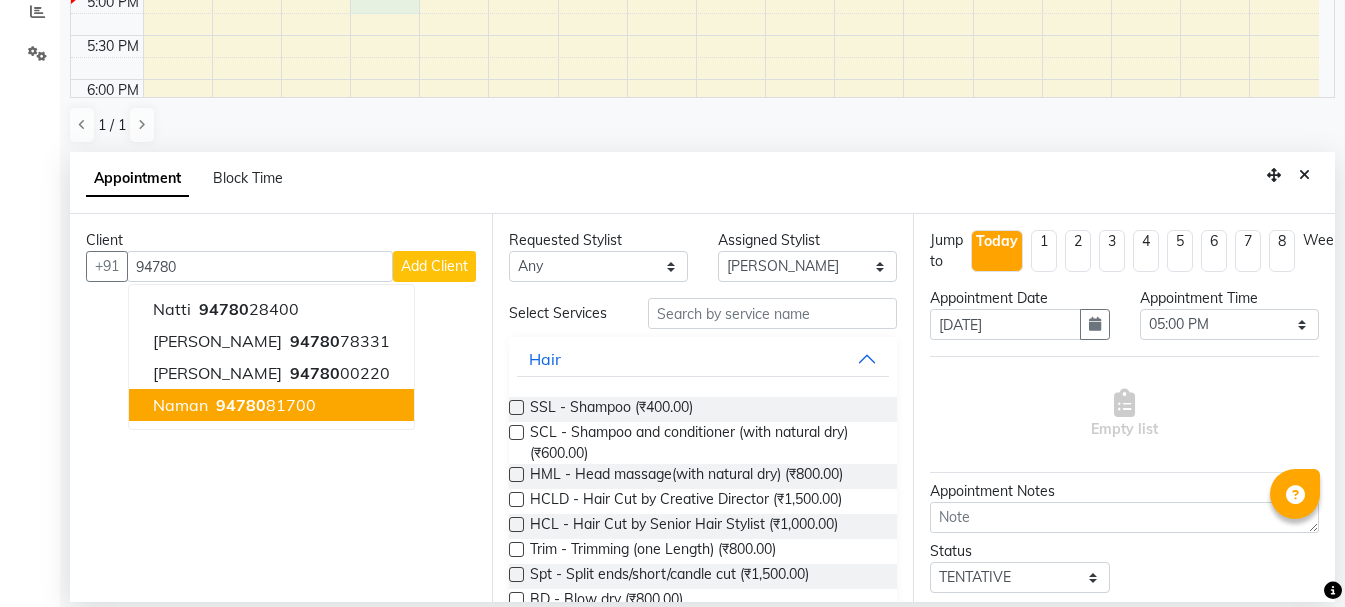 click on "Naman   94780 81700" at bounding box center [271, 405] 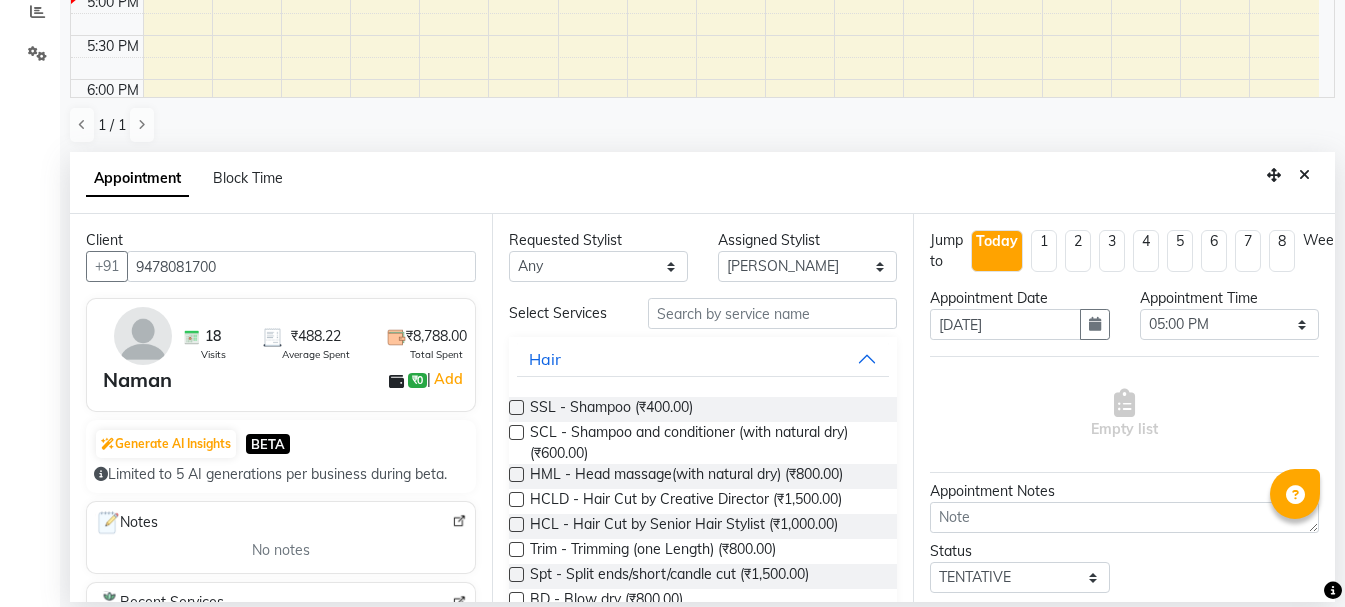 type on "9478081700" 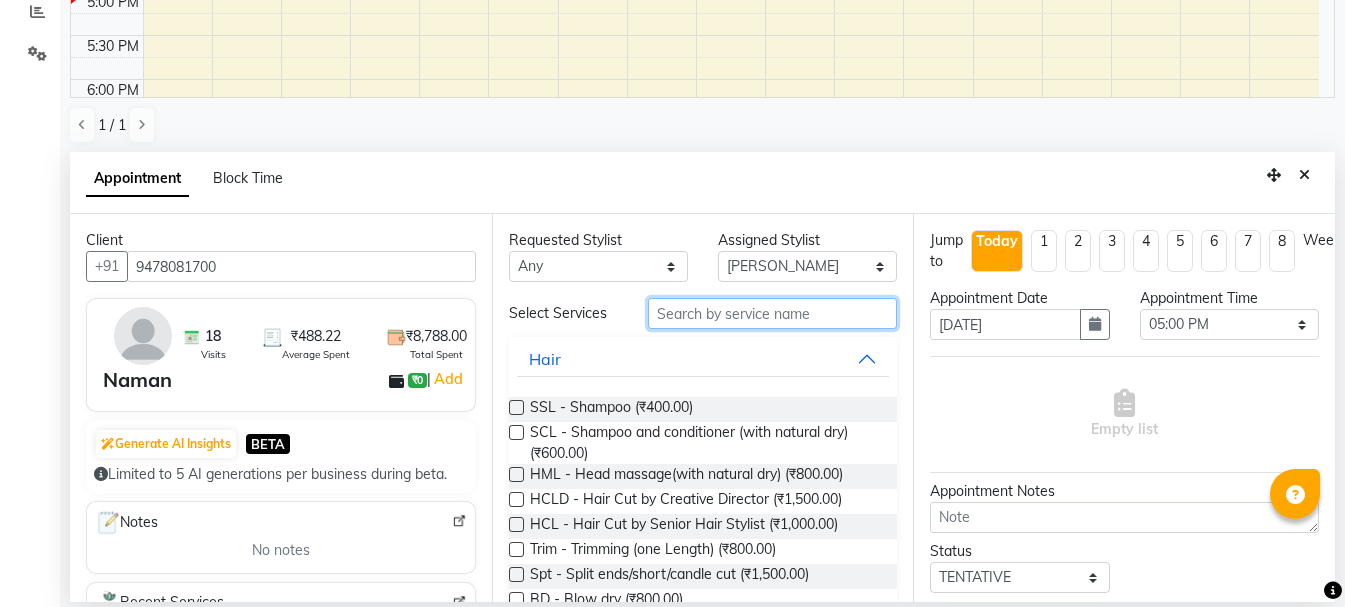 click at bounding box center (772, 313) 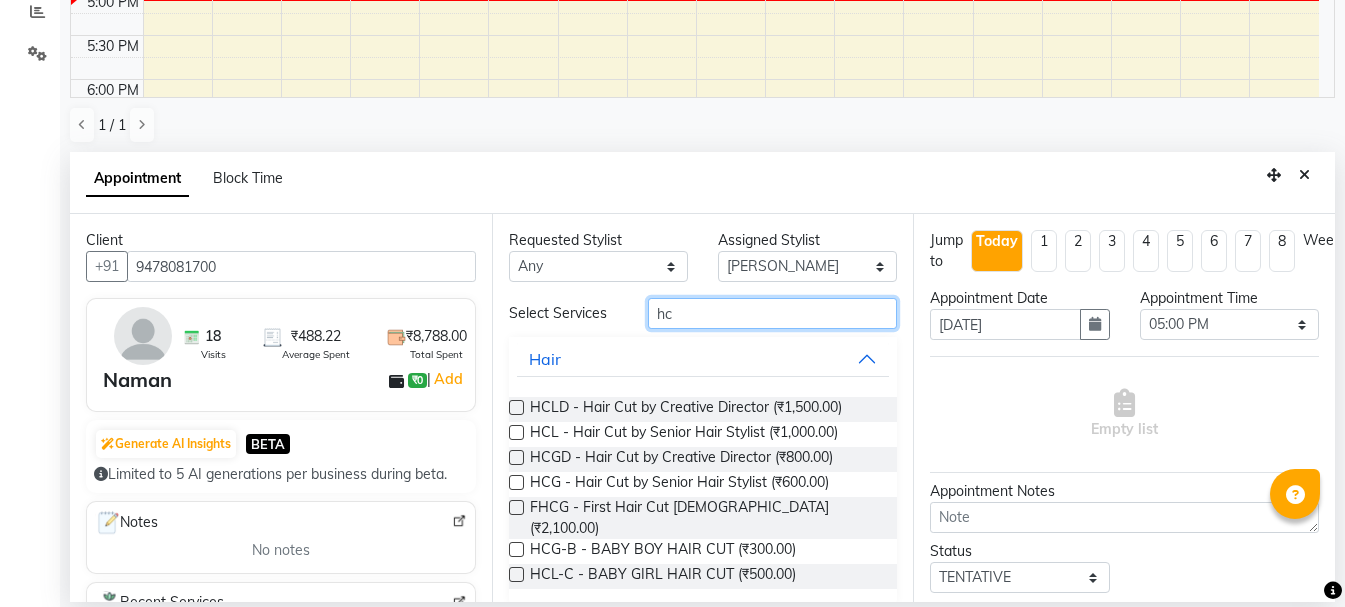 type on "hc" 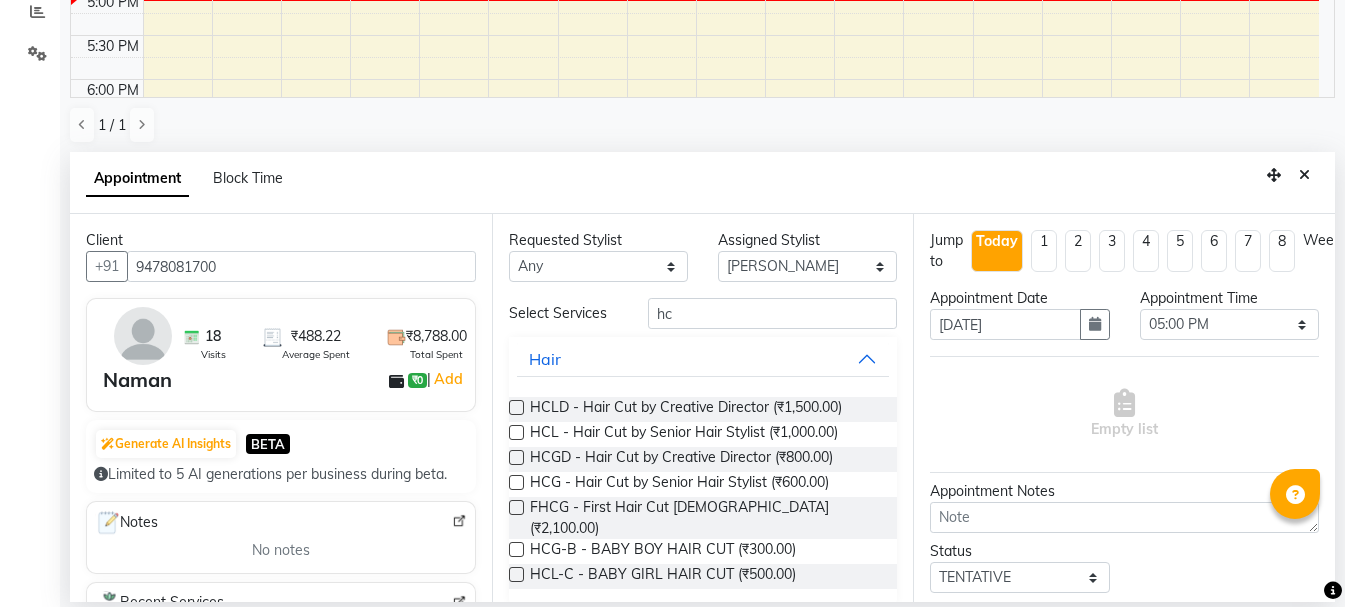 click at bounding box center (516, 482) 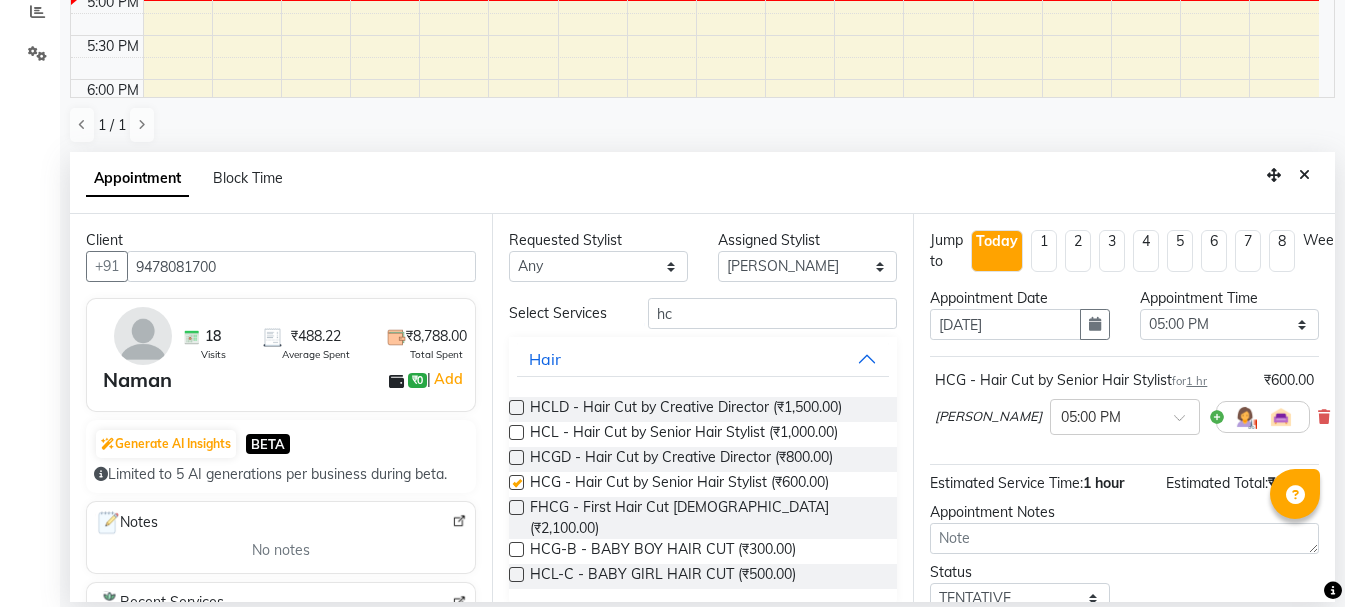 checkbox on "false" 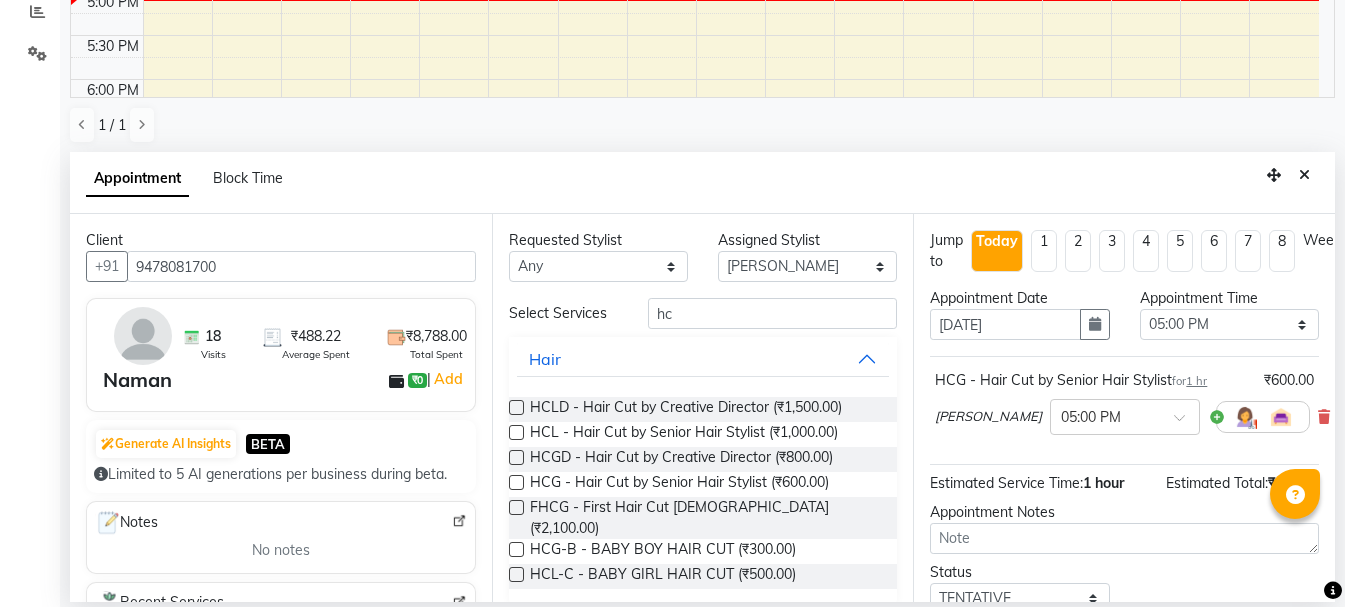 click on "Filter Stylist Select All  Ankit kantiwall  [PERSON_NAME]  [PERSON_NAME]  [PERSON_NAME] [PERSON_NAME] [PERSON_NAME] [PERSON_NAME] [PERSON_NAME] Pinky [PERSON_NAME] Rekha [PERSON_NAME] [PERSON_NAME] [DATE]  [DATE] Toggle Dropdown Add Appointment Add Invoice Add Attendance Add Client Toggle Dropdown Add Appointment Add Invoice Add Attendance Add Client ADD NEW Toggle Dropdown Add Appointment Add Invoice Add Attendance Add Client Filter Stylist Select All  Ankit kantiwall  [PERSON_NAME]  [PERSON_NAME]  [PERSON_NAME] Chandan [PERSON_NAME] [PERSON_NAME] [PERSON_NAME] Pinky [PERSON_NAME] Rekha [PERSON_NAME] [PERSON_NAME] Group By  Staff View   Room View  View as Vertical  Vertical - Week View  Horizontal  Horizontal - Week View  List  Toggle Dropdown Calendar Settings Manage Tags   Arrange Stylists   Reset Stylists  Appointment Form Zoom 100% Staff/Room Display Count 17 Stylist [PERSON_NAME] [PERSON_NAME]  [PERSON_NAME]  Ankit kantiwall [PERSON_NAME] [PERSON_NAME] [PERSON_NAME] [PERSON_NAME] [PERSON_NAME] [PERSON_NAME] Pinky [PERSON_NAME]" 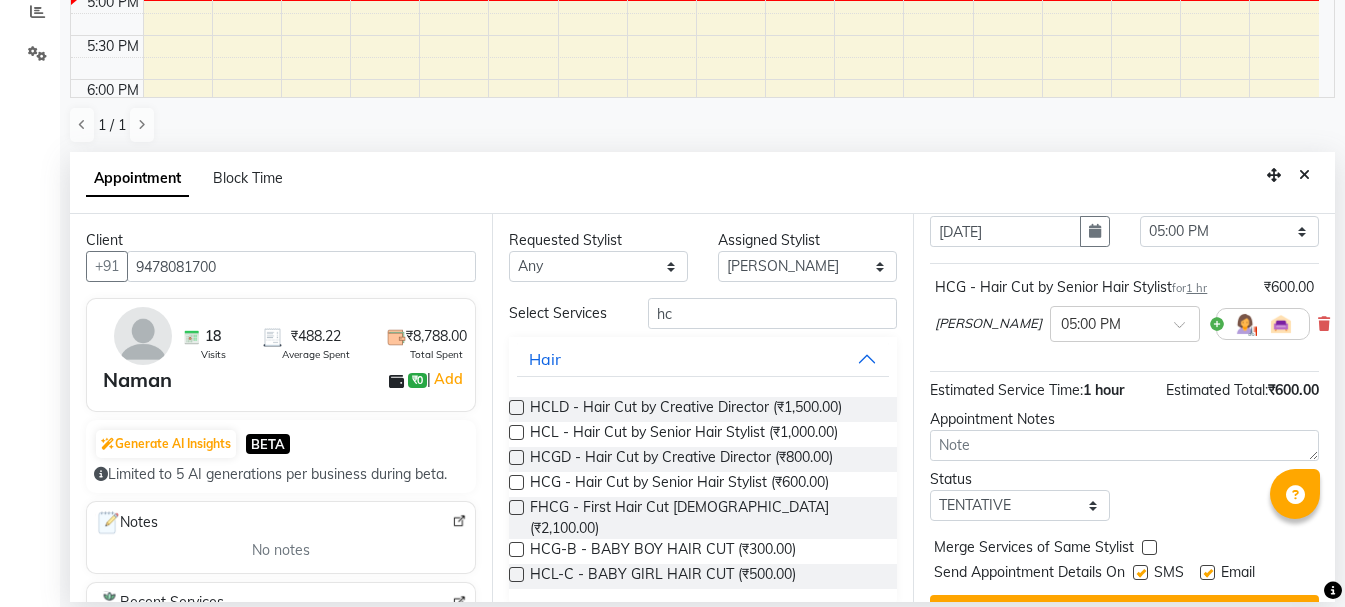 scroll, scrollTop: 156, scrollLeft: 0, axis: vertical 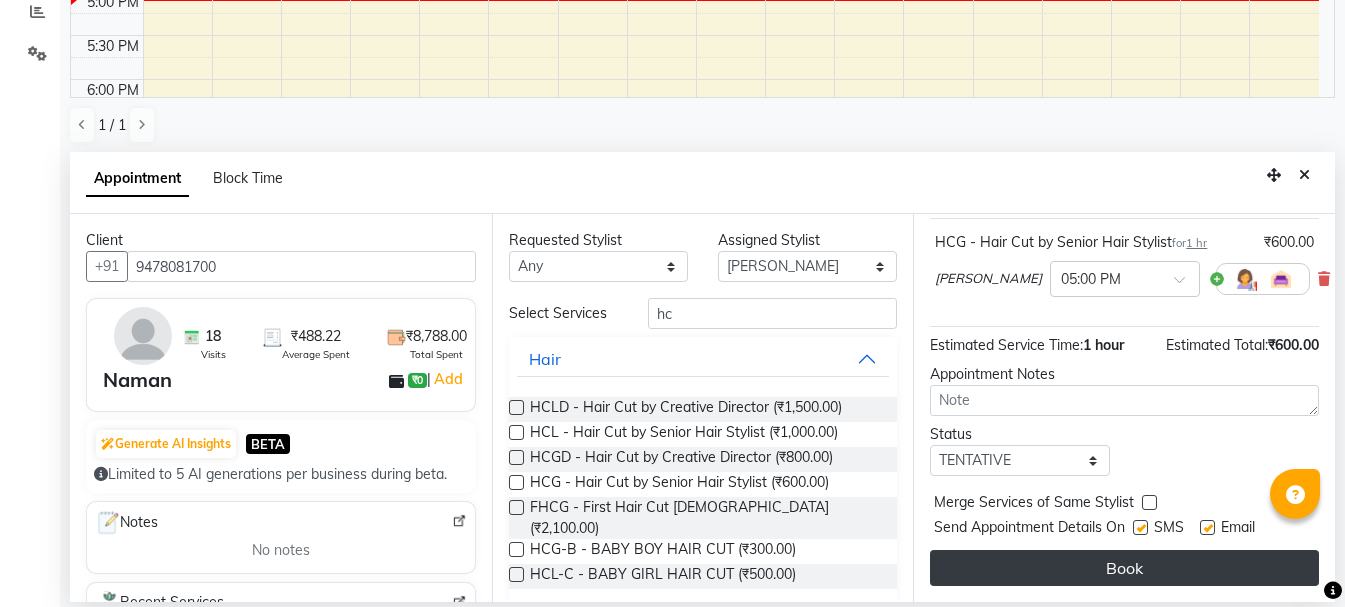 click on "Book" at bounding box center [1124, 568] 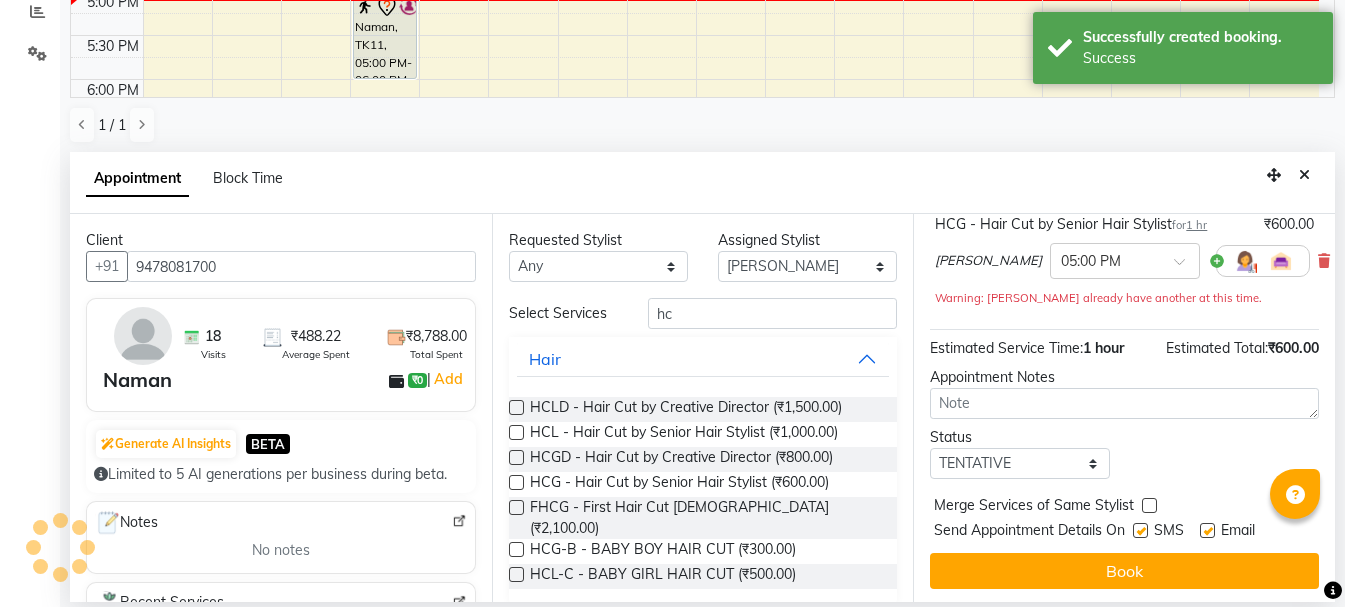 scroll, scrollTop: 0, scrollLeft: 0, axis: both 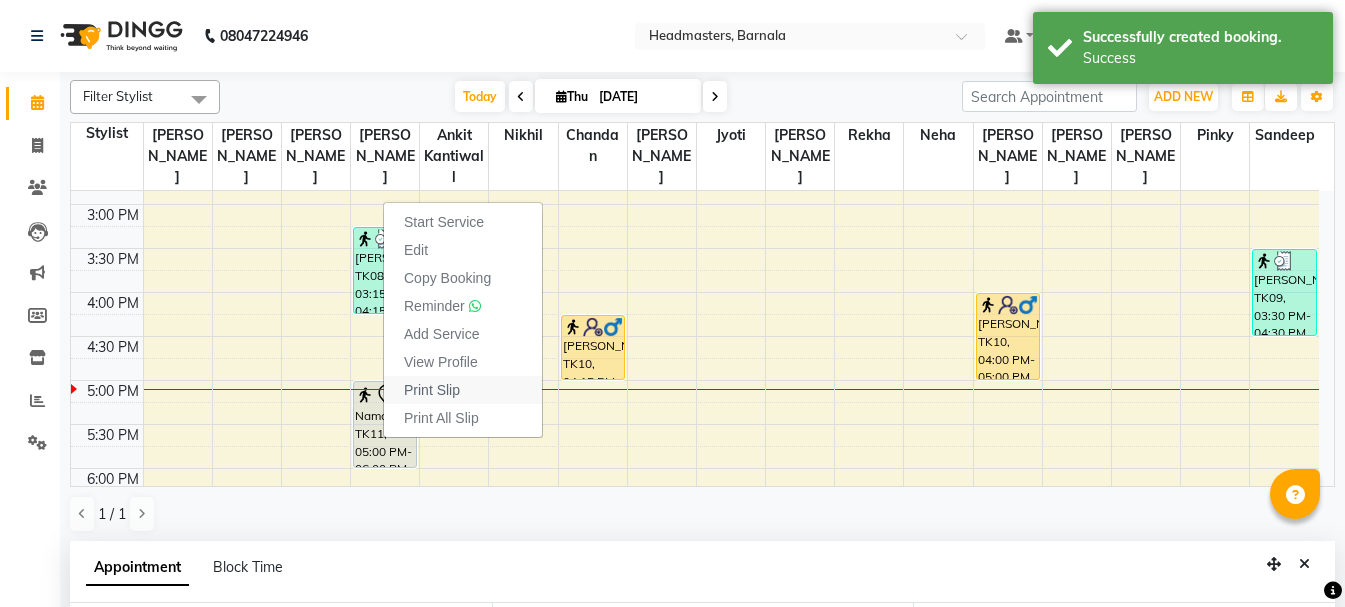 click on "Print Slip" at bounding box center [463, 390] 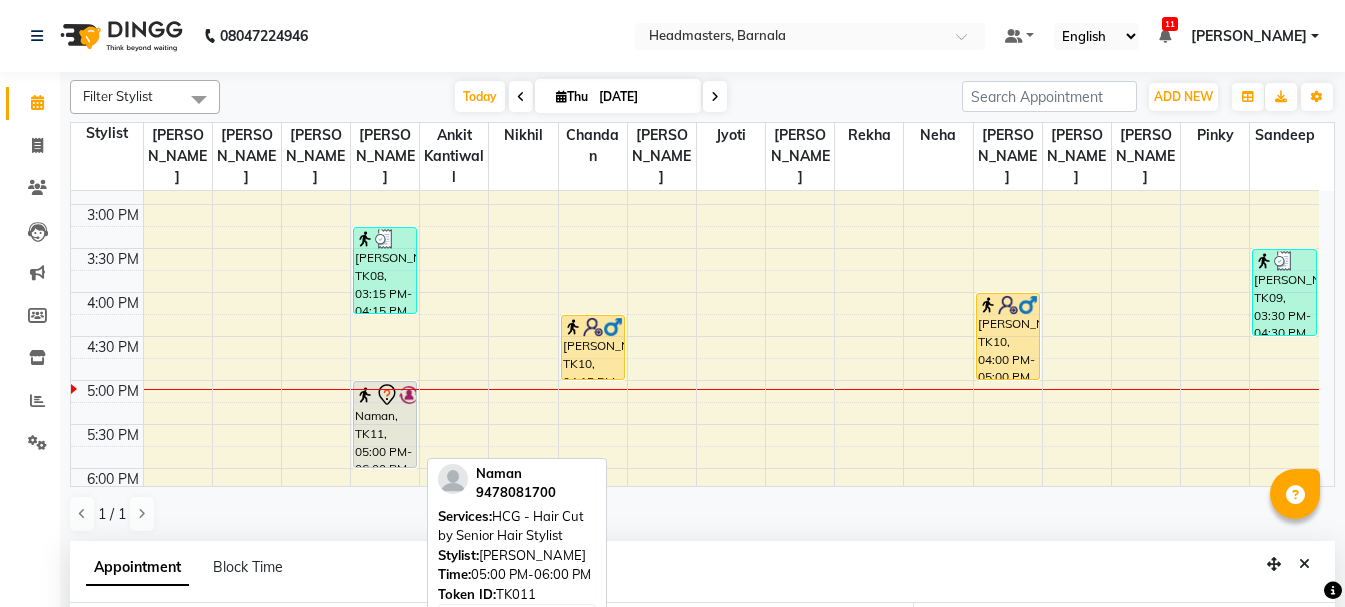 click on "Naman, TK11, 05:00 PM-06:00 PM, HCG - Hair Cut by Senior Hair Stylist" at bounding box center (385, 424) 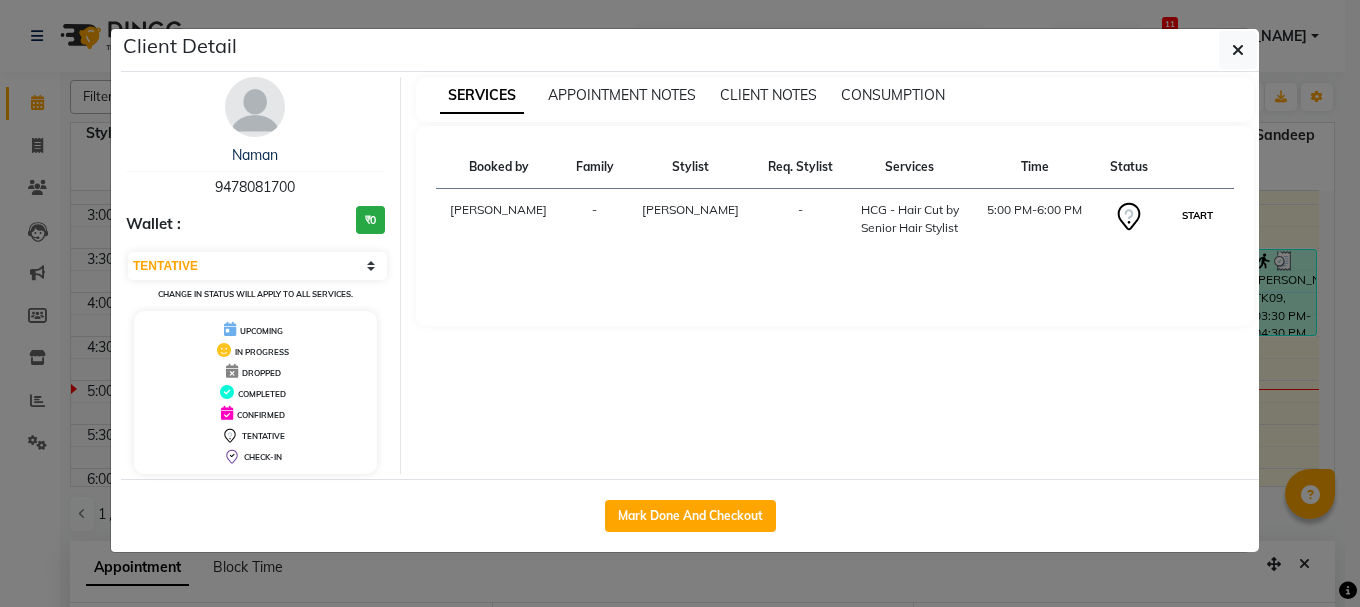 click on "START" at bounding box center (1197, 215) 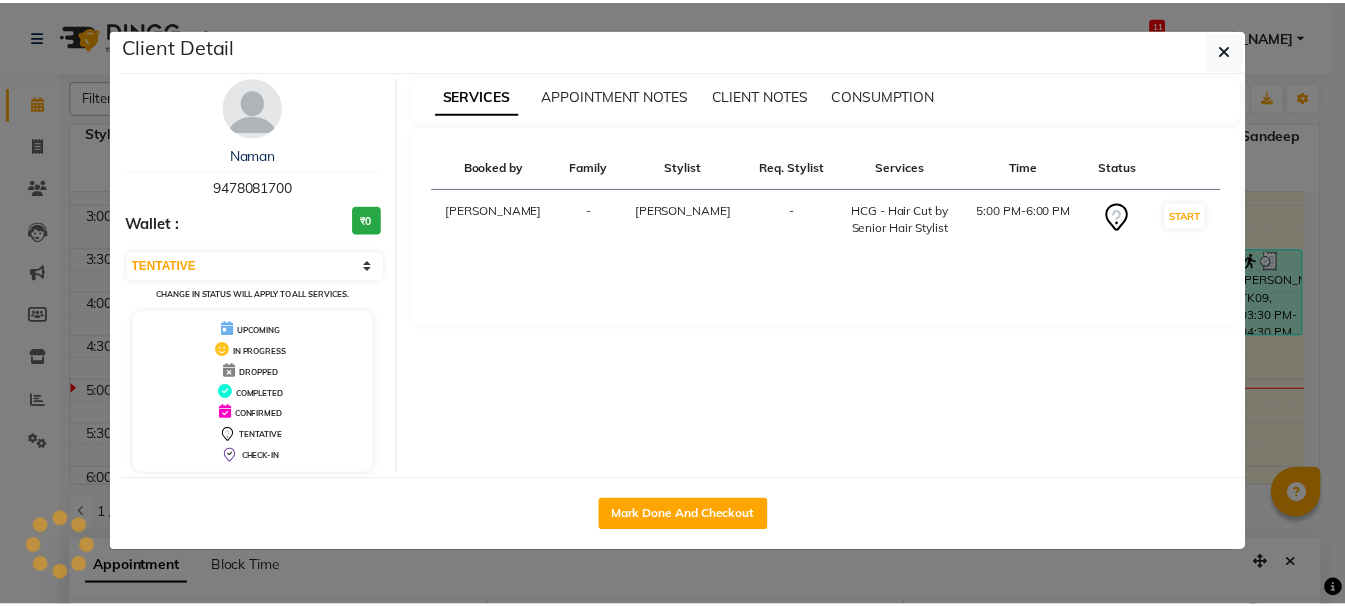 type 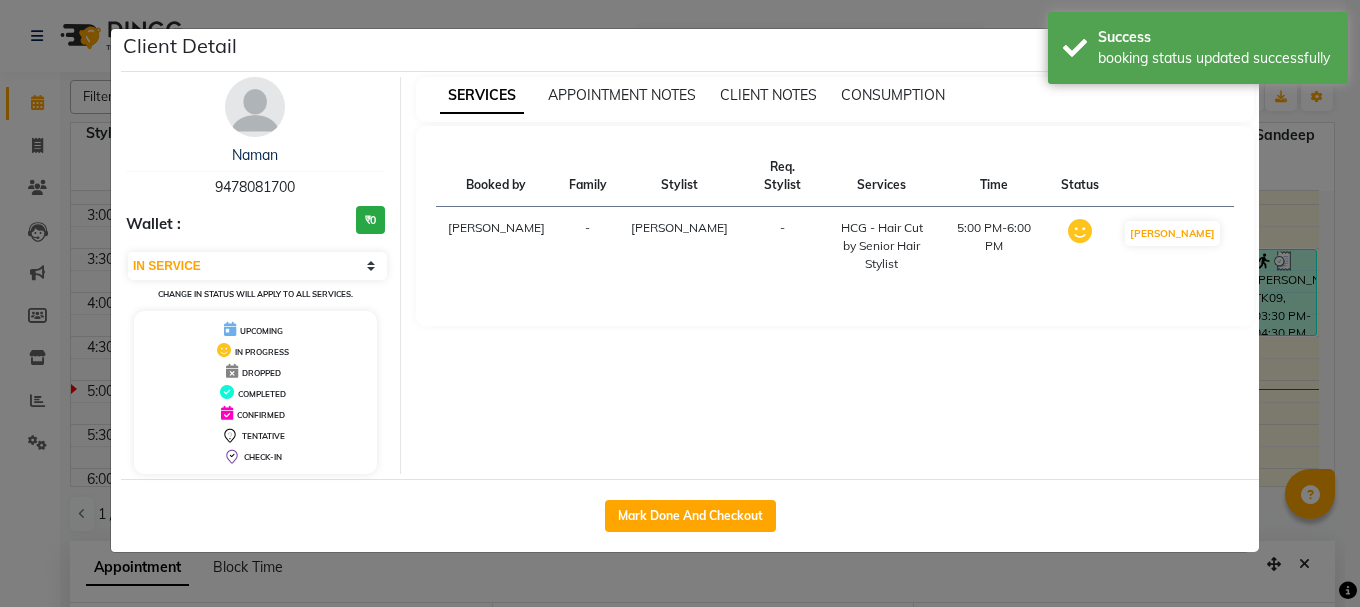 click on "Client Detail  Naman    9478081700 Wallet : ₹0 Select IN SERVICE CONFIRMED TENTATIVE CHECK IN MARK DONE UPCOMING Change in status will apply to all services. UPCOMING IN PROGRESS DROPPED COMPLETED CONFIRMED TENTATIVE CHECK-IN SERVICES APPOINTMENT NOTES CLIENT NOTES CONSUMPTION Booked by Family Stylist Req. Stylist Services Time Status  [PERSON_NAME]  -  [PERSON_NAME] -  HCG - Hair Cut by Senior Hair Stylist   5:00 PM-6:00 PM   MARK DONE   Mark Done And Checkout" 